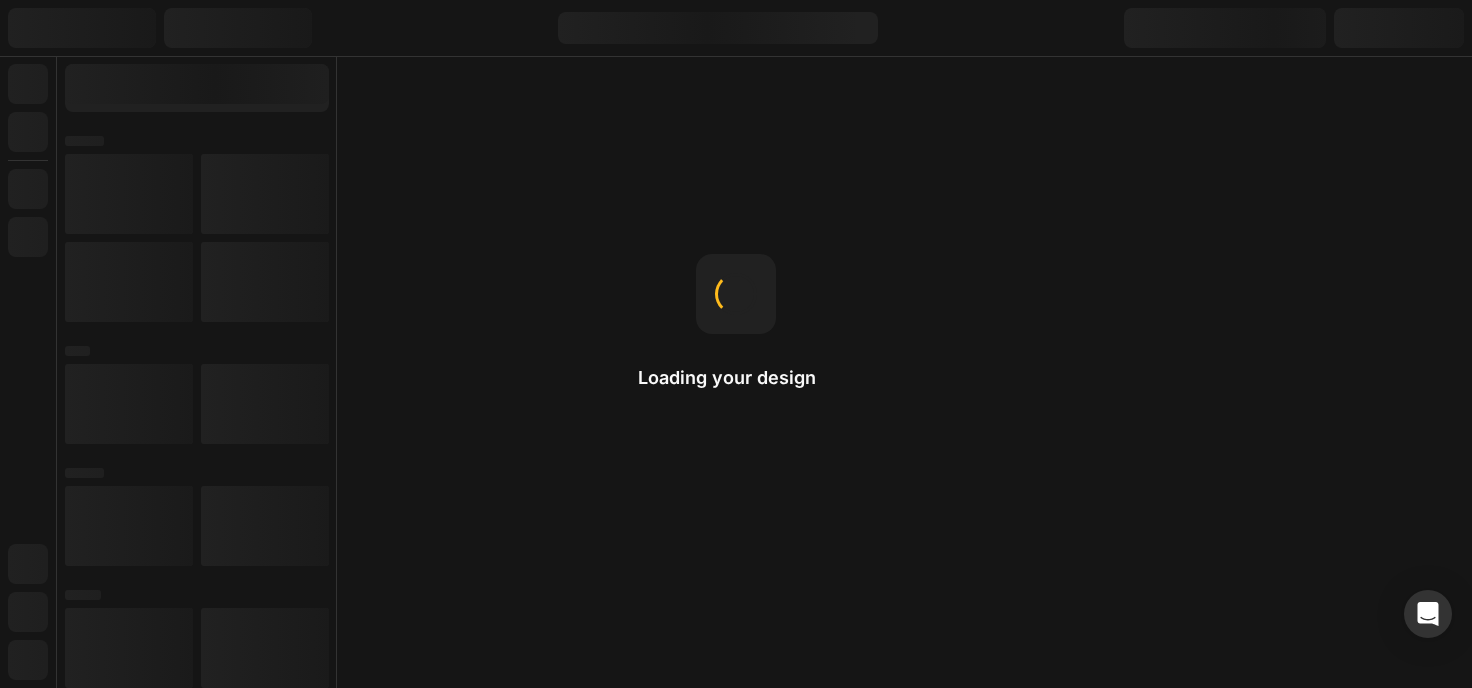 scroll, scrollTop: 0, scrollLeft: 0, axis: both 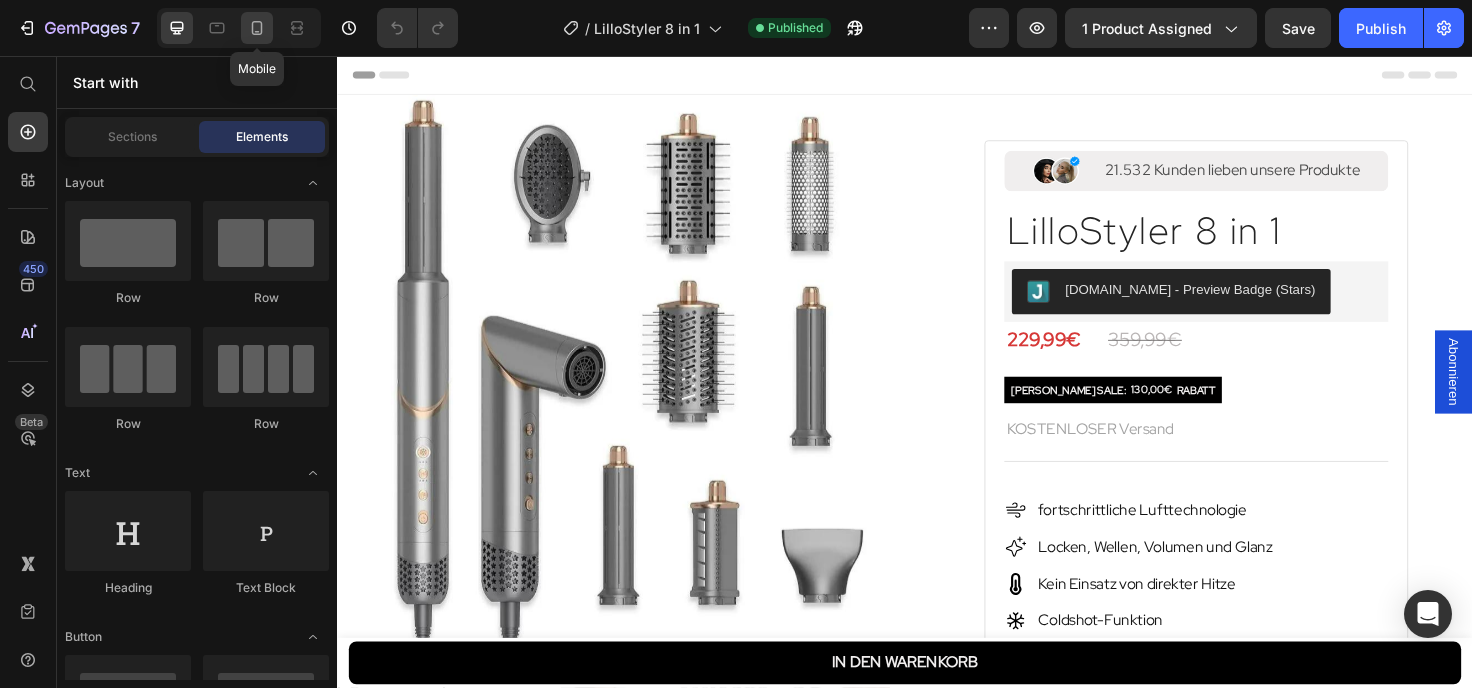 click 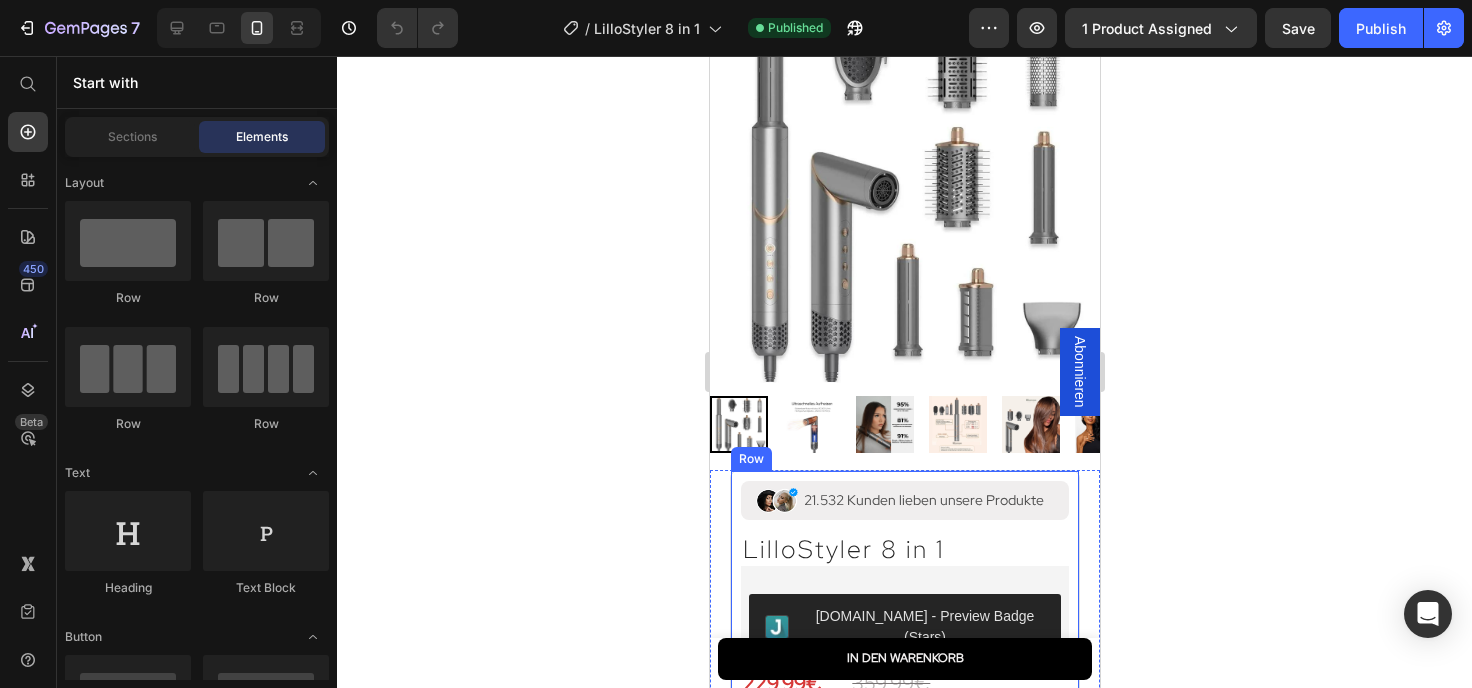 scroll, scrollTop: 220, scrollLeft: 0, axis: vertical 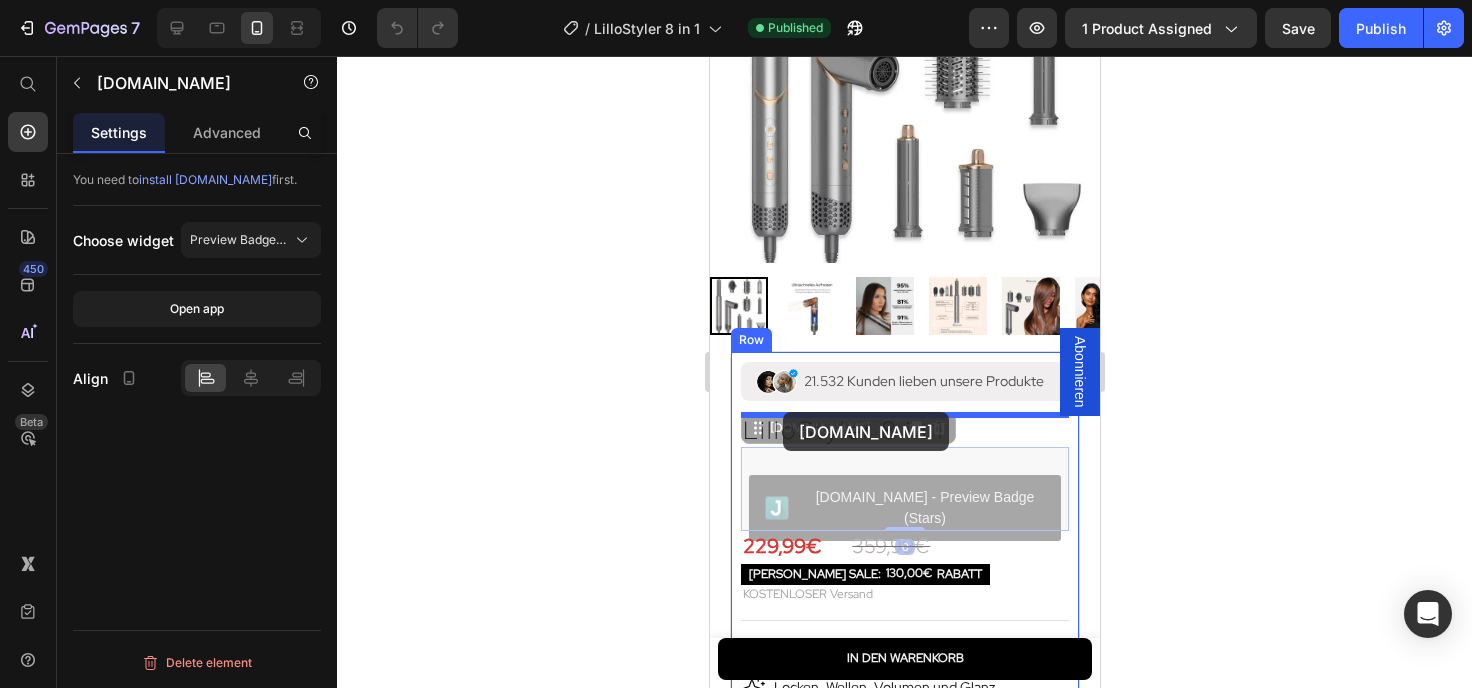 drag, startPoint x: 791, startPoint y: 501, endPoint x: 782, endPoint y: 412, distance: 89.453896 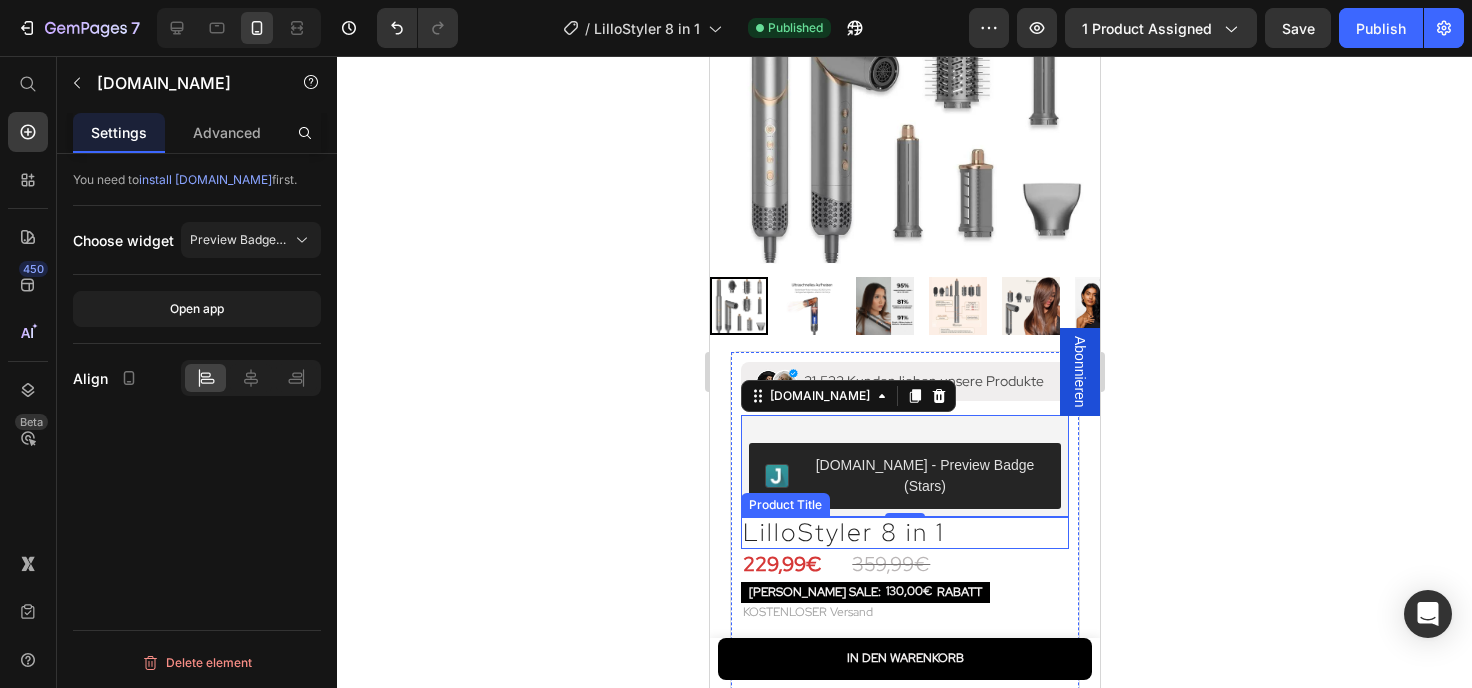 click on "LilloStyler 8 in 1" at bounding box center [904, 533] 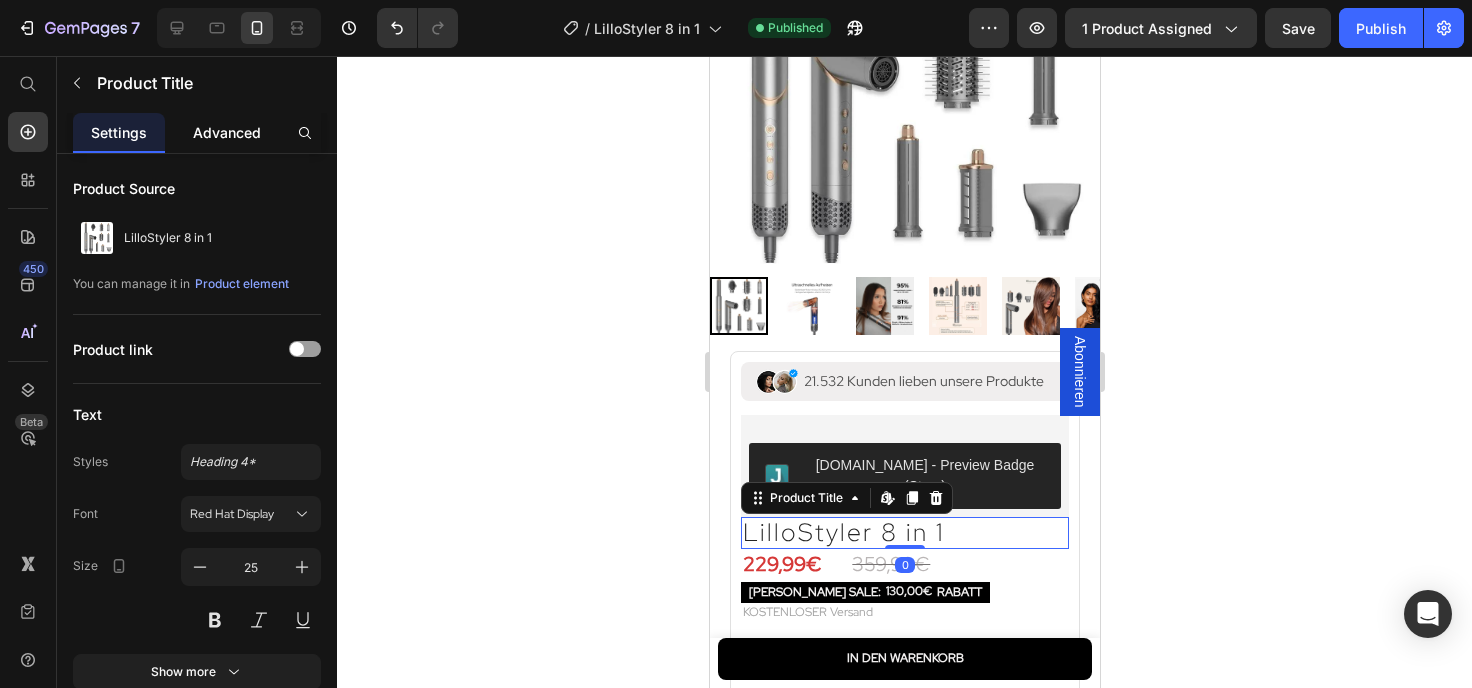 click on "Advanced" at bounding box center (227, 132) 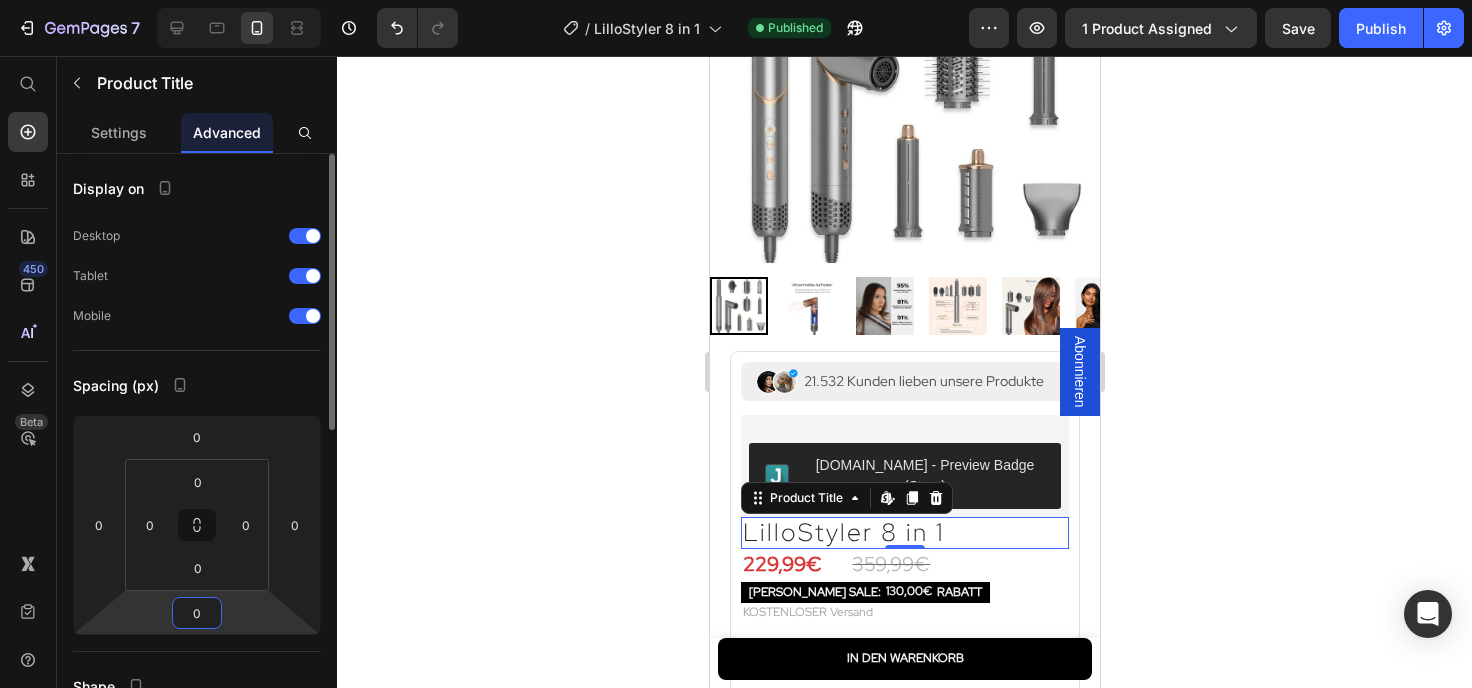 click on "0" at bounding box center (197, 613) 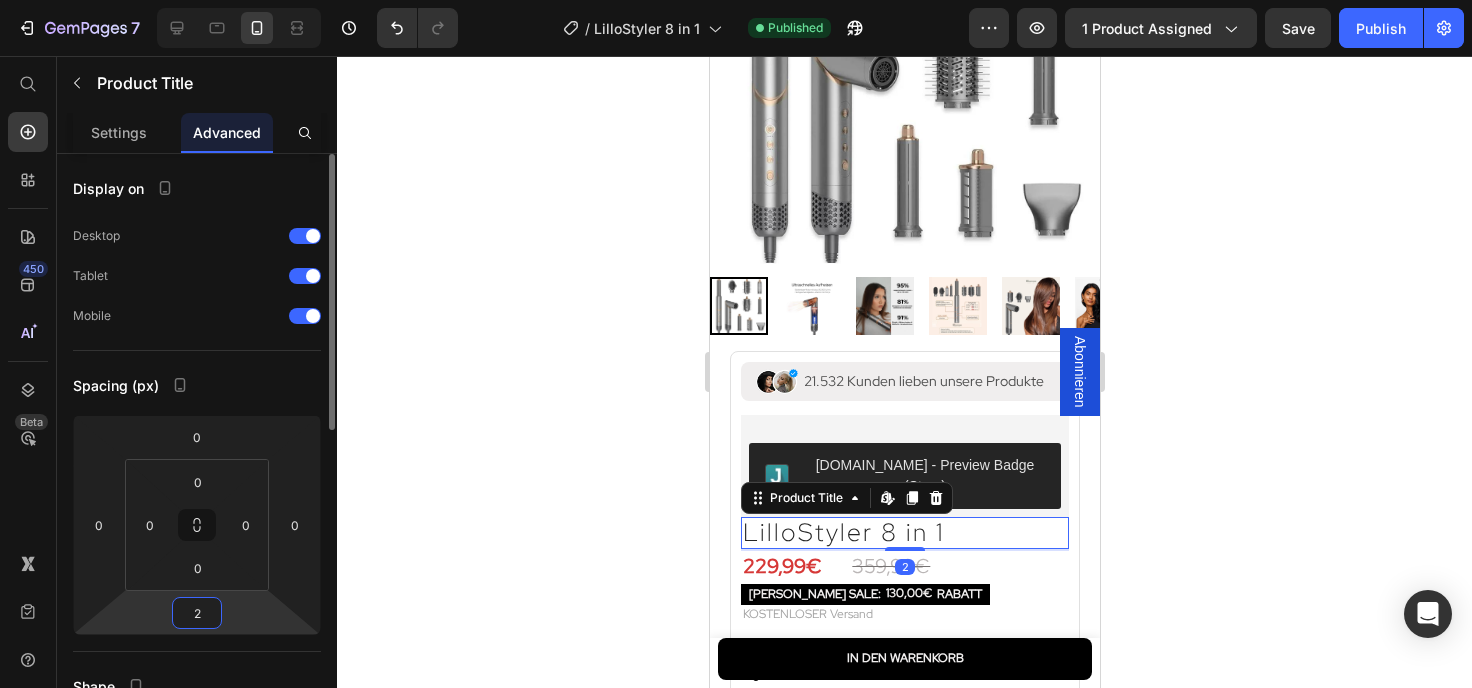 type on "20" 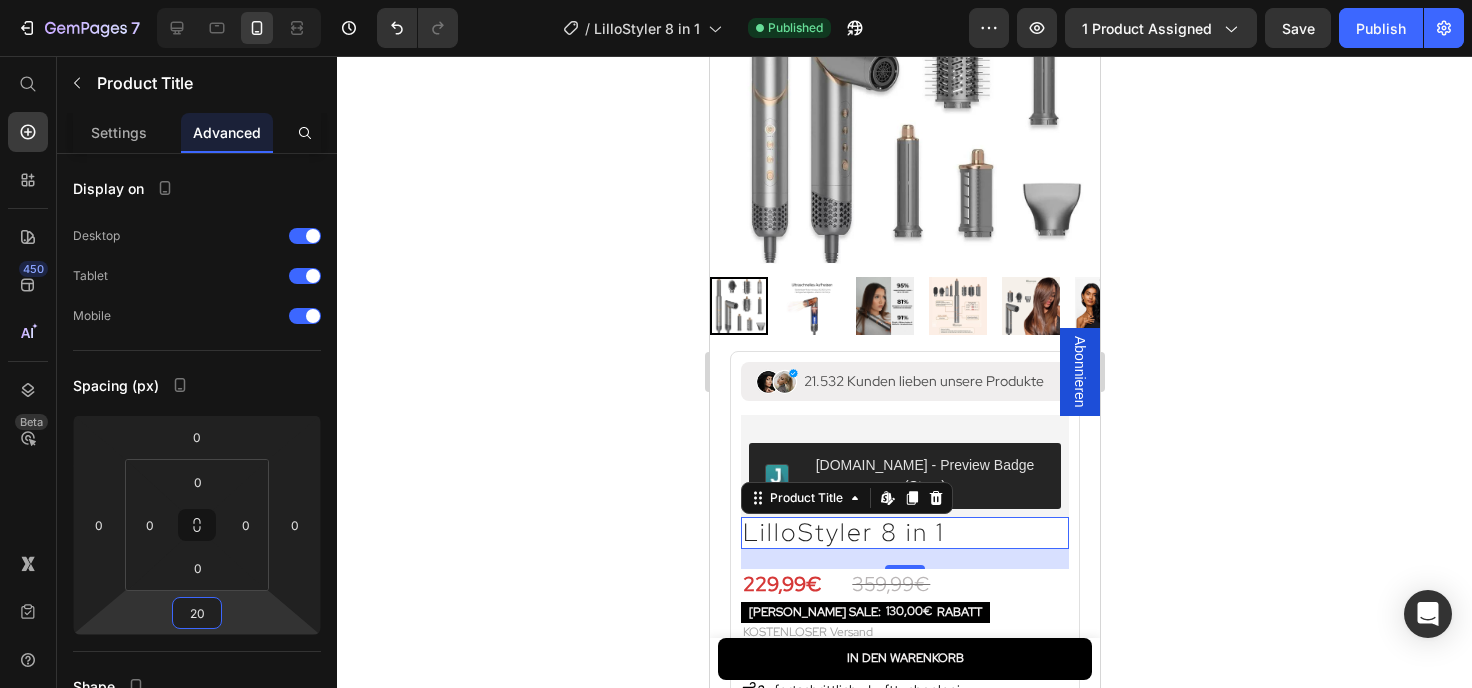 click 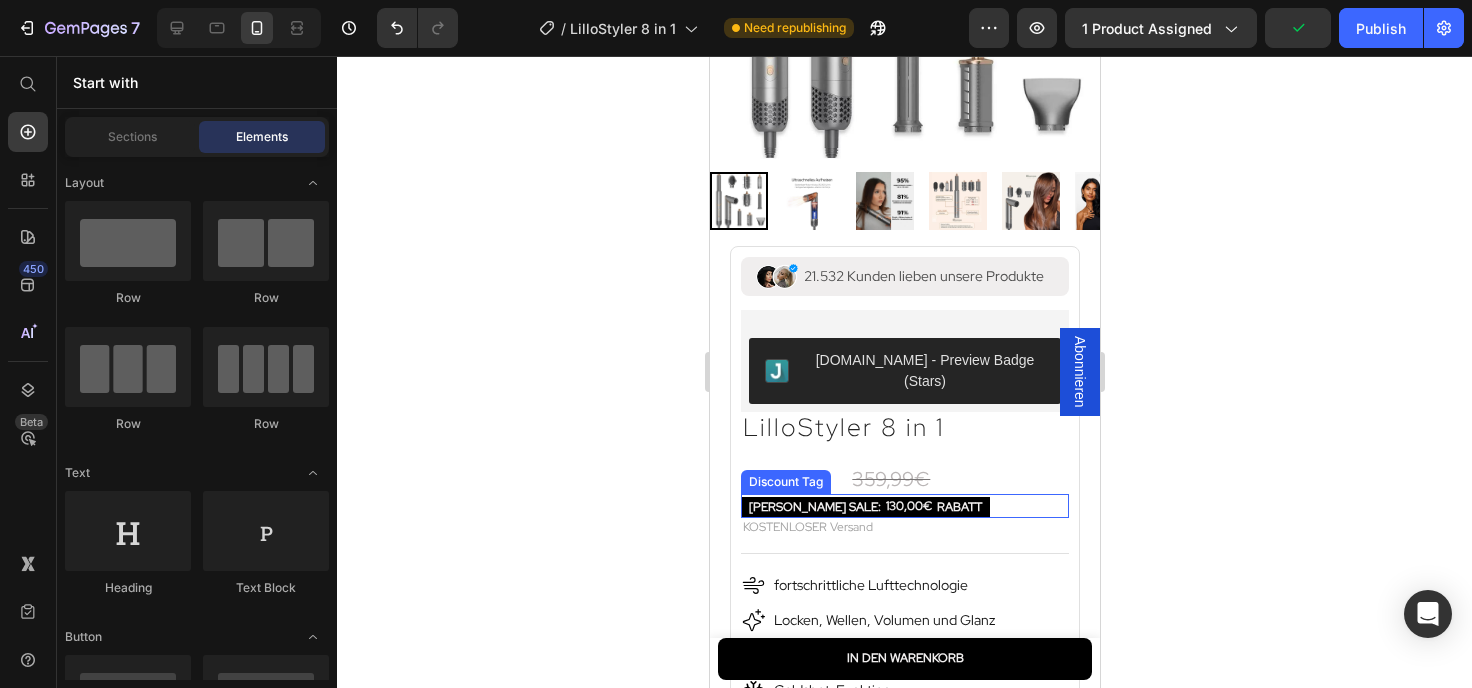 scroll, scrollTop: 331, scrollLeft: 0, axis: vertical 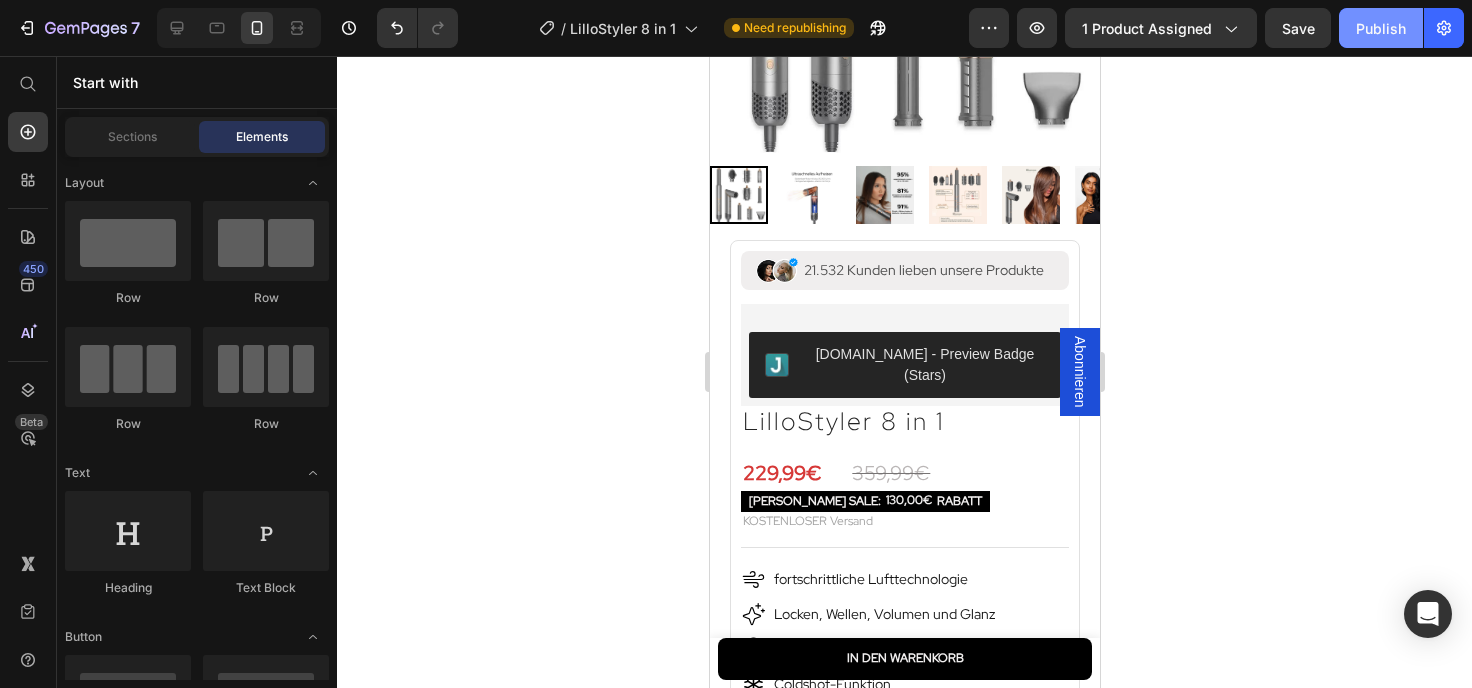 click on "Publish" at bounding box center (1381, 28) 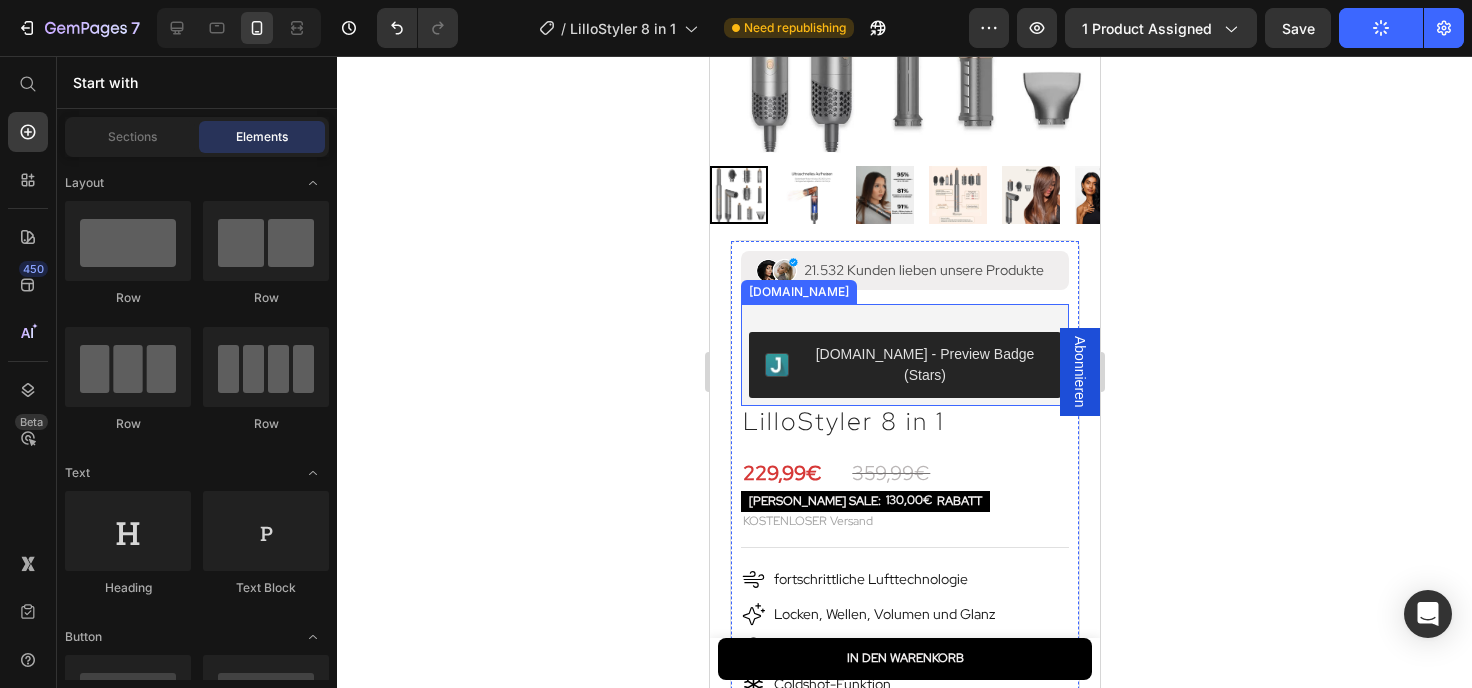 click on "[DOMAIN_NAME] - Preview Badge (Stars)" at bounding box center (904, 365) 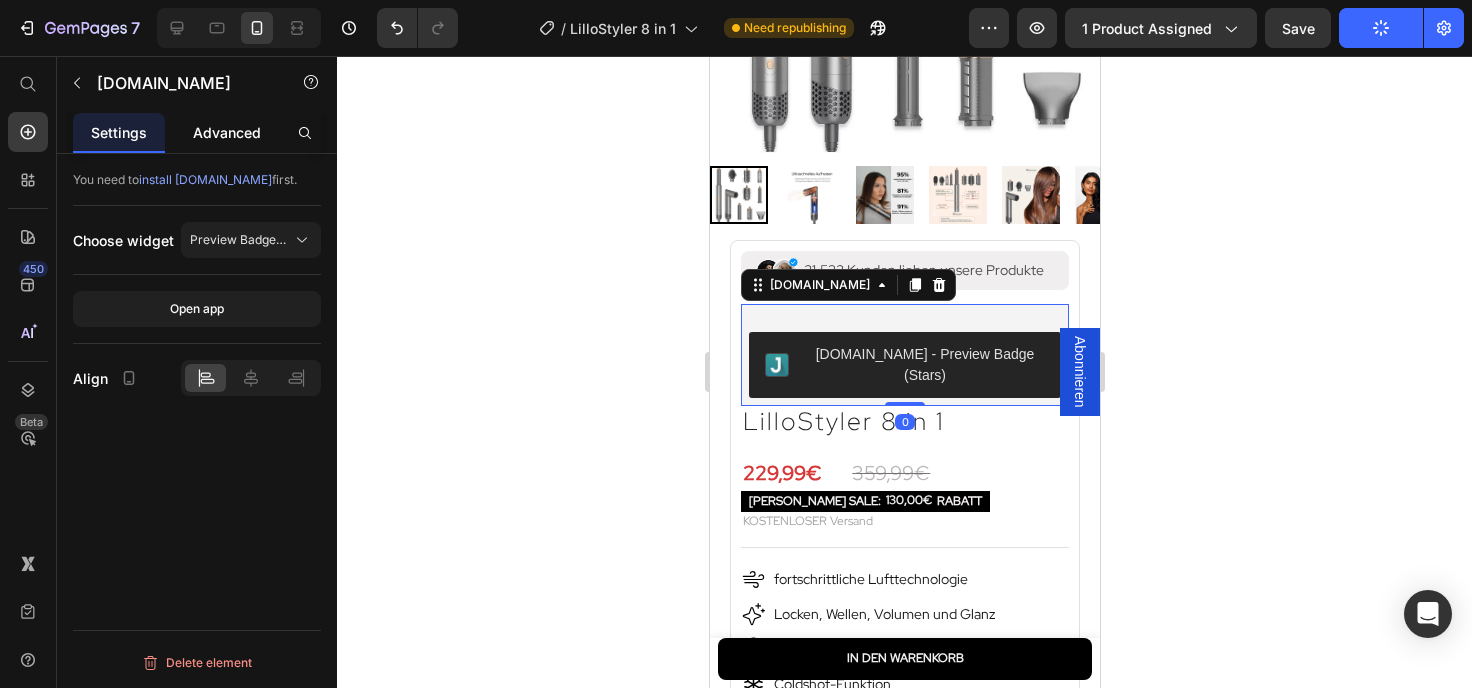 click on "Advanced" at bounding box center (227, 132) 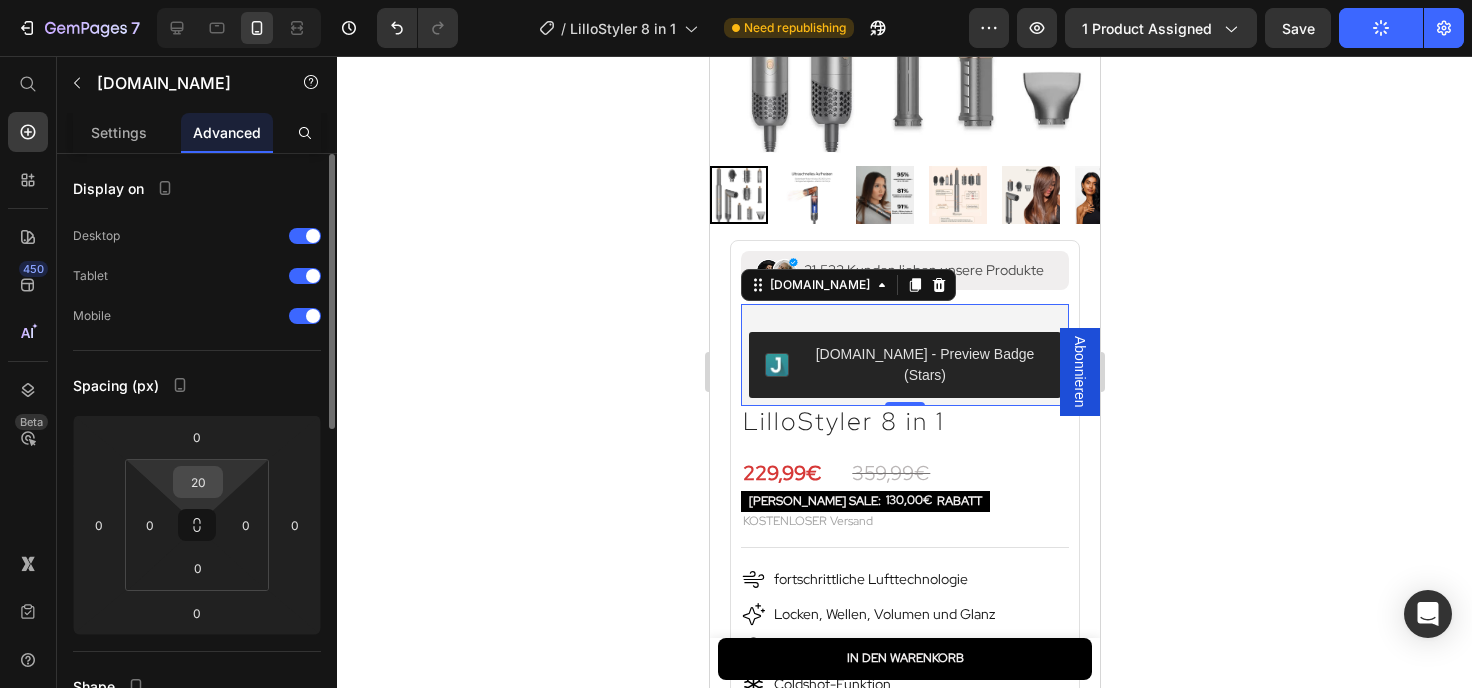 click on "20" at bounding box center (198, 482) 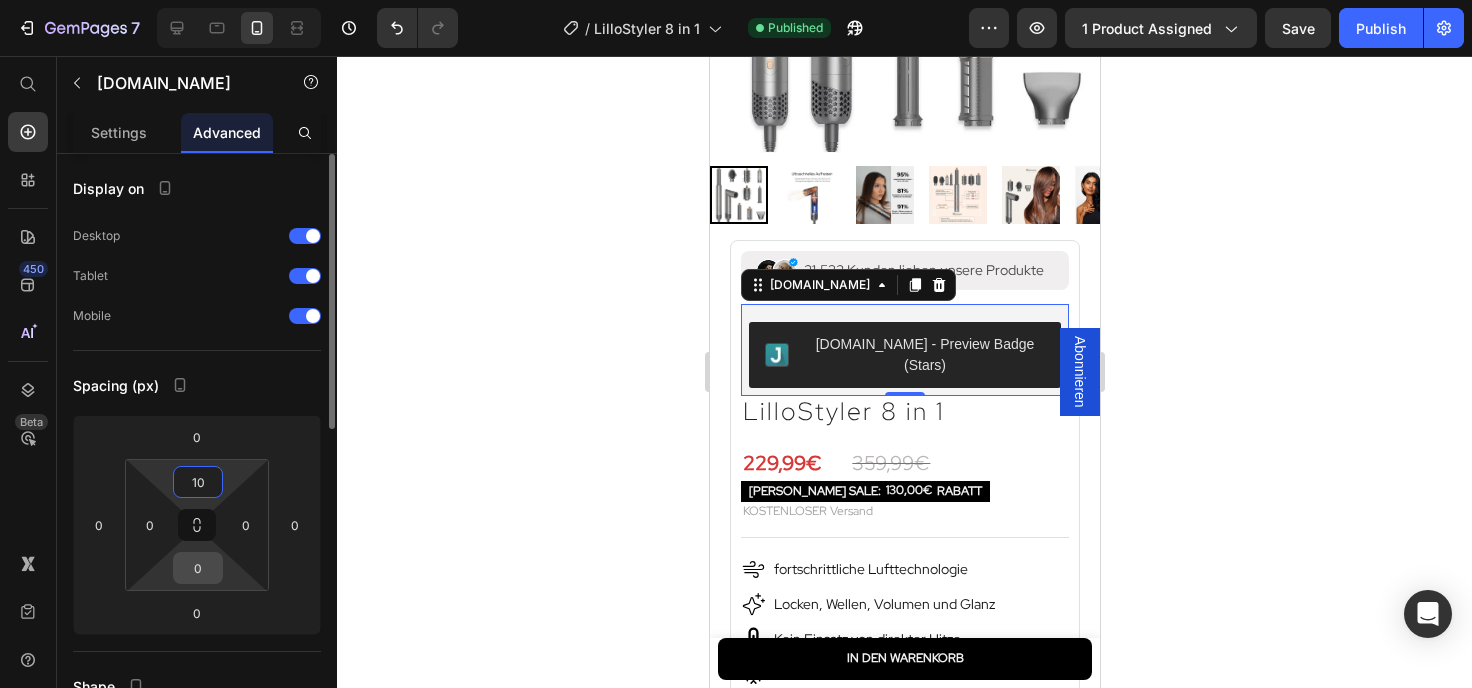 type on "10" 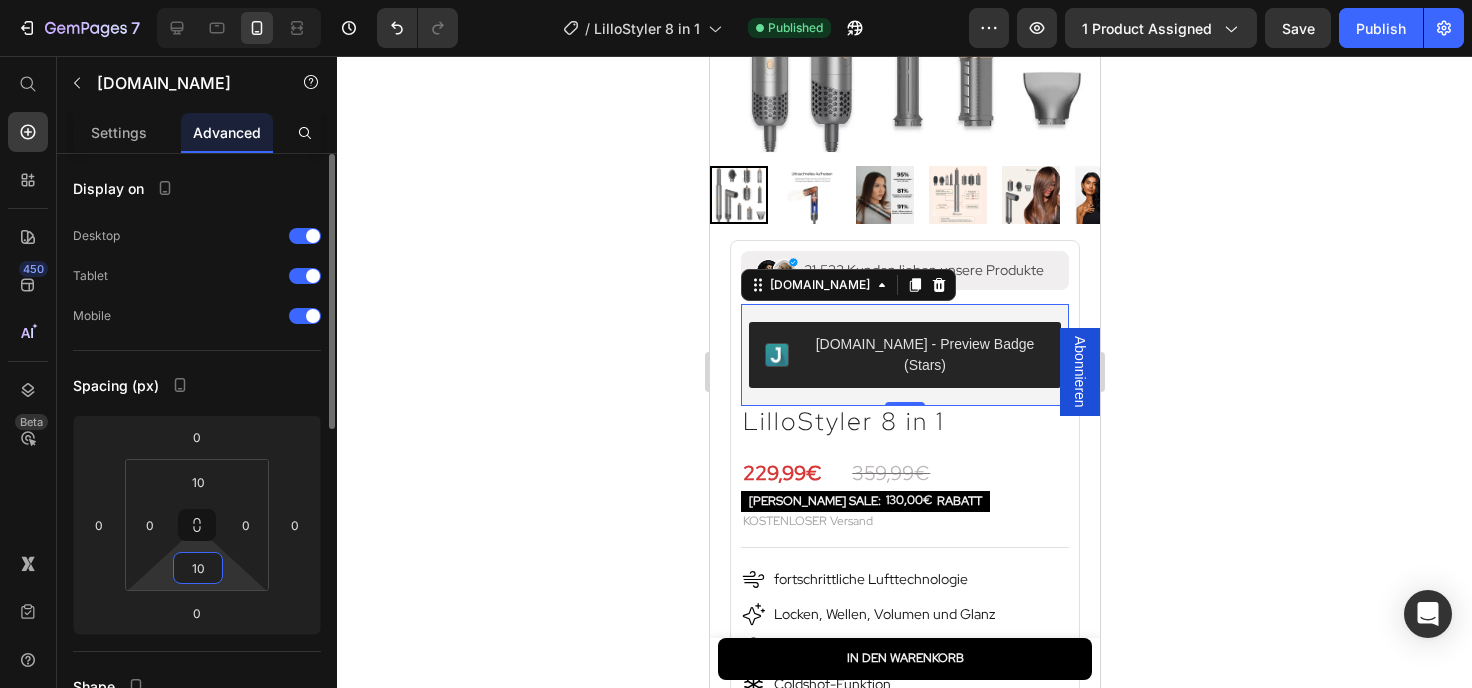 type on "10" 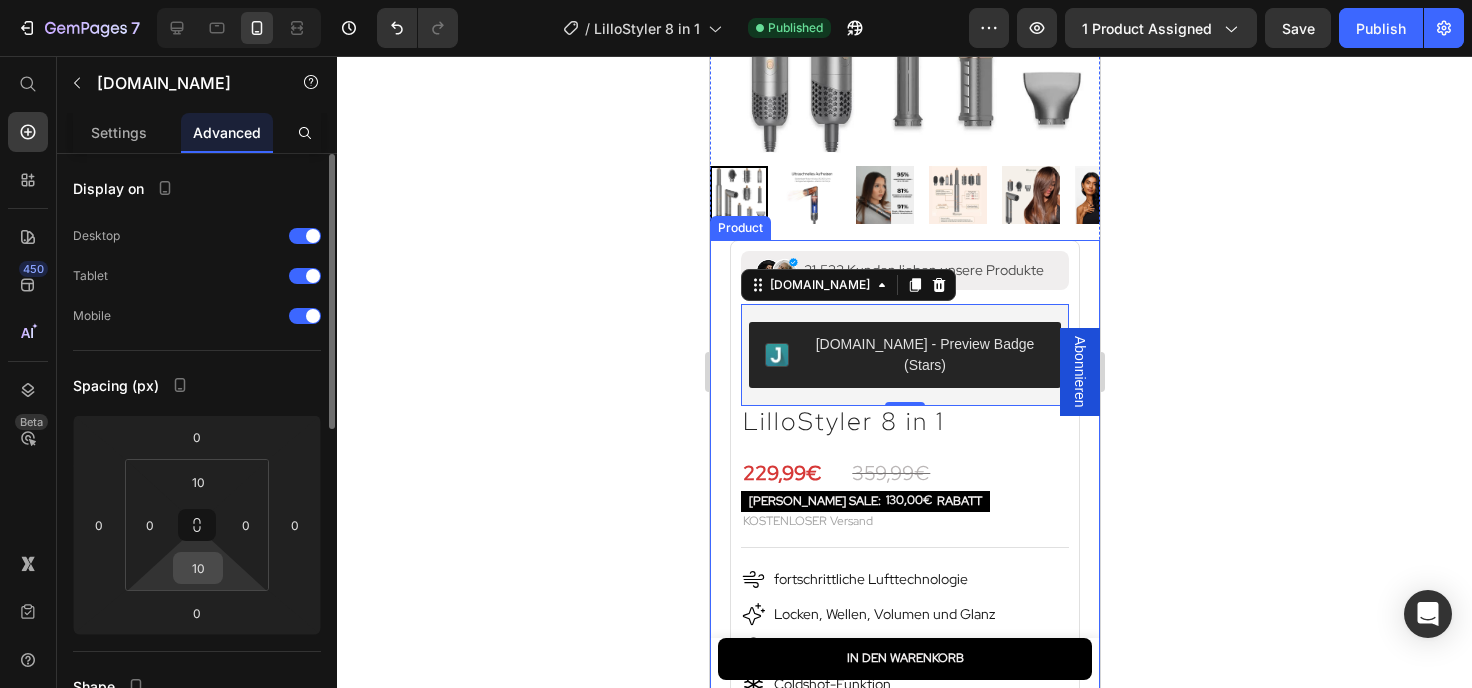 click on "10" at bounding box center [198, 568] 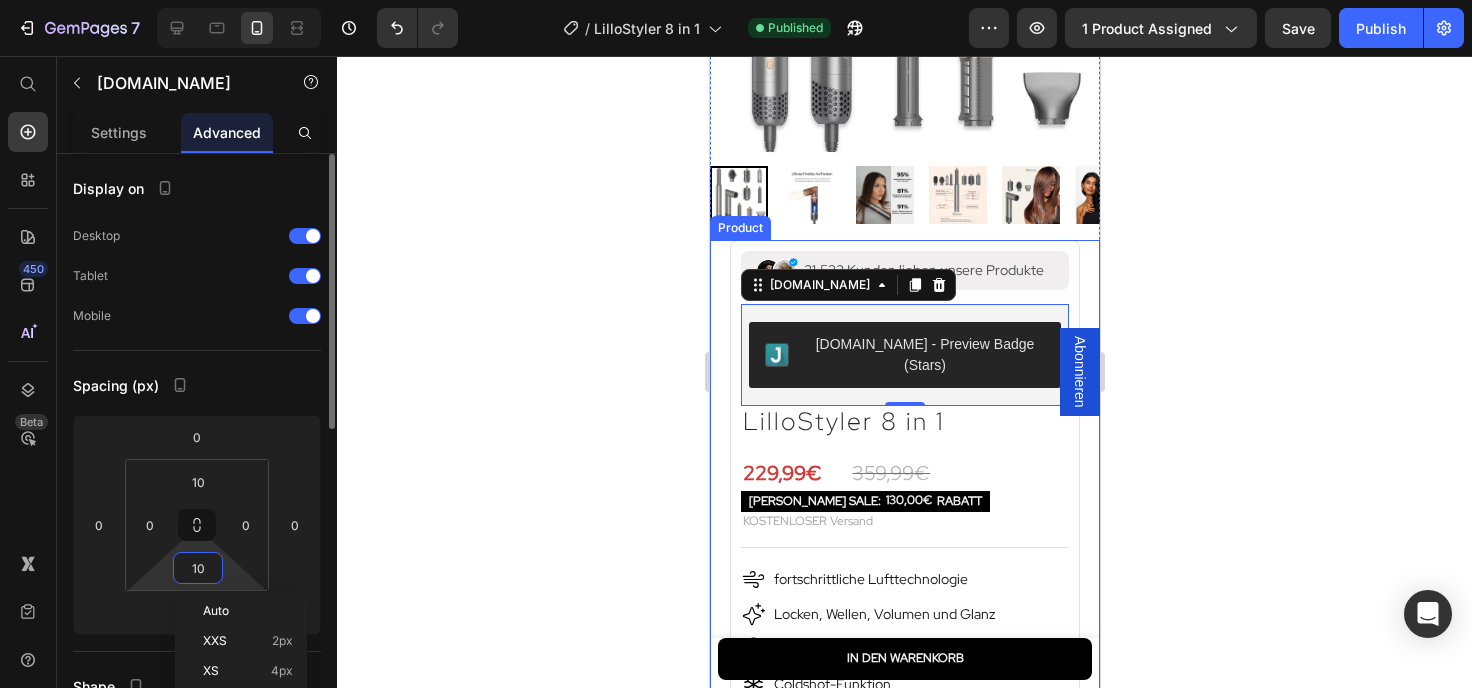 click on "10" at bounding box center (198, 568) 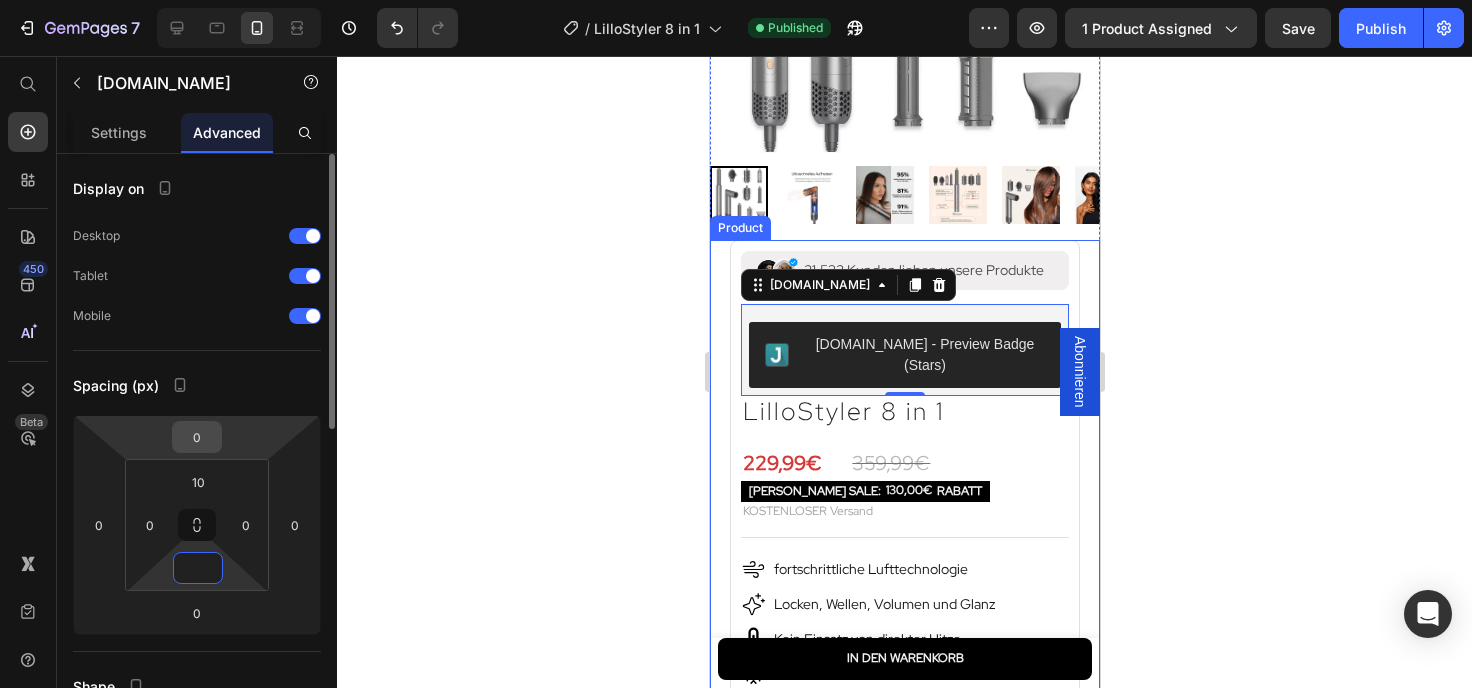 type on "0" 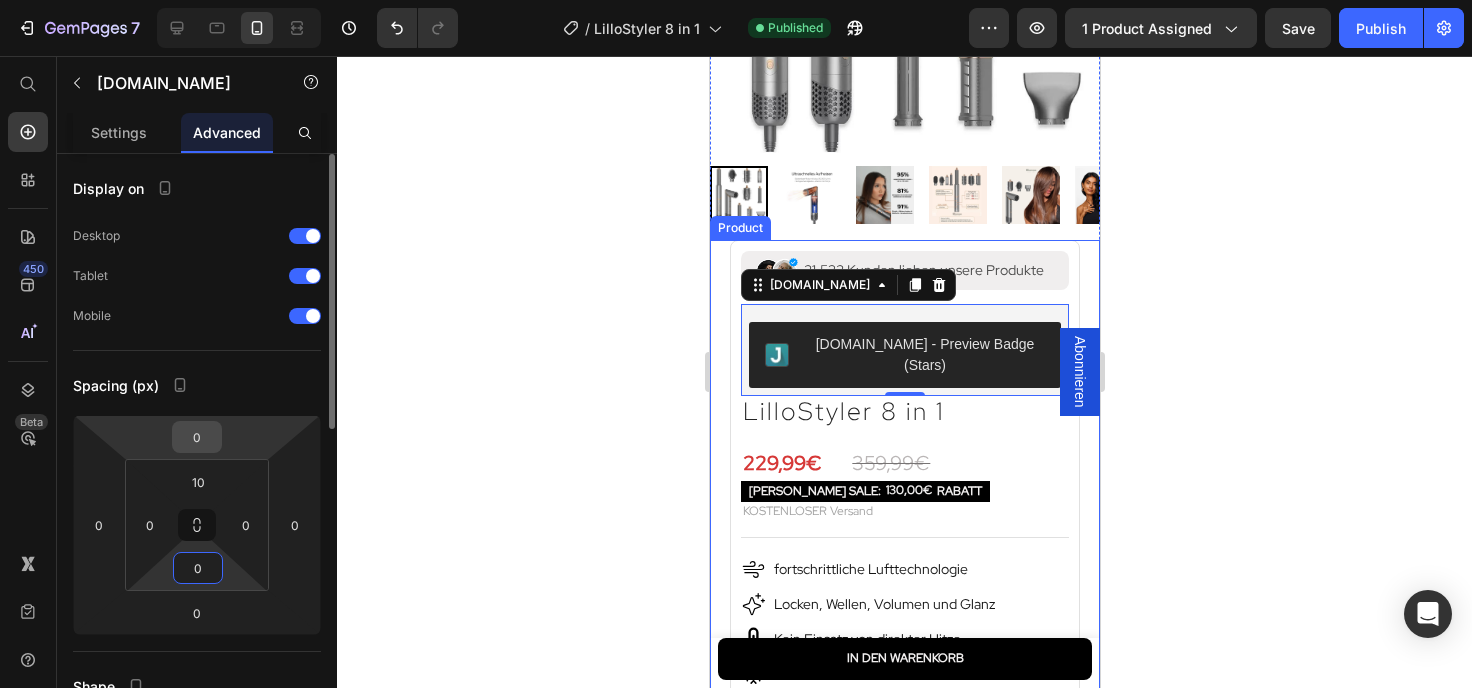 click on "0" at bounding box center (197, 437) 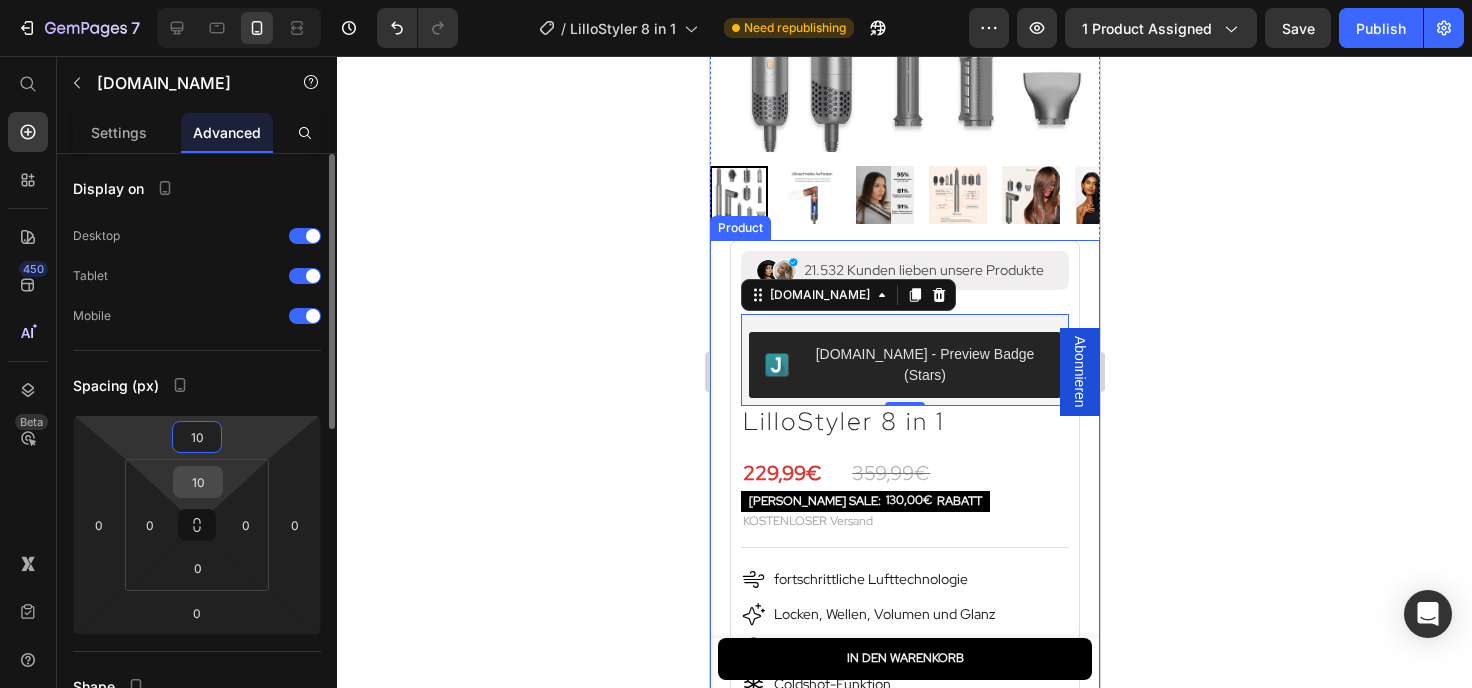 type on "10" 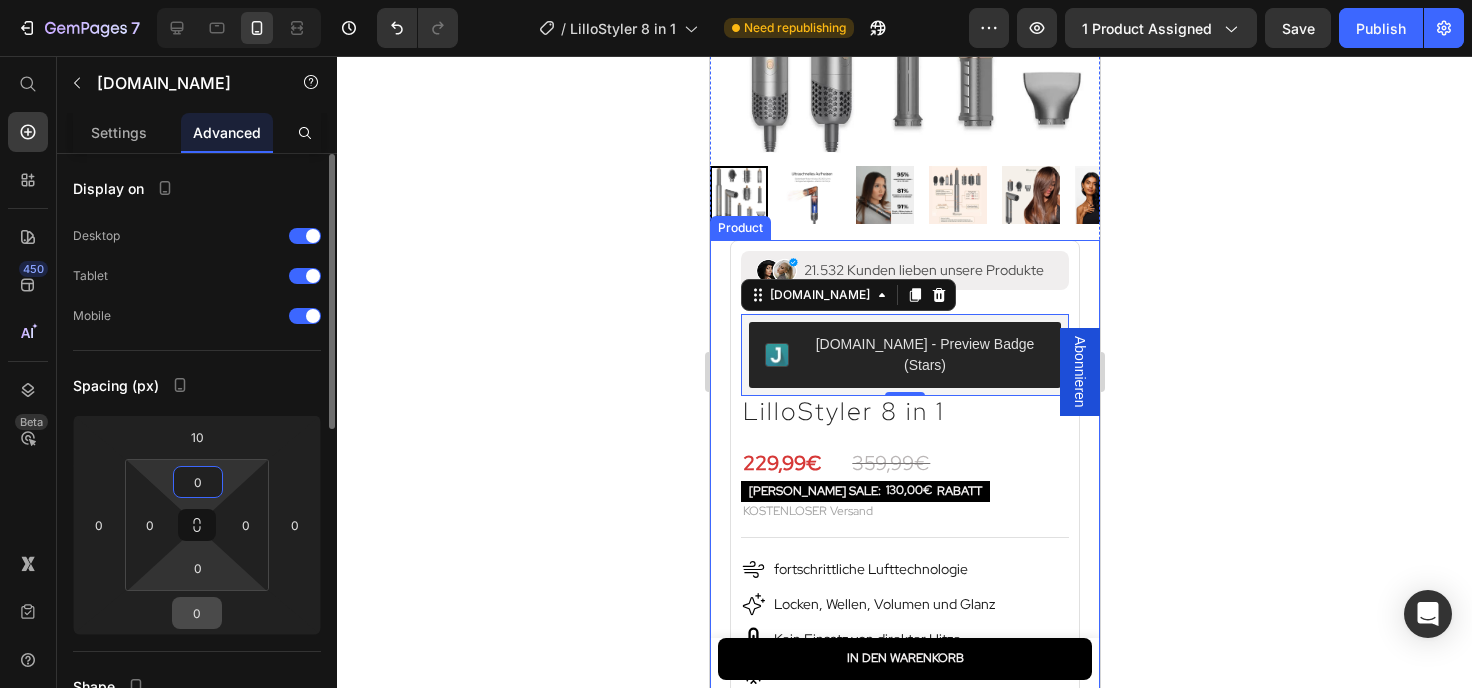 type on "0" 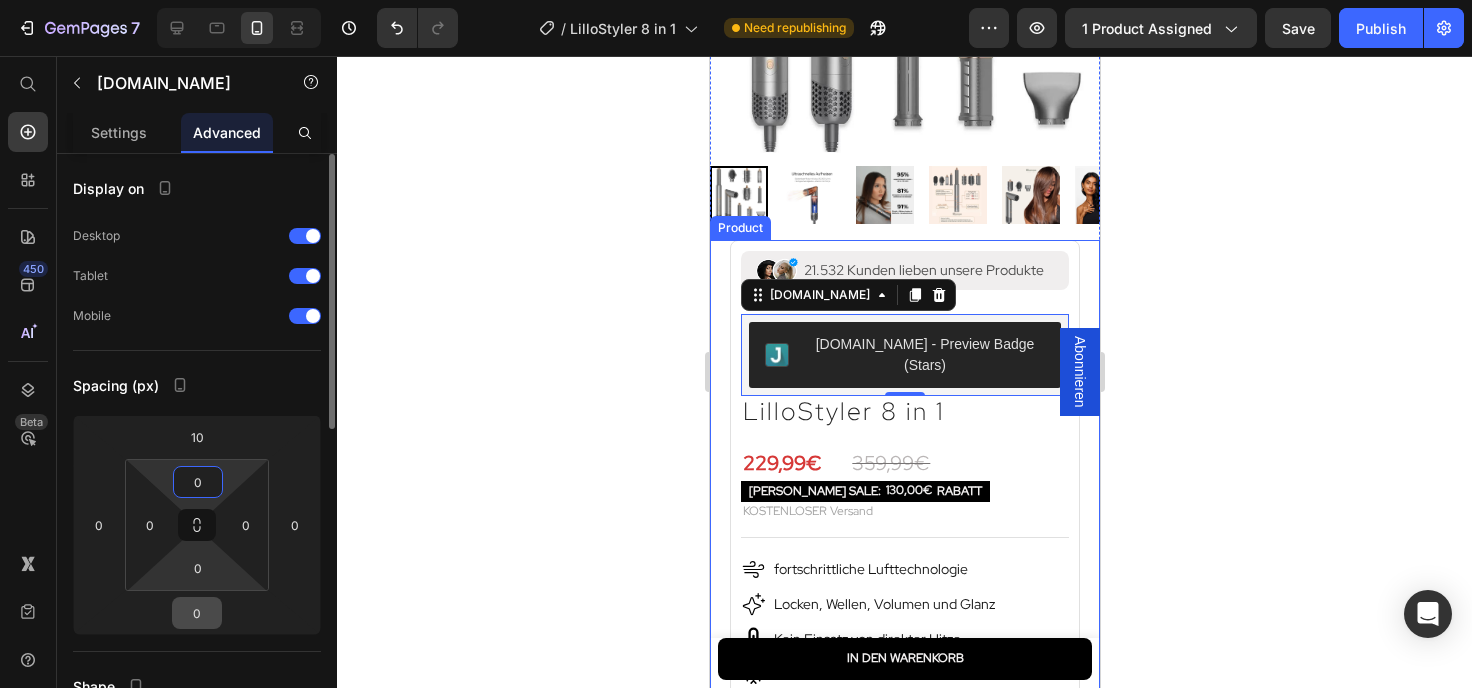 click on "0" at bounding box center [197, 613] 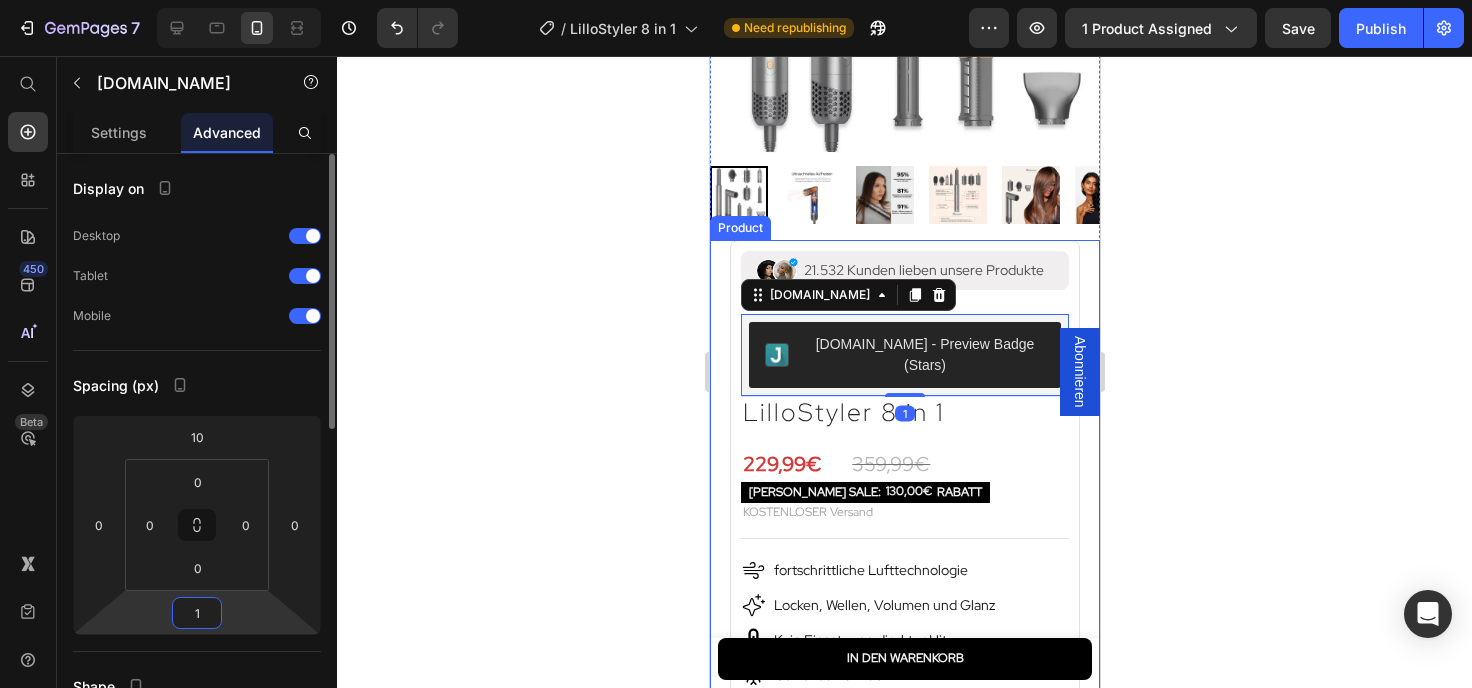 type on "10" 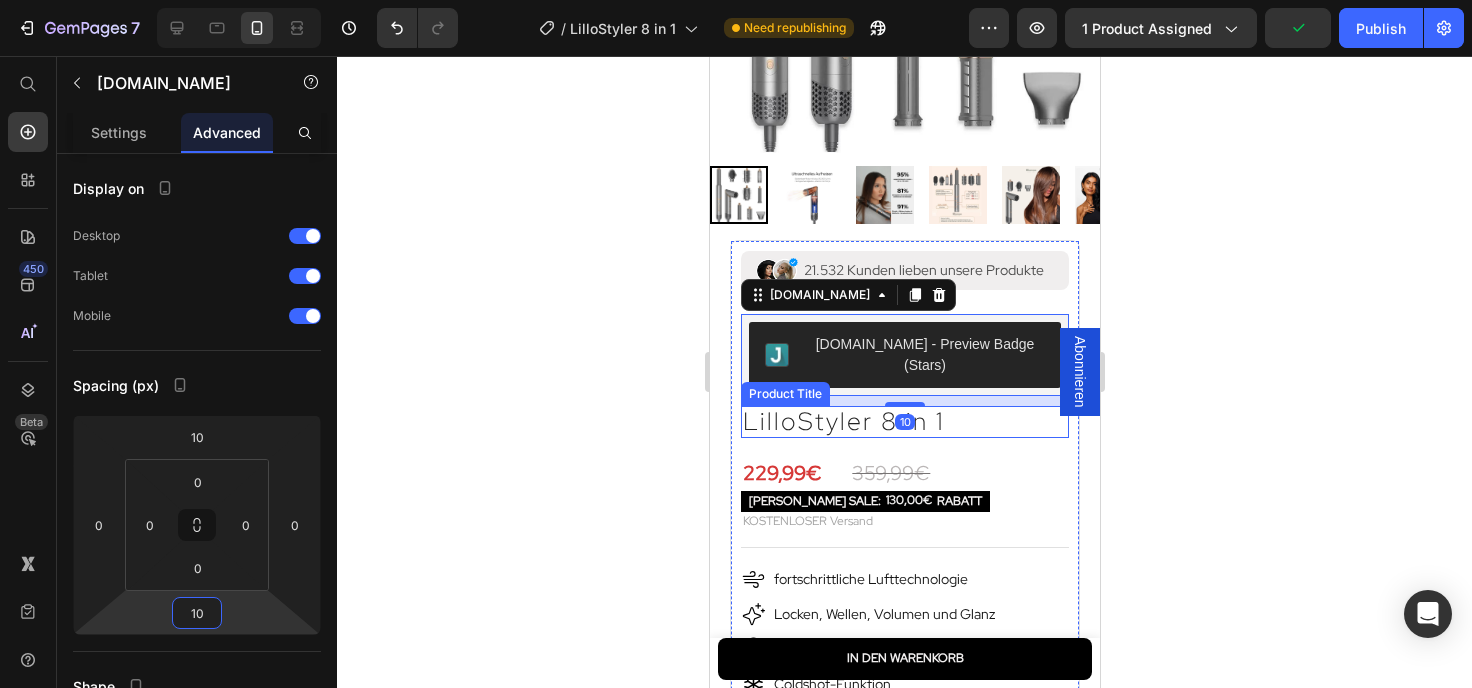 click on "LilloStyler 8 in 1" at bounding box center [904, 422] 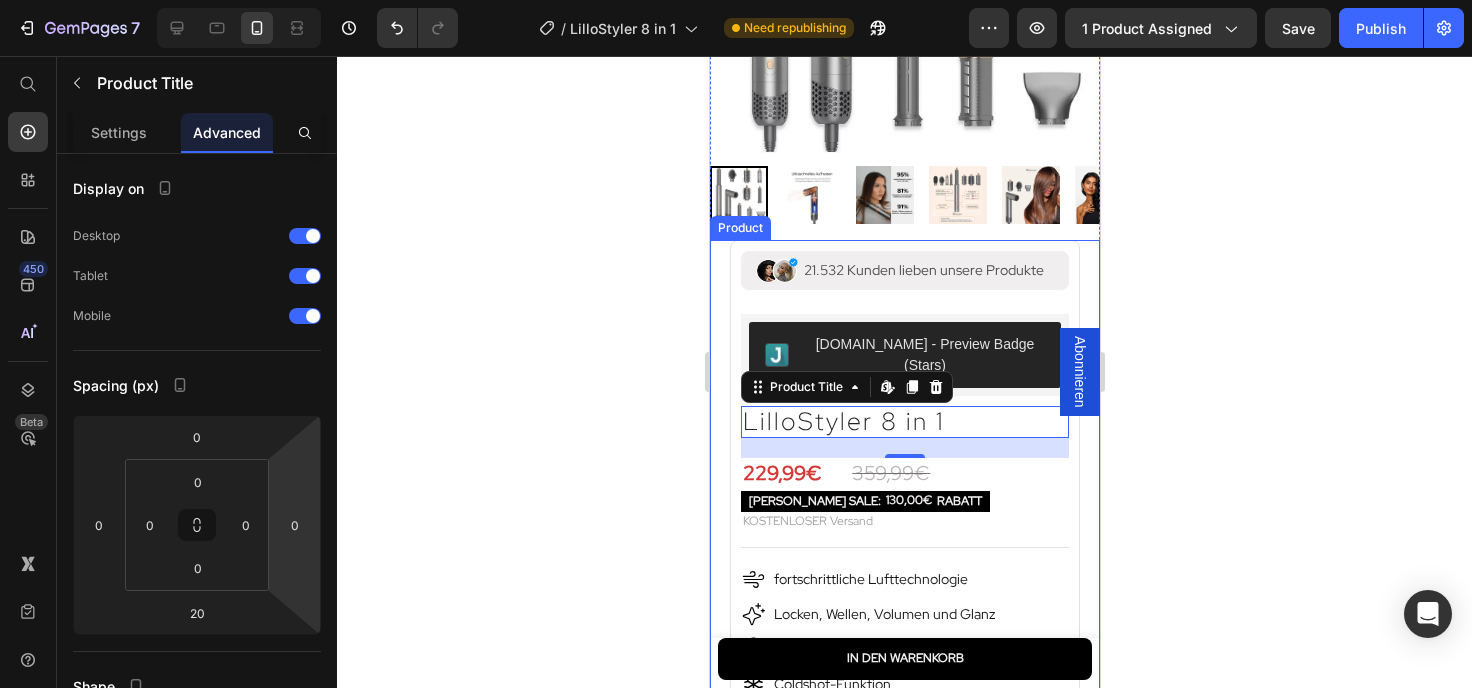 click 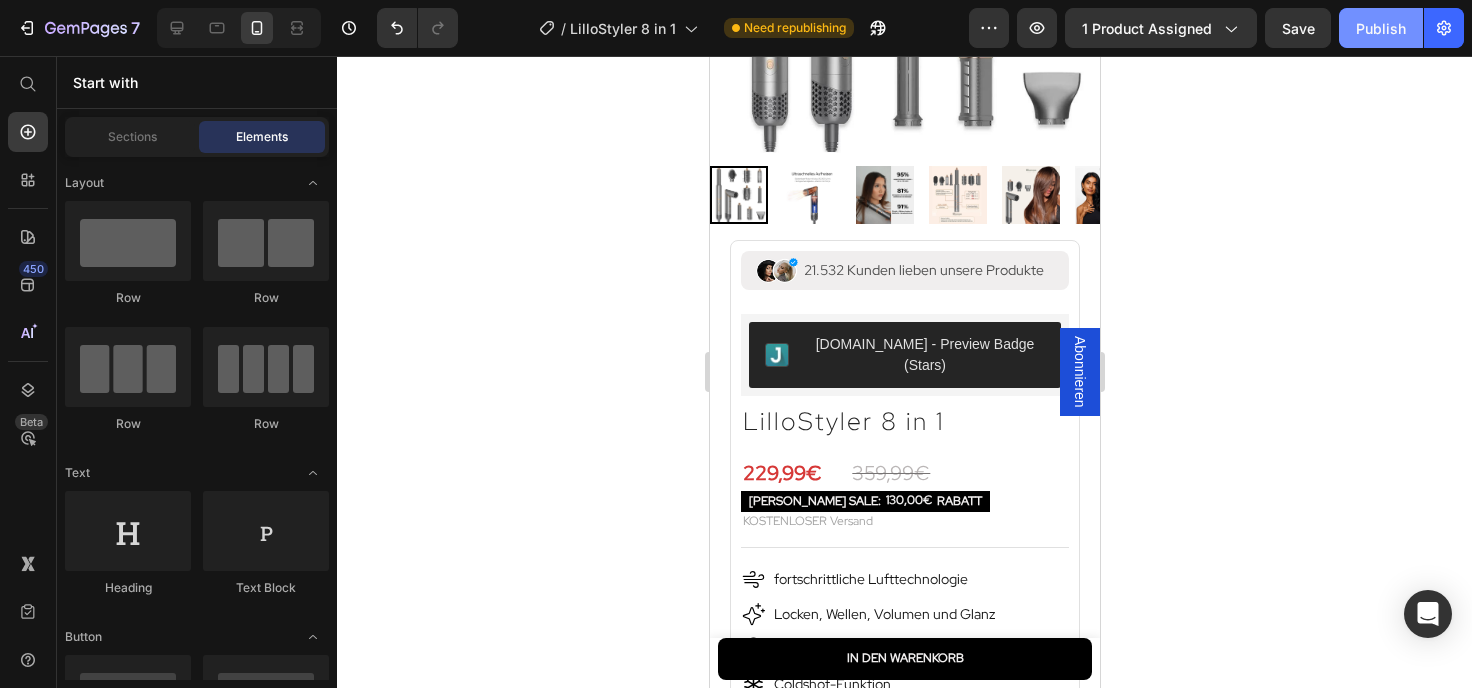click on "Publish" at bounding box center [1381, 28] 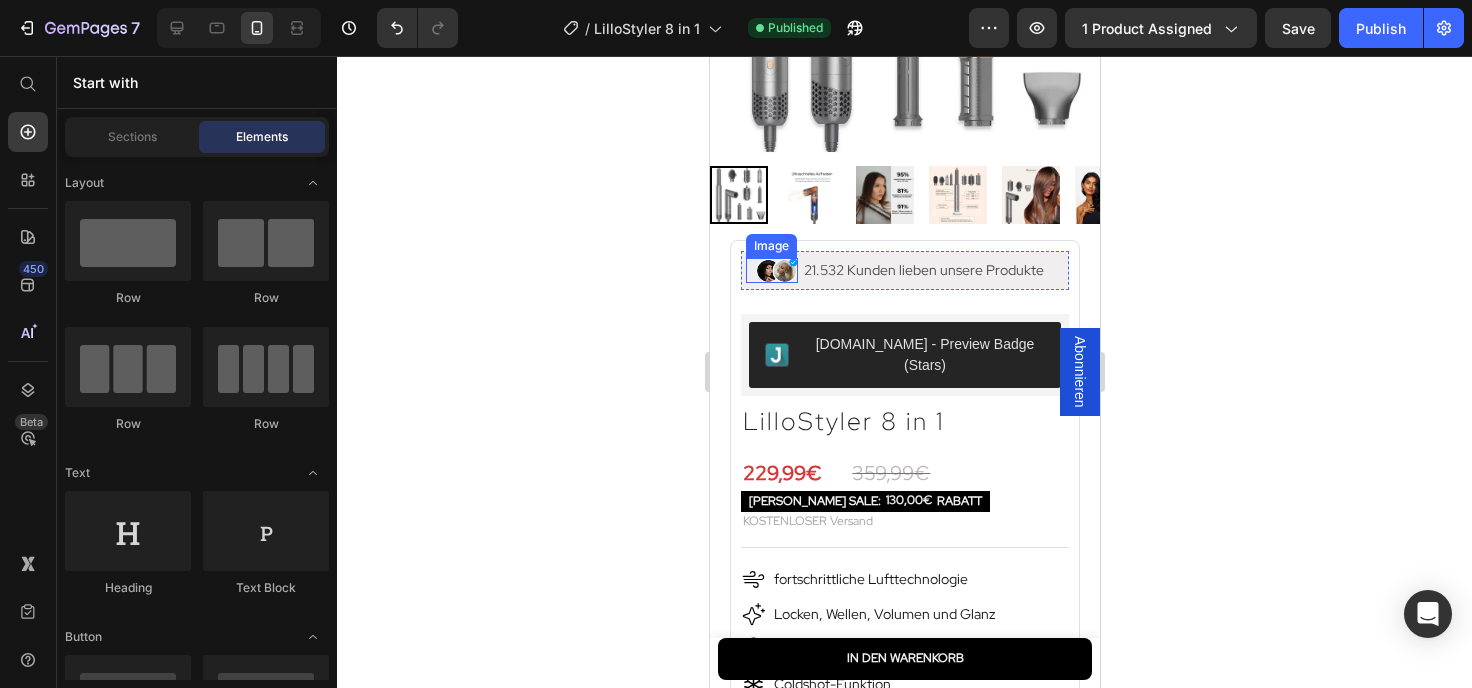 click at bounding box center [771, 271] 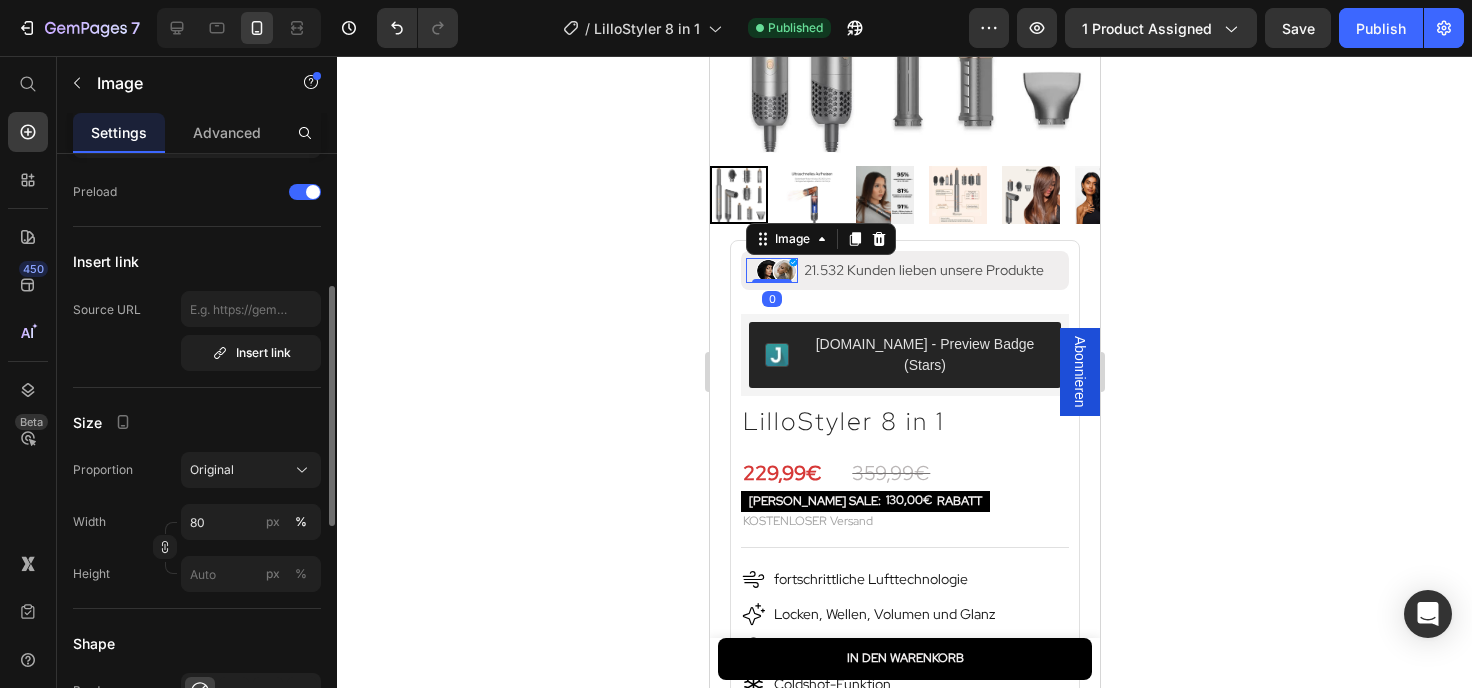 scroll, scrollTop: 648, scrollLeft: 0, axis: vertical 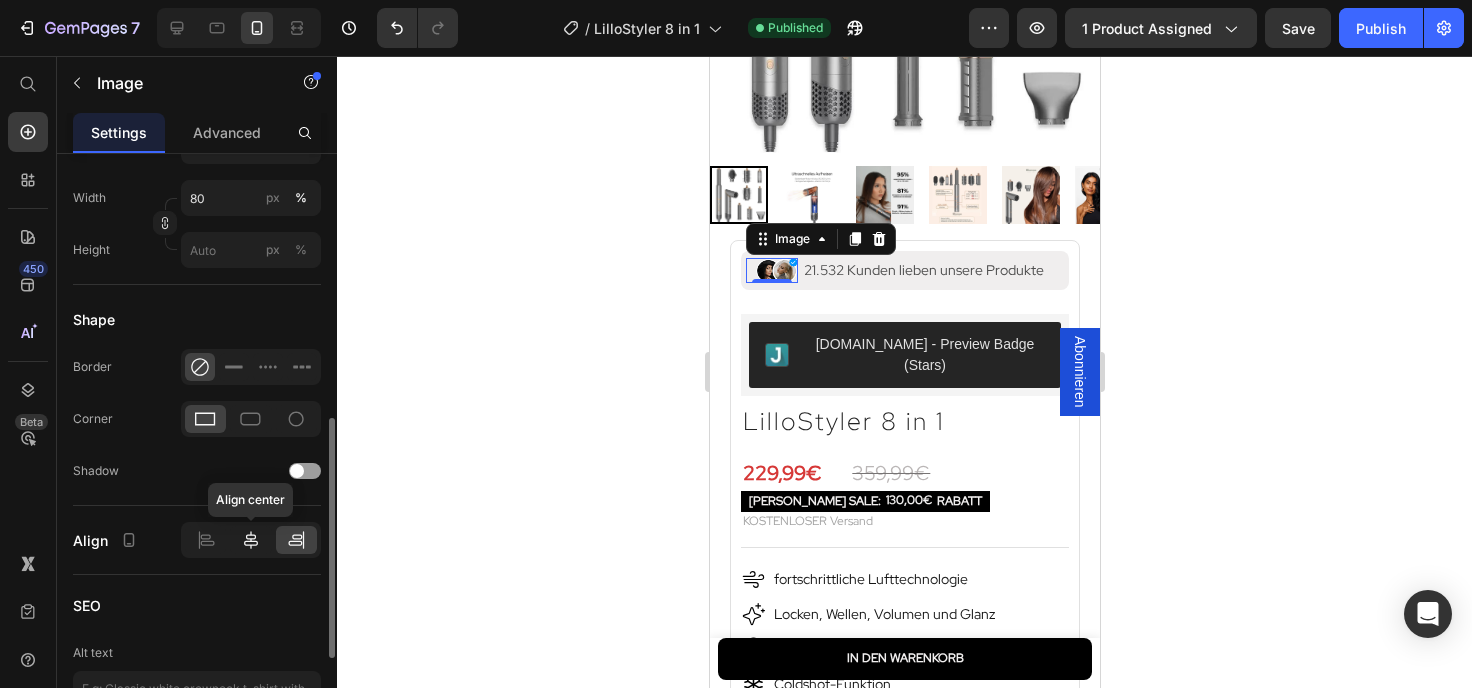 click 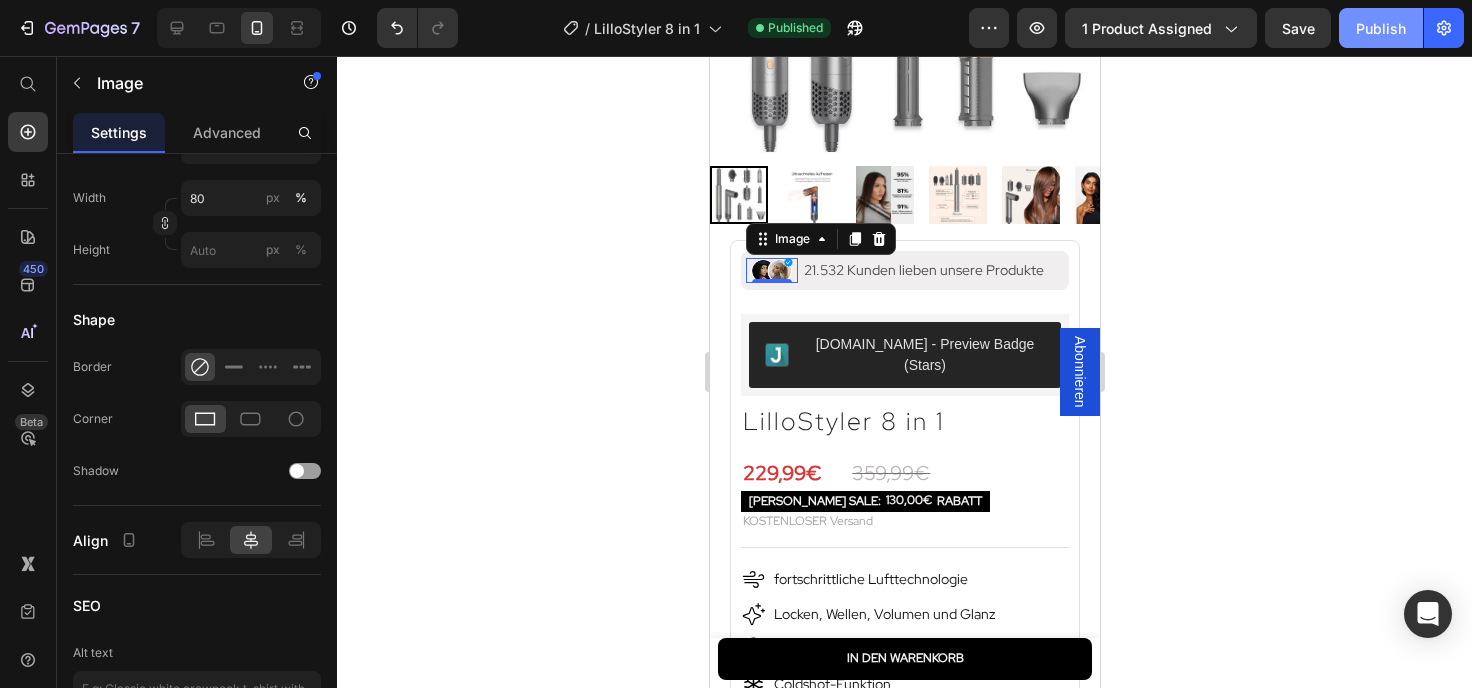 click on "Publish" 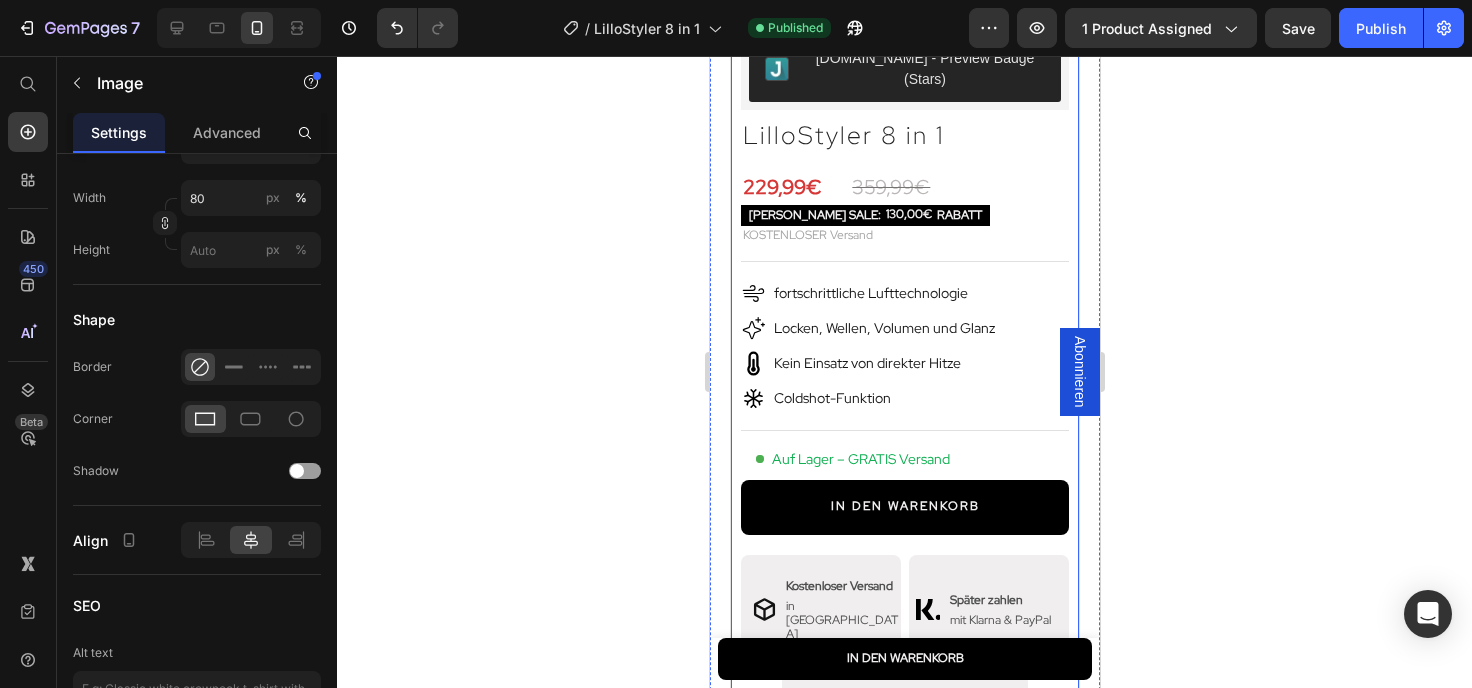 scroll, scrollTop: 441, scrollLeft: 0, axis: vertical 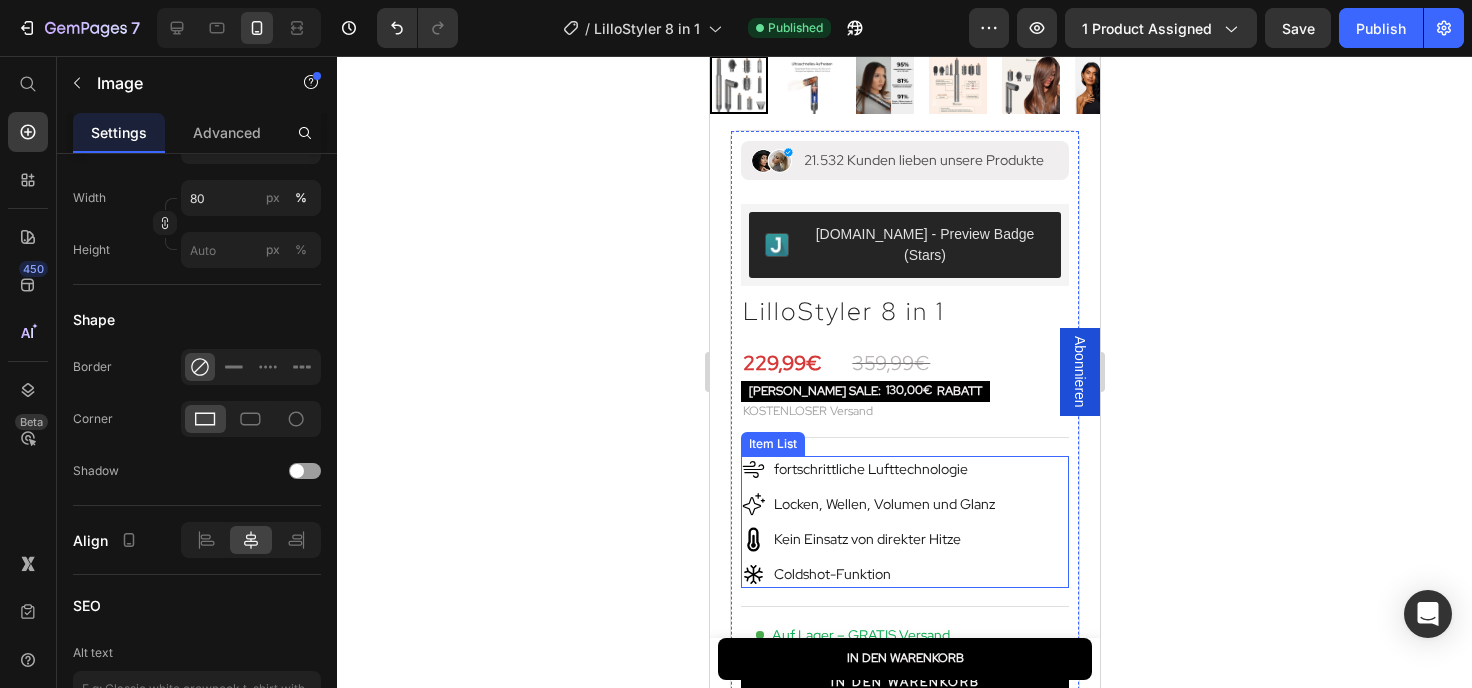 click on "fortschrittliche Lufttechnologie" at bounding box center [883, 469] 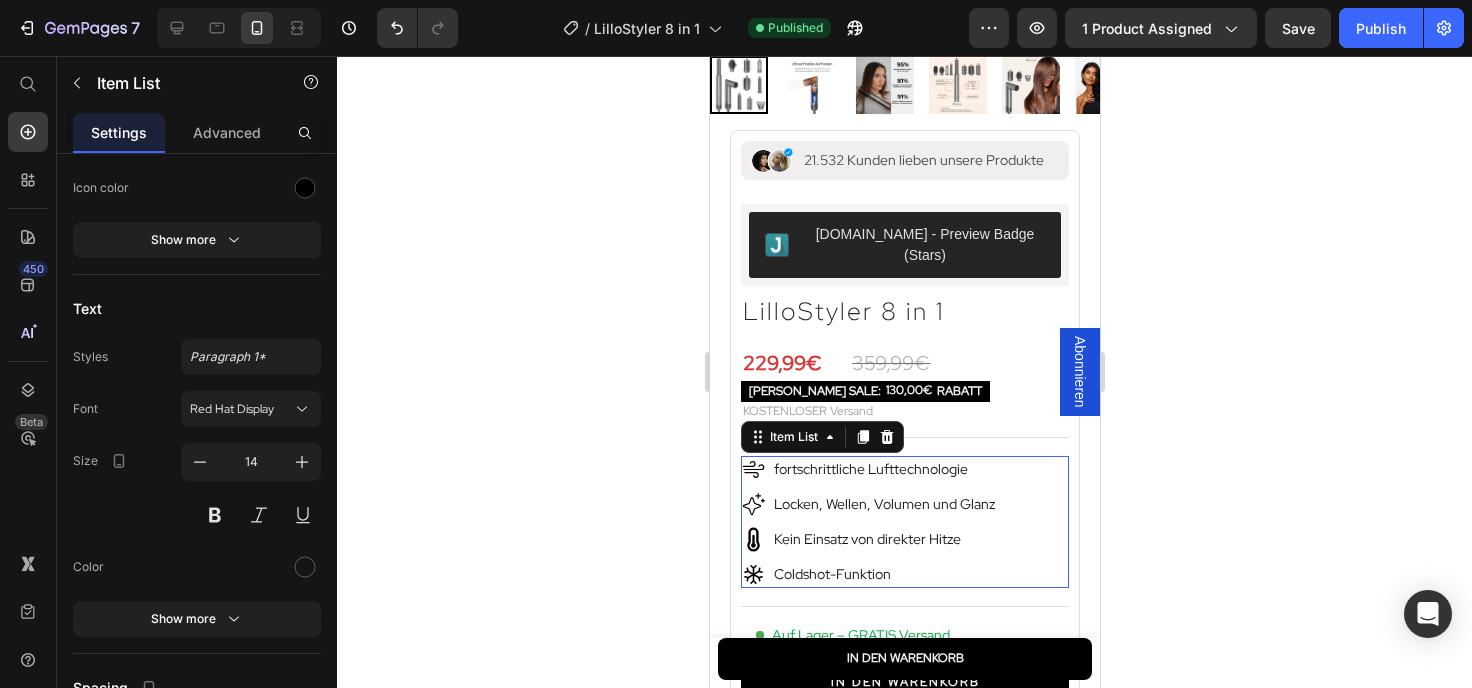 scroll, scrollTop: 0, scrollLeft: 0, axis: both 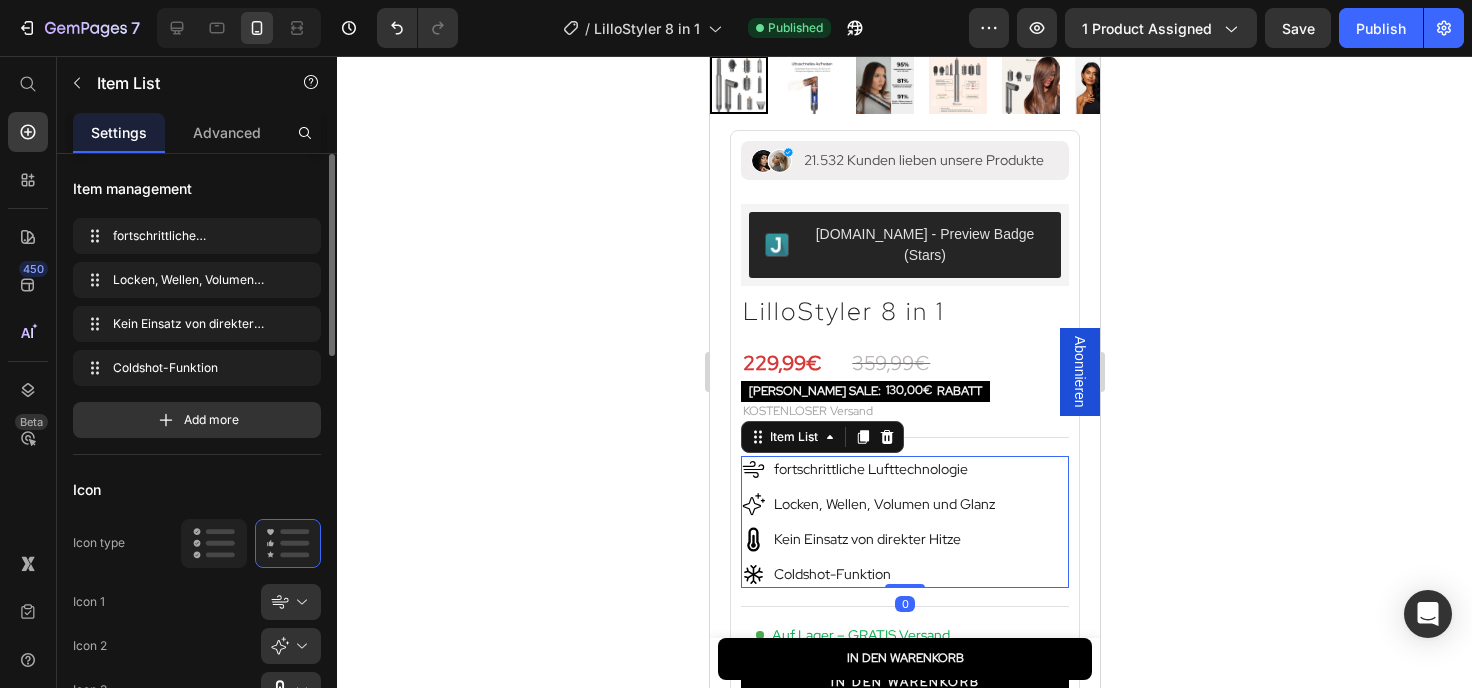click on "fortschrittliche Lufttechnologie" at bounding box center [883, 469] 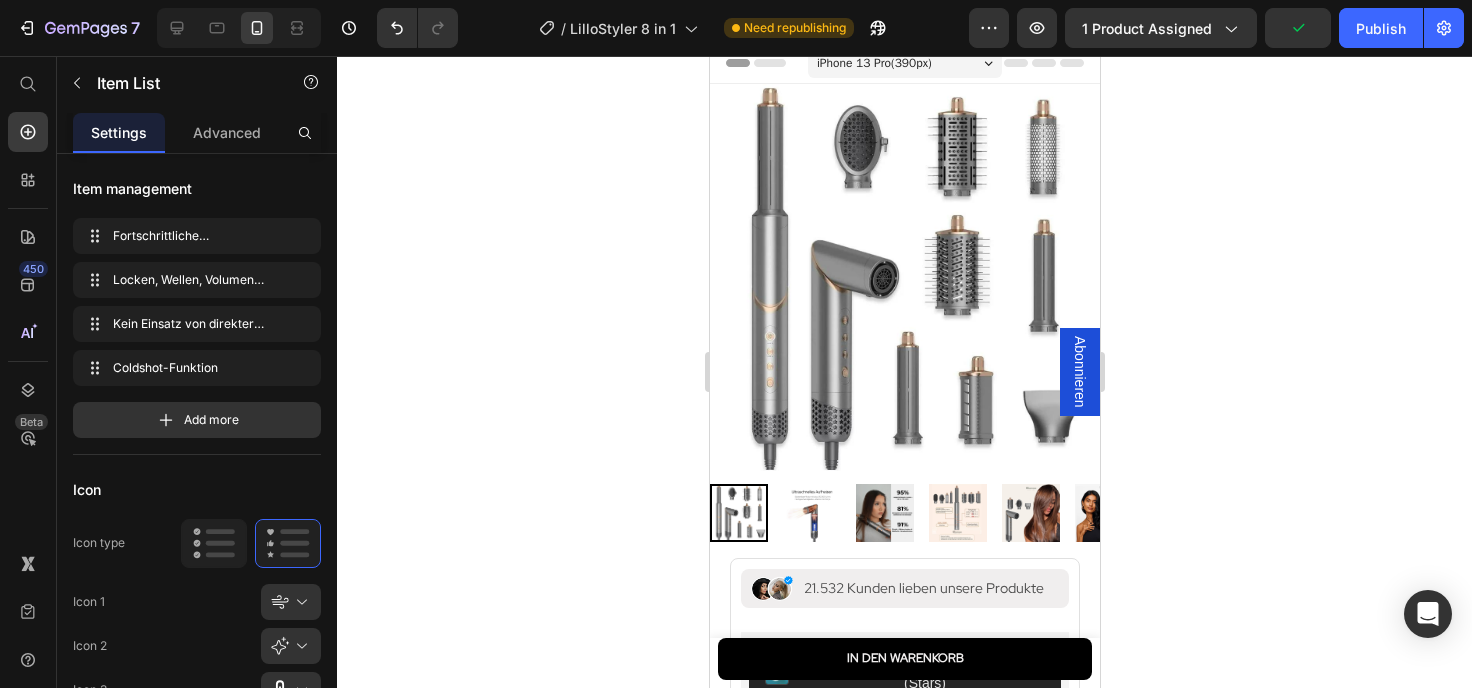 scroll, scrollTop: 0, scrollLeft: 0, axis: both 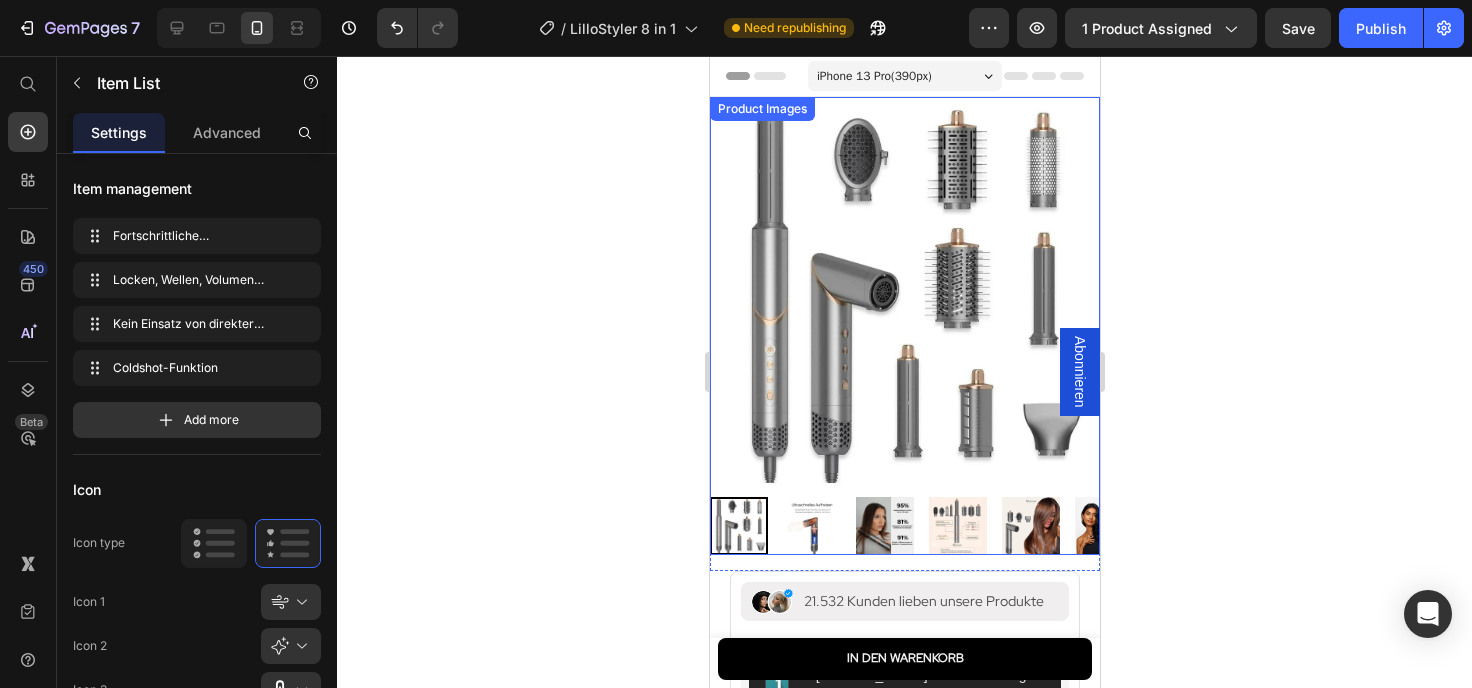 click at bounding box center [957, 526] 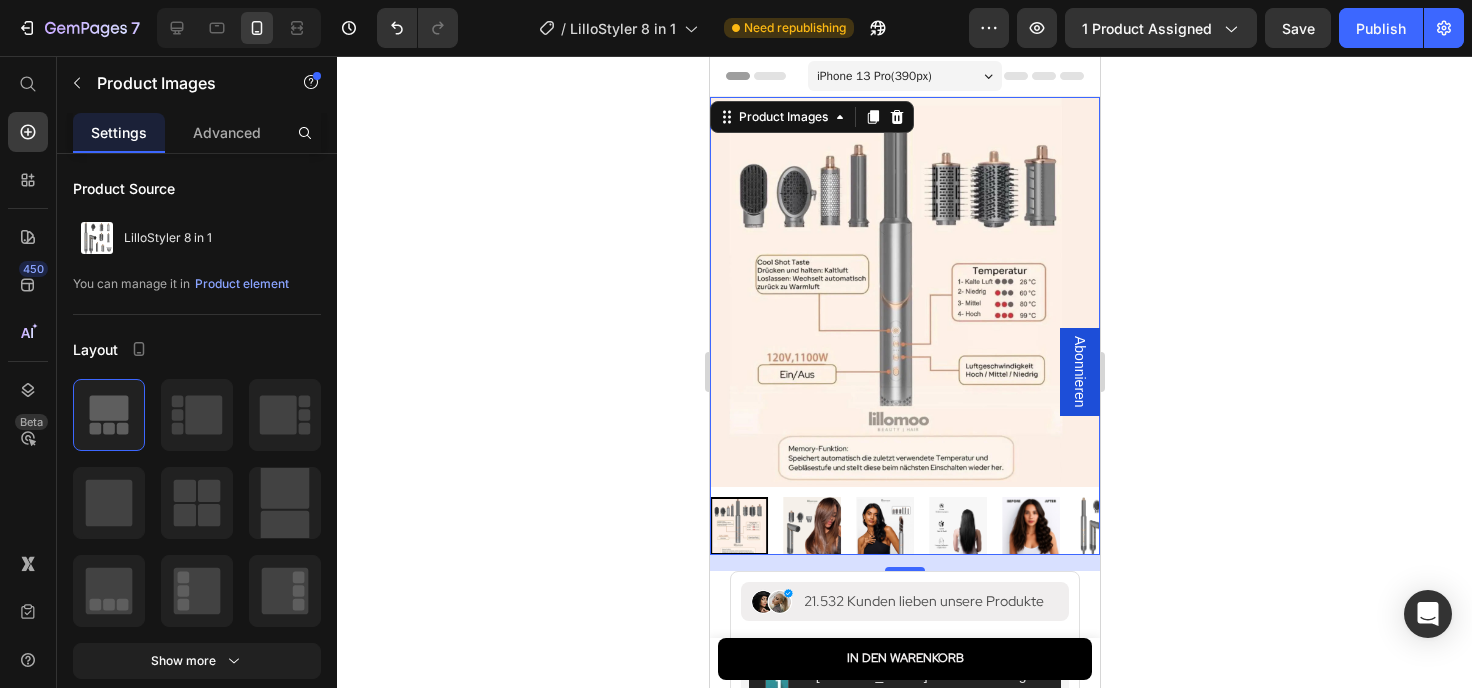 click at bounding box center (957, 526) 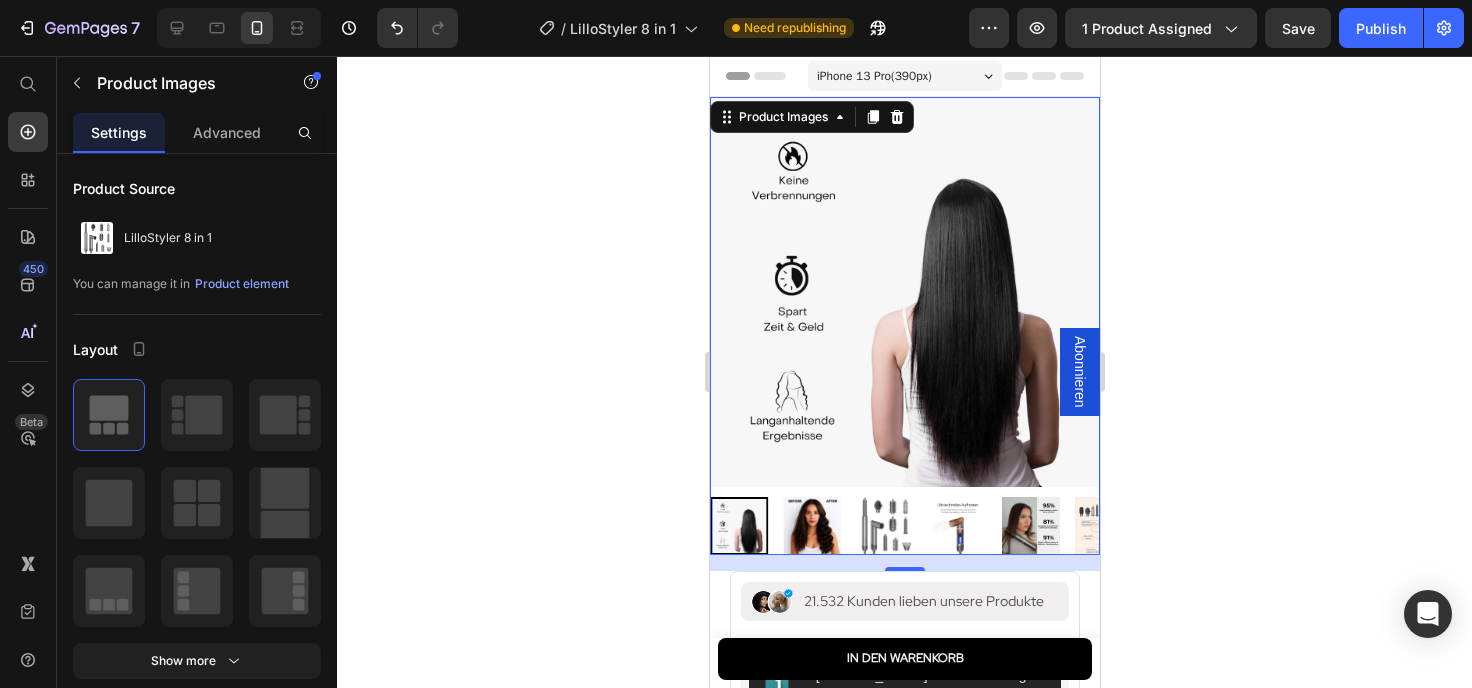 click at bounding box center (1030, 526) 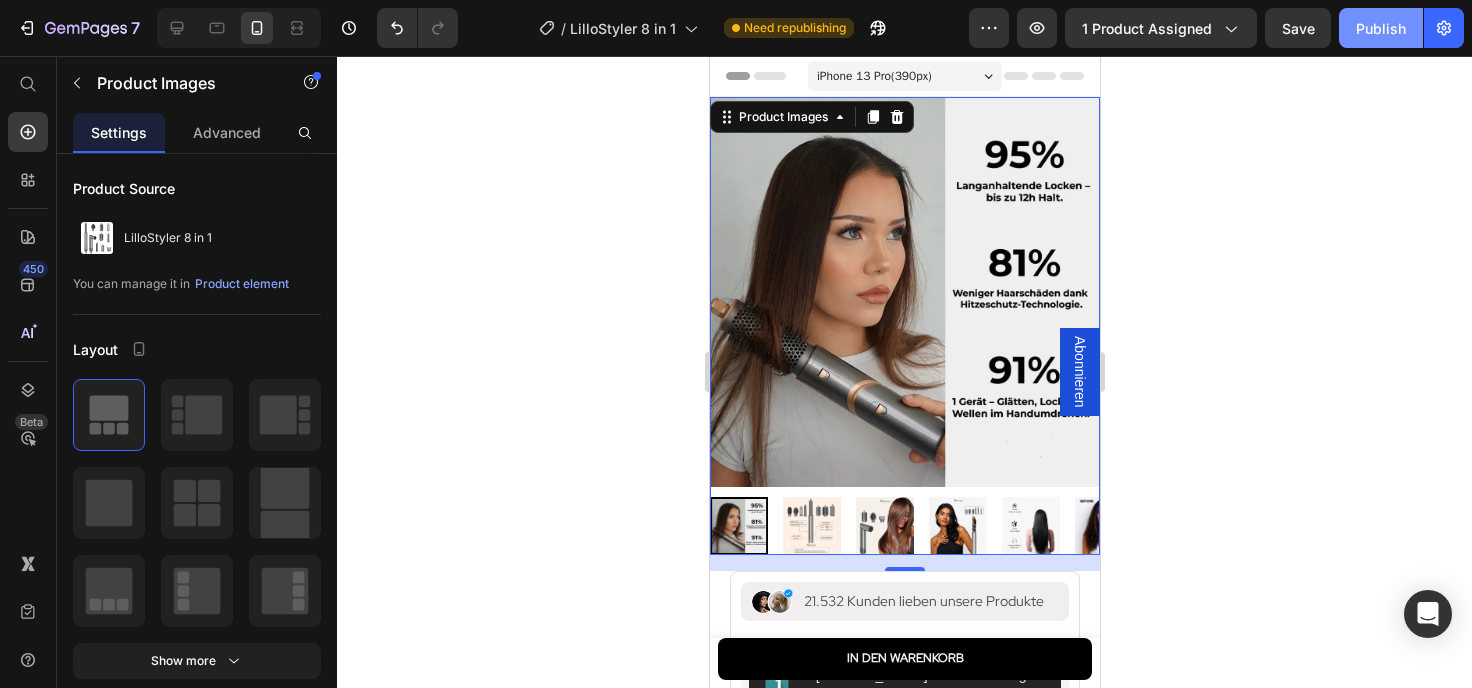 click on "Publish" at bounding box center (1381, 28) 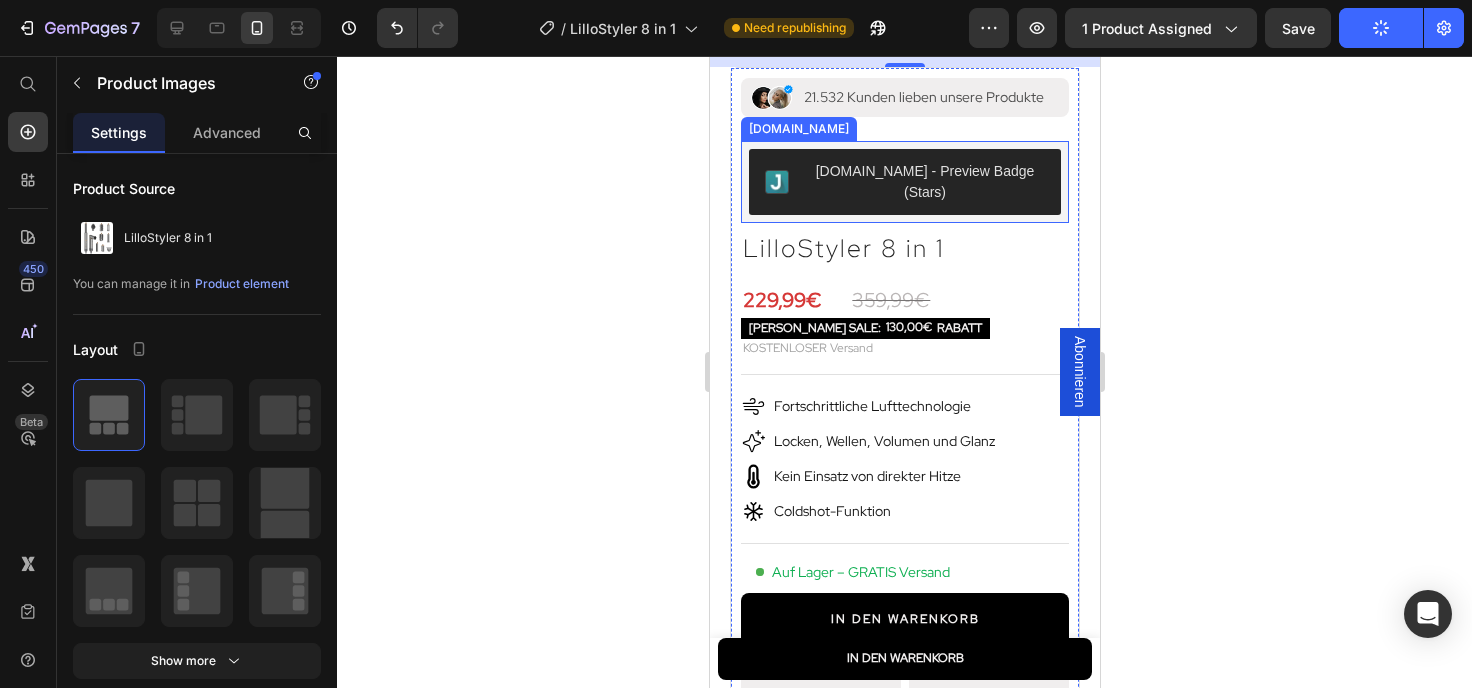 scroll, scrollTop: 552, scrollLeft: 0, axis: vertical 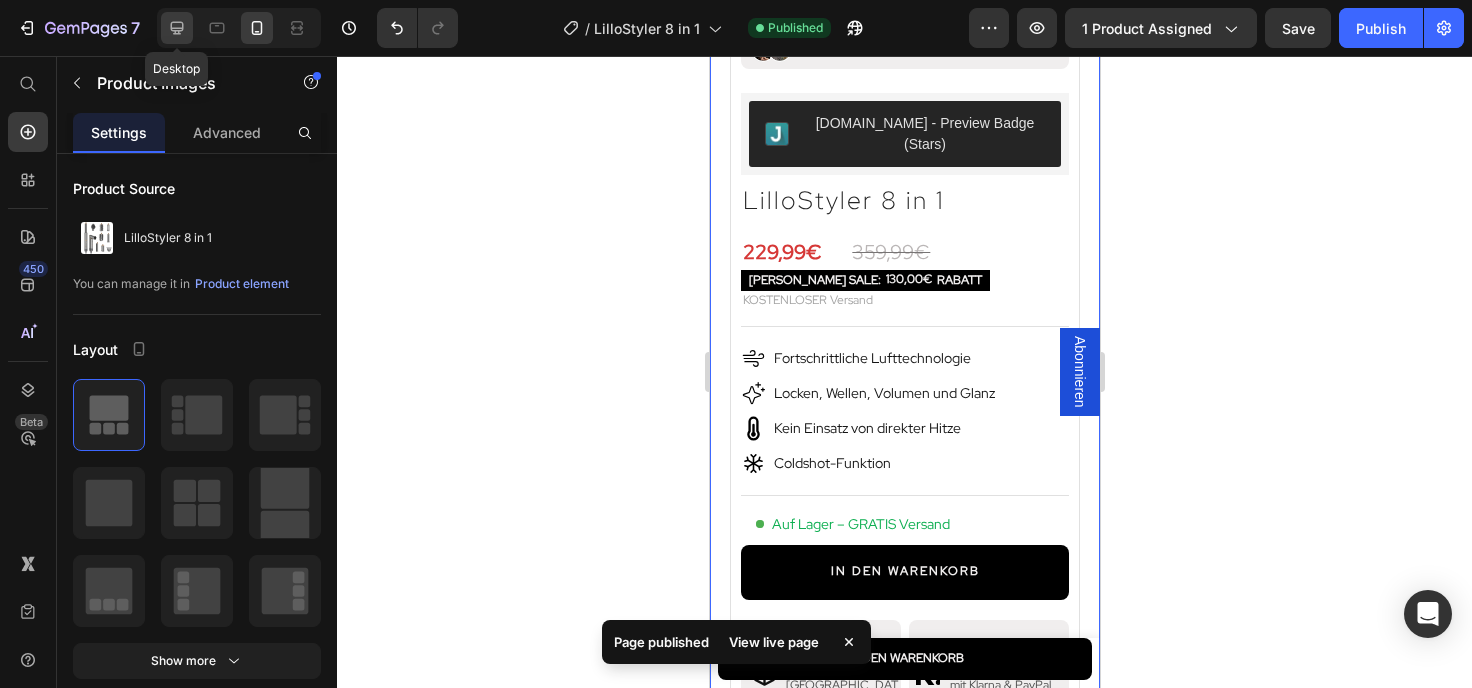 click 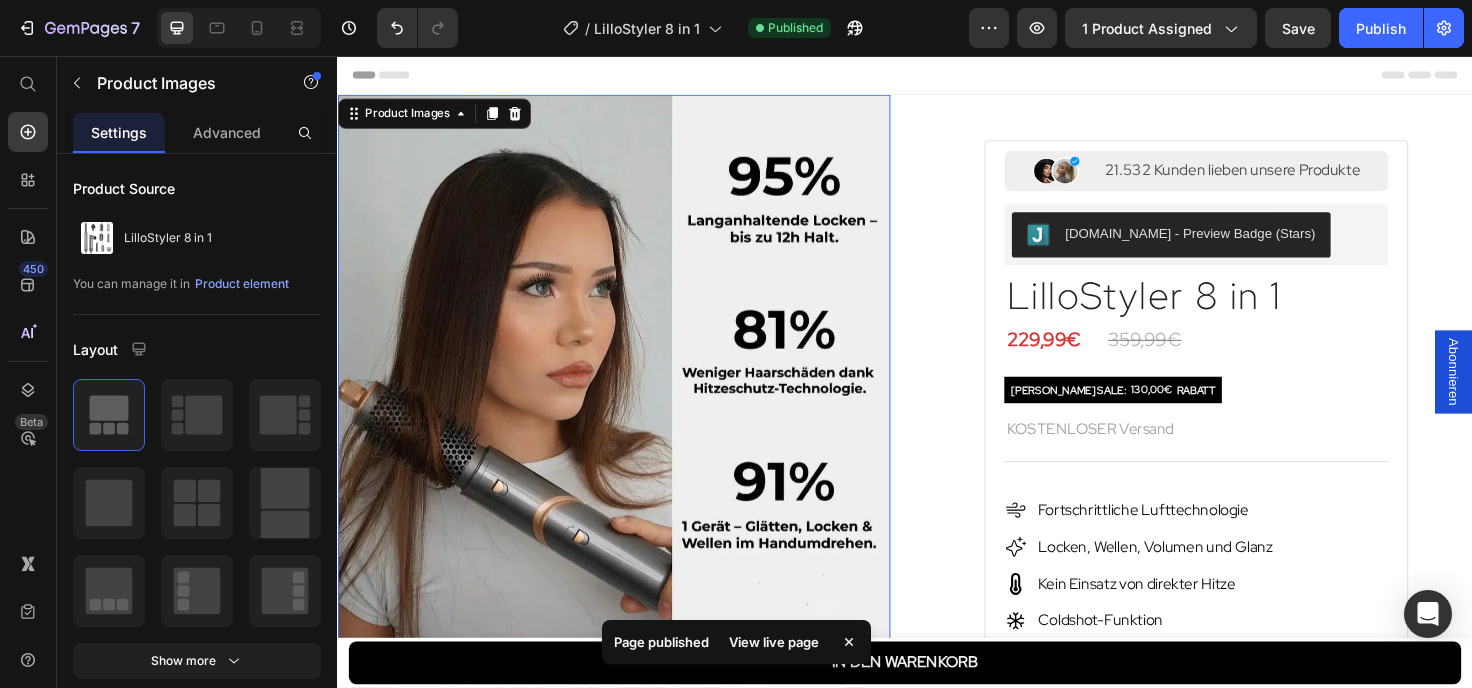 scroll, scrollTop: 0, scrollLeft: 0, axis: both 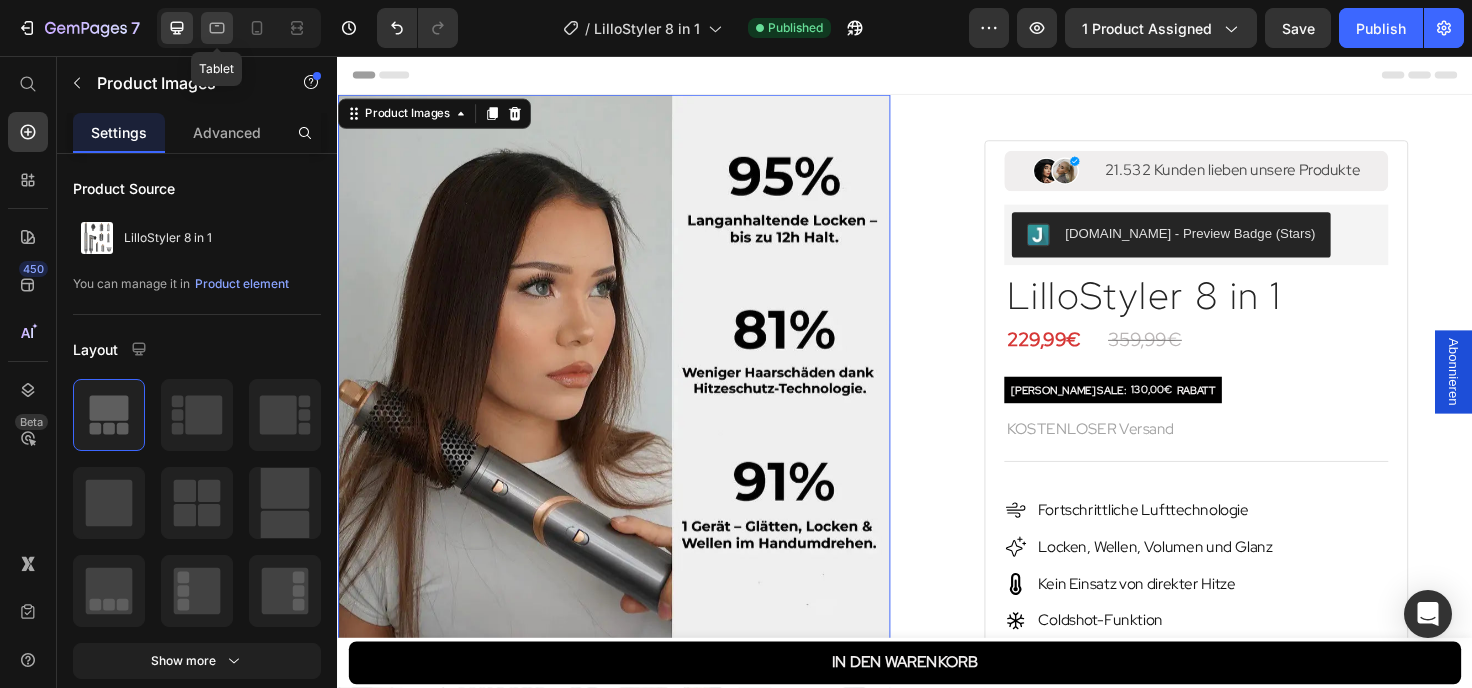 click 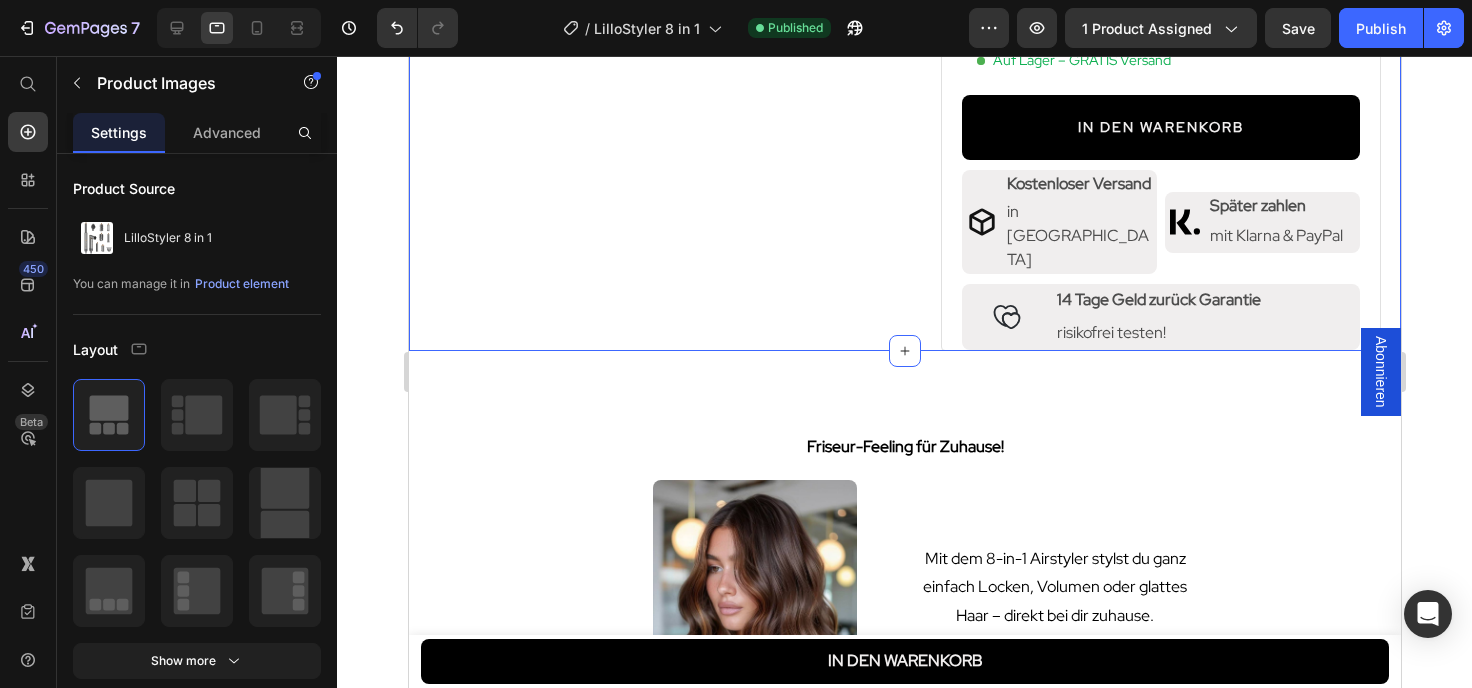 scroll, scrollTop: 662, scrollLeft: 0, axis: vertical 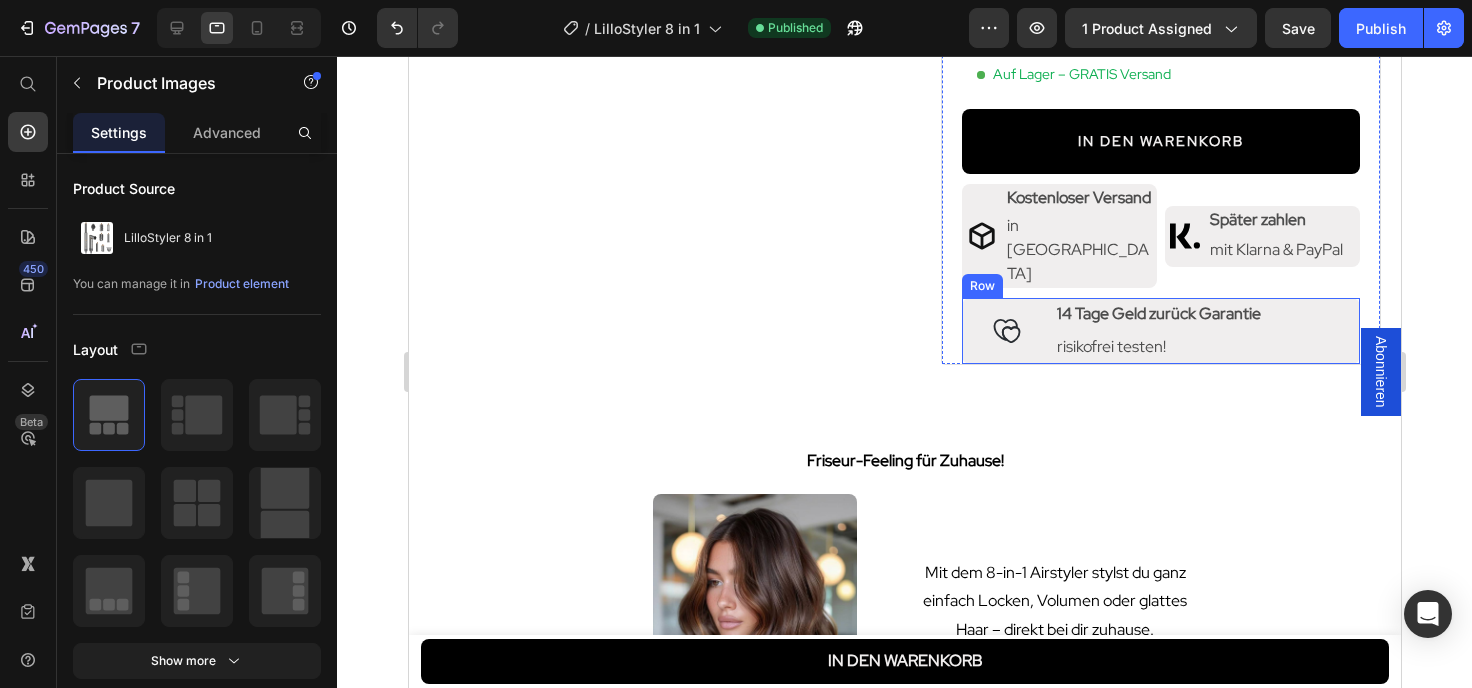 click on "Icon Row 14 Tage Geld zurück Garantie Text Block risikofrei testen! Text [GEOGRAPHIC_DATA]" at bounding box center (1160, 331) 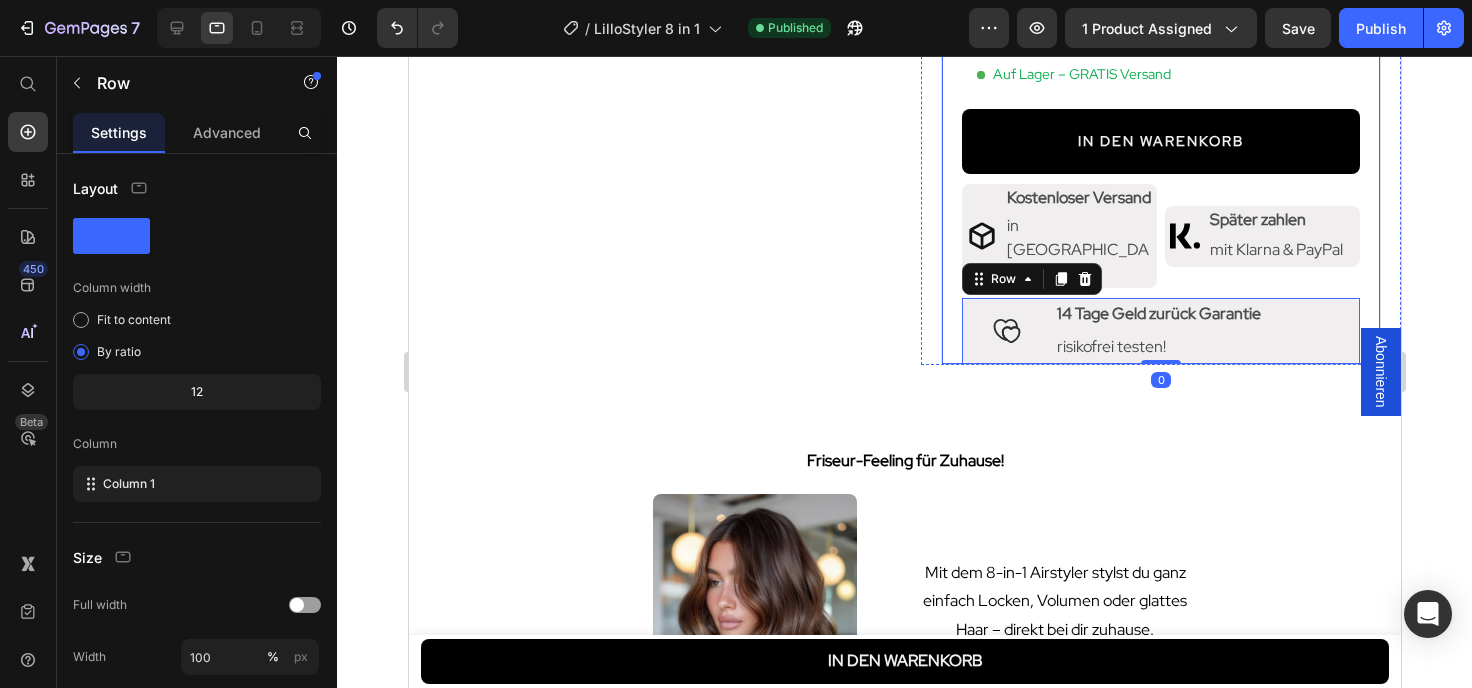 click on "Image 21.532 Kunden lieben unsere Produkte Text Block Row Row [DOMAIN_NAME] - Preview Badge (Stars) [DOMAIN_NAME] LilloStyler 8 in 1 Product Title 229,99€ Product Price 359,99€ Product Price Row [PERSON_NAME] SALE: 130,00€ RABATT Discount Tag Row KOSTENLOSER Versand Text Block                Title Line
Fortschrittliche Lufttechnologie
Locken, Wellen, Volumen und Glanz
Kein Einsatz von direkter Hitze
Coldshot-Funktion Item List                Title Line
Auf Lager – GRATIS Versand
Custom Code IN DEN WARENKORB Add to Cart
Icon Row Kostenloser Versand Text Block in [GEOGRAPHIC_DATA] Text Block Row Row Row
Icon Row Später zahlen Text Block mit Klarna & PayPal Text Block Row Row Row Row
Icon Row 14 Tage Geld zurück Garantie Text Block risikofrei testen! Text Block Row Row Row   0 Row" at bounding box center (1160, -76) 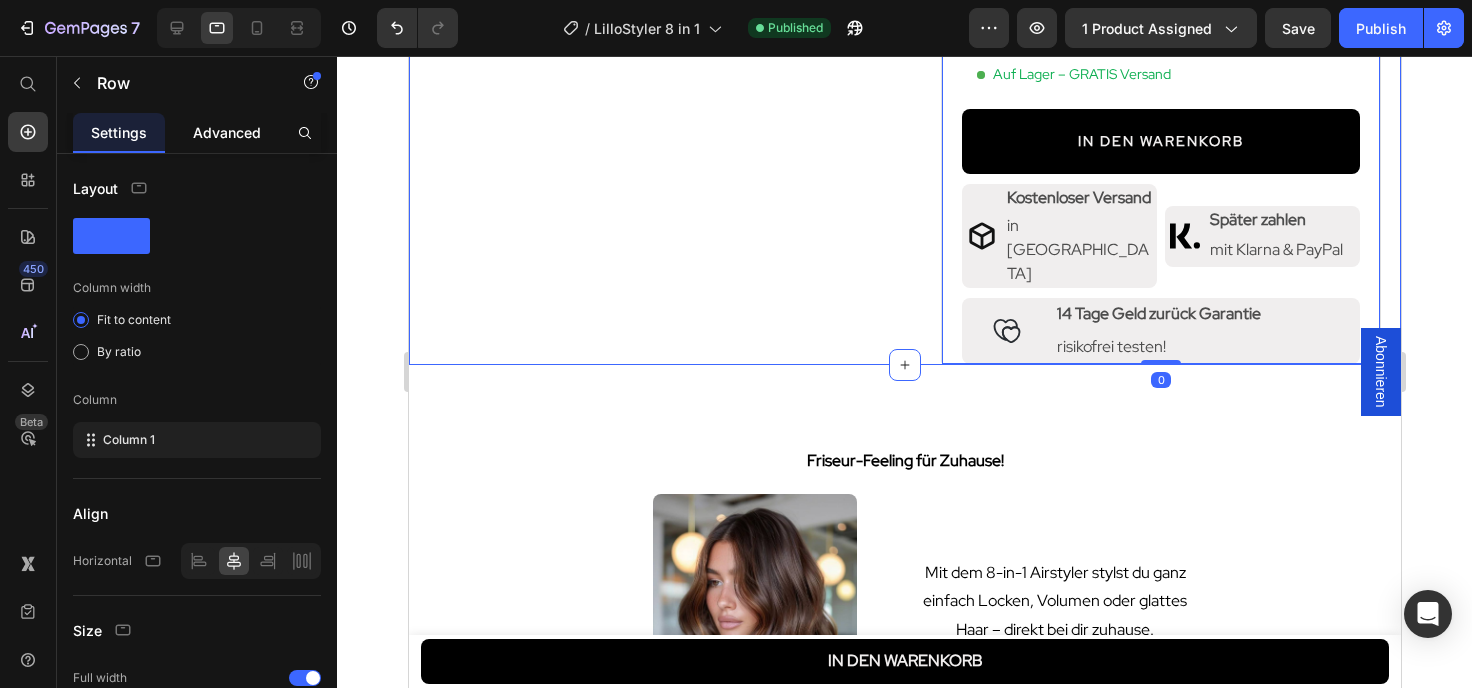click on "Advanced" at bounding box center (227, 132) 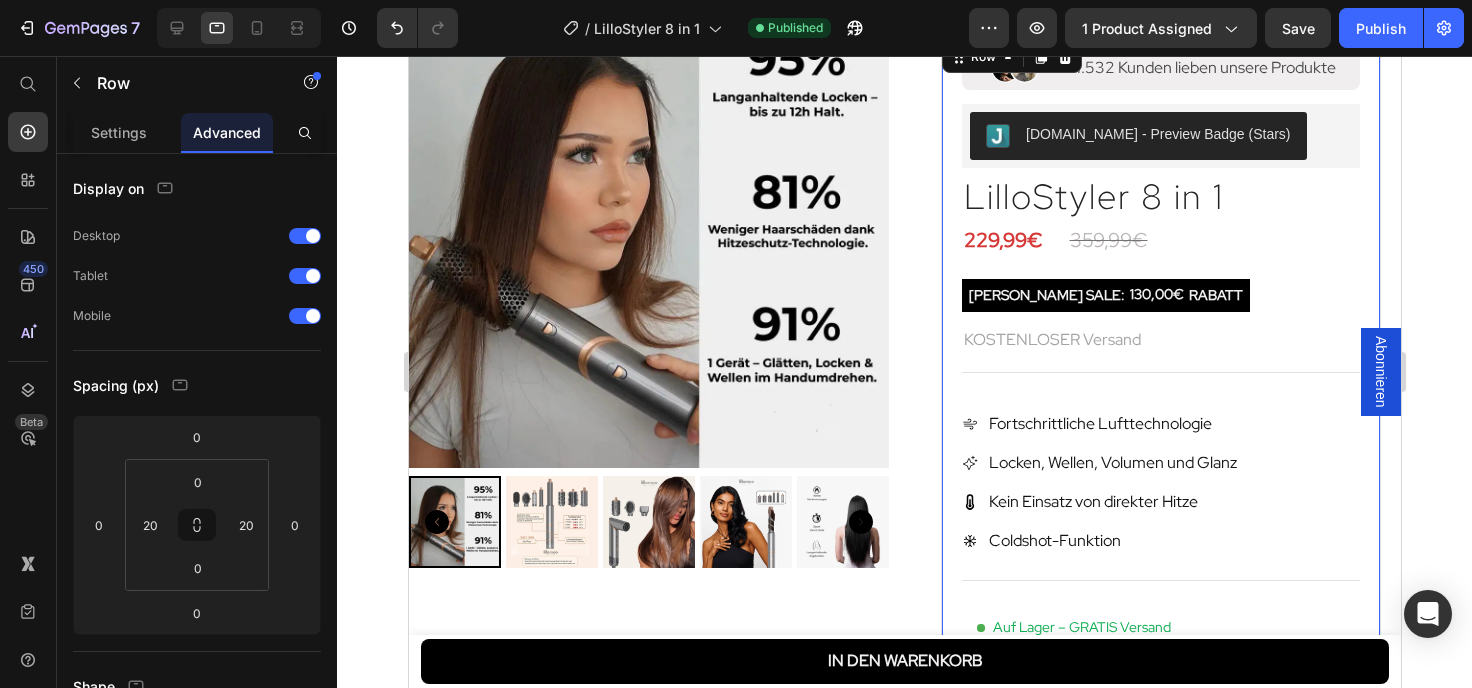 scroll, scrollTop: 0, scrollLeft: 0, axis: both 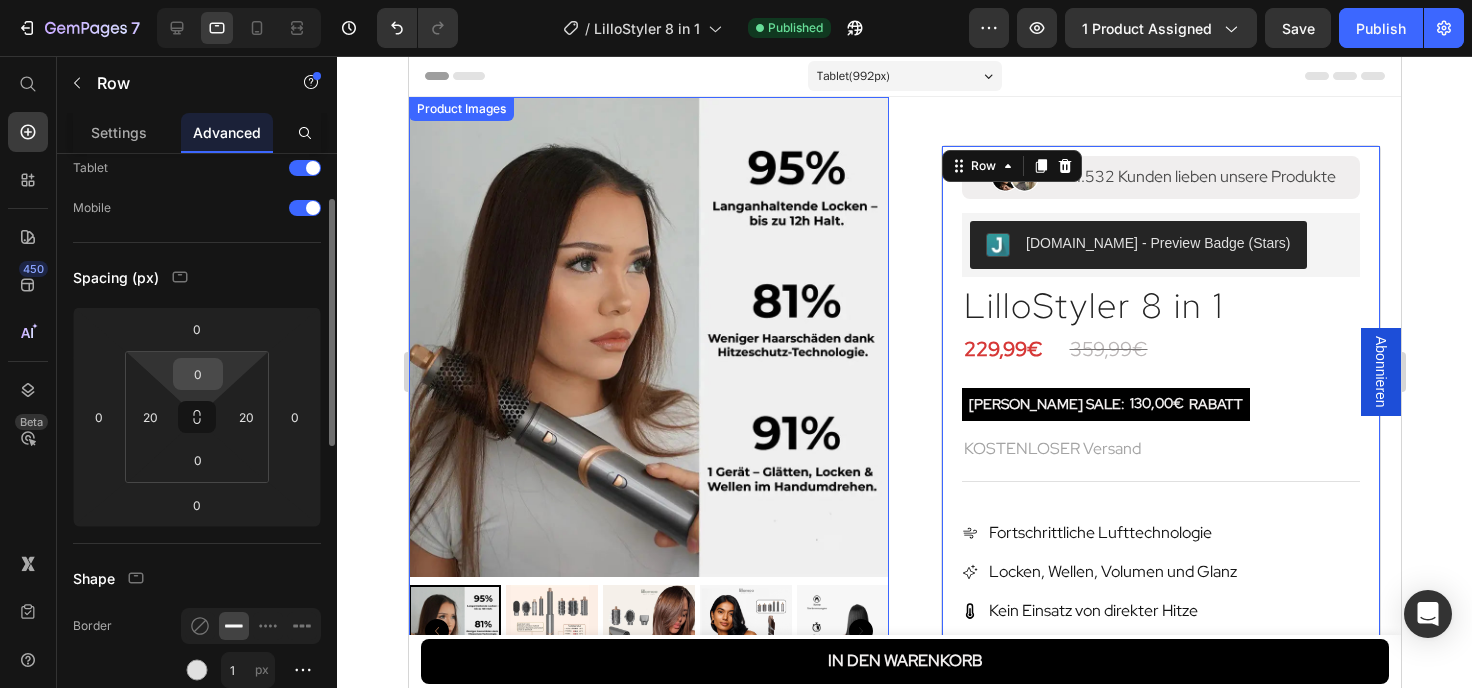 click on "0" at bounding box center [198, 374] 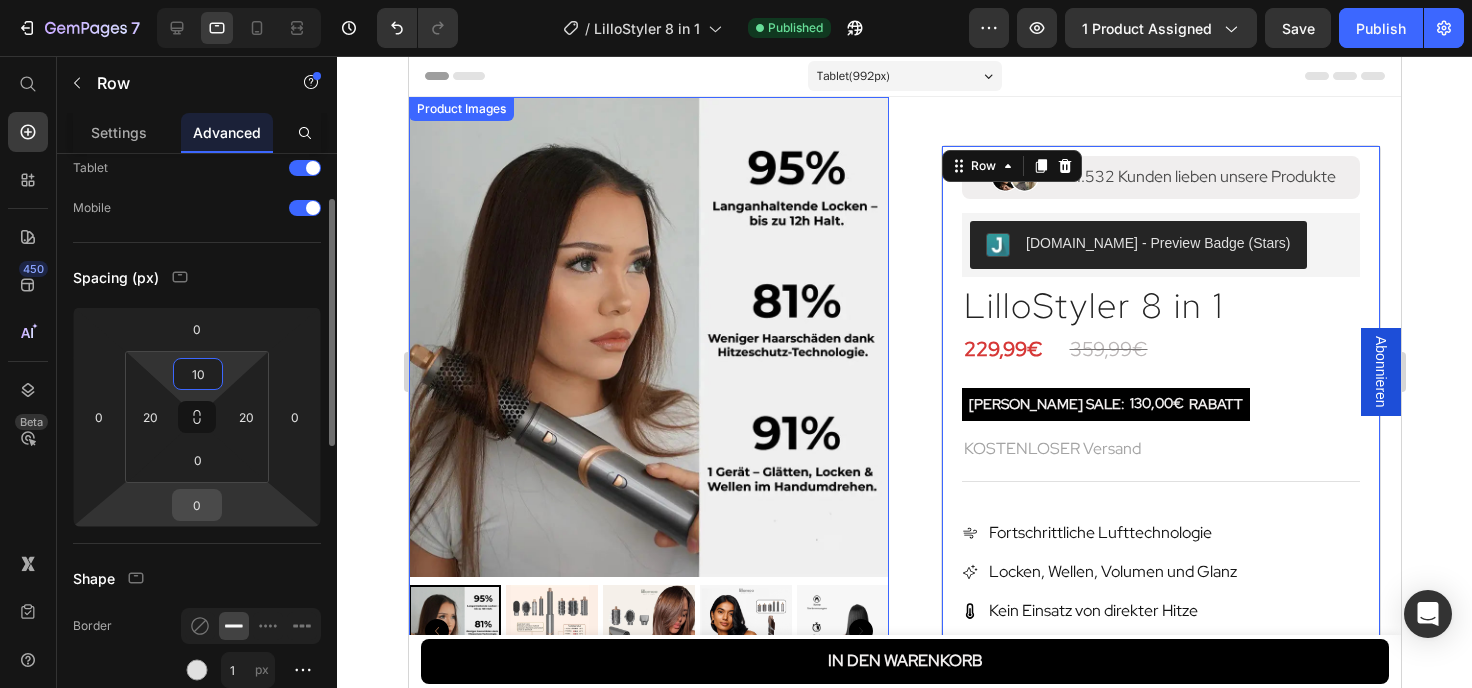type on "10" 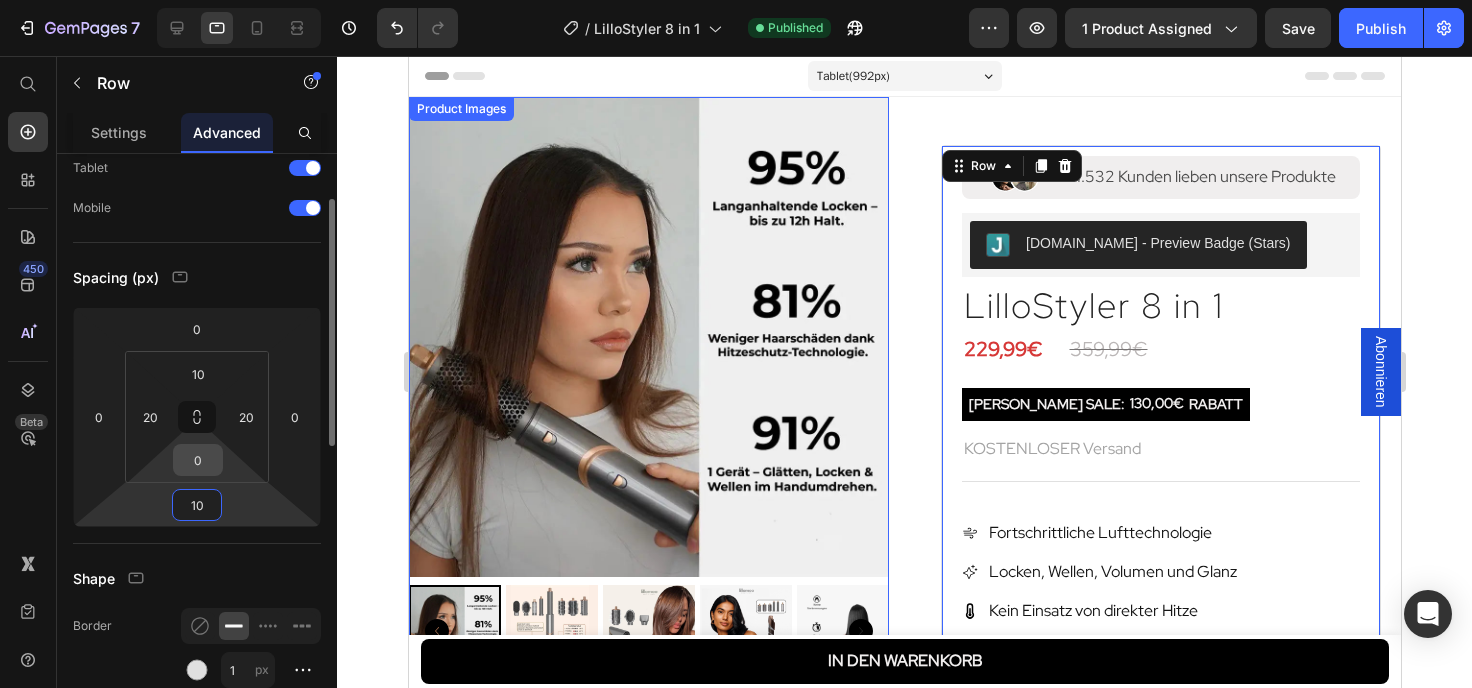 type on "10" 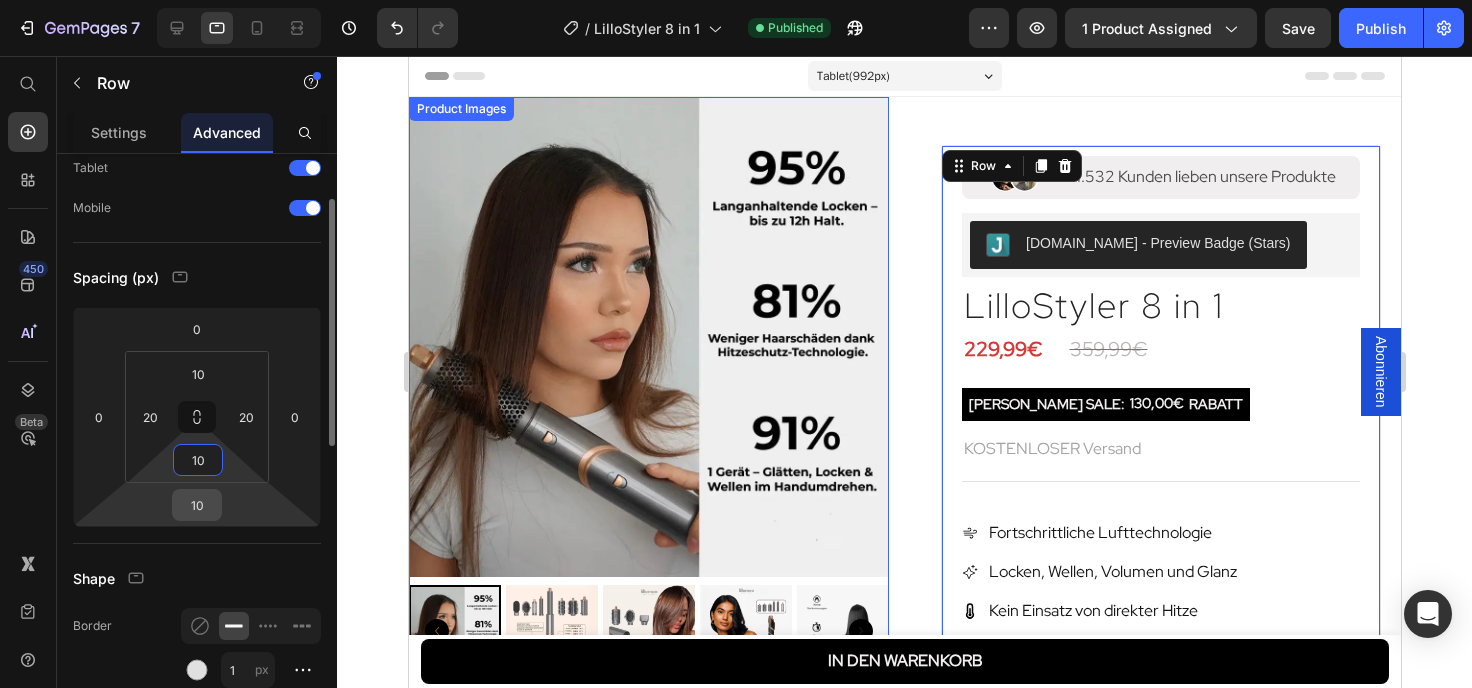 type on "10" 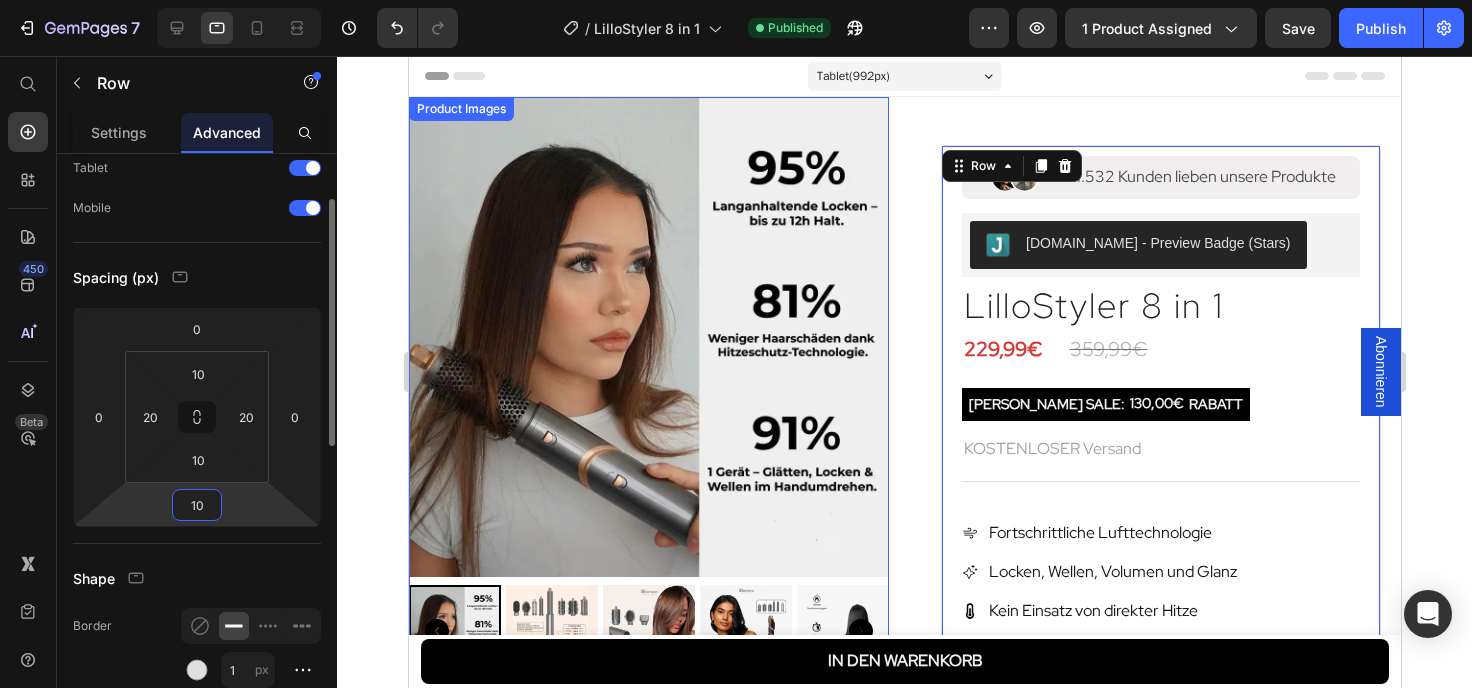 click on "10" at bounding box center (197, 505) 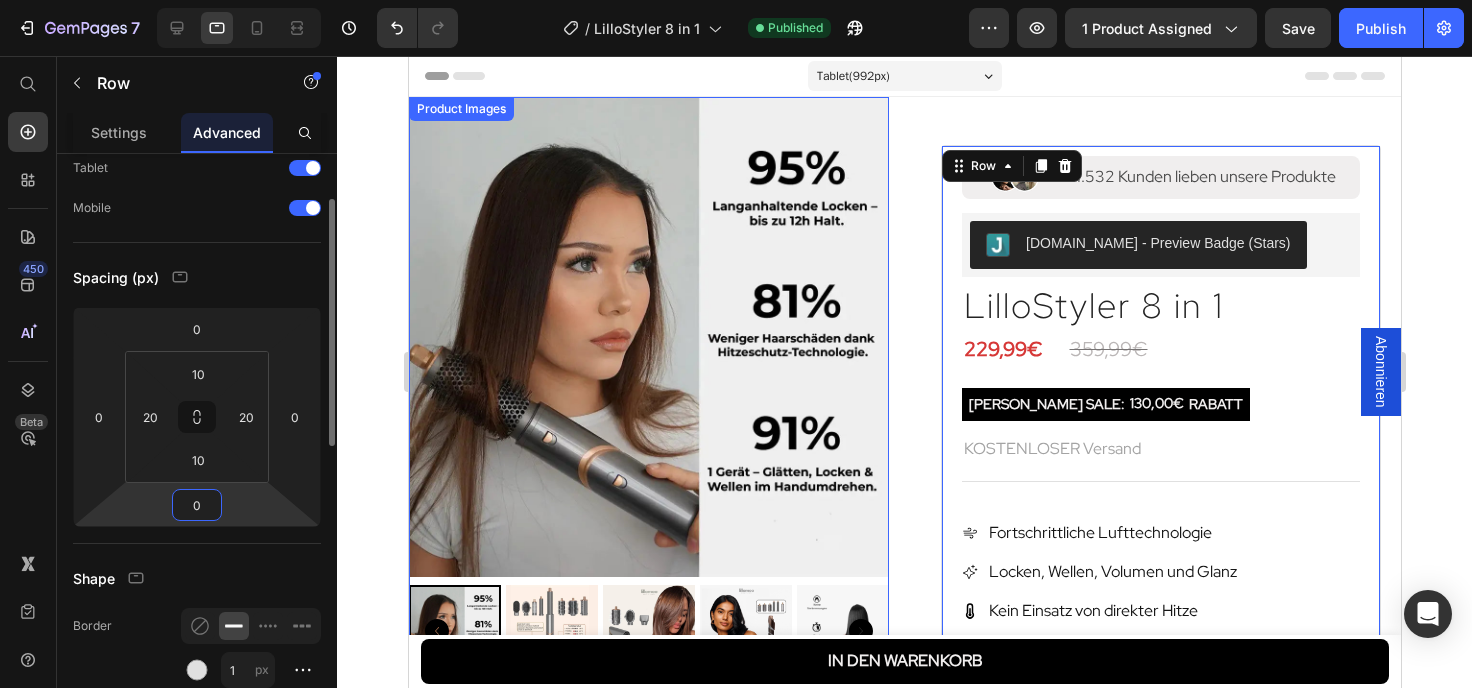 type on "0" 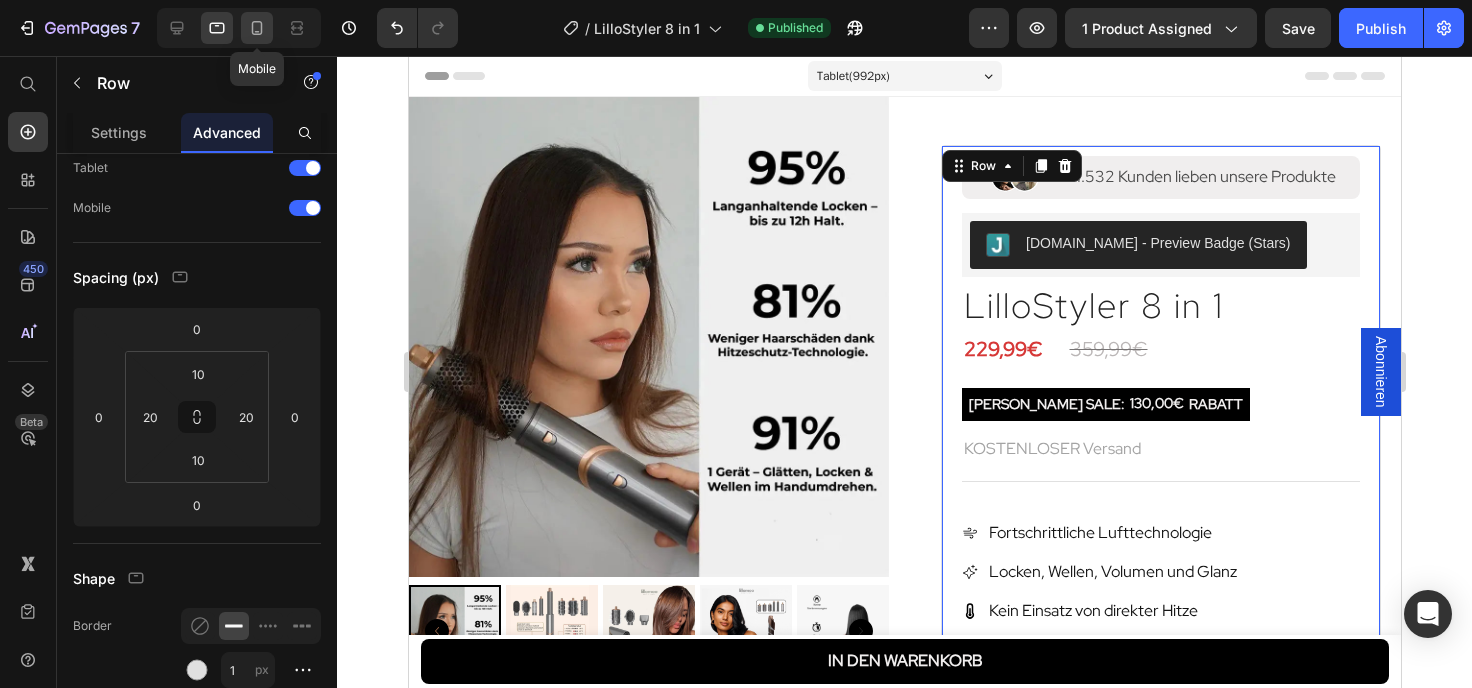 click 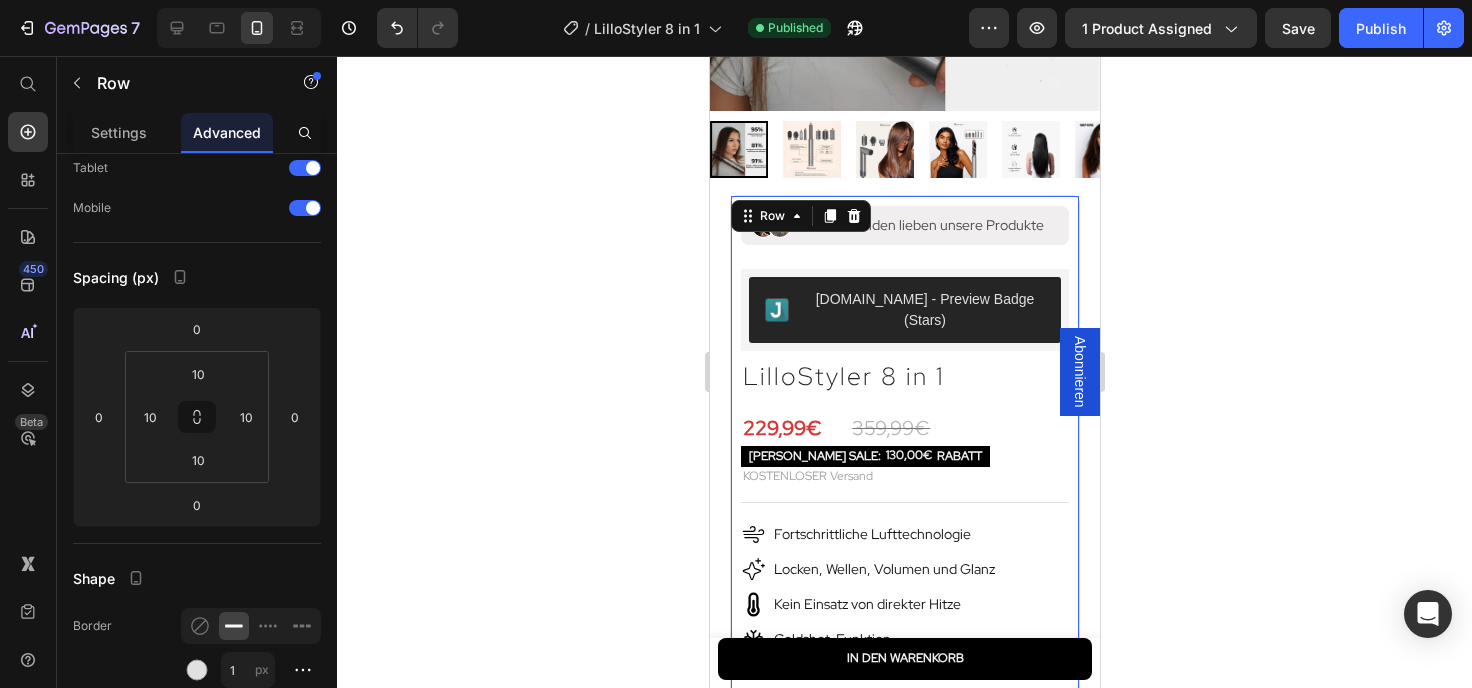scroll, scrollTop: 0, scrollLeft: 0, axis: both 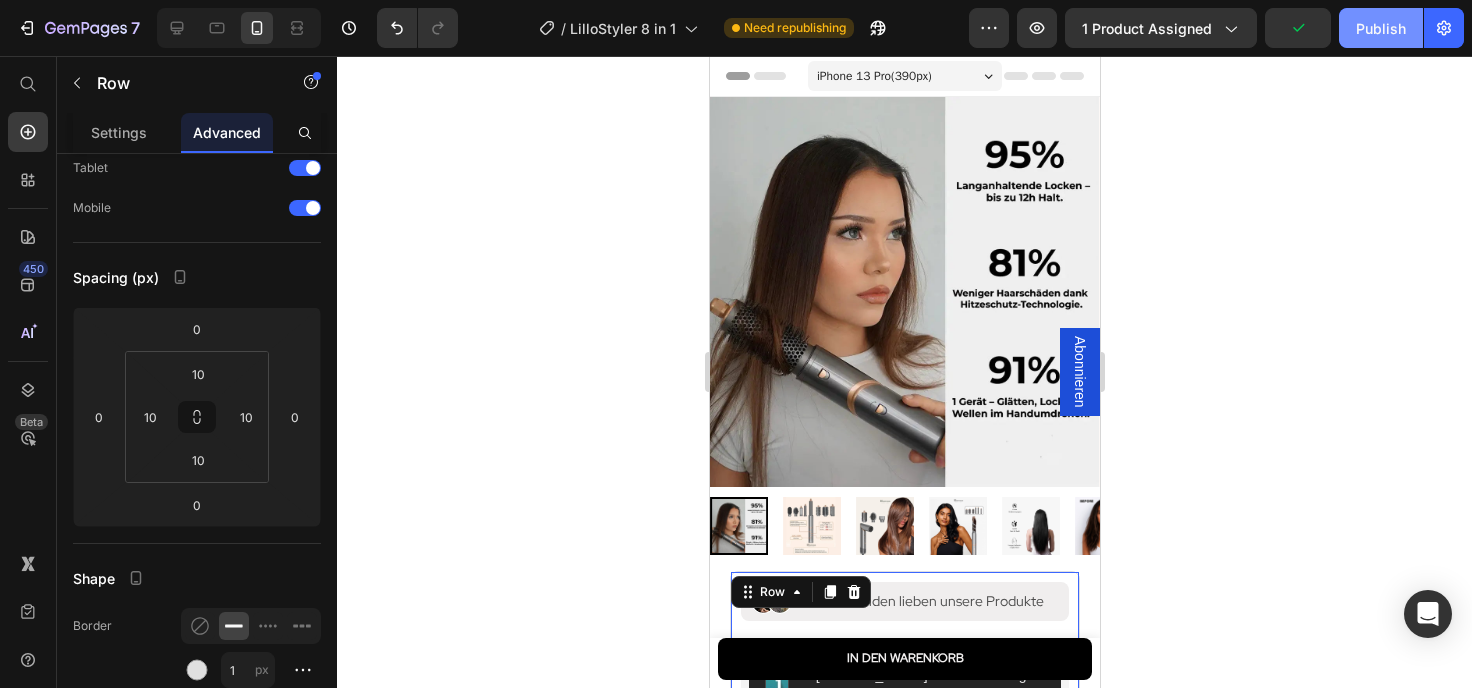 click on "Publish" at bounding box center [1381, 28] 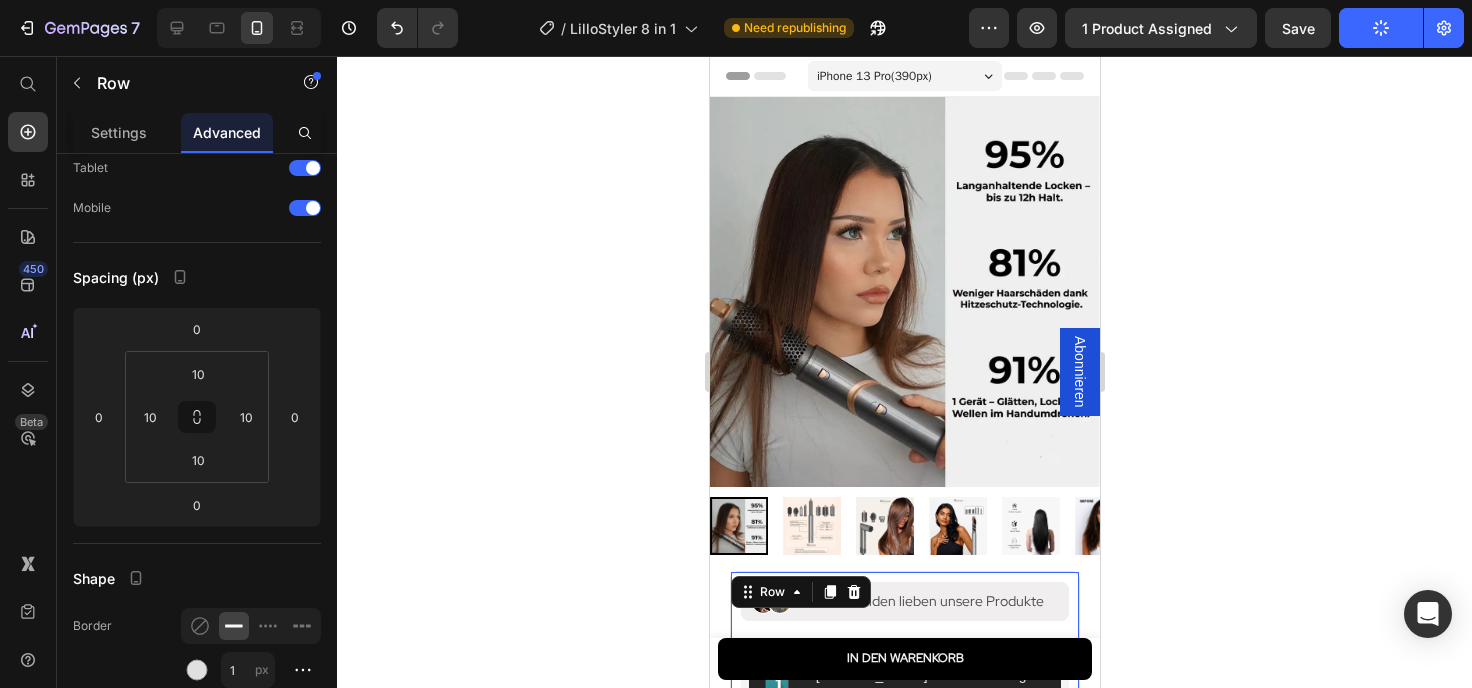 click on "iPhone 13 Pro  ( 390 px)" at bounding box center [873, 76] 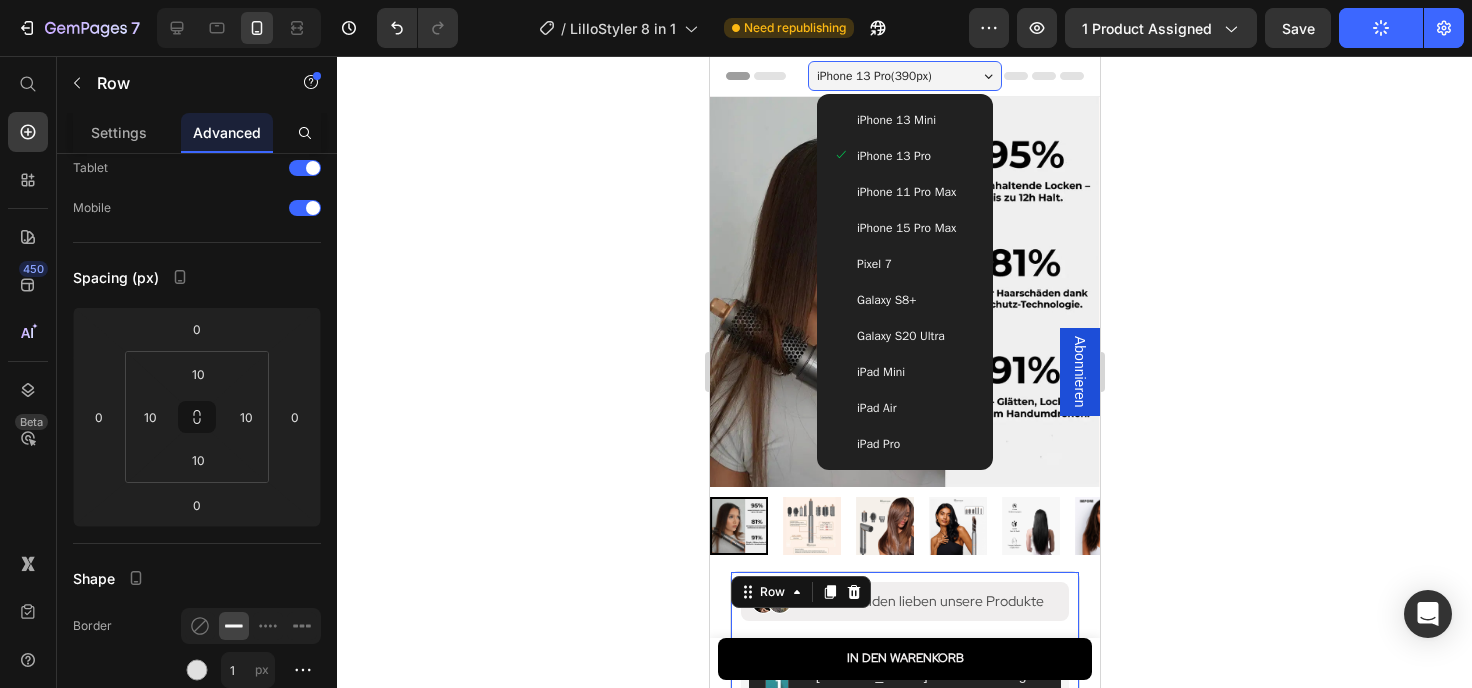 click on "iPhone 13 Mini" at bounding box center [895, 120] 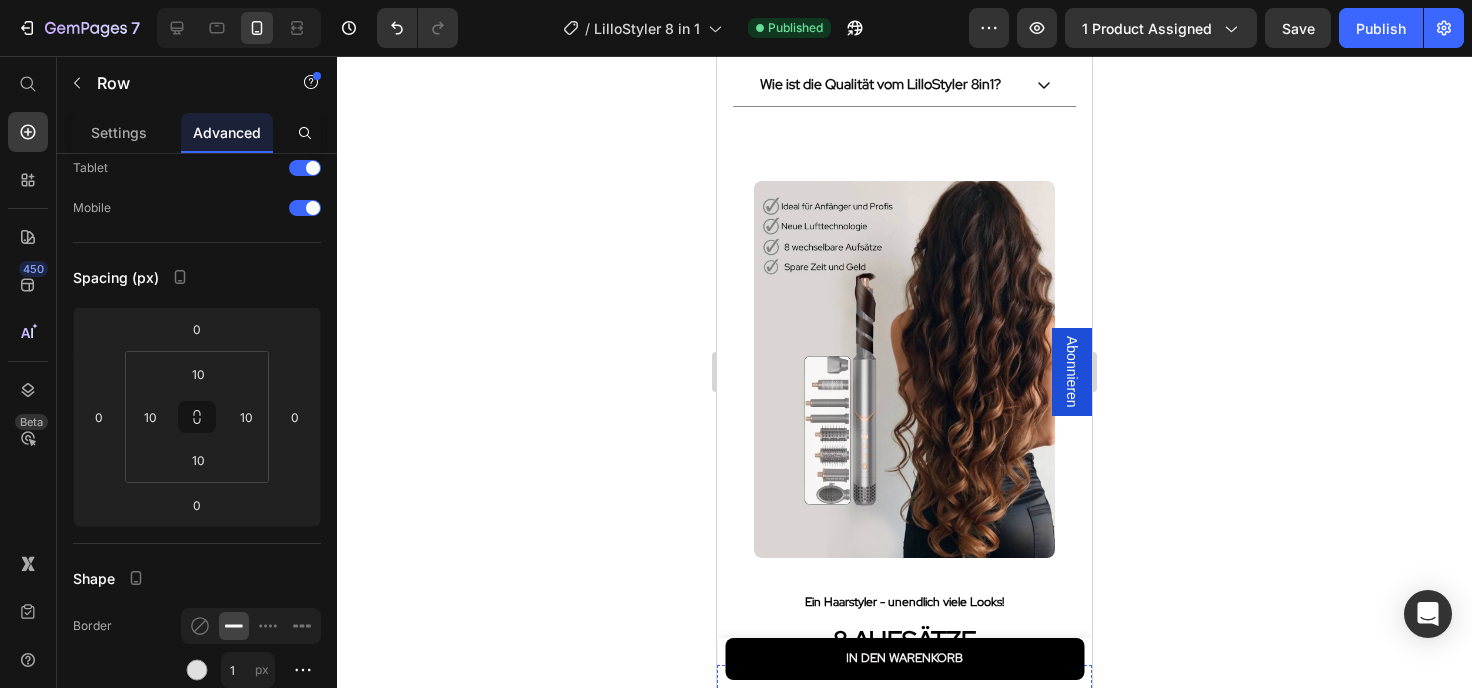 scroll, scrollTop: 2208, scrollLeft: 0, axis: vertical 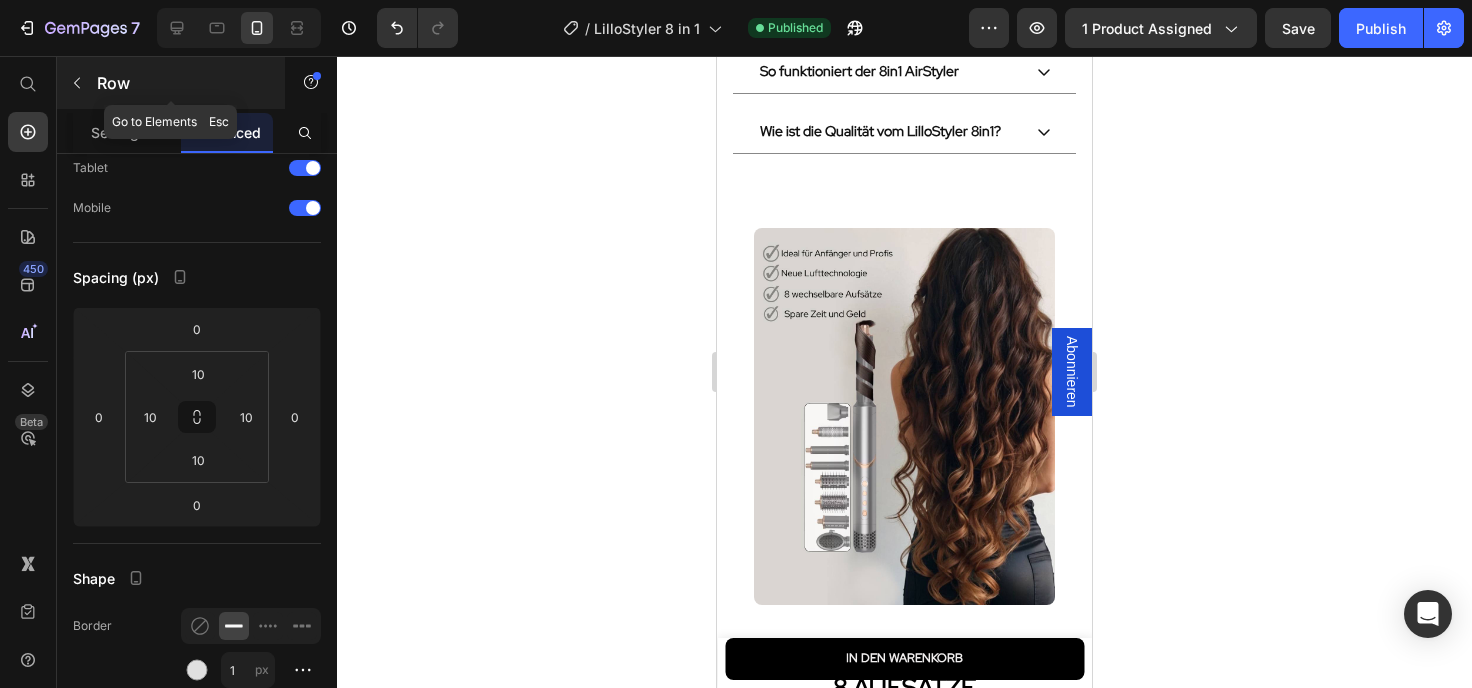 click 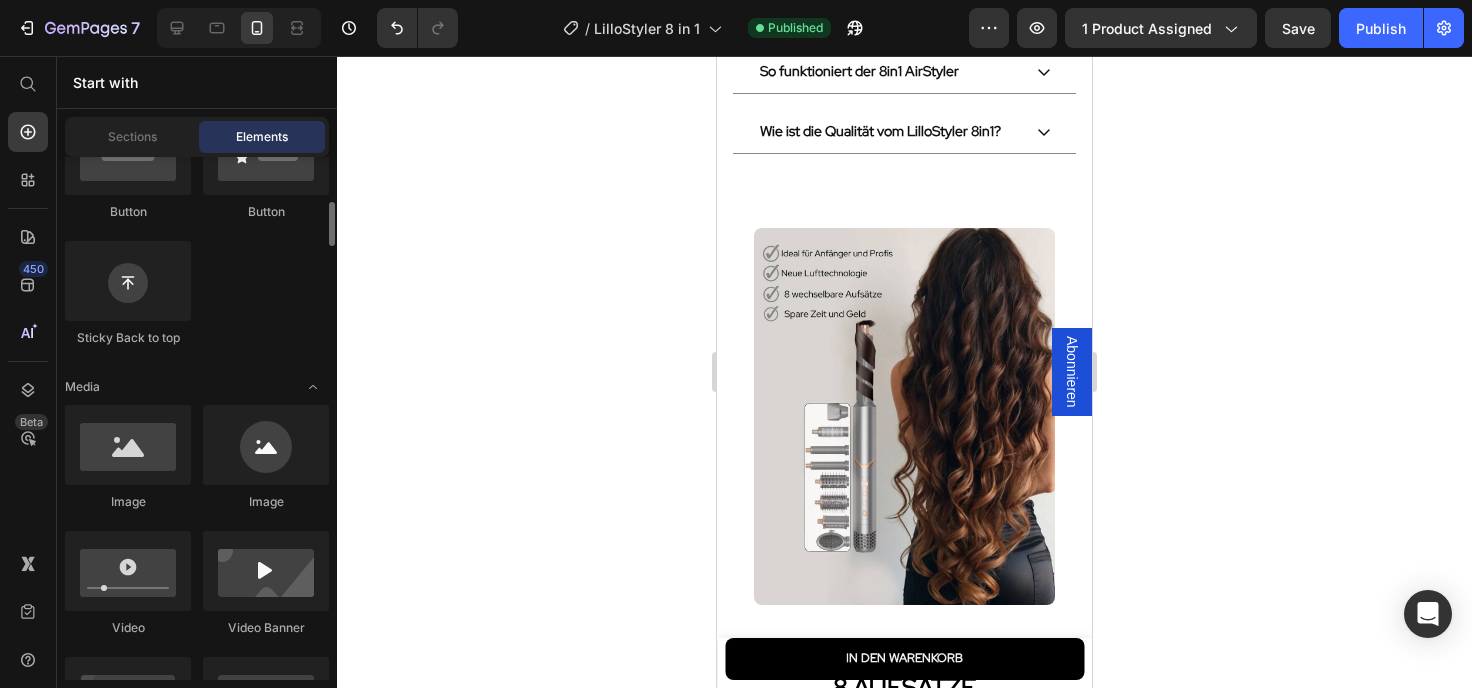 scroll, scrollTop: 756, scrollLeft: 0, axis: vertical 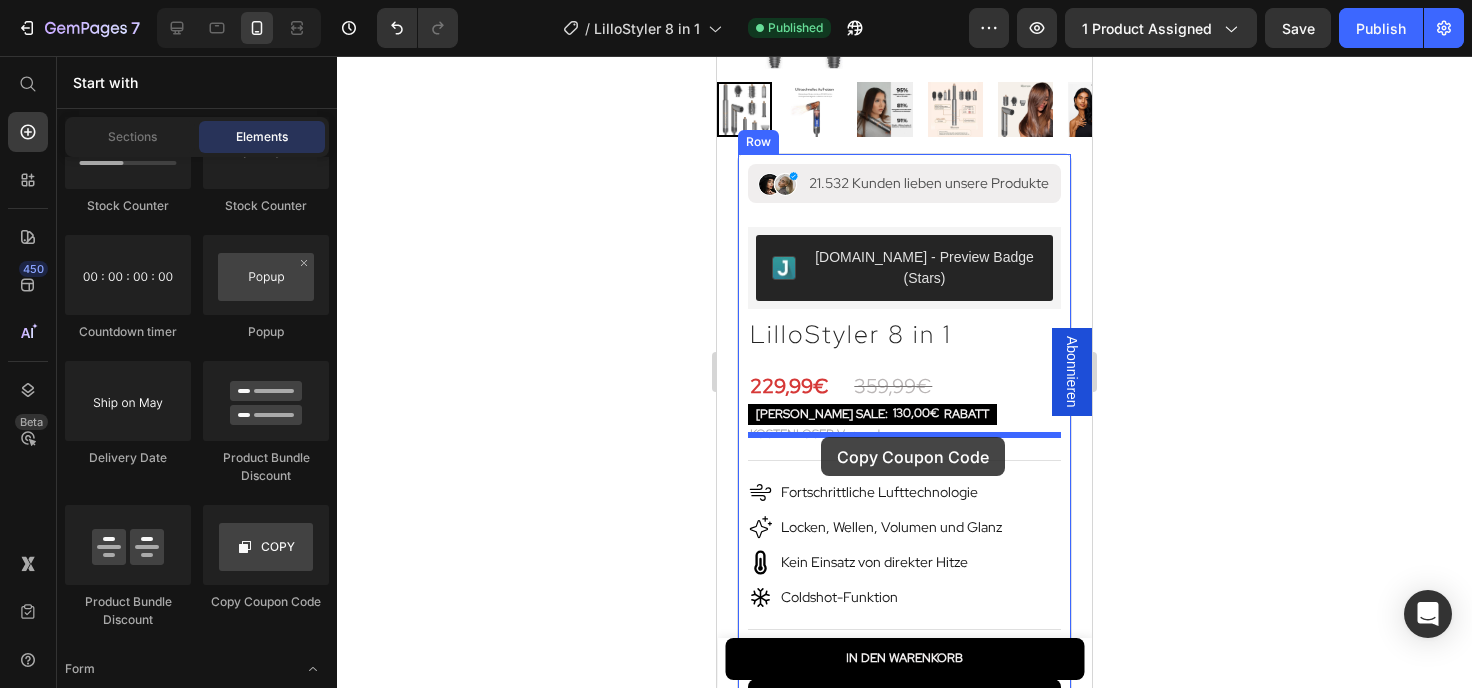 drag, startPoint x: 972, startPoint y: 601, endPoint x: 821, endPoint y: 437, distance: 222.92824 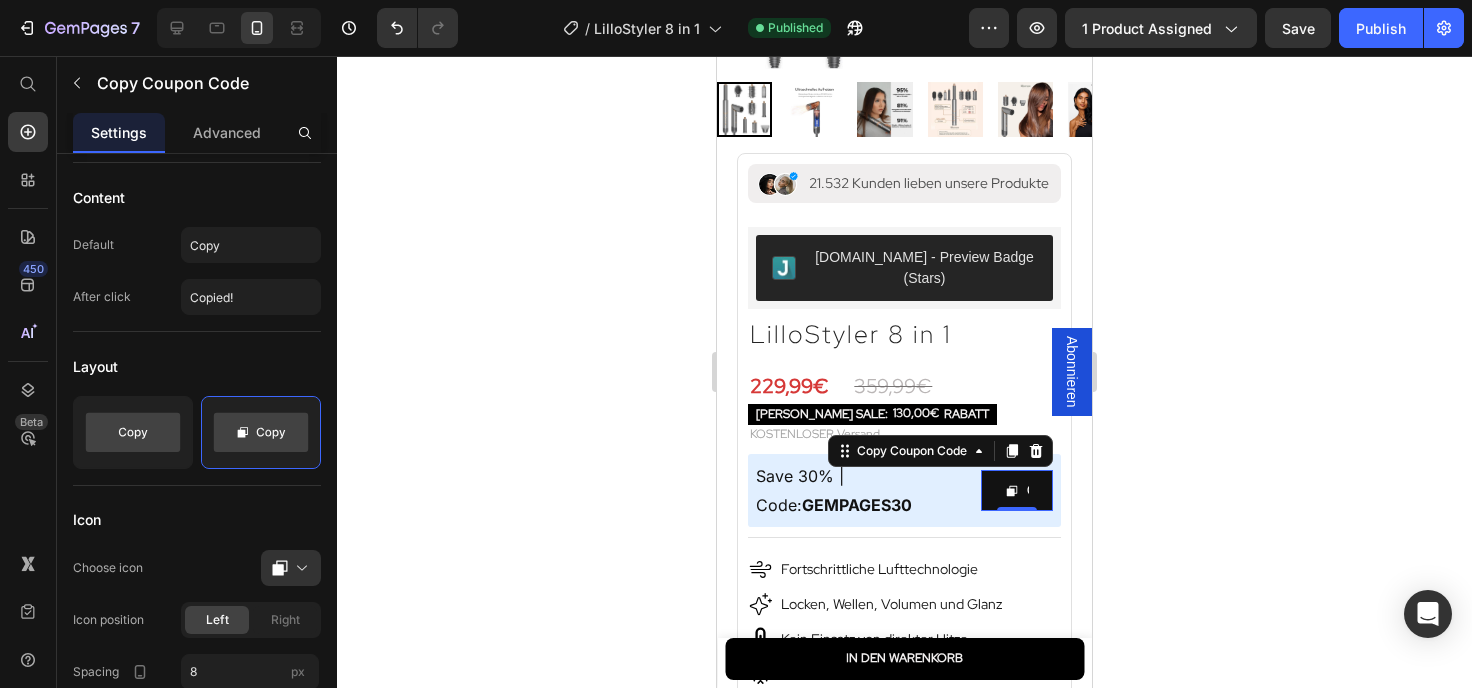 scroll, scrollTop: 0, scrollLeft: 0, axis: both 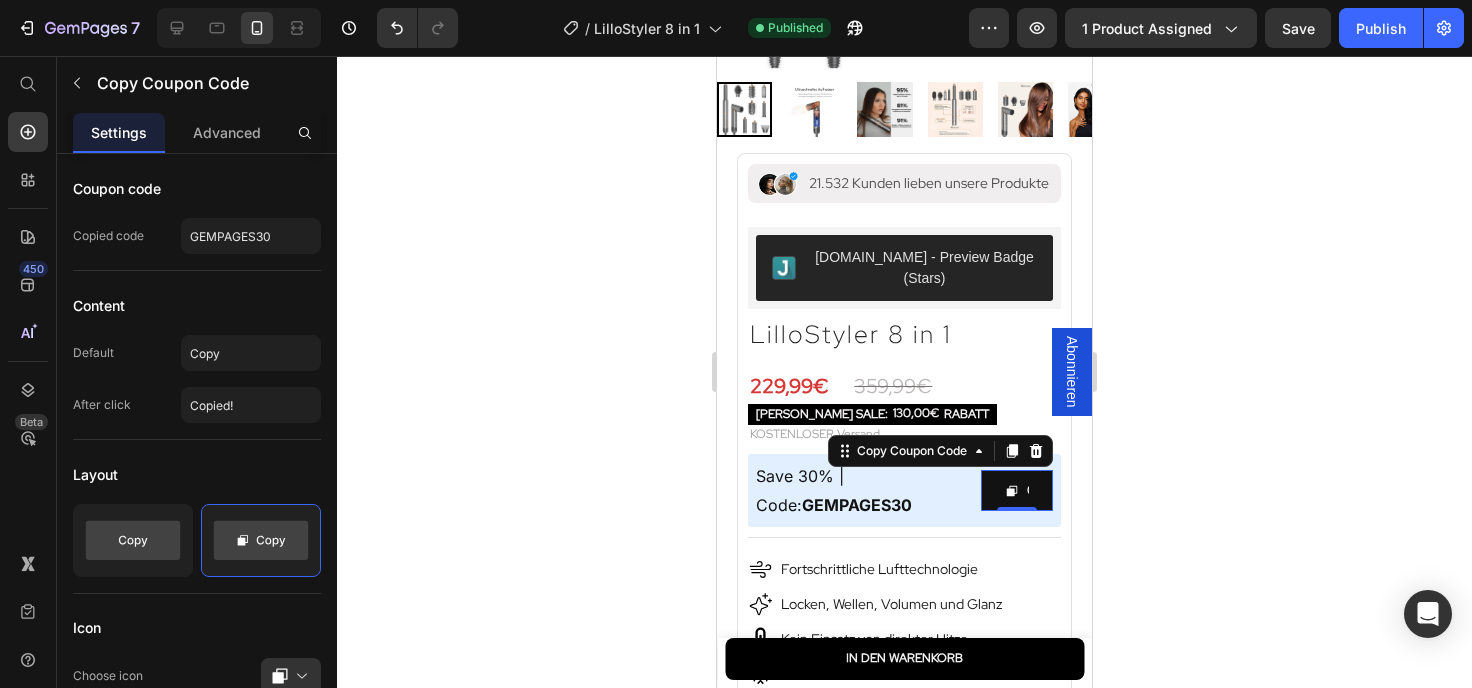 click 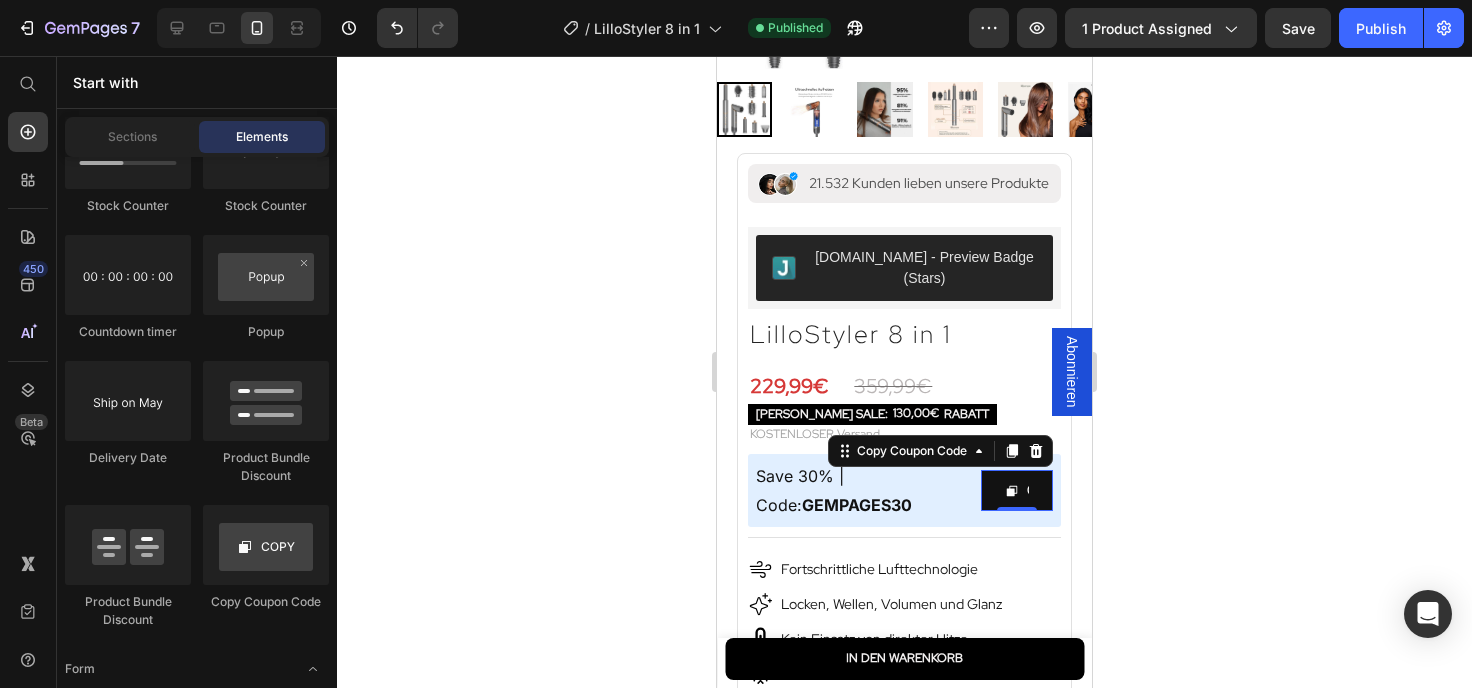 scroll, scrollTop: 4320, scrollLeft: 0, axis: vertical 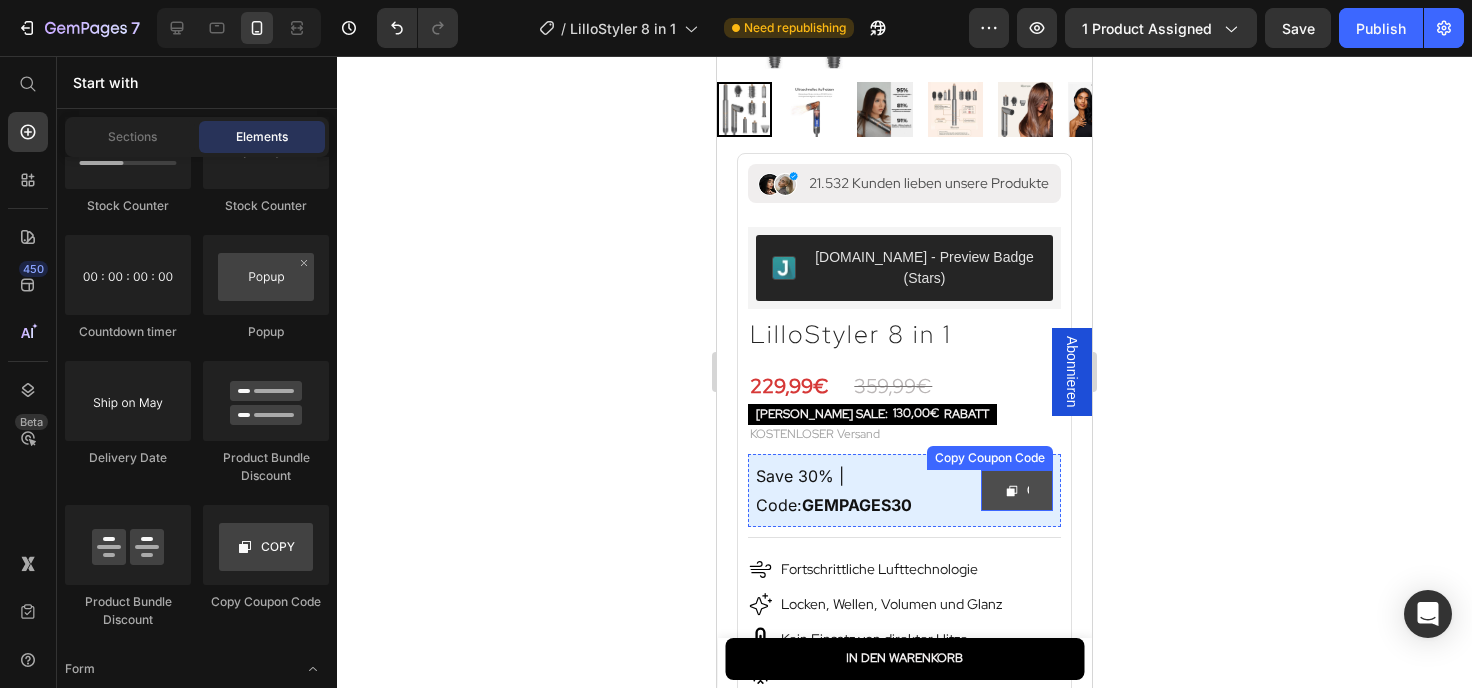 click on "Copy" at bounding box center (1017, 490) 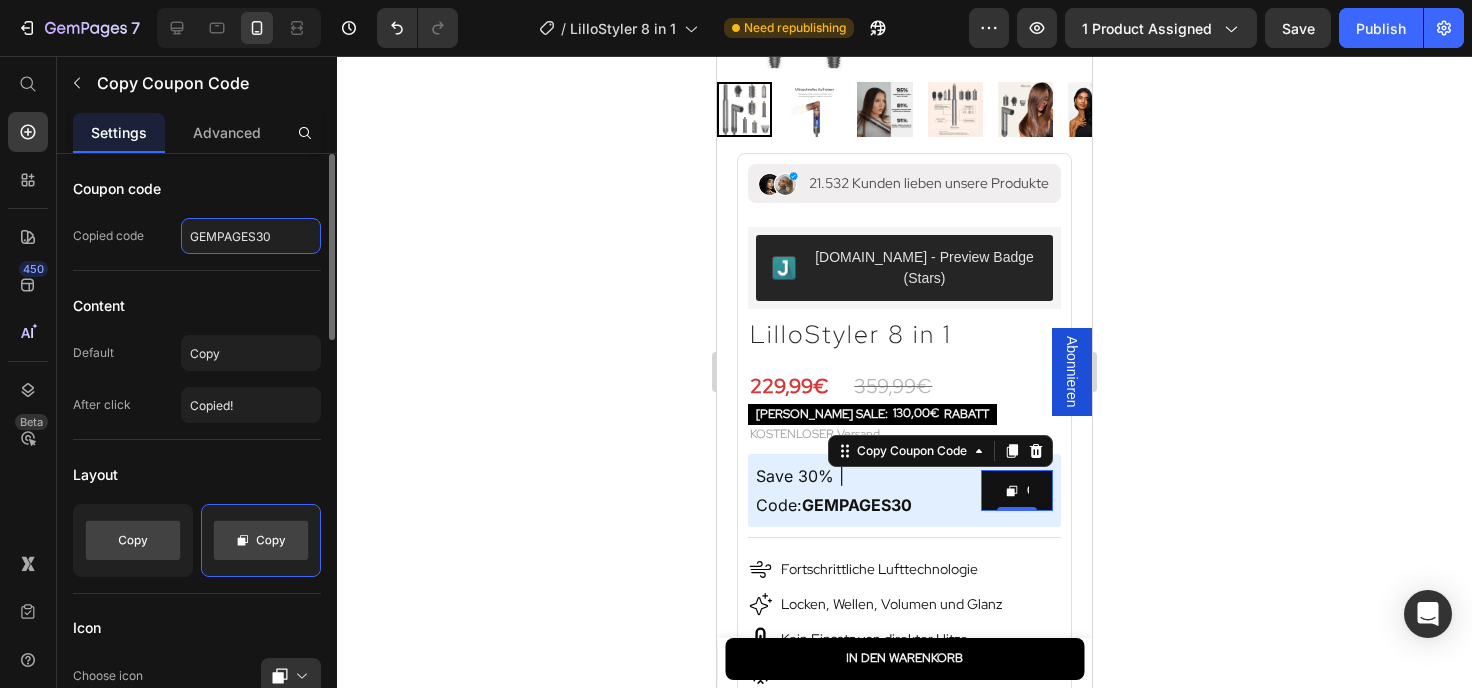 click on "GEMPAGES30" 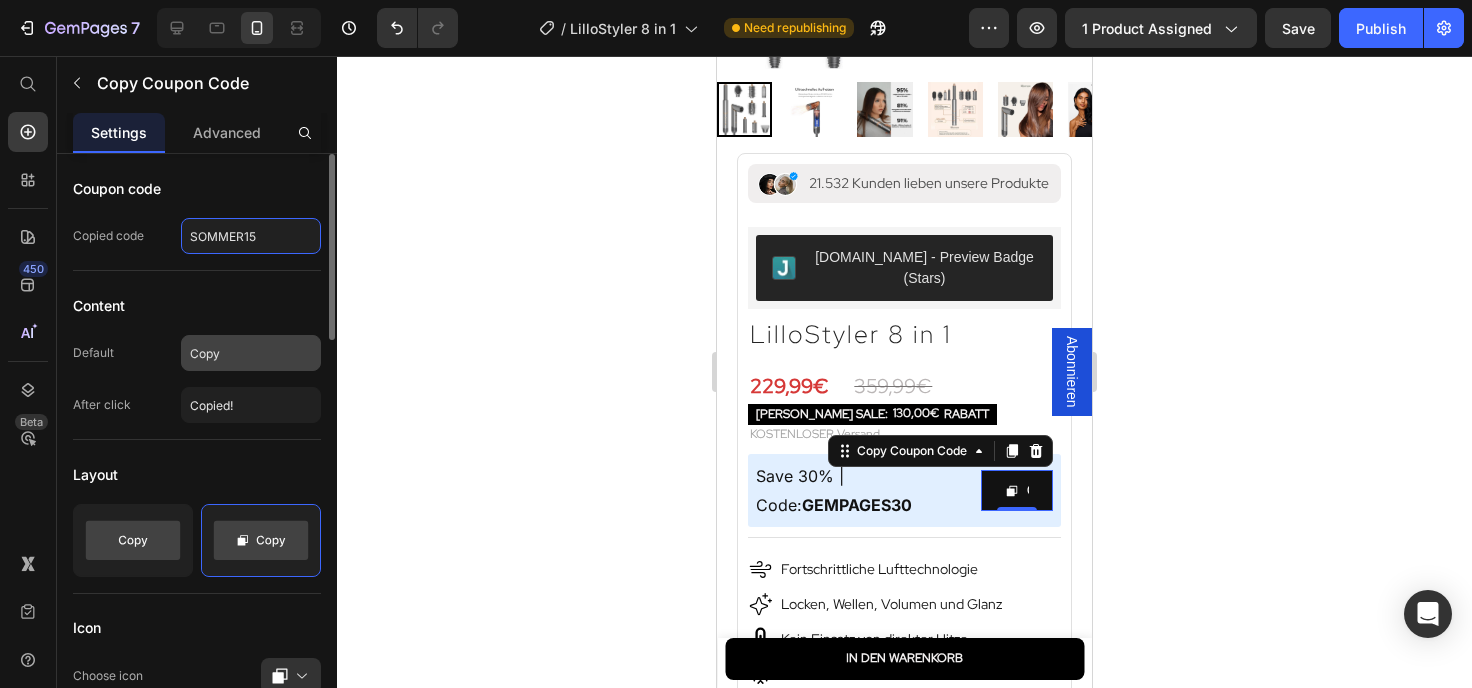 type on "SOMMER15" 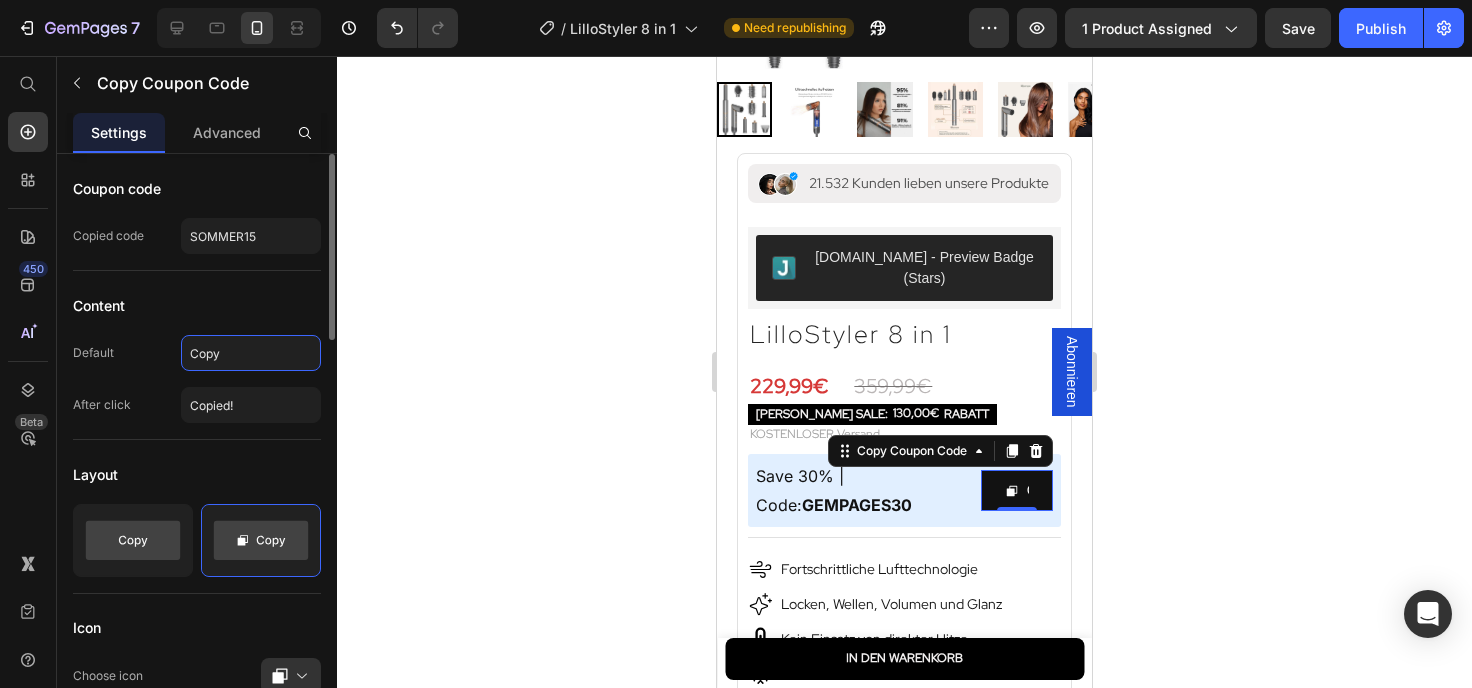click on "Copy" 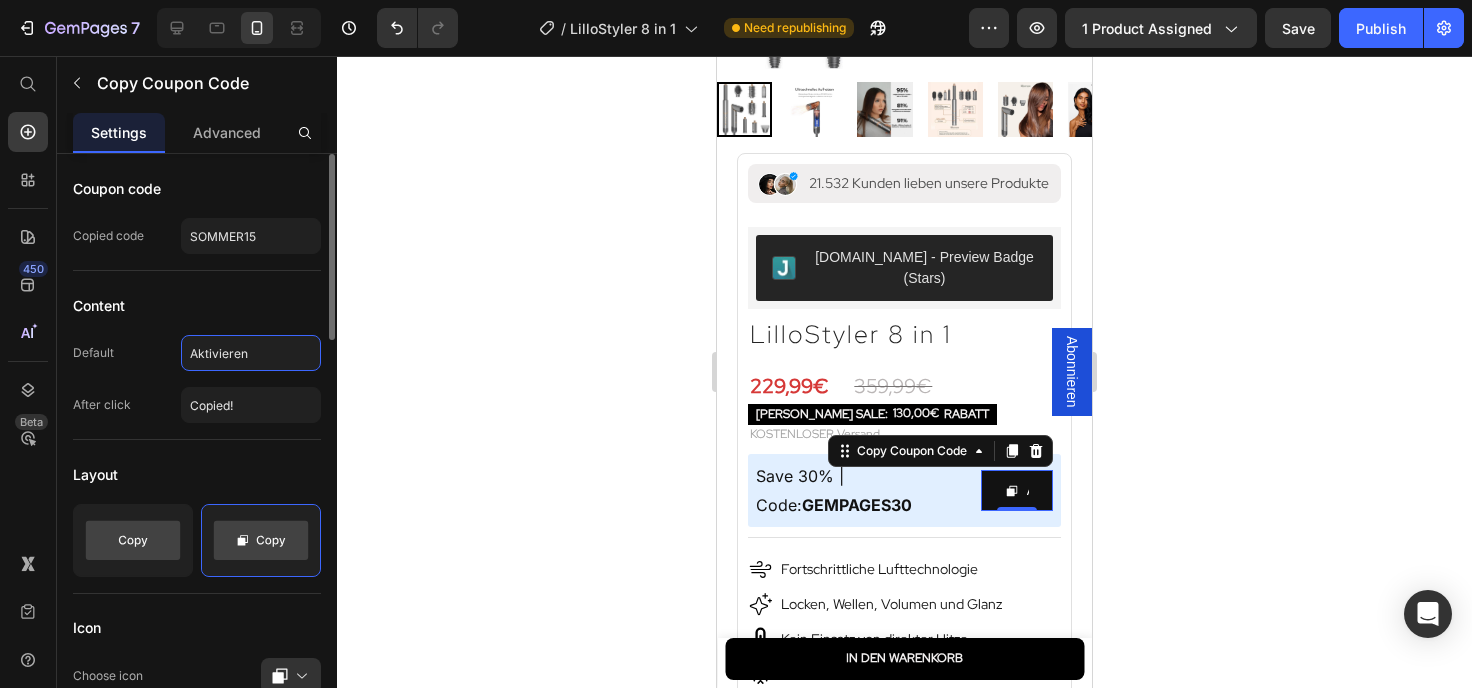 type on "Aktivieren" 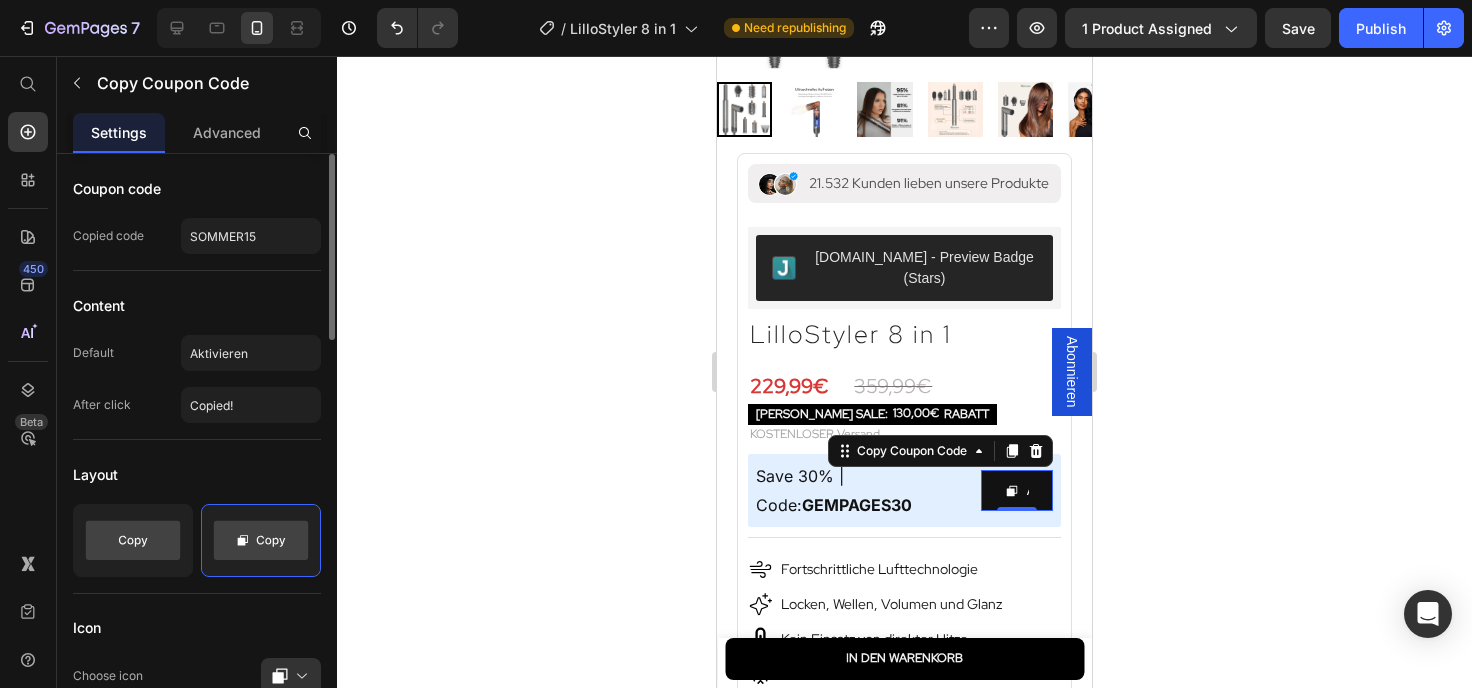 click 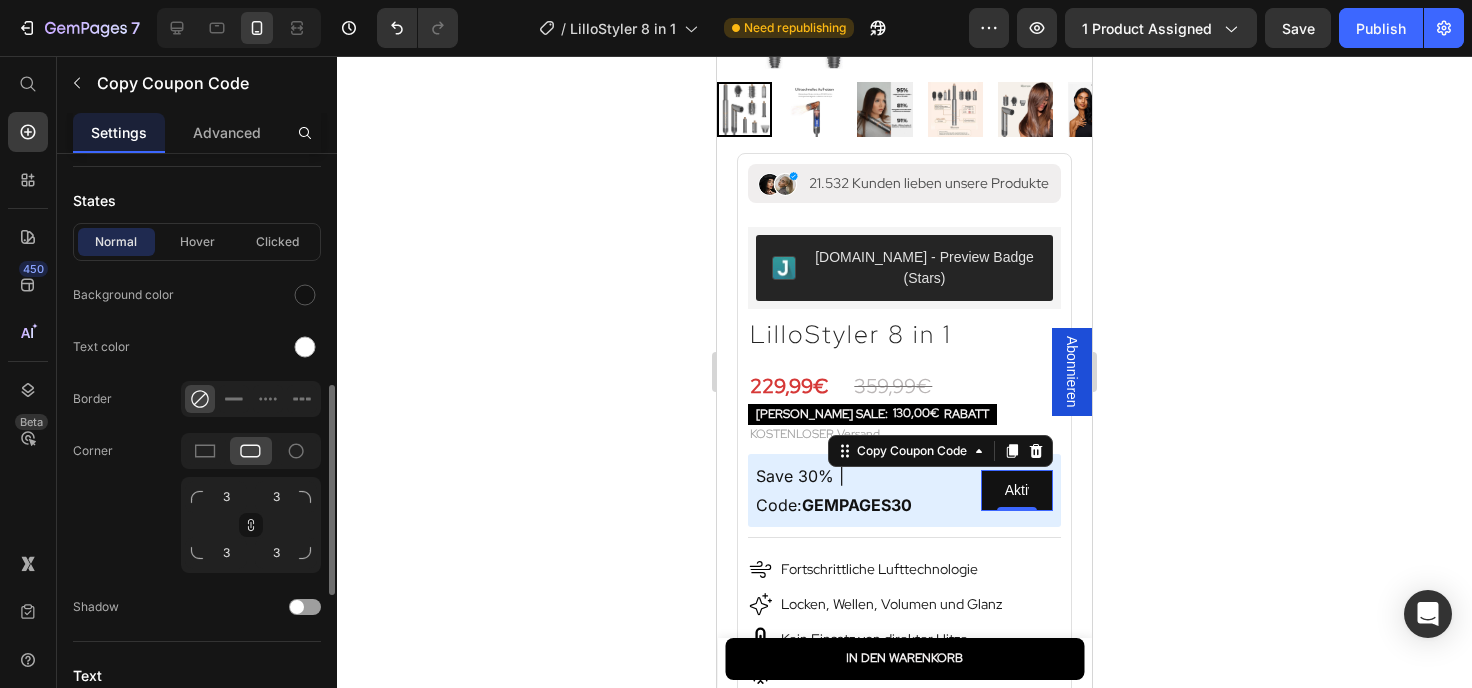 scroll, scrollTop: 864, scrollLeft: 0, axis: vertical 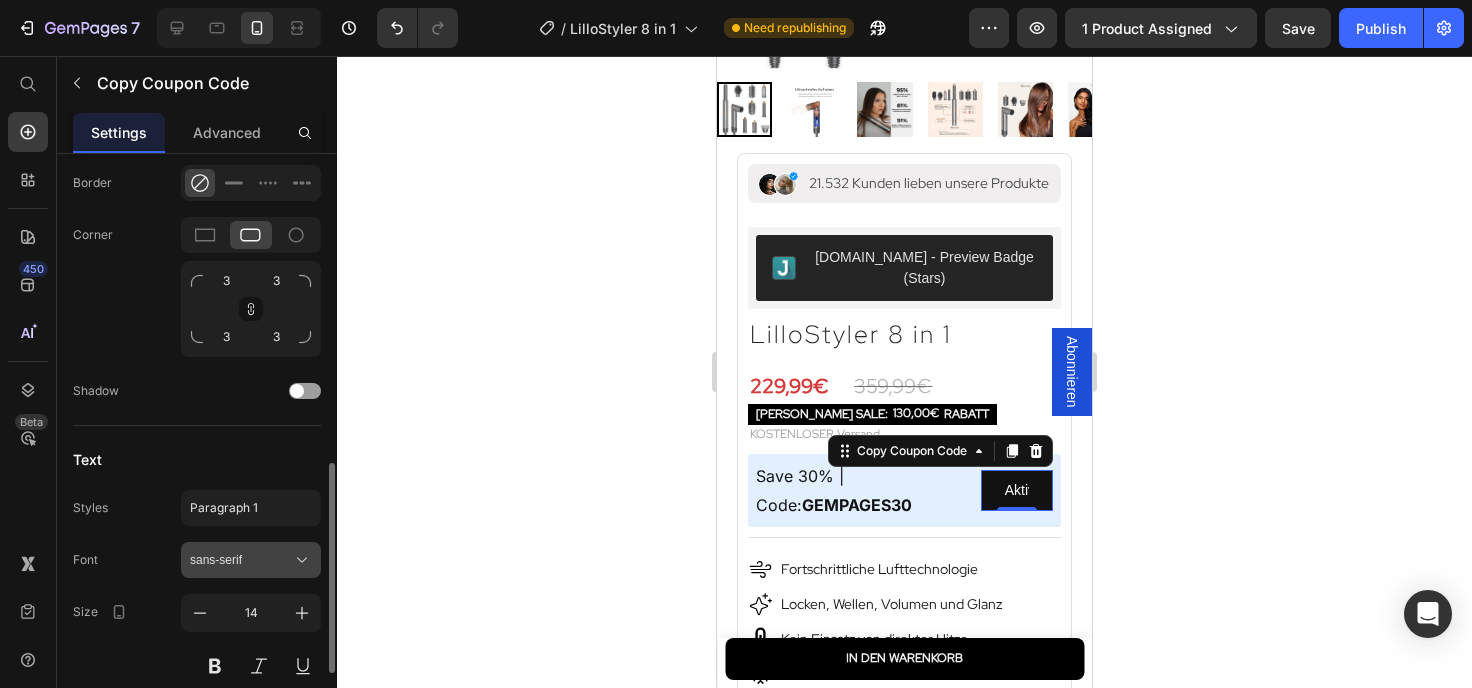 click on "sans-serif" at bounding box center (241, 560) 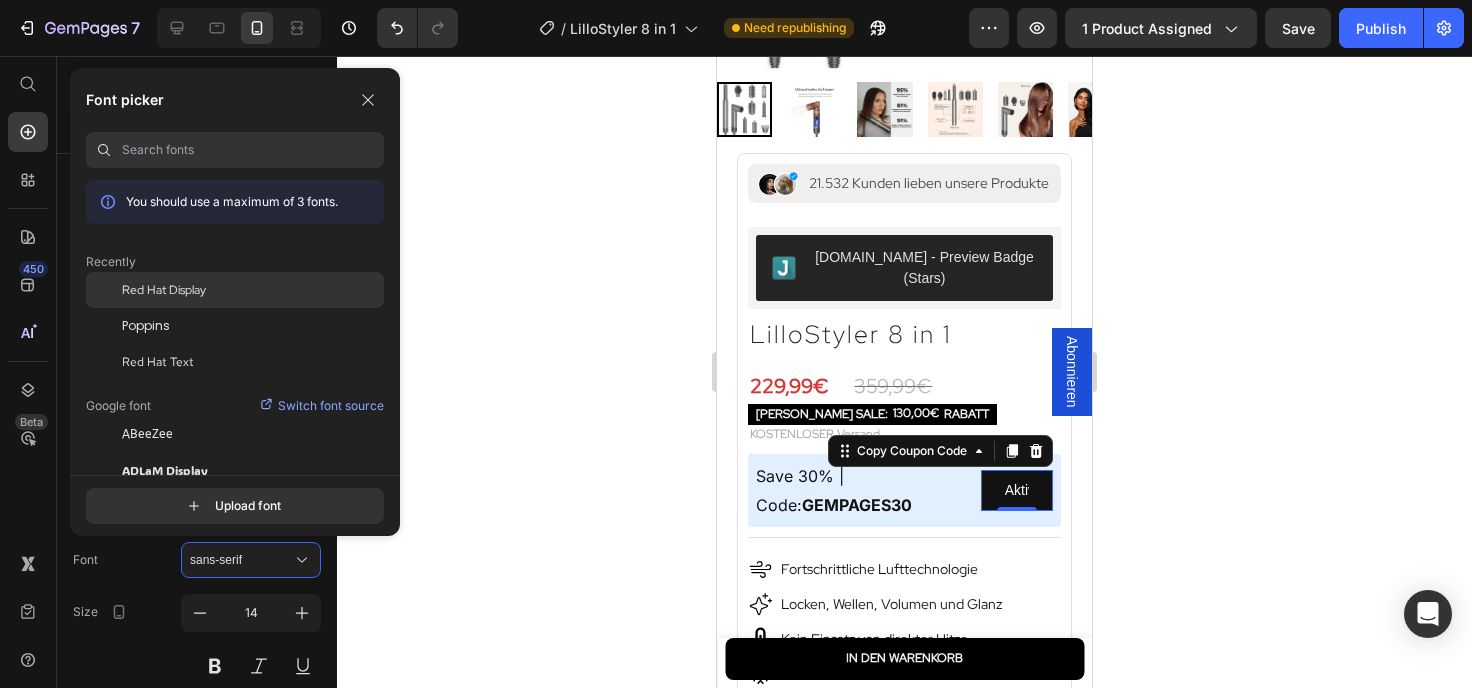 click on "Red Hat Display" at bounding box center [164, 290] 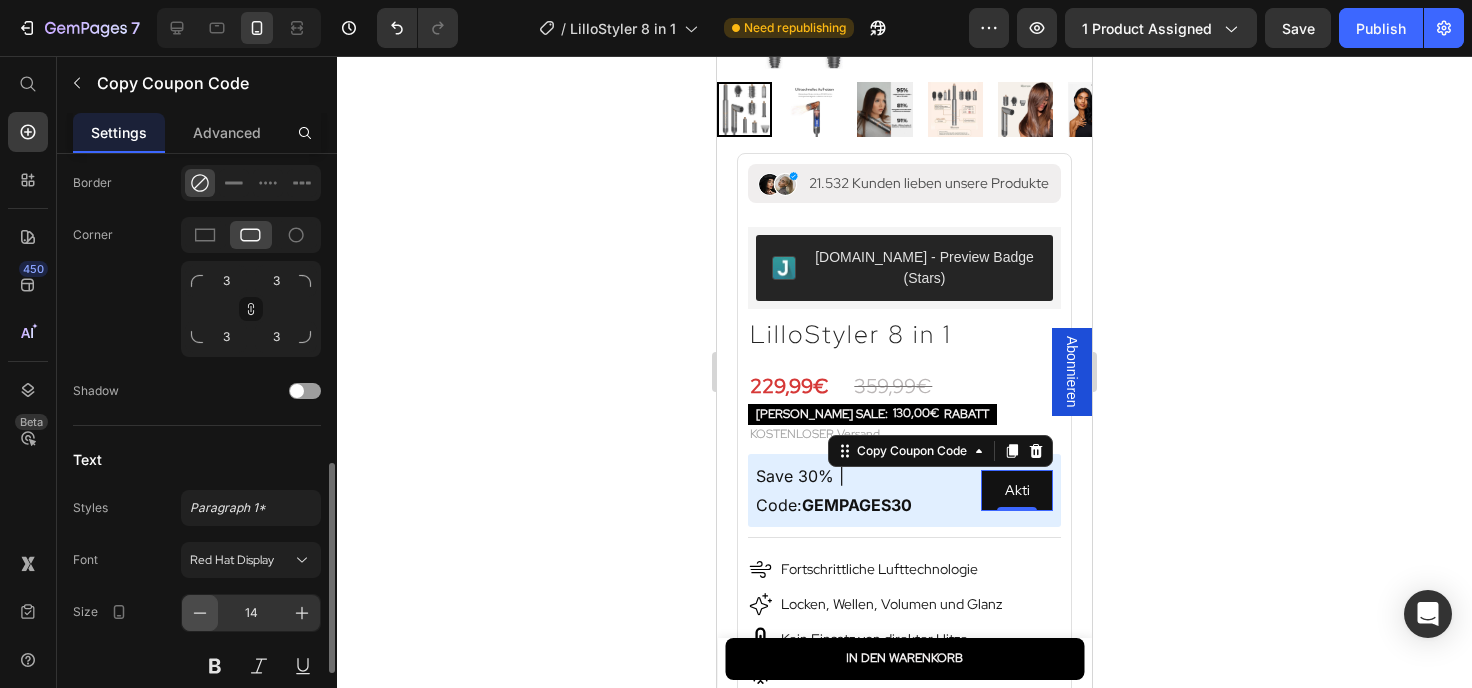 click at bounding box center (200, 613) 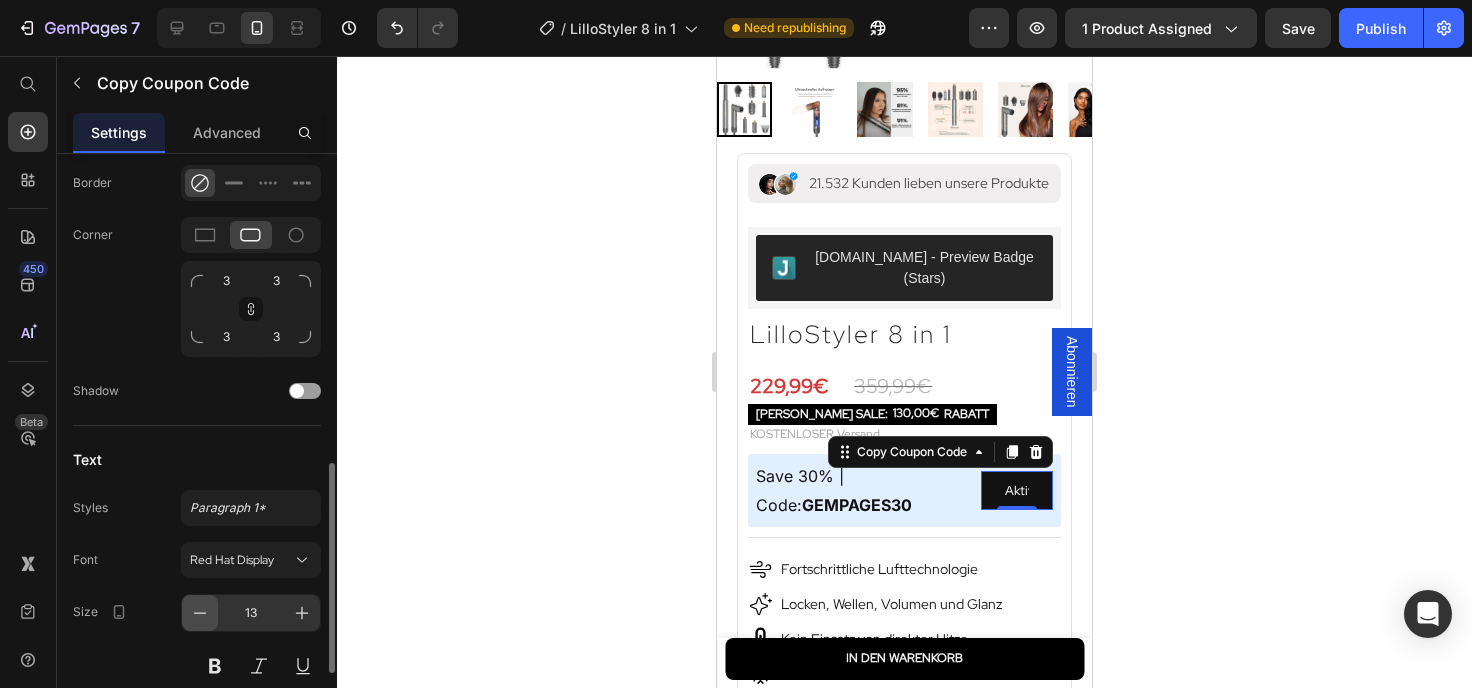 click at bounding box center [200, 613] 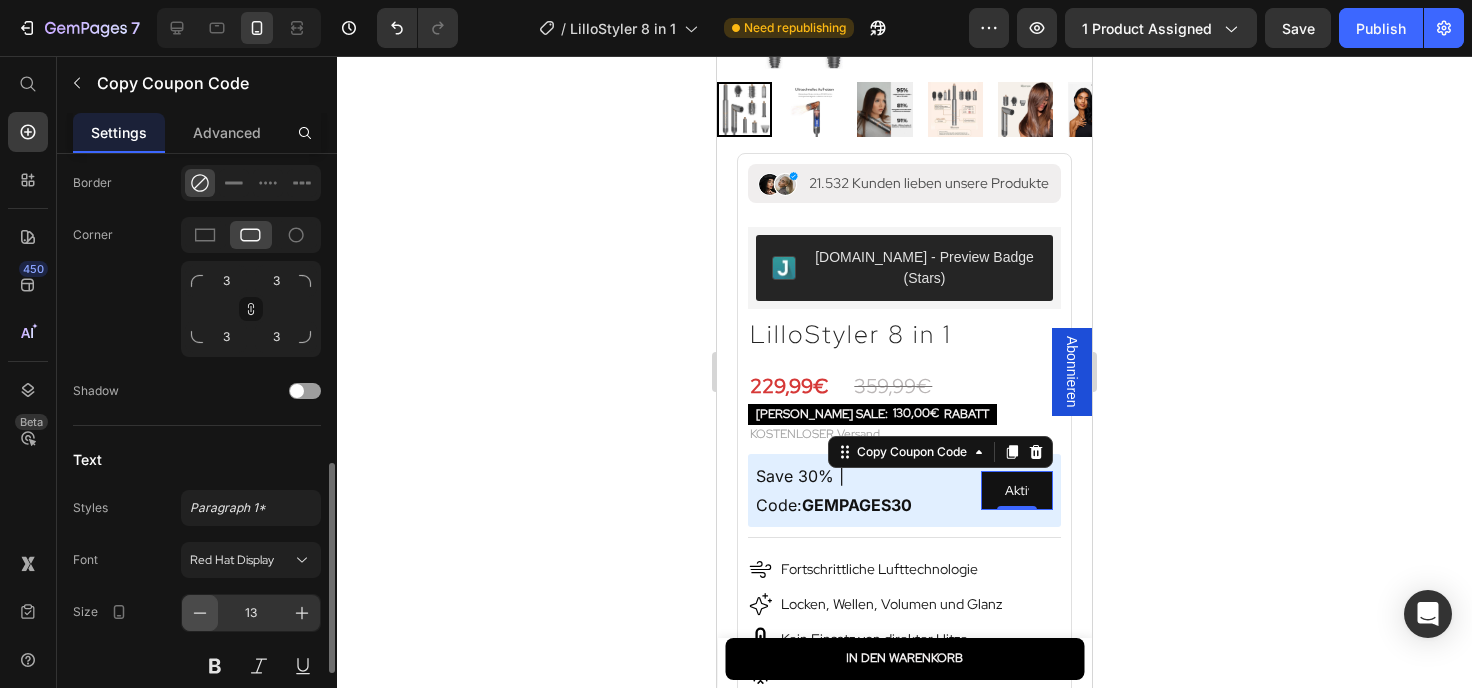 type on "12" 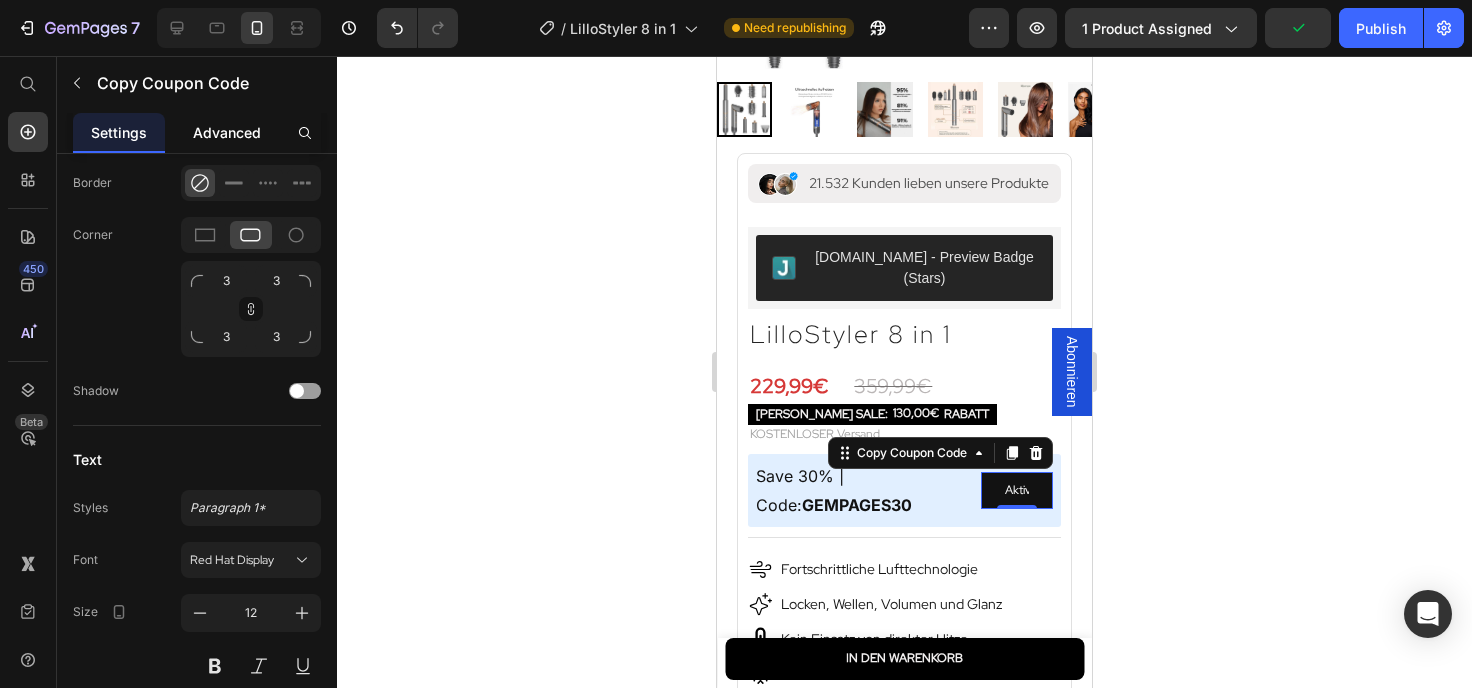 click on "Advanced" at bounding box center [227, 132] 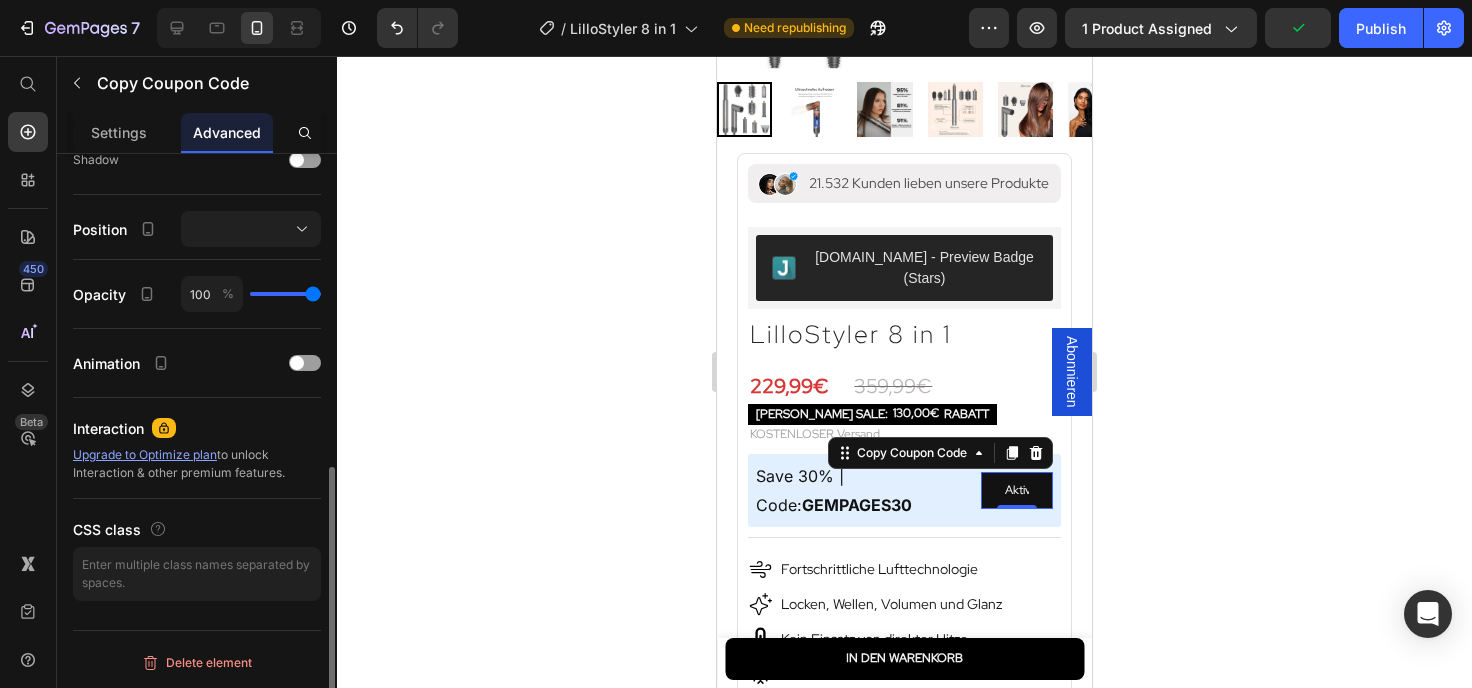scroll, scrollTop: 0, scrollLeft: 0, axis: both 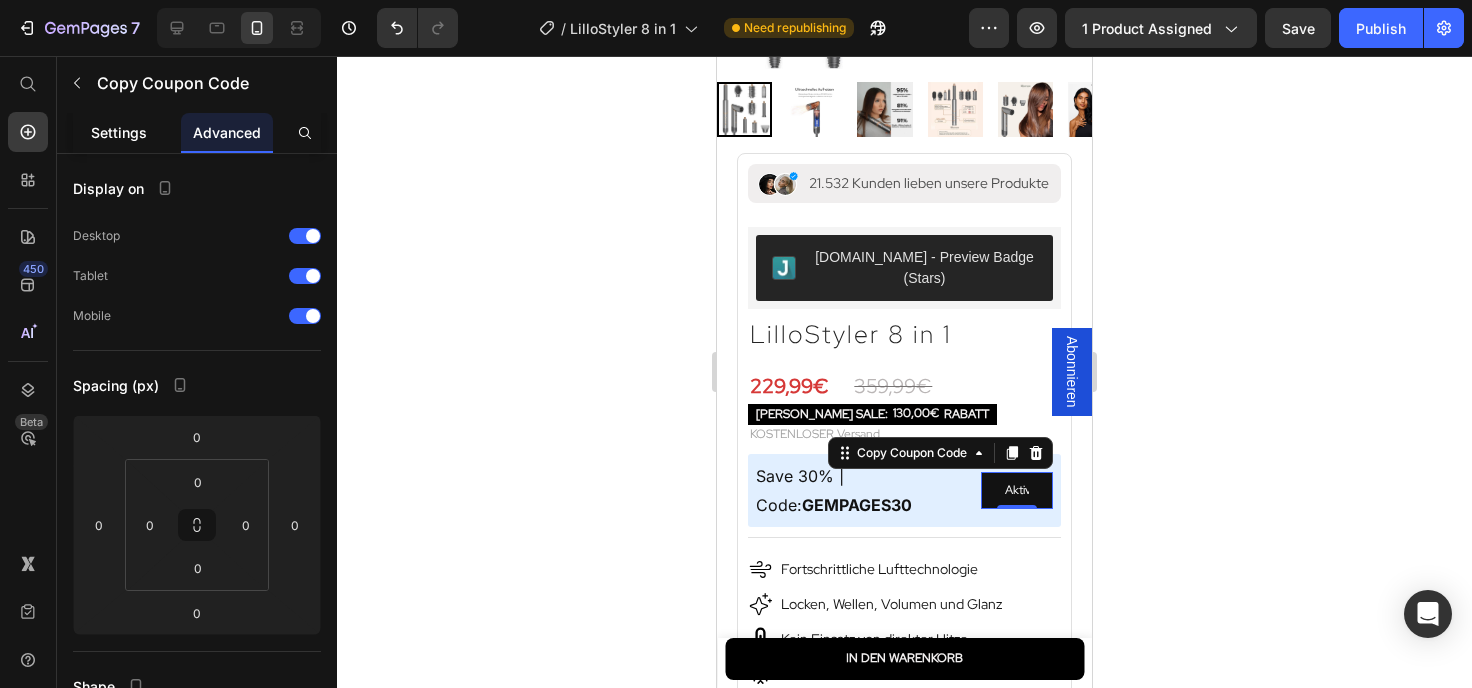 click on "Settings" 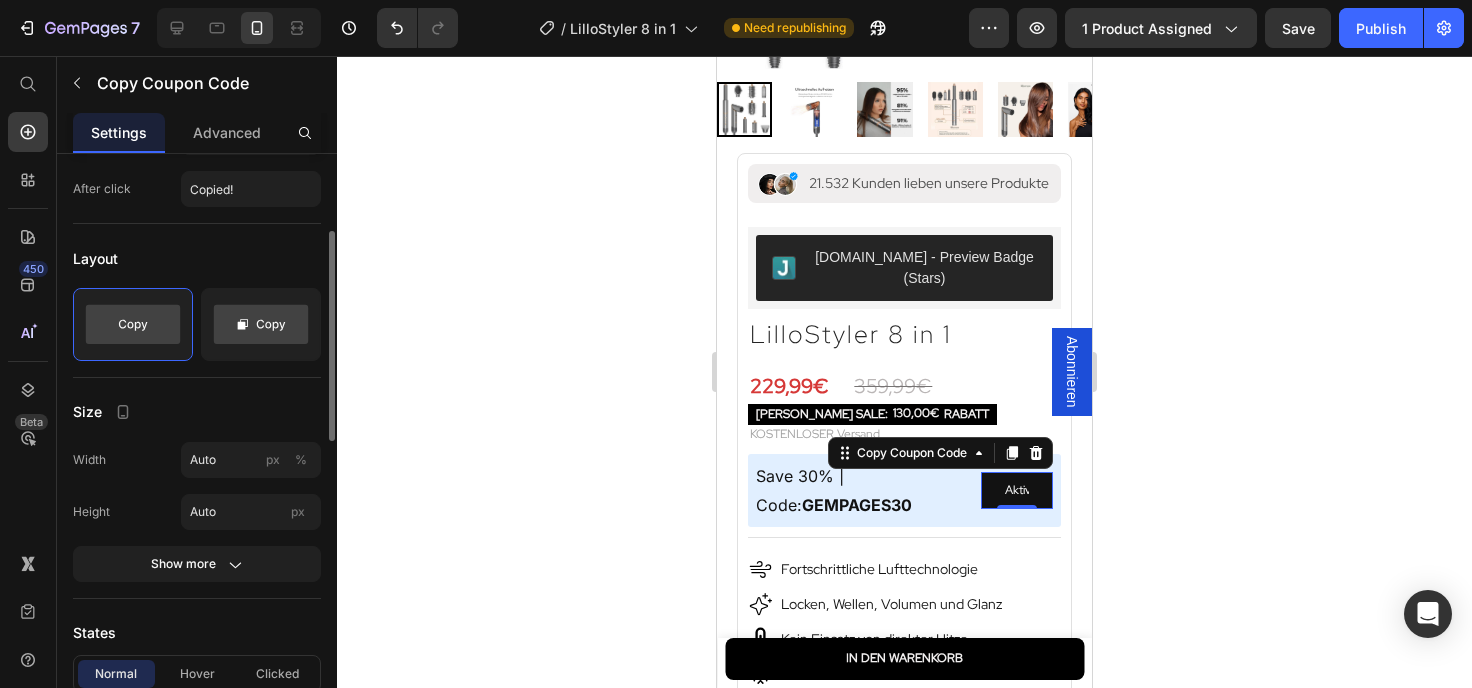 scroll, scrollTop: 432, scrollLeft: 0, axis: vertical 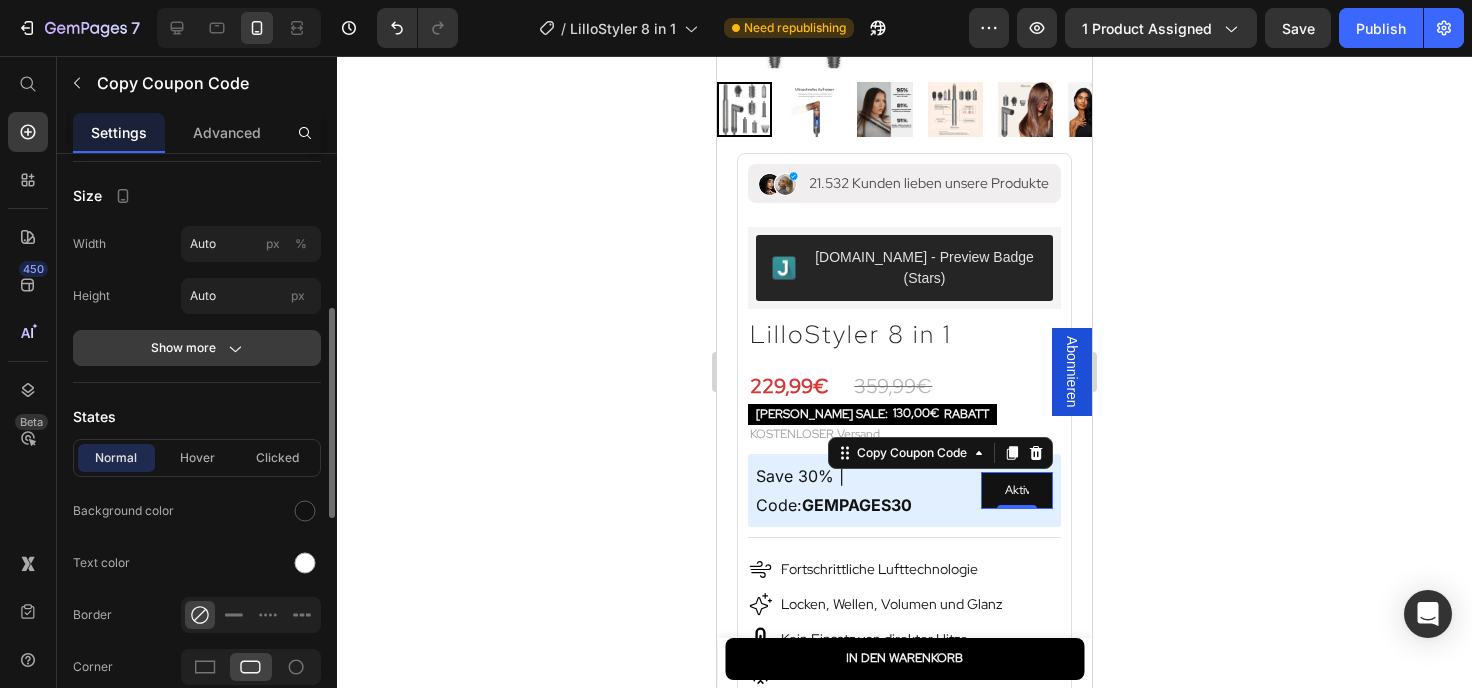 click 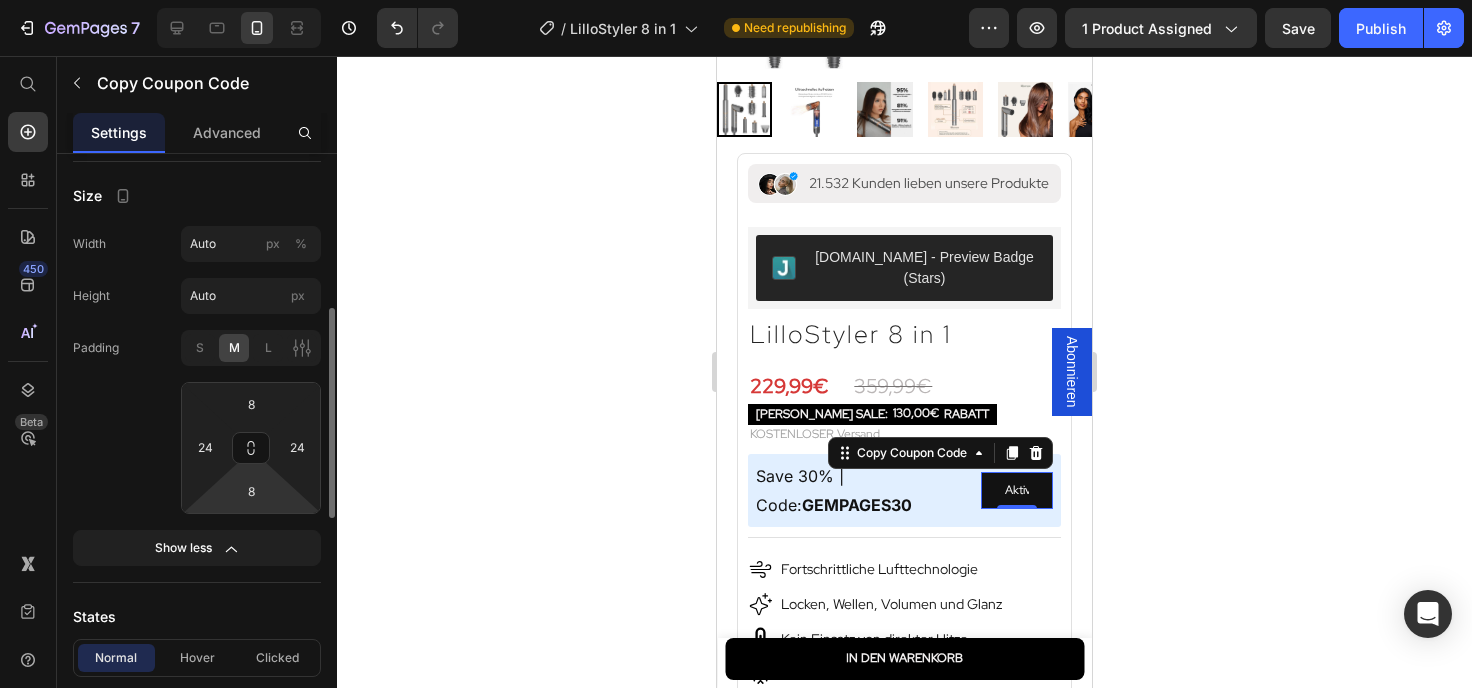 scroll, scrollTop: 540, scrollLeft: 0, axis: vertical 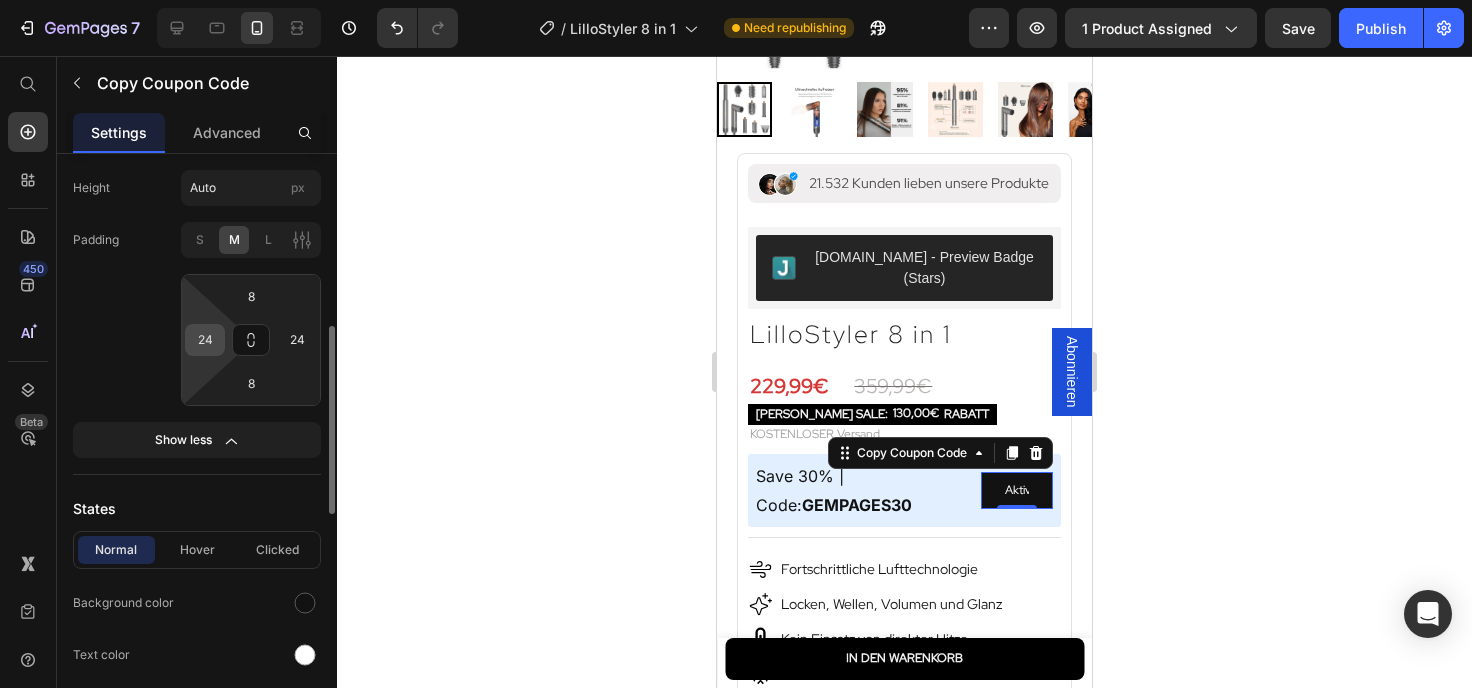 click on "24" at bounding box center (205, 340) 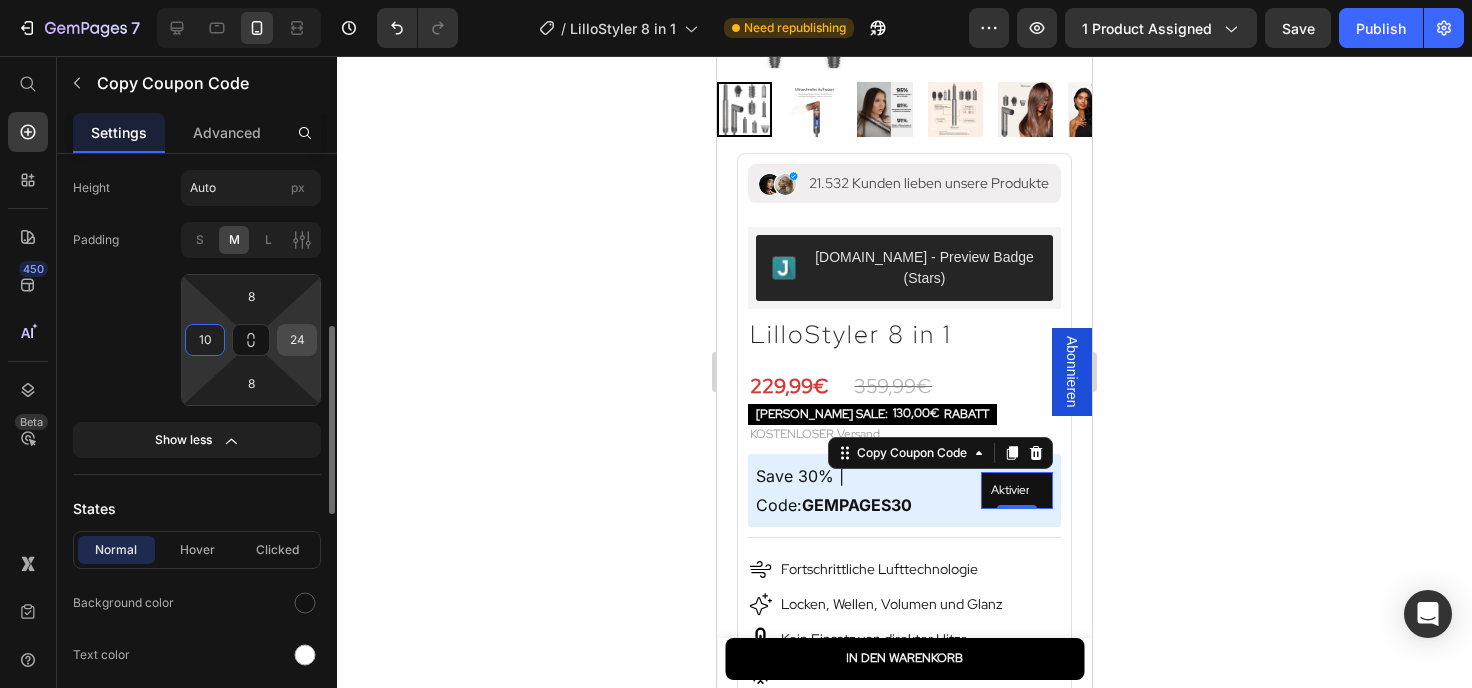 type on "10" 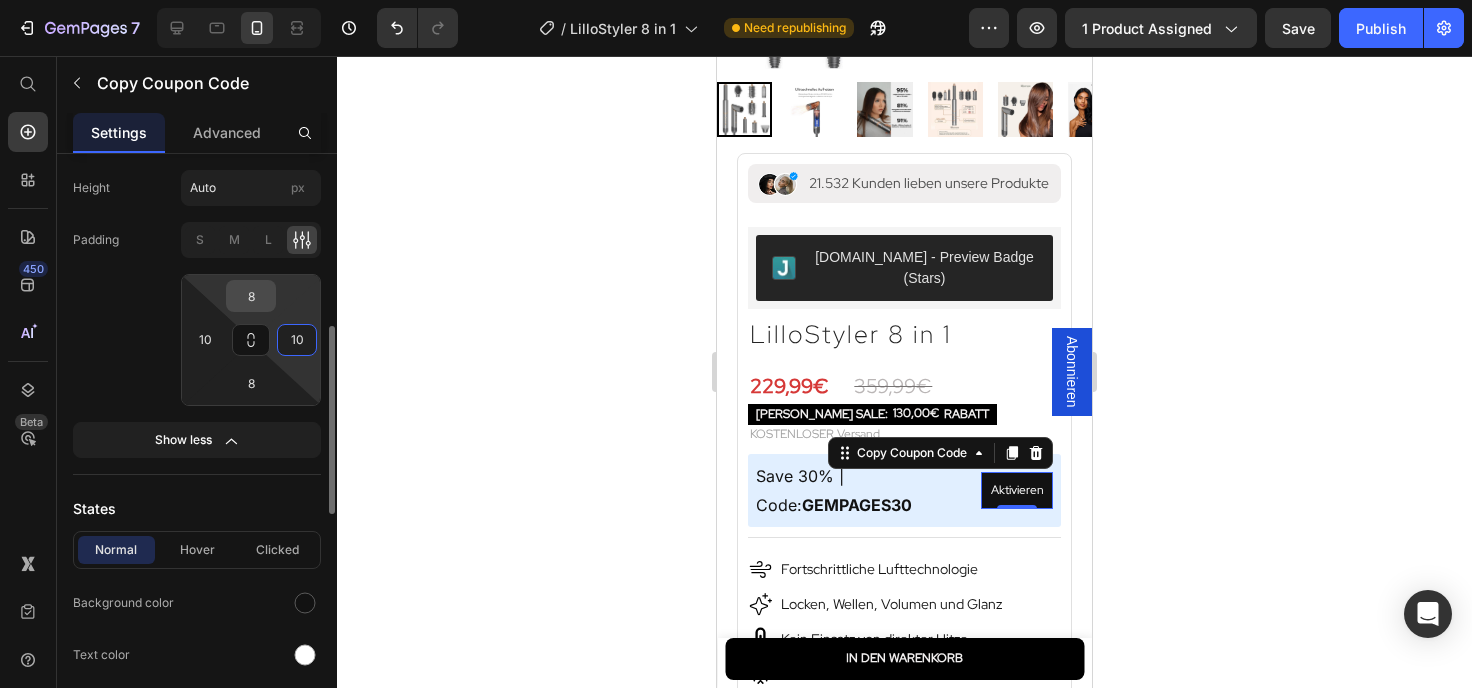 type on "10" 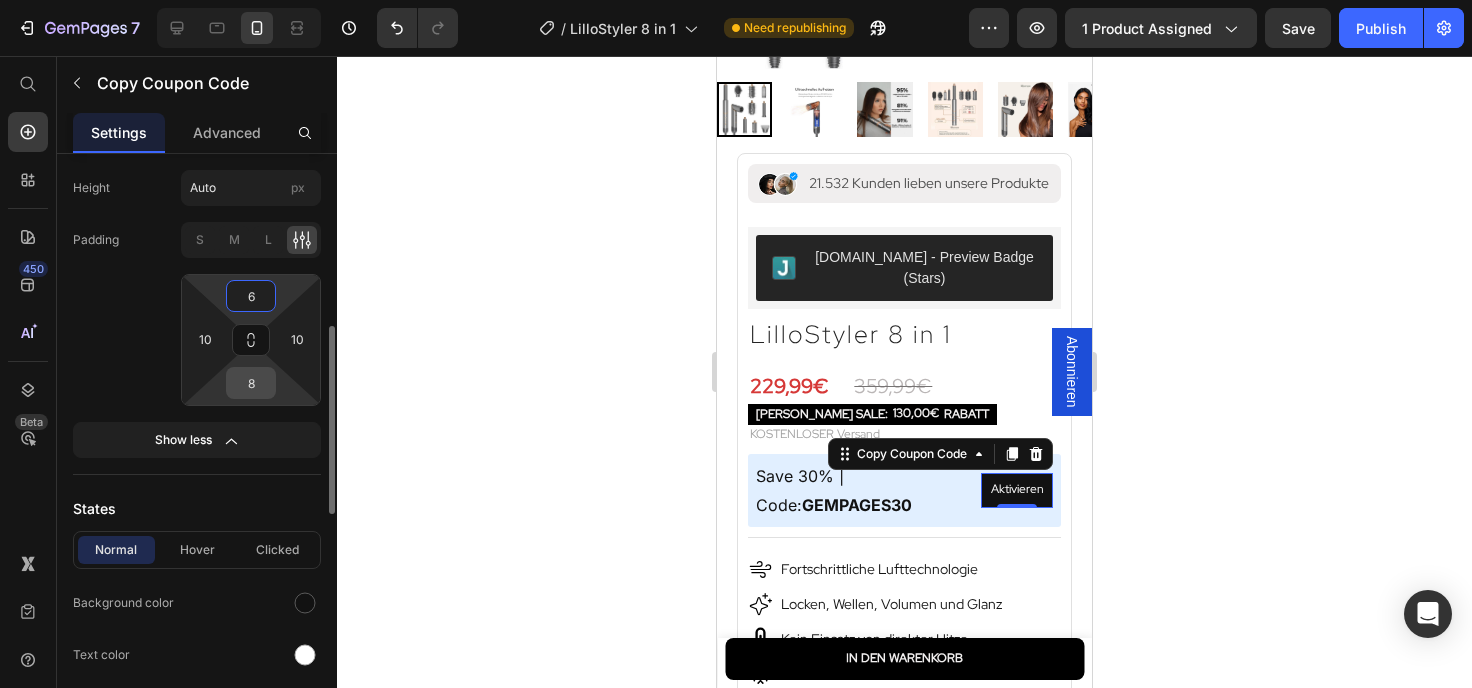 type on "6" 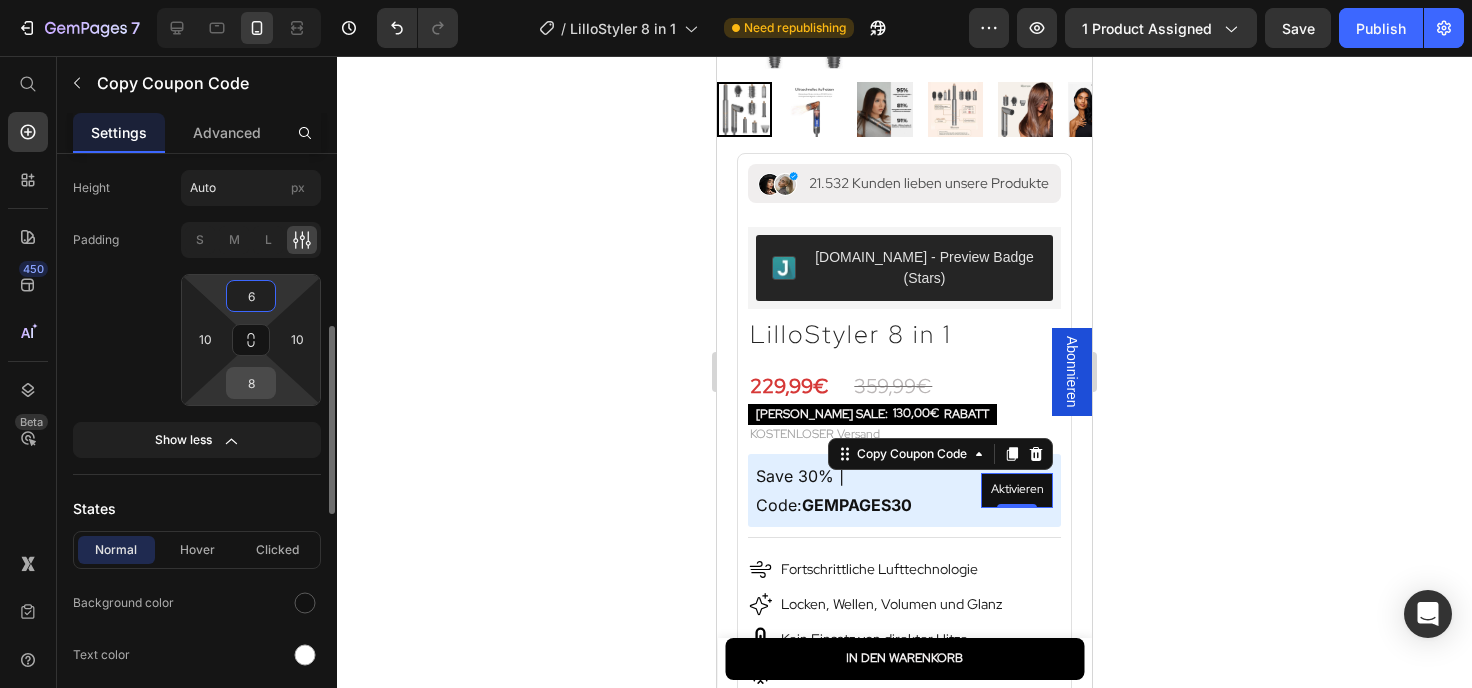 click on "8" at bounding box center [251, 383] 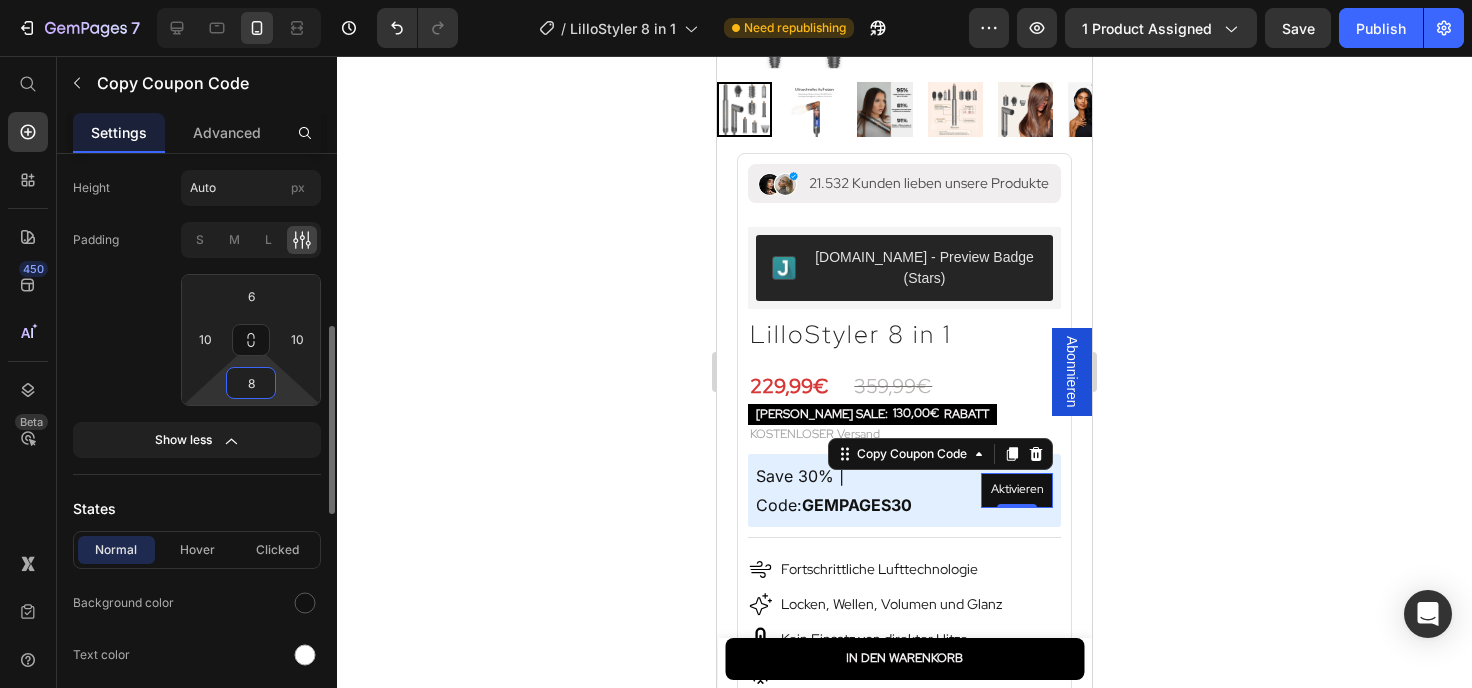 type on "6" 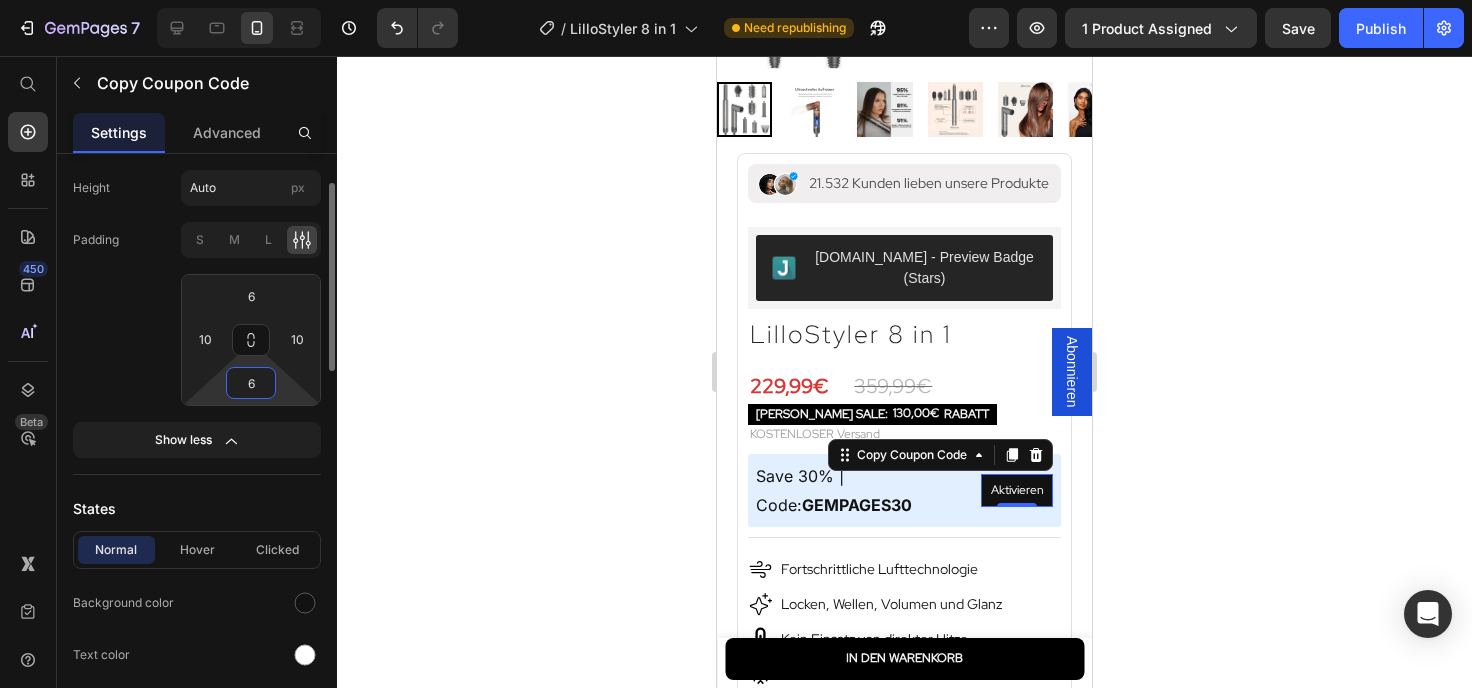 scroll, scrollTop: 216, scrollLeft: 0, axis: vertical 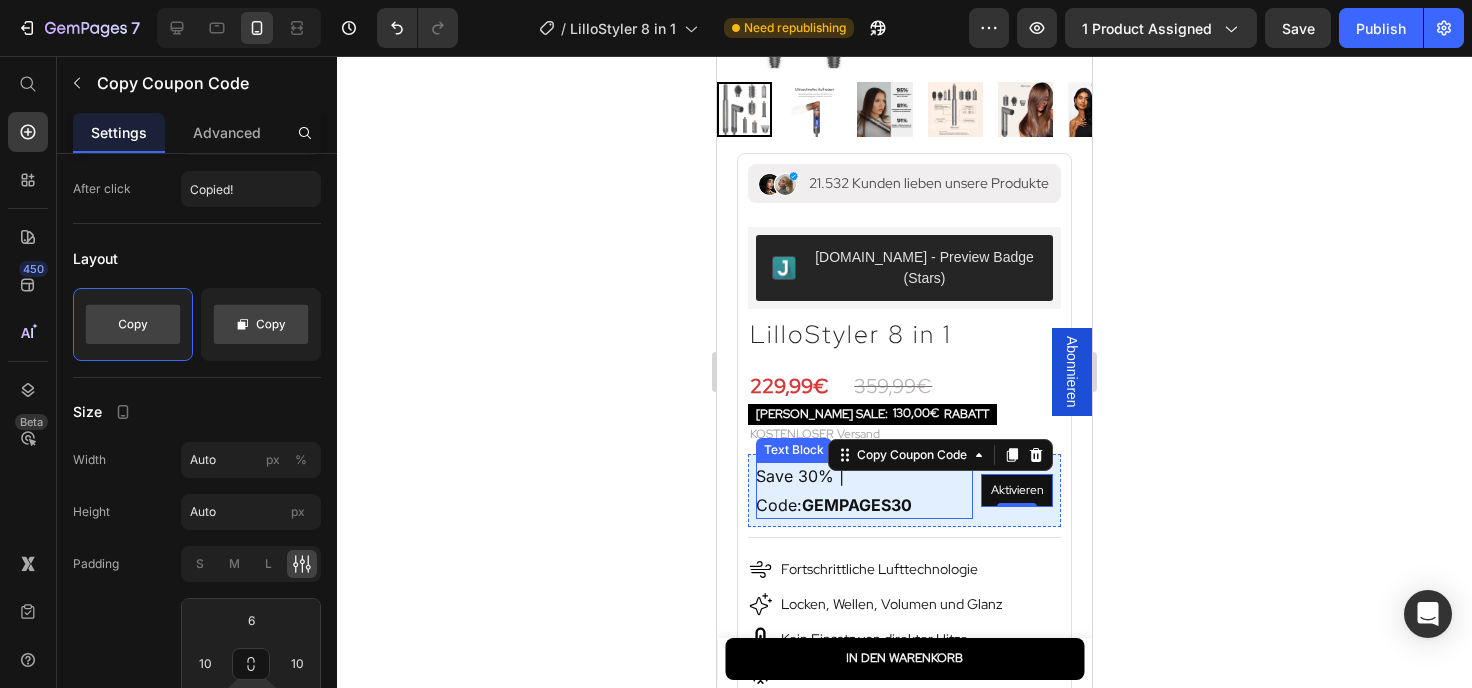 click on "Save 30% | Code:  GEMPAGES30" at bounding box center (834, 490) 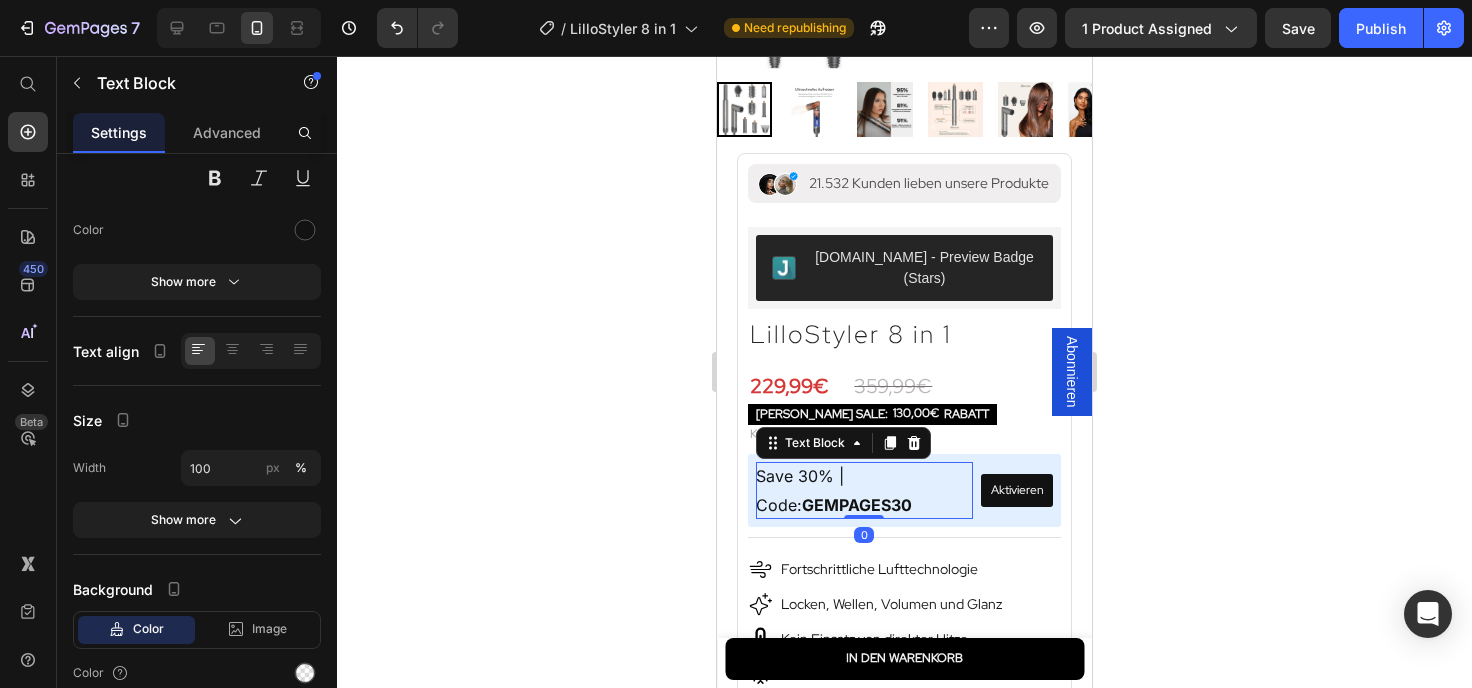 scroll, scrollTop: 0, scrollLeft: 0, axis: both 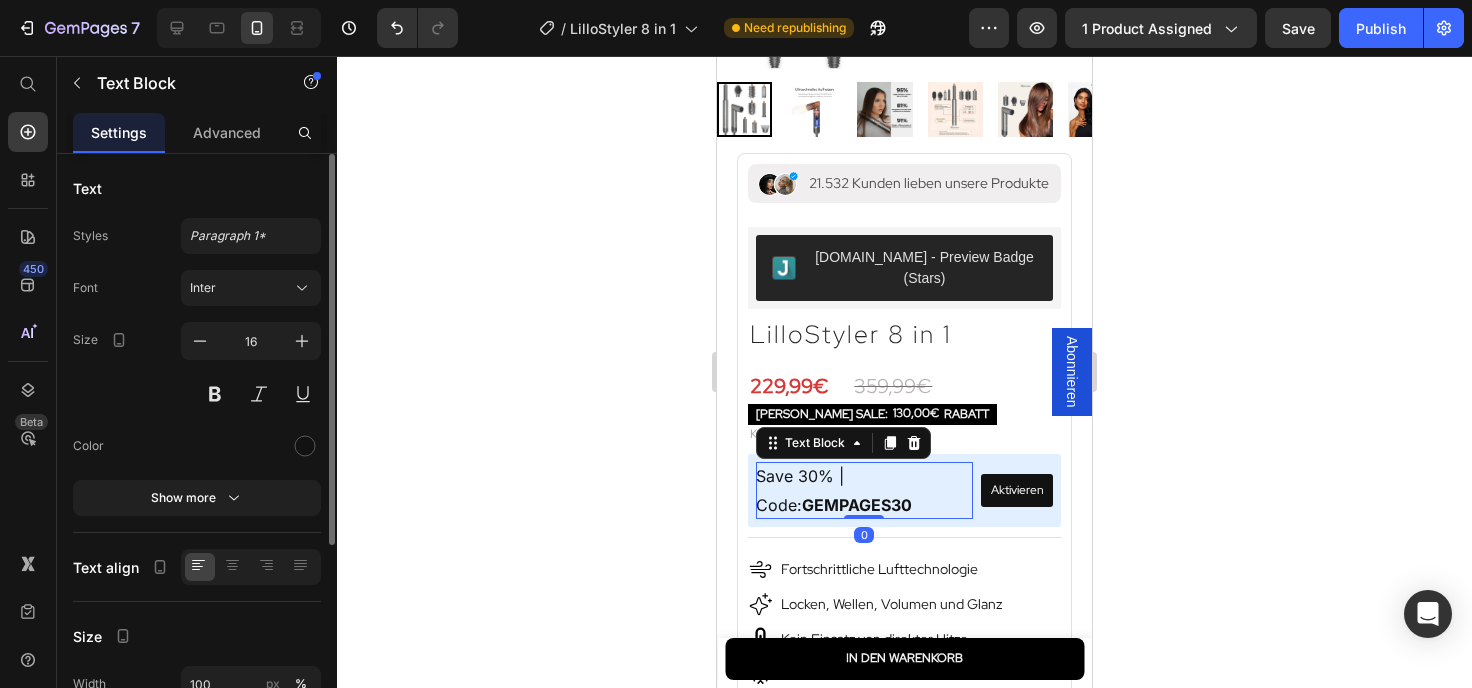 click on "Save 30% | Code:  GEMPAGES30" at bounding box center [834, 490] 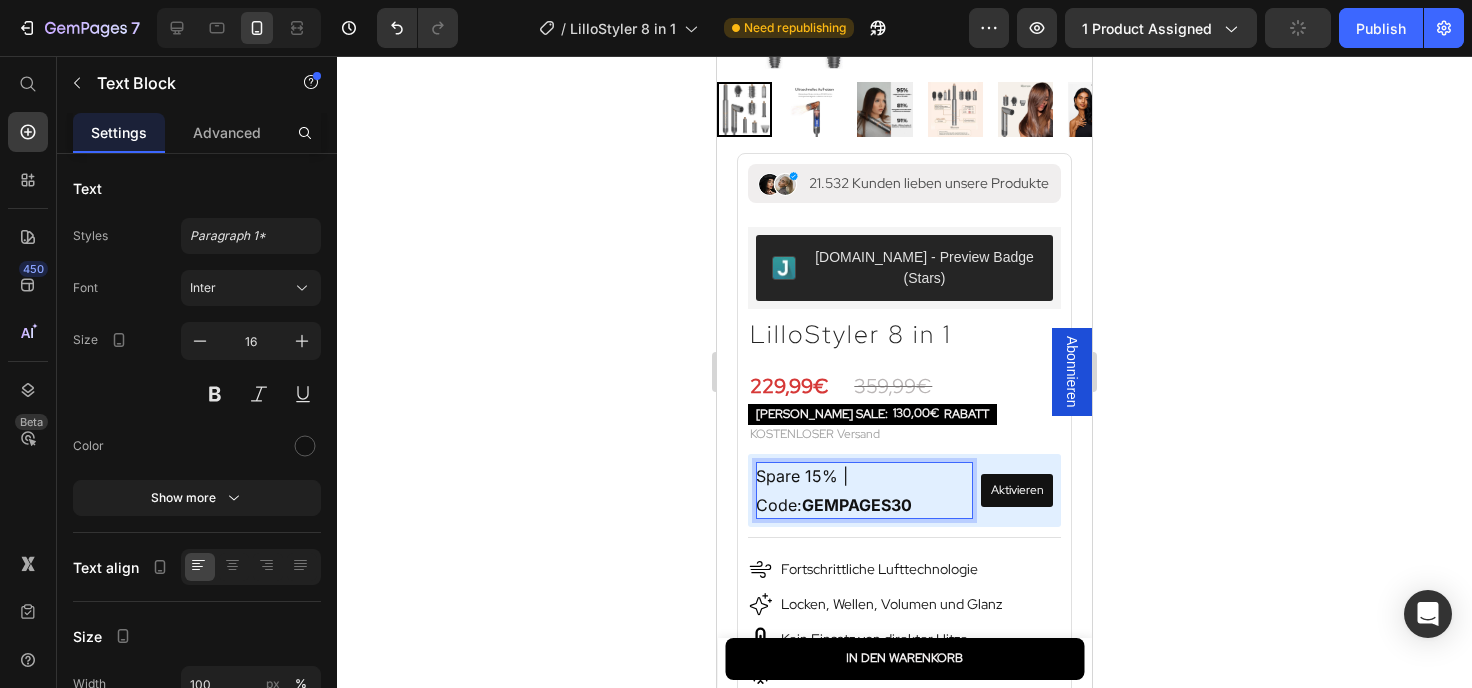 click on "GEMPAGES30" at bounding box center [857, 505] 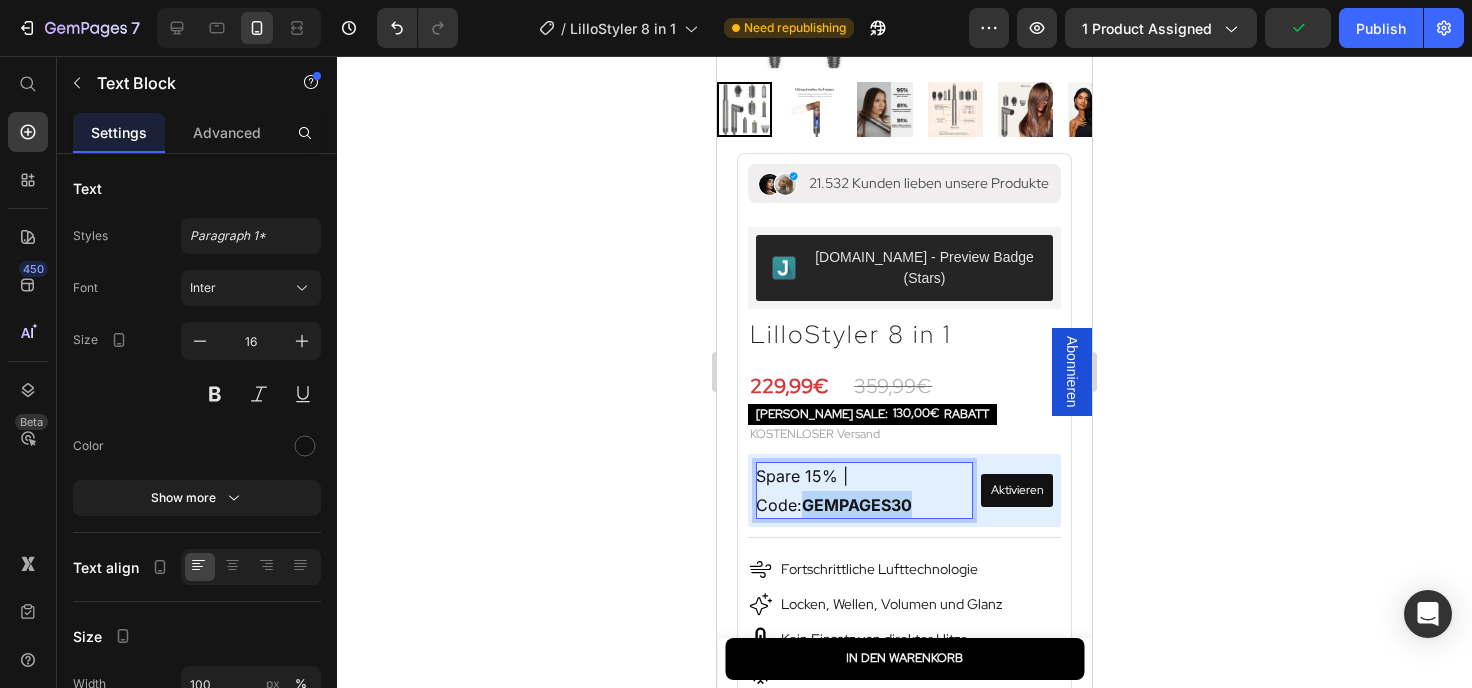click on "GEMPAGES30" at bounding box center (857, 505) 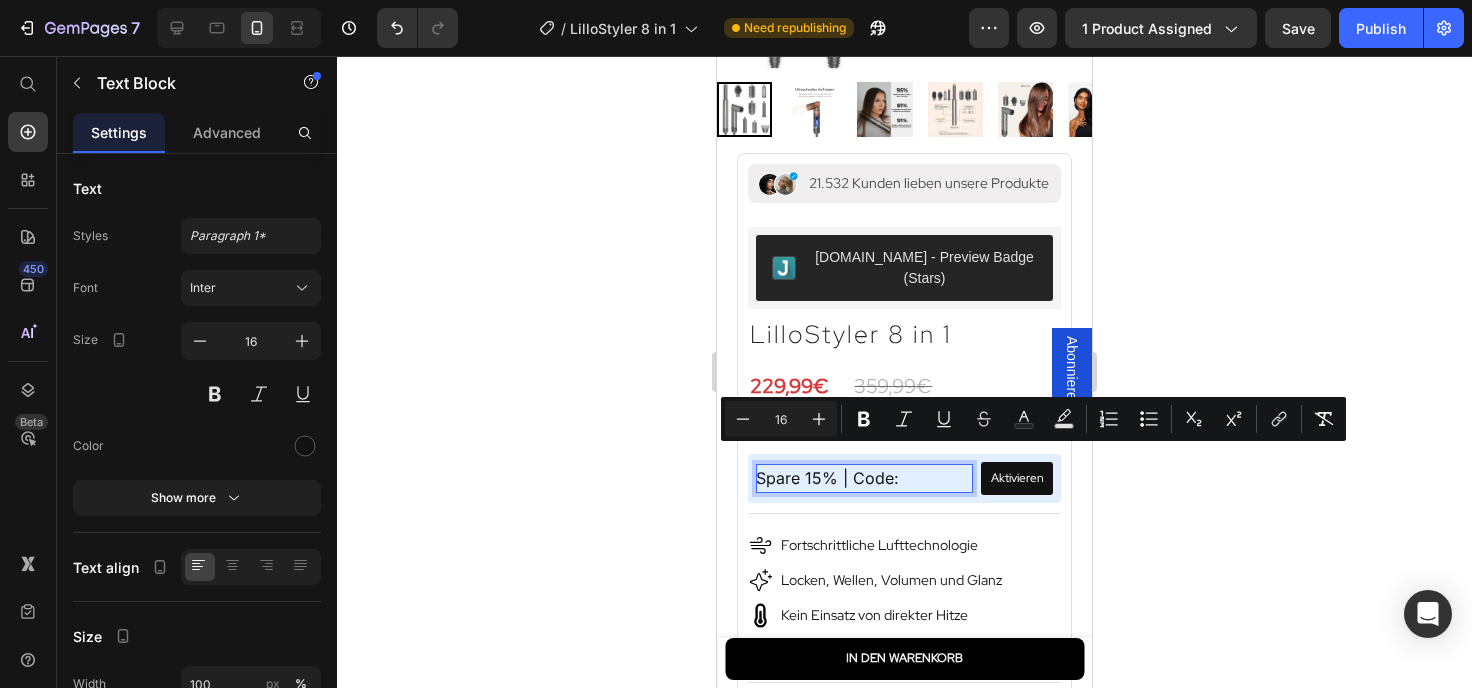 drag, startPoint x: 904, startPoint y: 458, endPoint x: 850, endPoint y: 462, distance: 54.147945 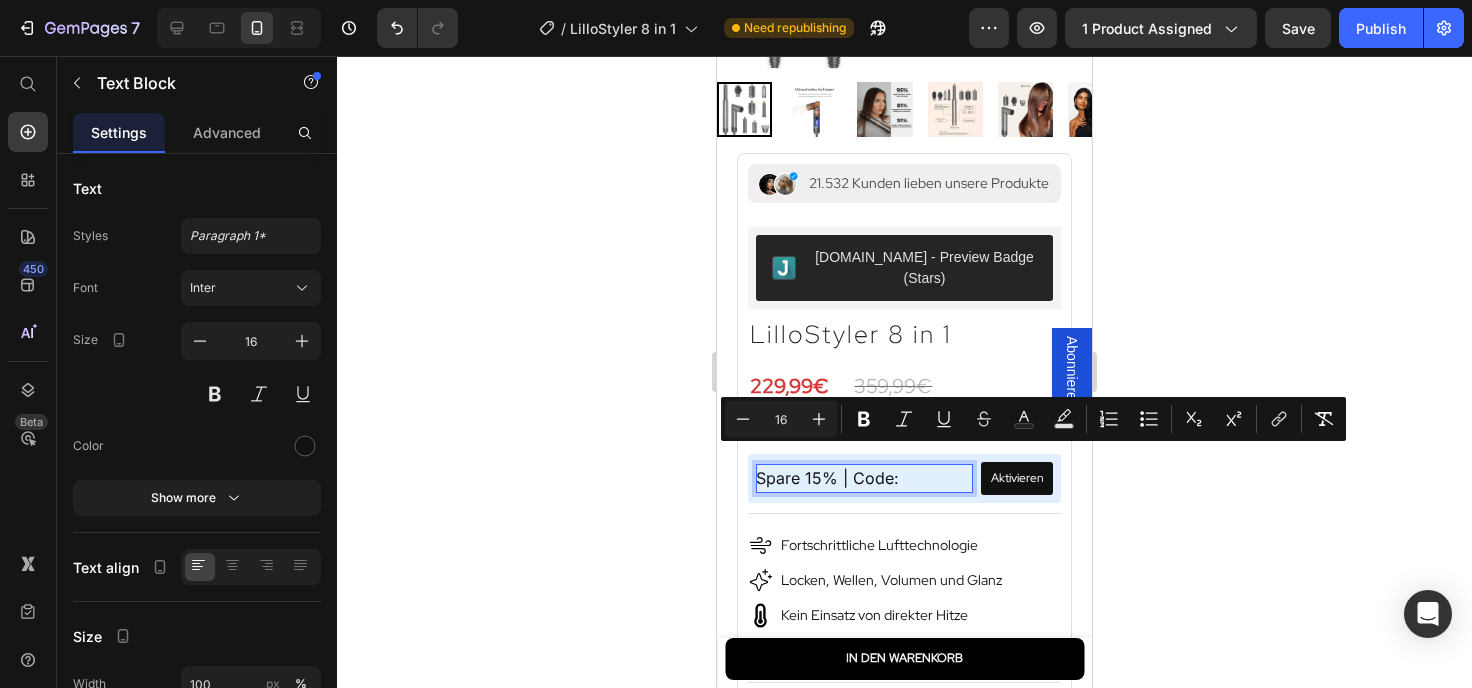click on "Spare 15% | Code:" at bounding box center [864, 478] 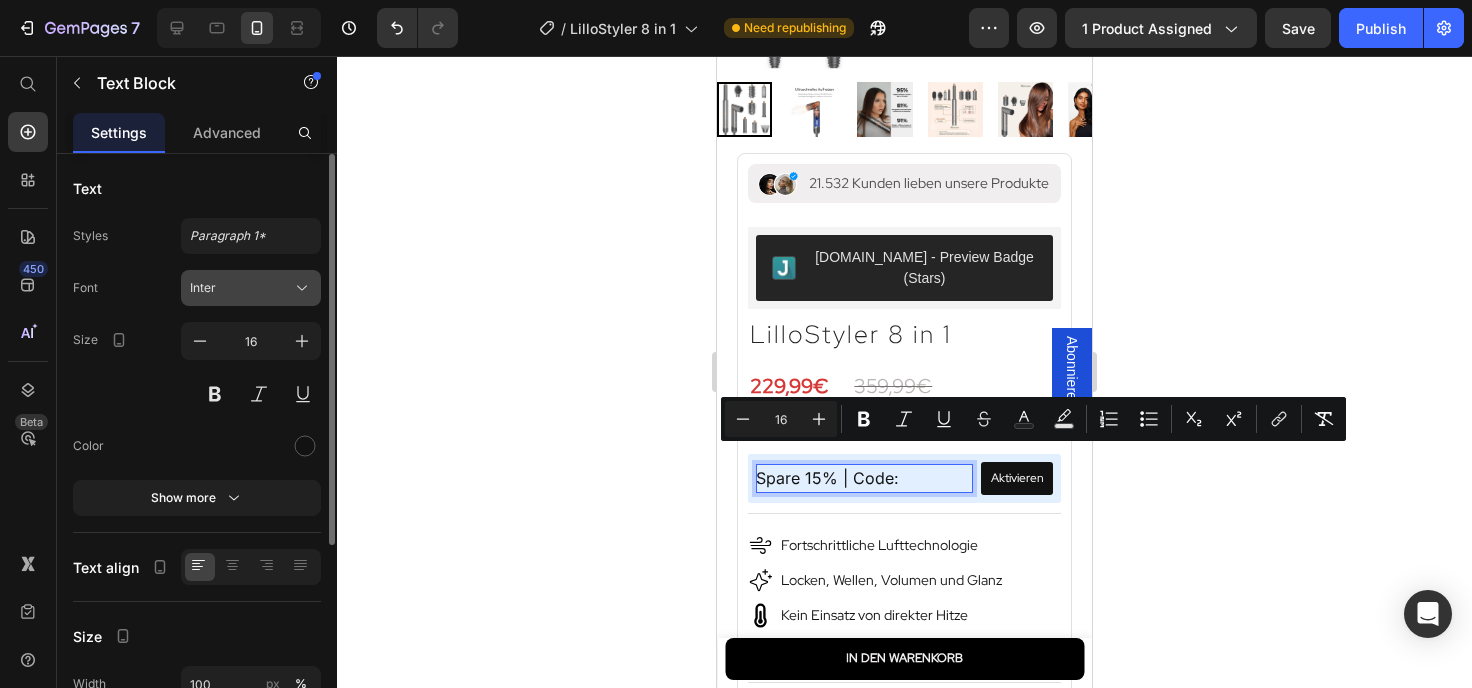 click on "Inter" at bounding box center [241, 288] 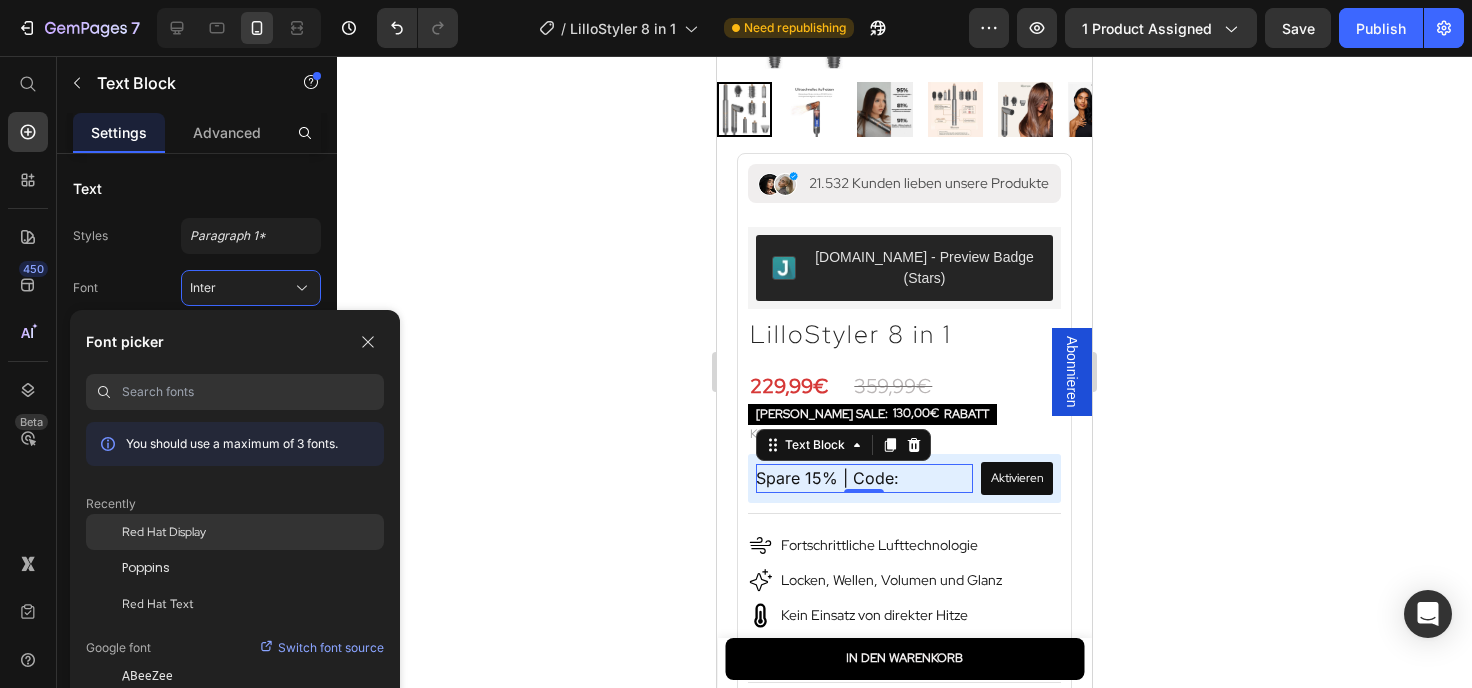 click on "Red Hat Display" 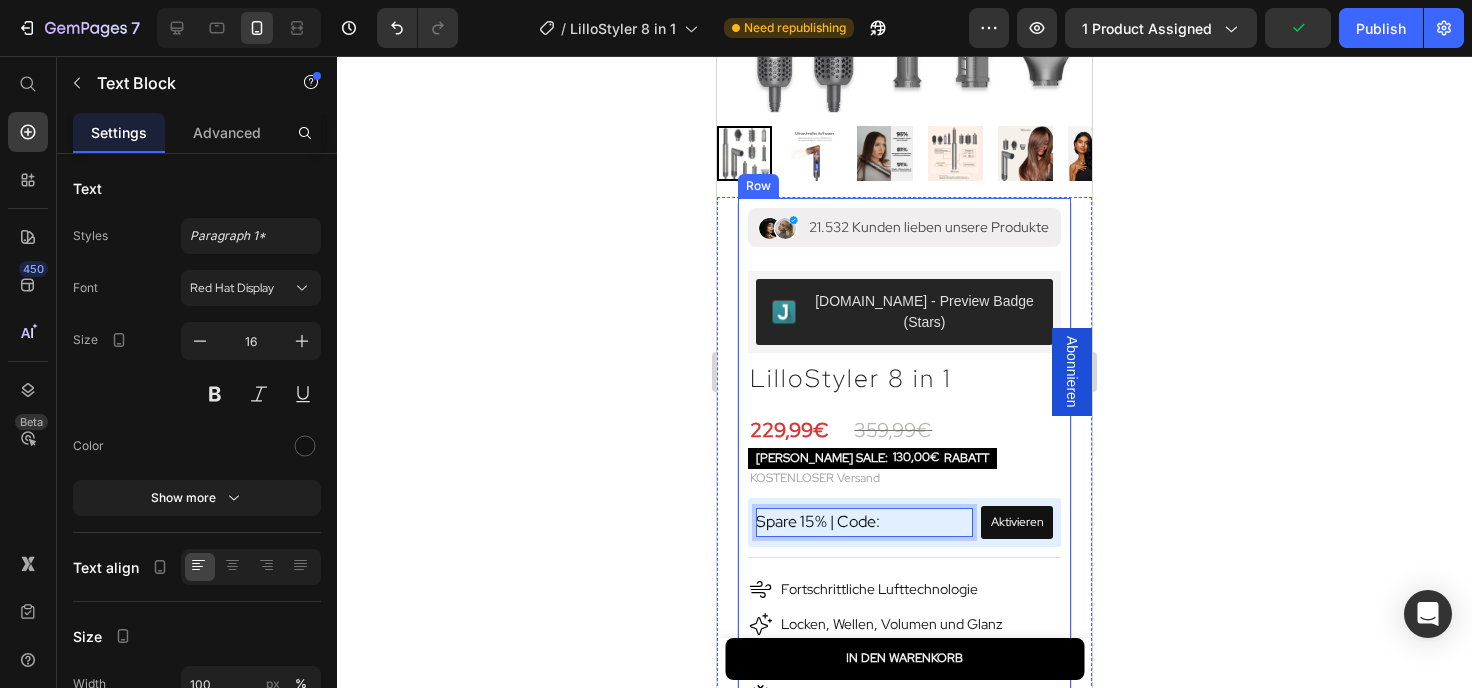 scroll, scrollTop: 441, scrollLeft: 0, axis: vertical 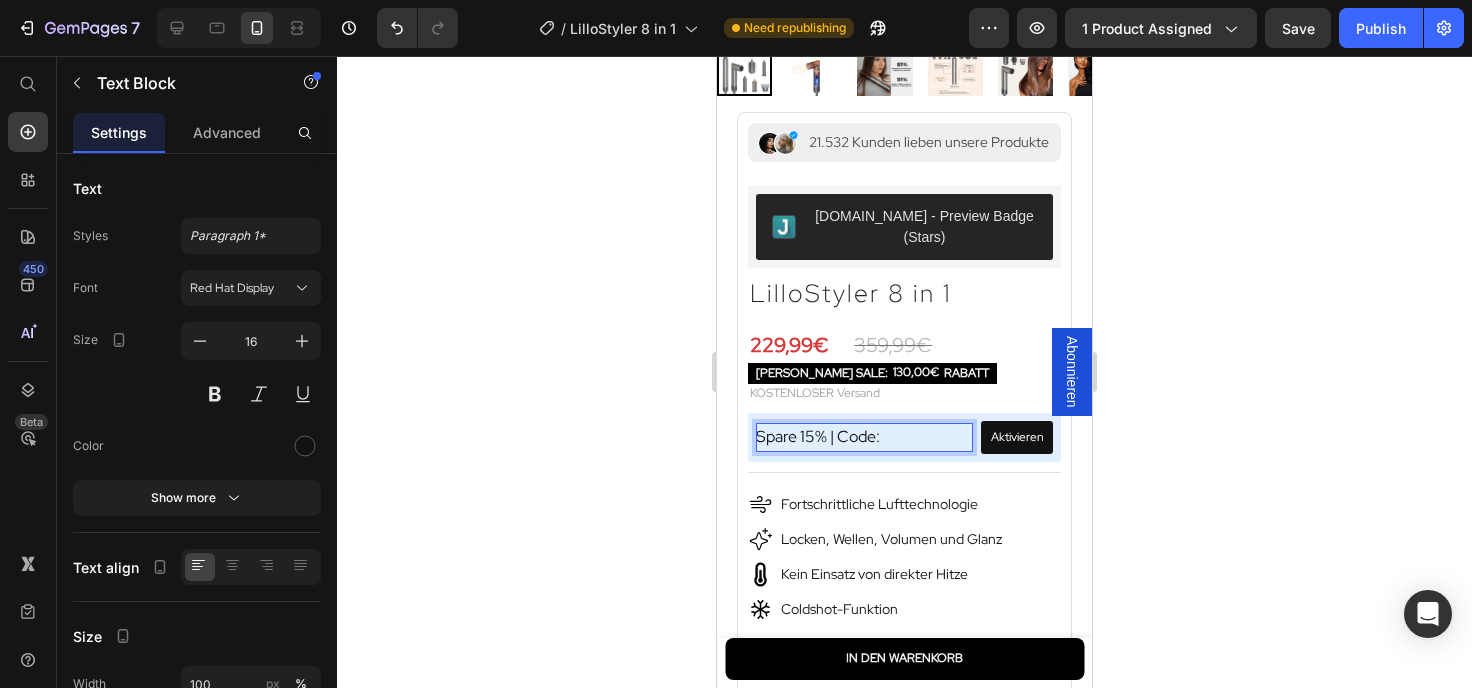 click on "Spare 15% | Code:" at bounding box center (864, 437) 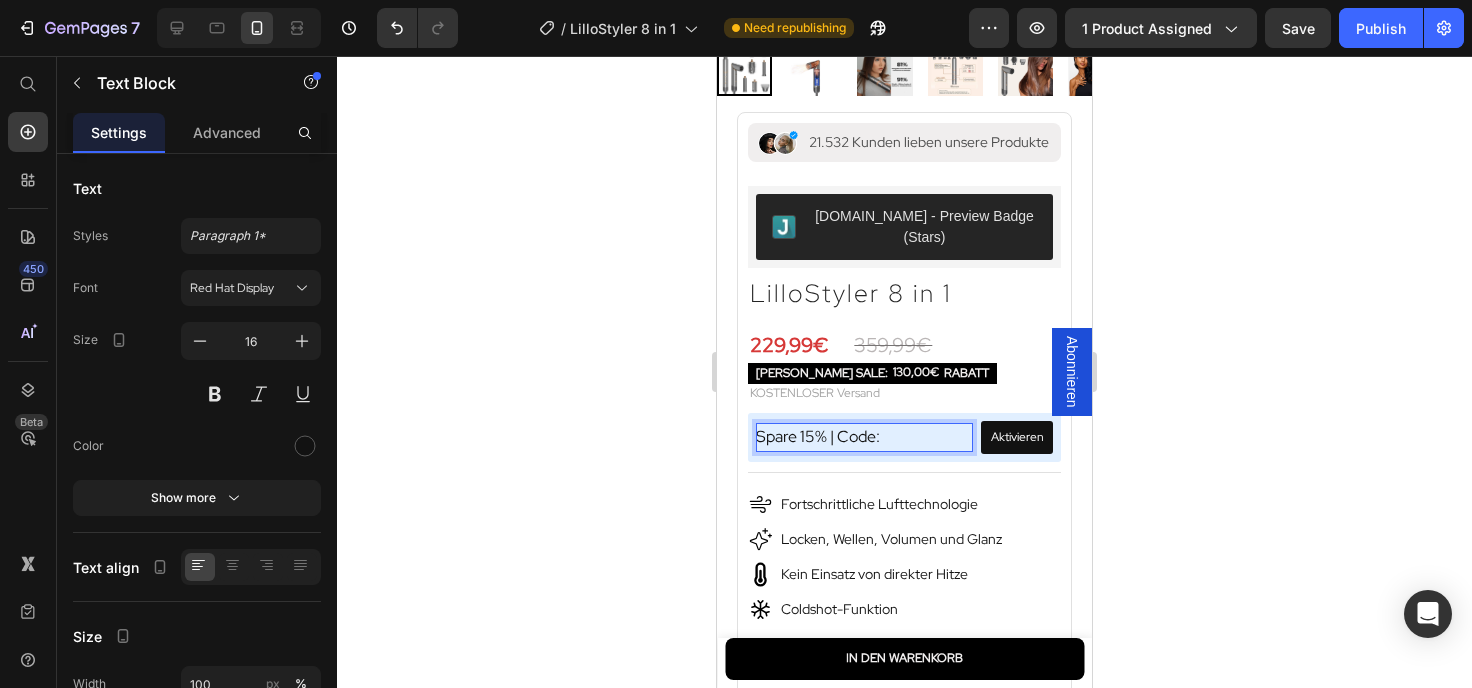 click on "Spare 15% | Code:" at bounding box center [864, 437] 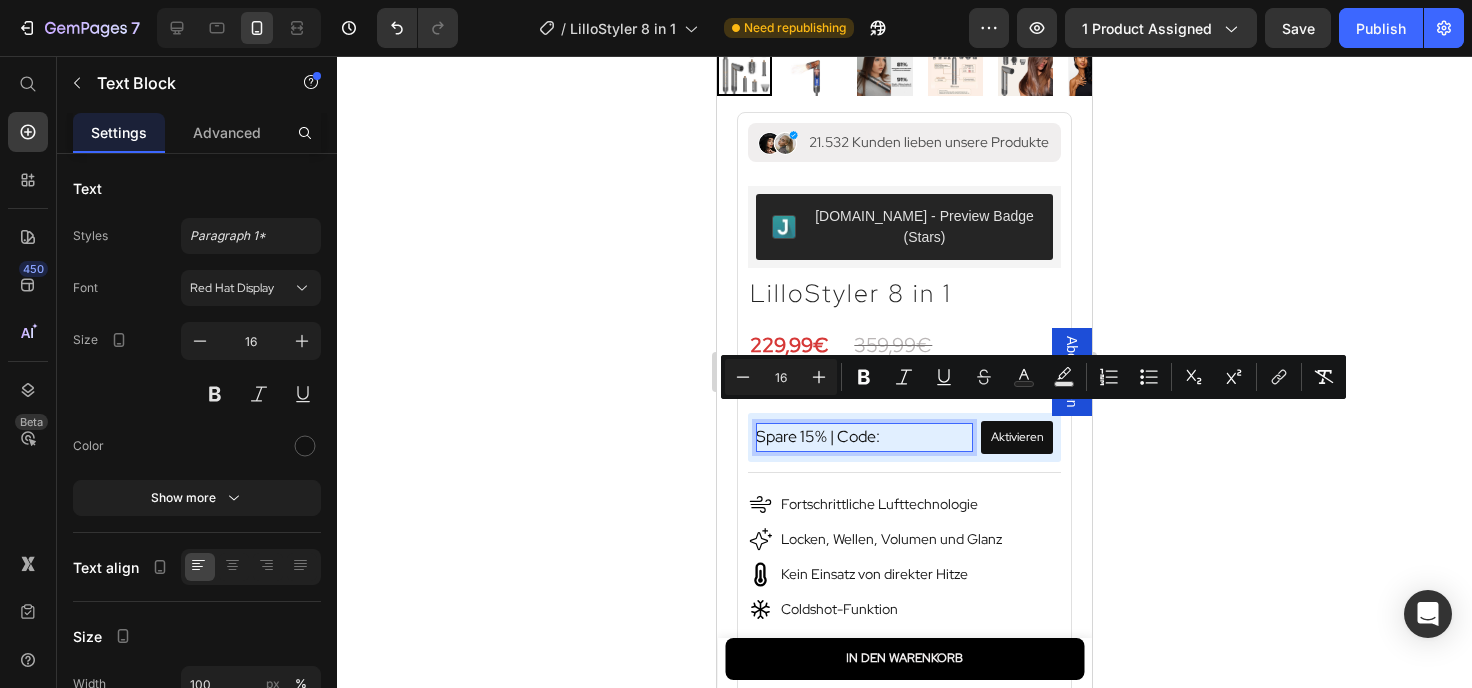 click on "Spare 15% | Code:" at bounding box center [864, 437] 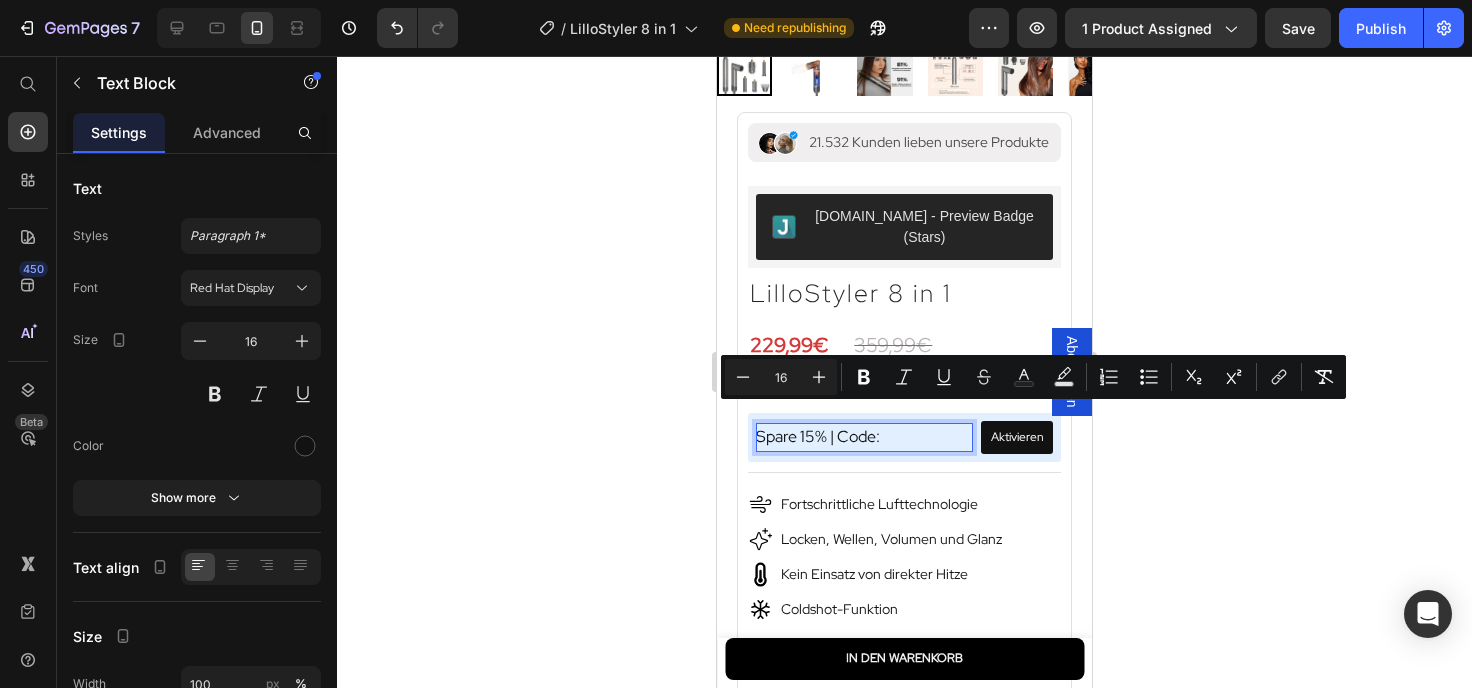drag, startPoint x: 905, startPoint y: 414, endPoint x: 843, endPoint y: 422, distance: 62.514 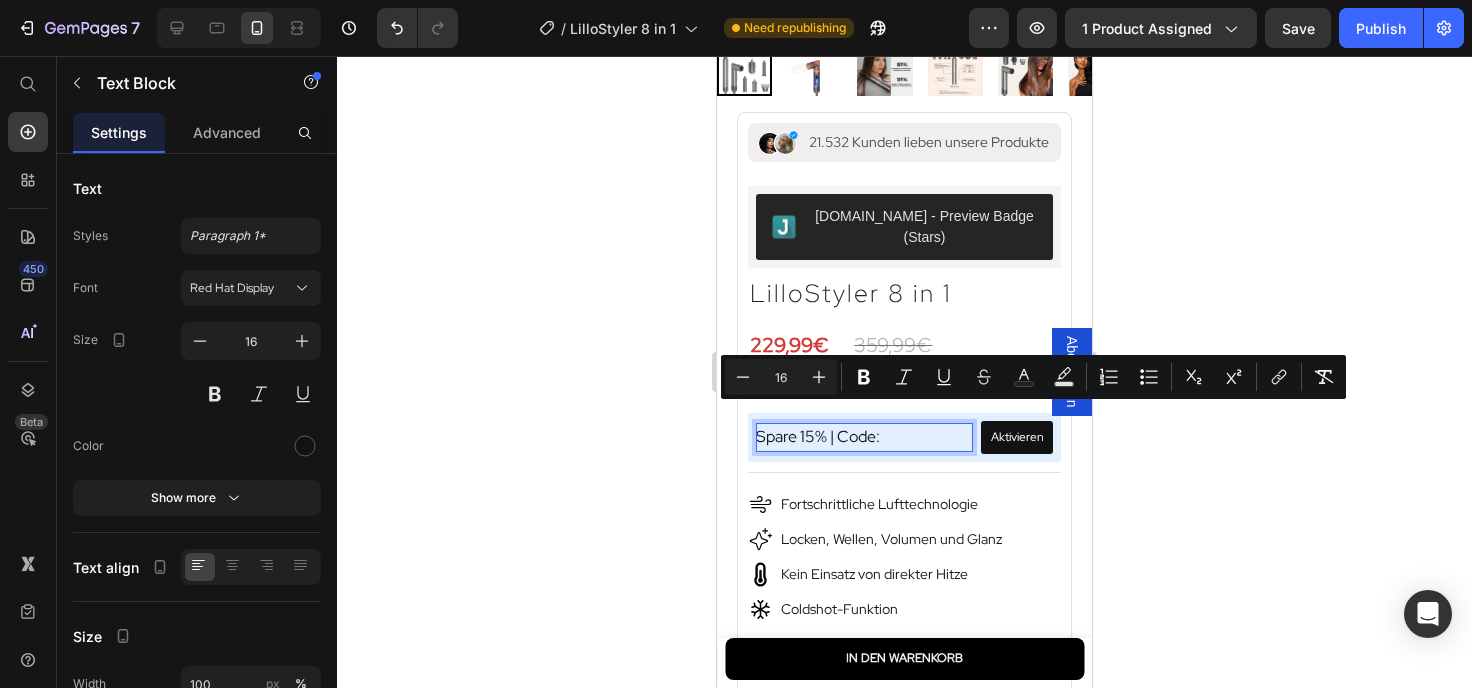 click on "Spare 15% | Code:" at bounding box center (864, 437) 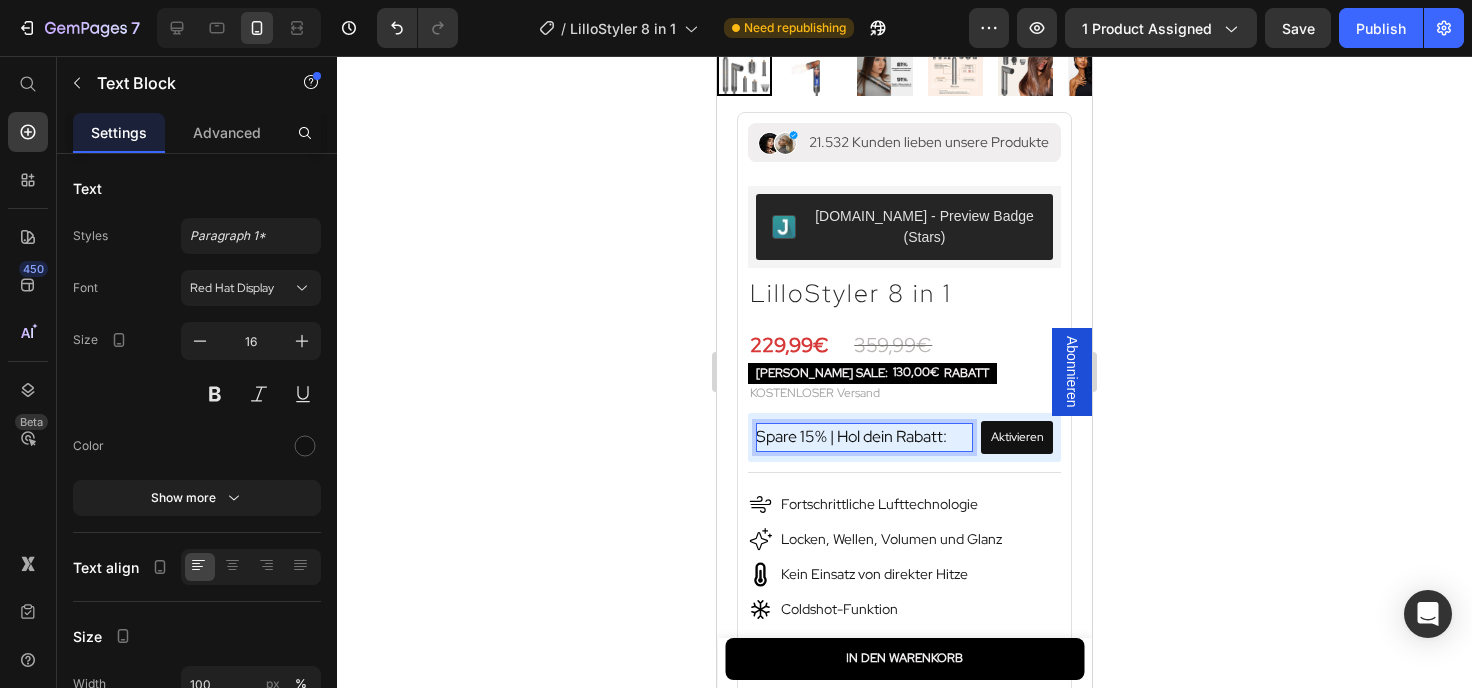 click 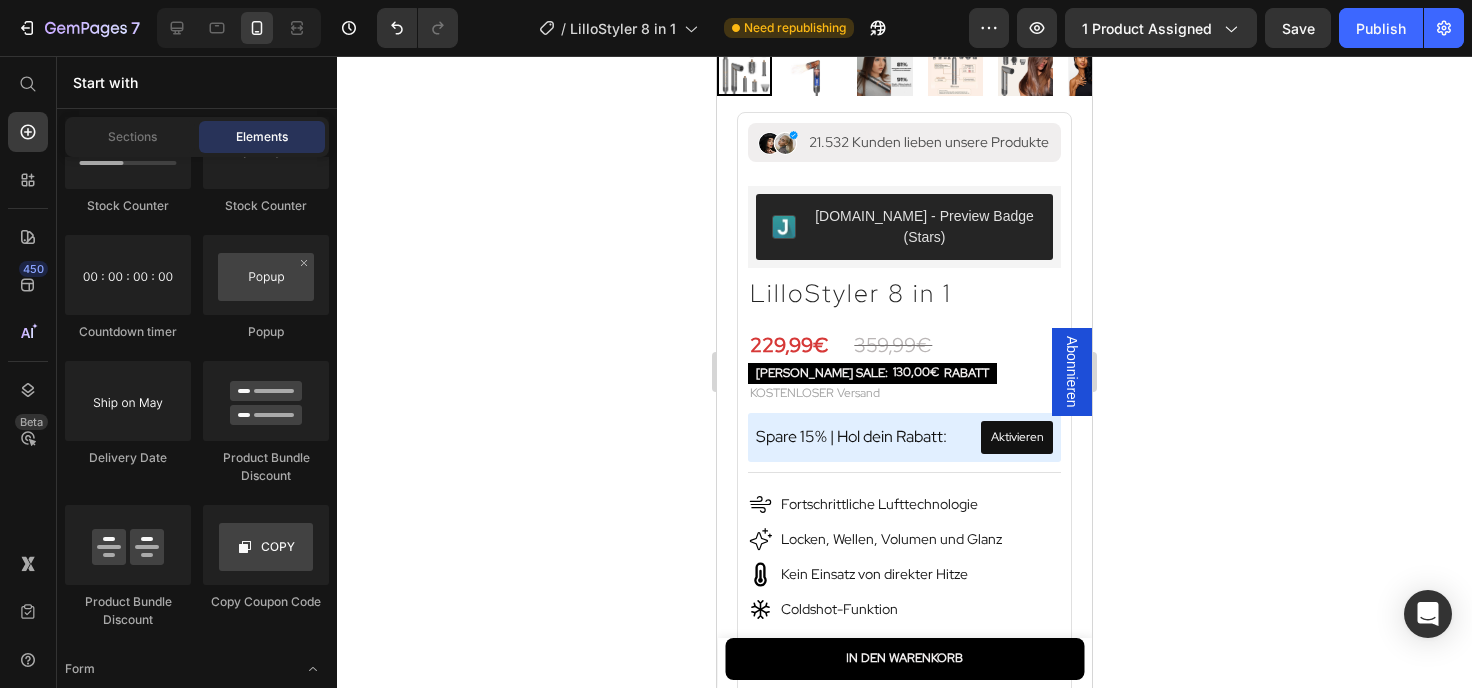 scroll, scrollTop: 4320, scrollLeft: 0, axis: vertical 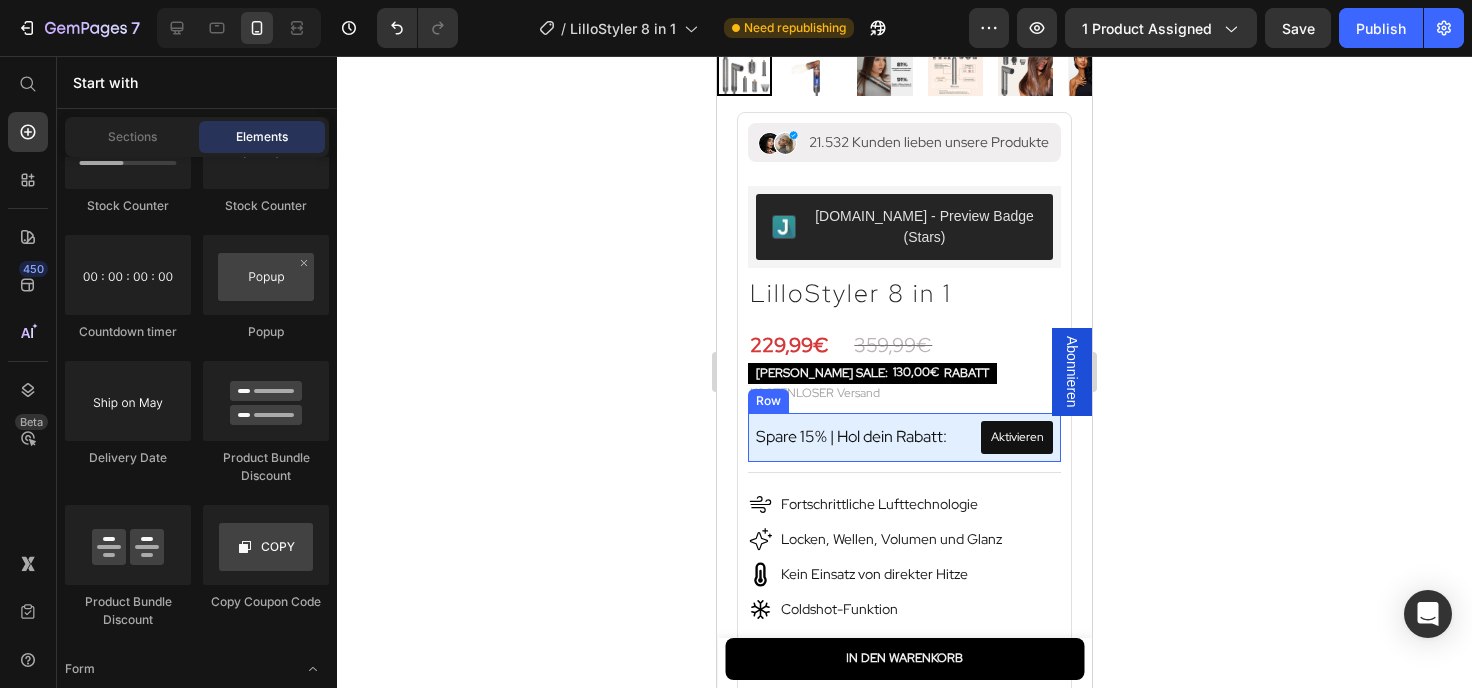 click on "Spare 15% | Hol dein Rabatt: Text Block Aktivieren Copy Coupon Code Row" at bounding box center [904, 438] 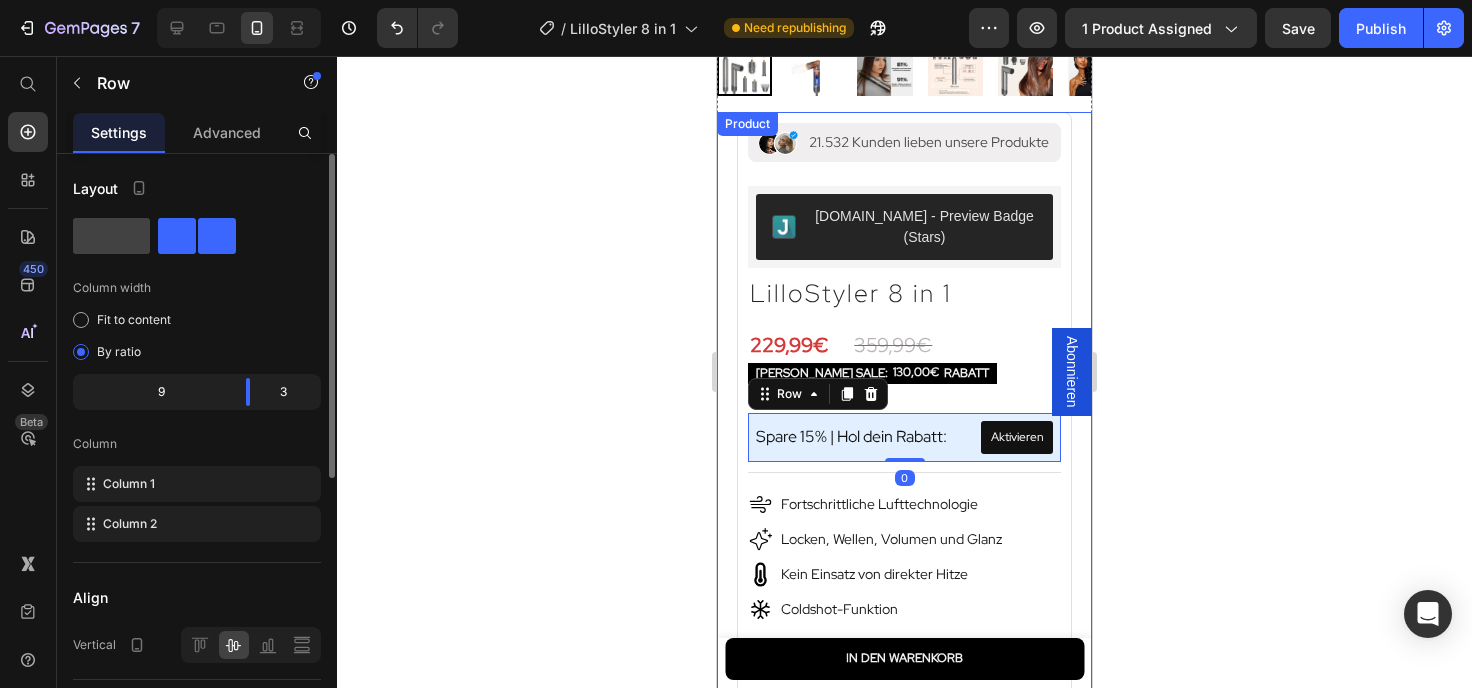 scroll, scrollTop: 485, scrollLeft: 0, axis: vertical 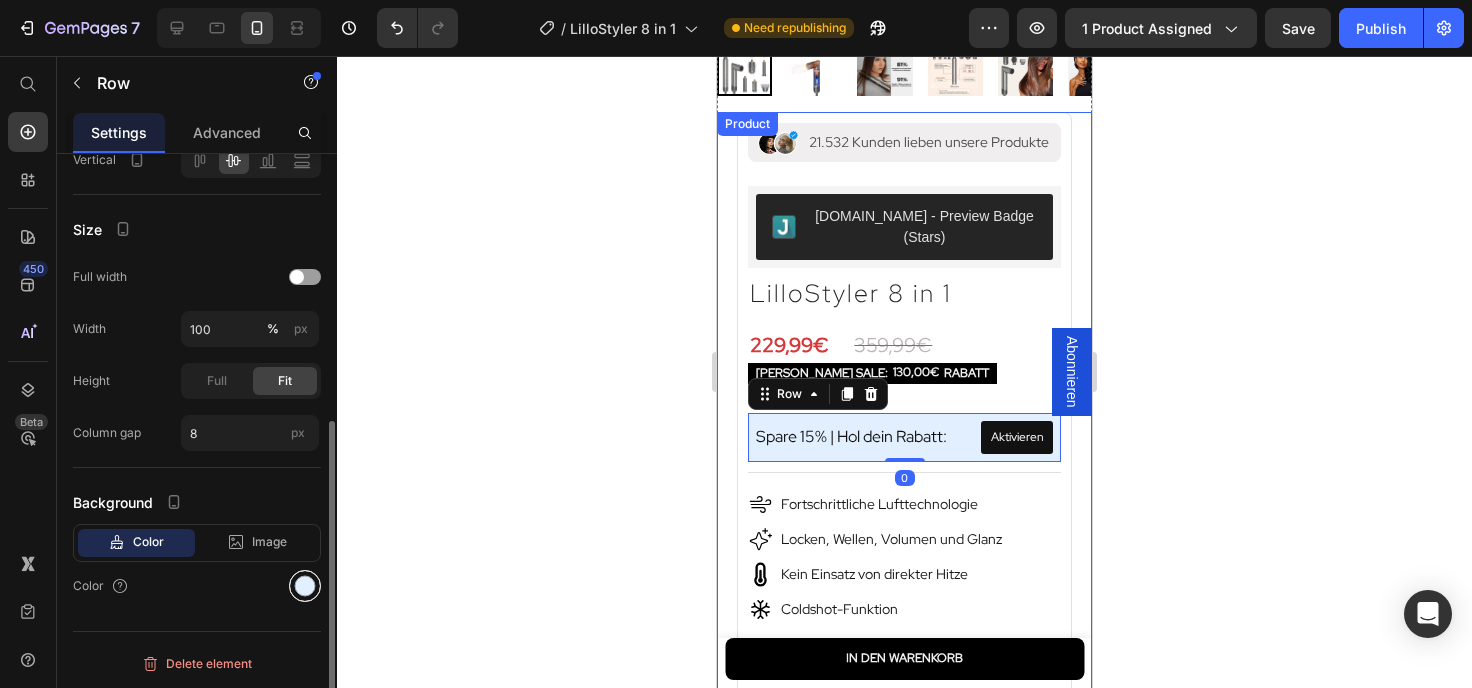 click at bounding box center (305, 586) 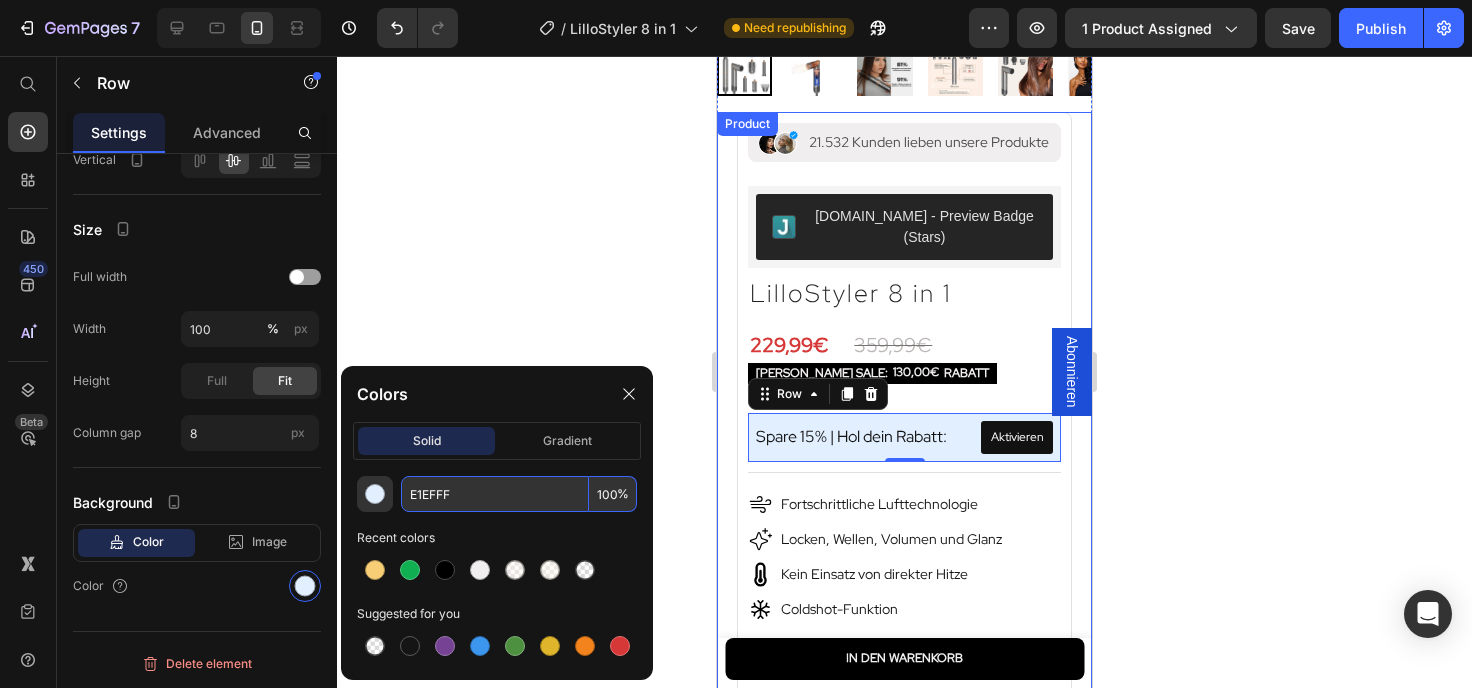 click on "E1EFFF" at bounding box center (495, 494) 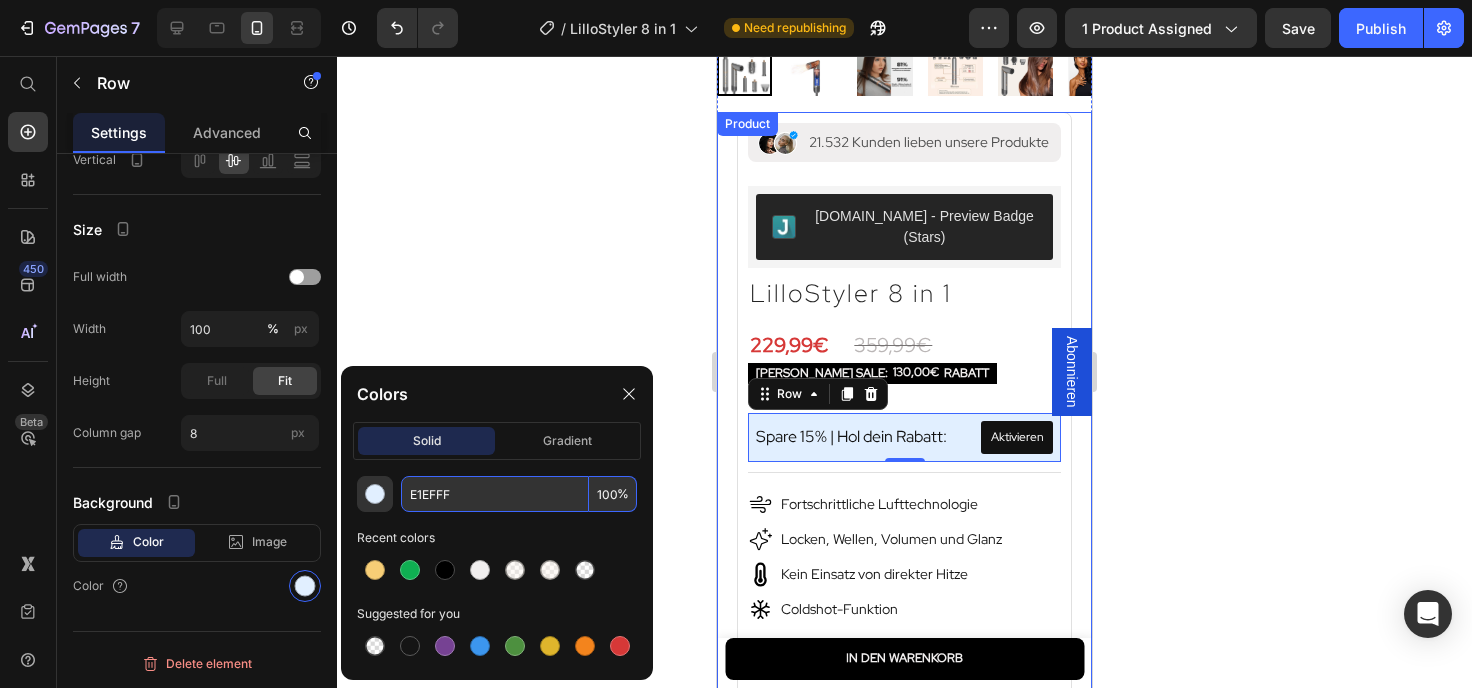 paste on "d9cfc3" 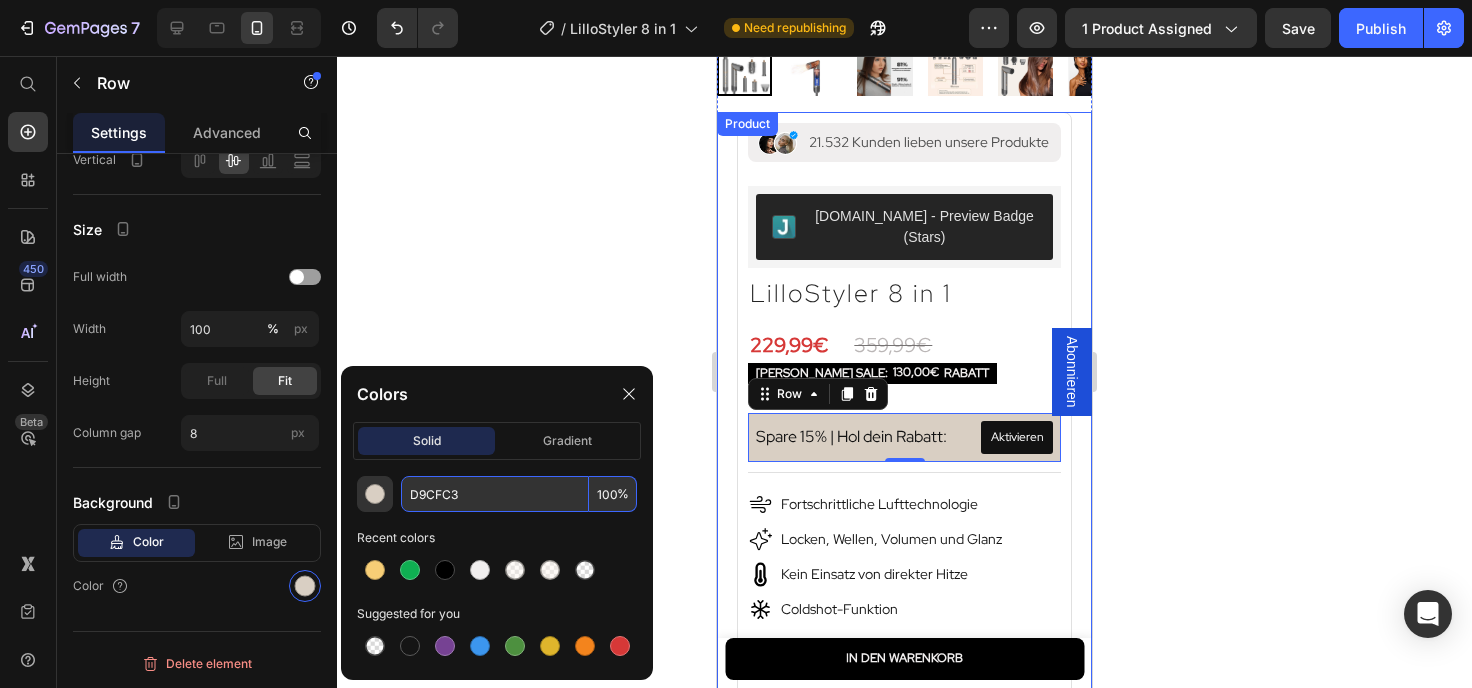 type on "D9CFC3" 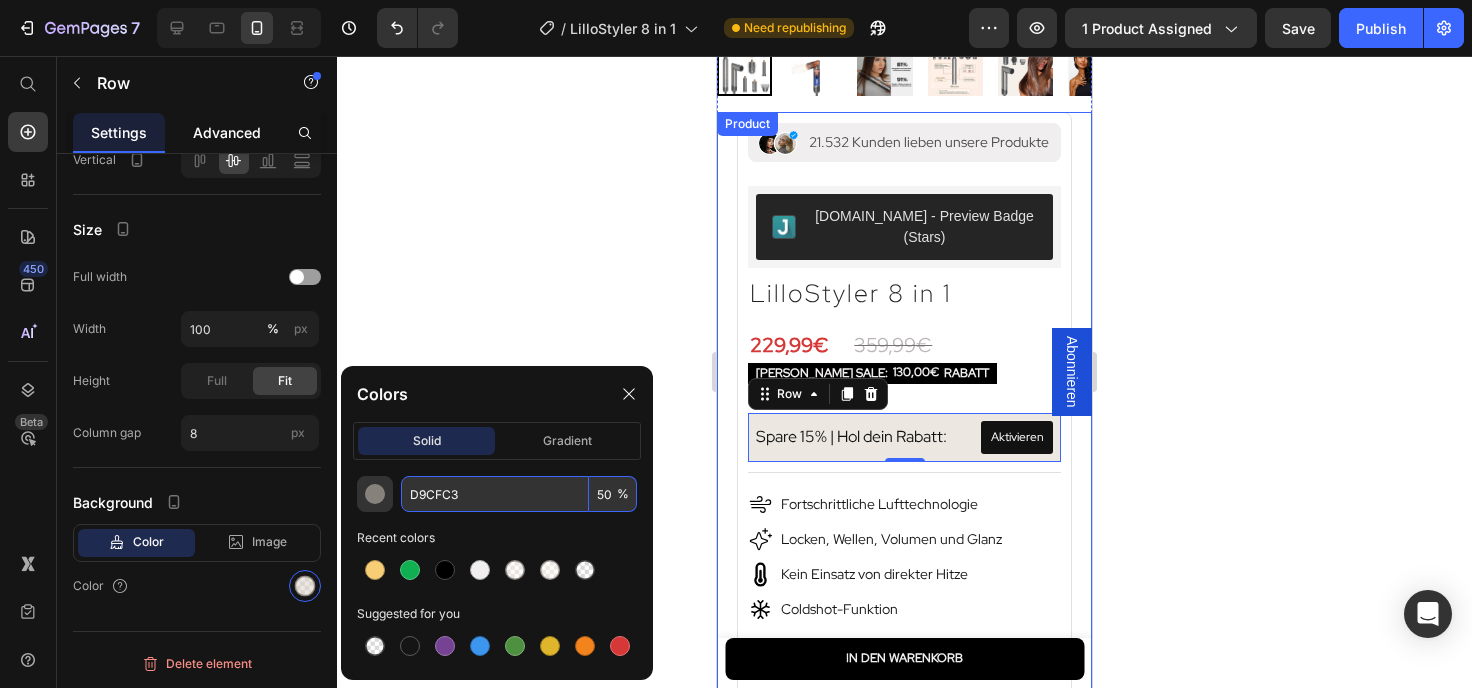 type on "50" 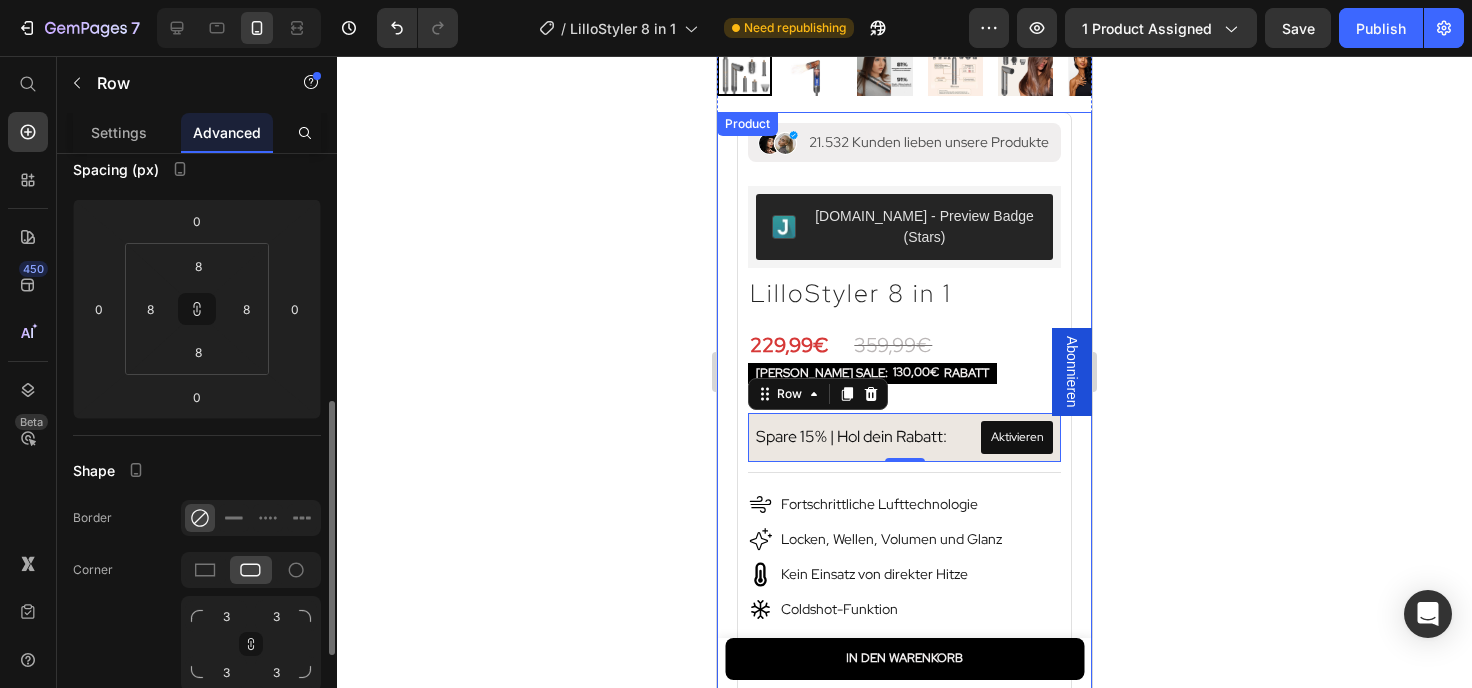 scroll, scrollTop: 324, scrollLeft: 0, axis: vertical 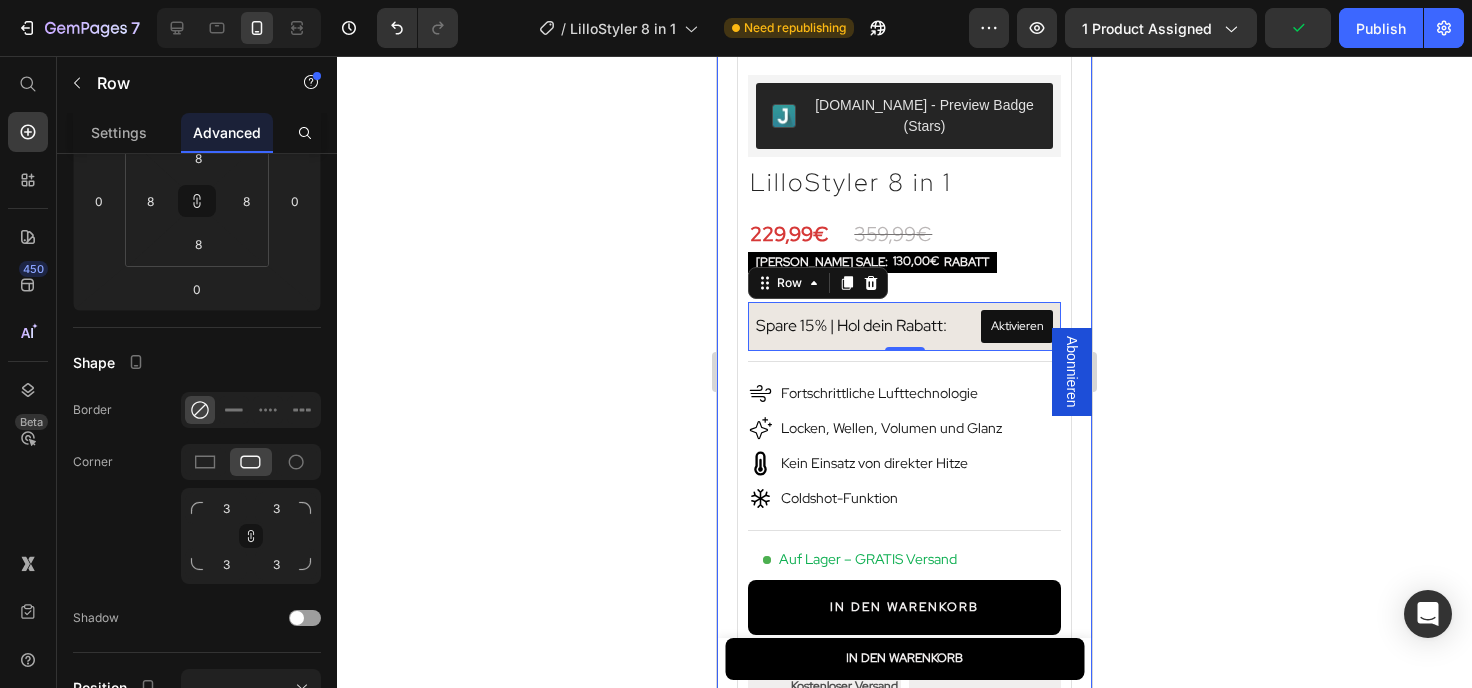 click 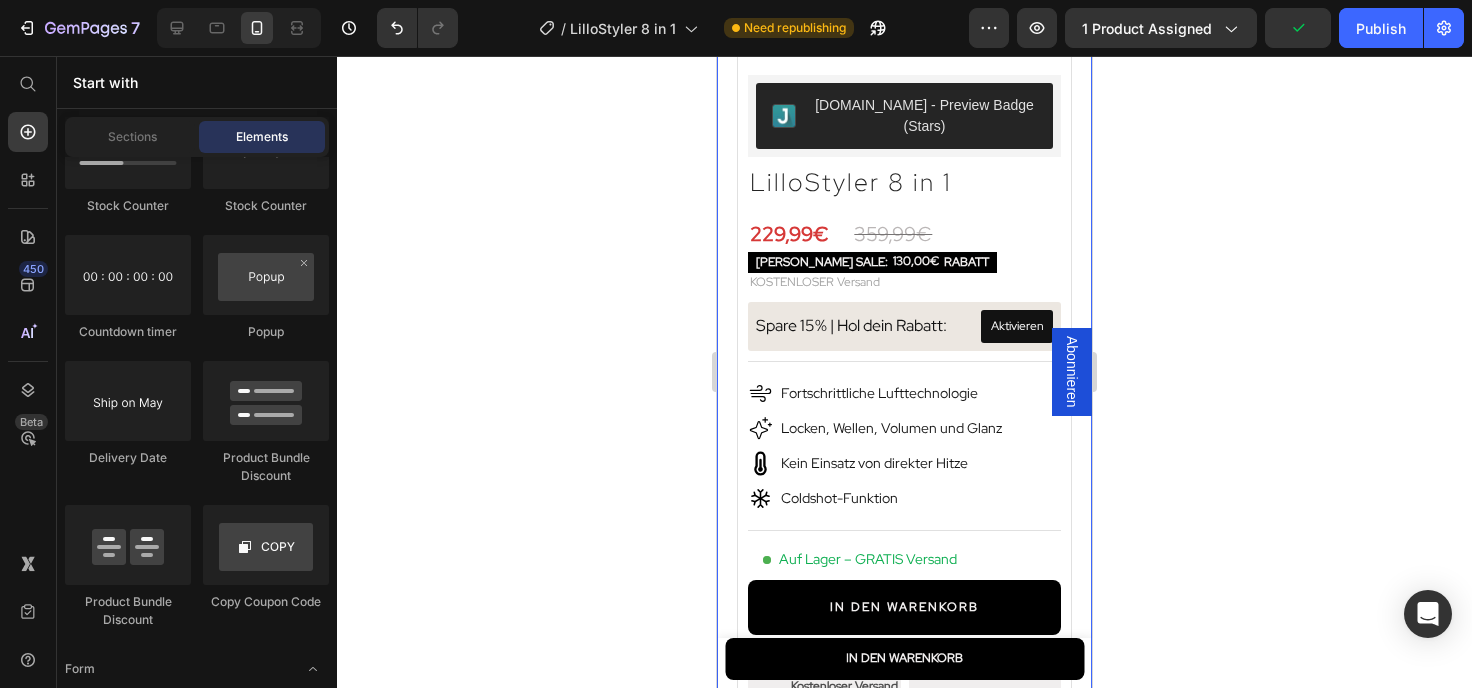 scroll, scrollTop: 4320, scrollLeft: 0, axis: vertical 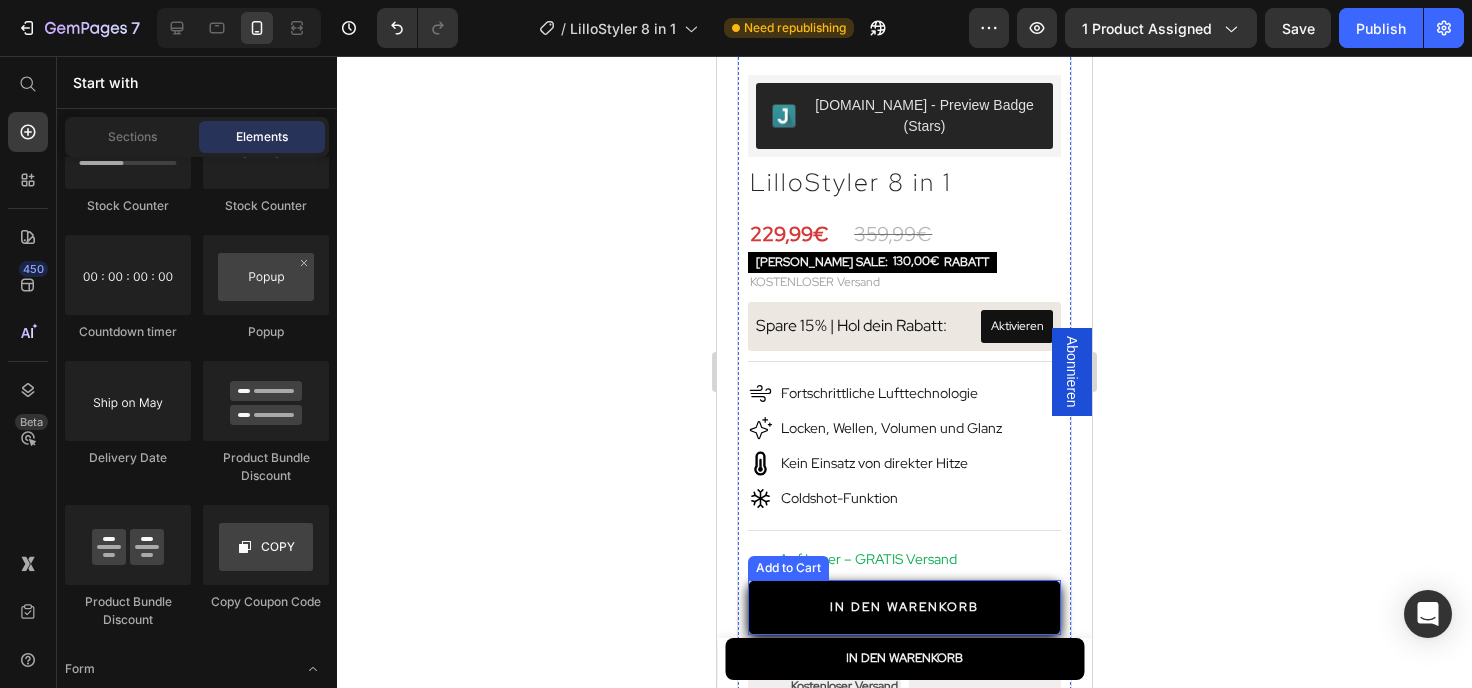 click on "IN DEN WARENKORB" at bounding box center [904, 607] 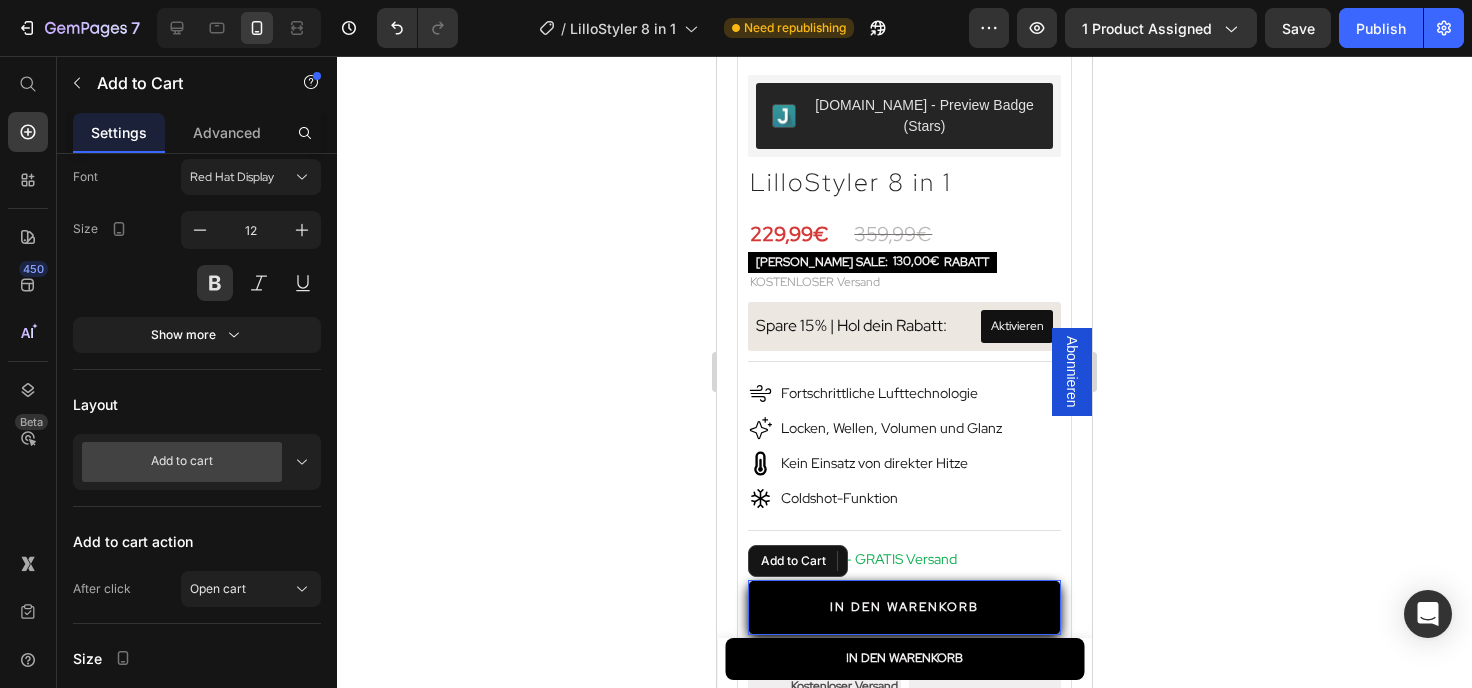 scroll, scrollTop: 0, scrollLeft: 0, axis: both 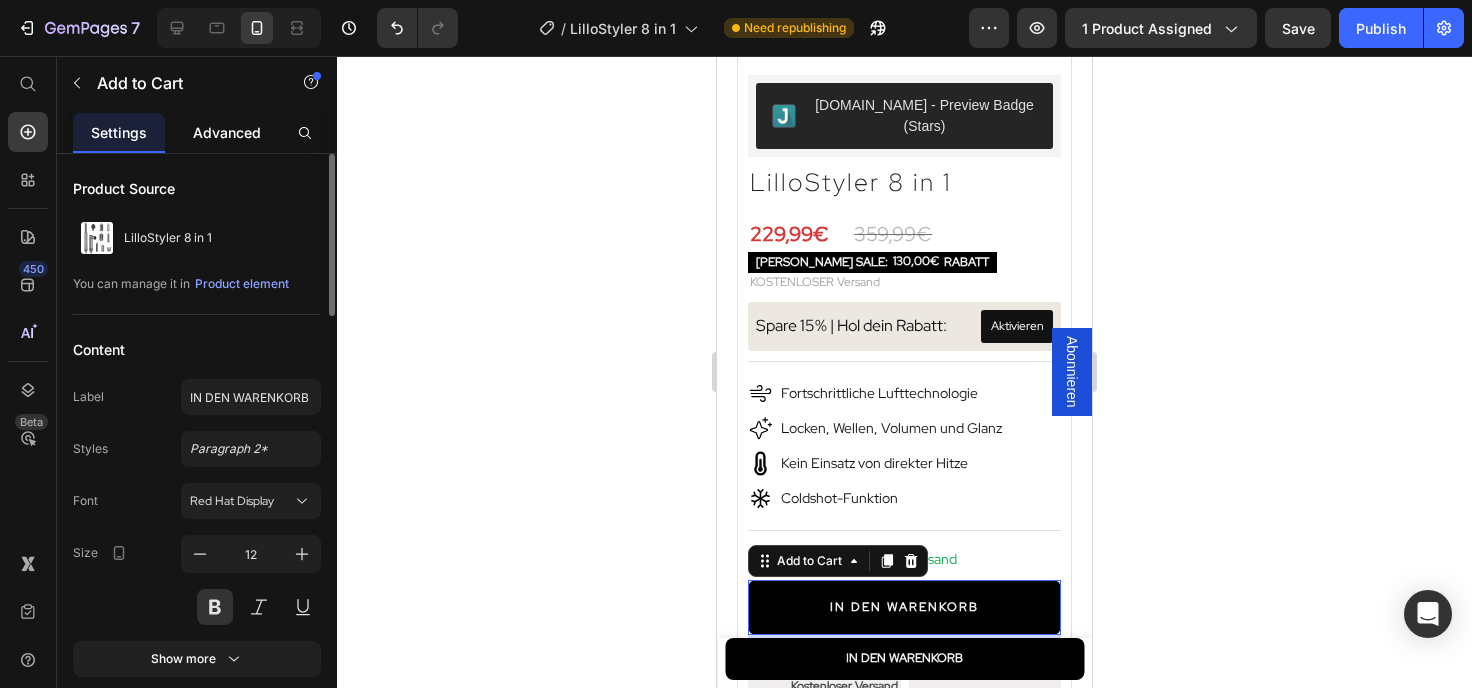 click on "Advanced" at bounding box center [227, 132] 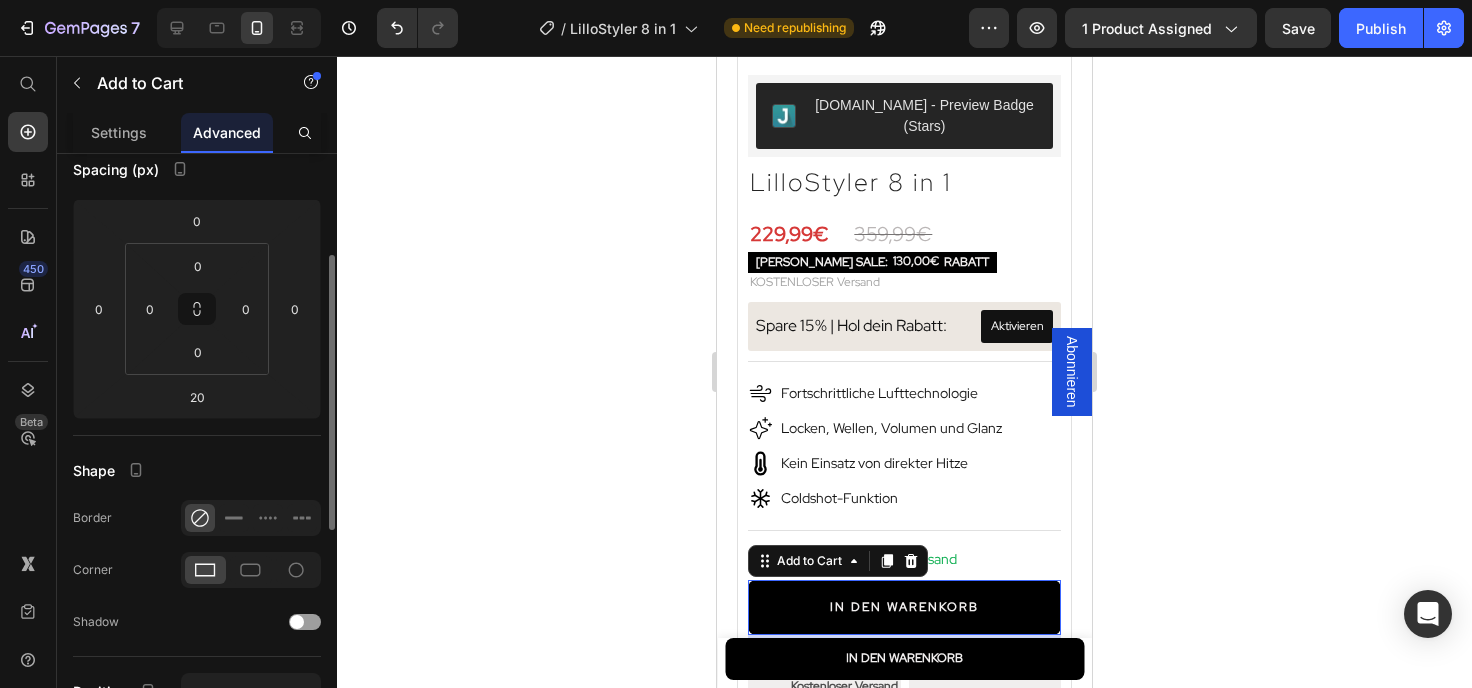 scroll, scrollTop: 432, scrollLeft: 0, axis: vertical 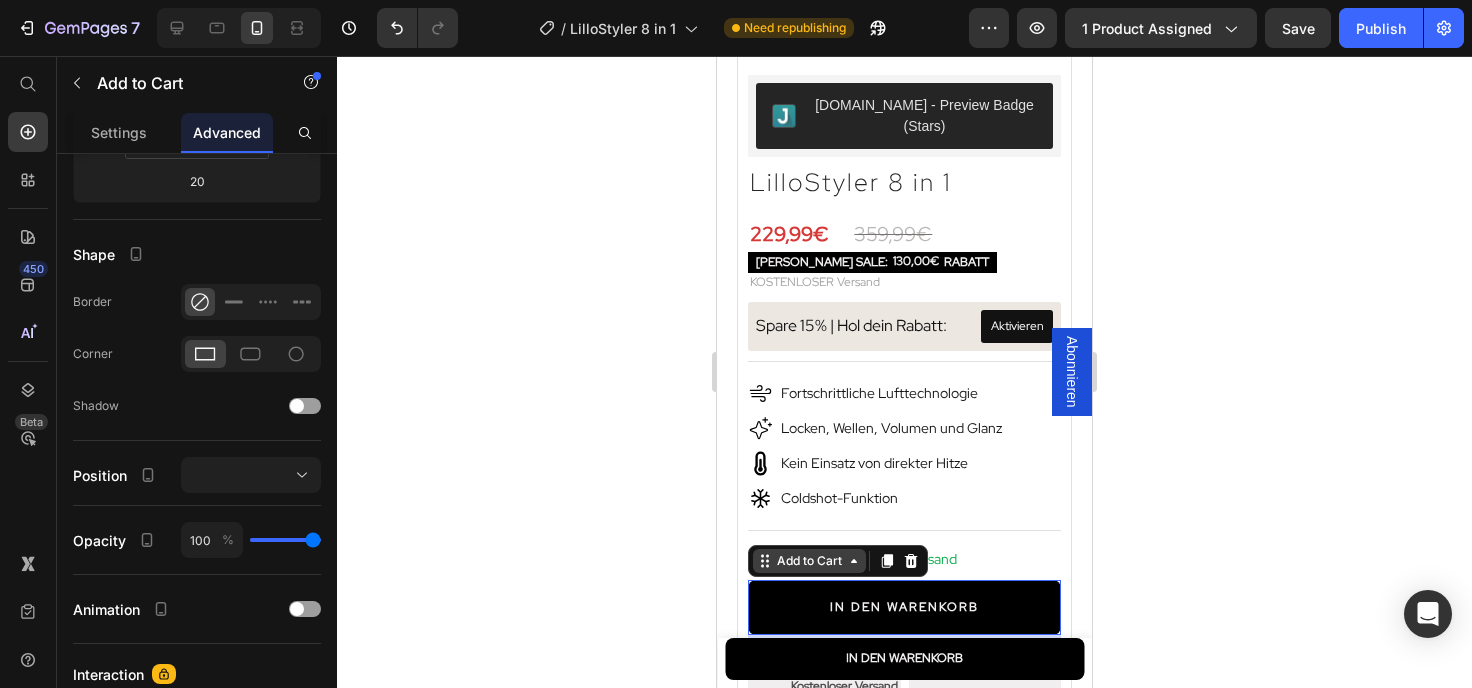 click on "Add to Cart" at bounding box center [809, 561] 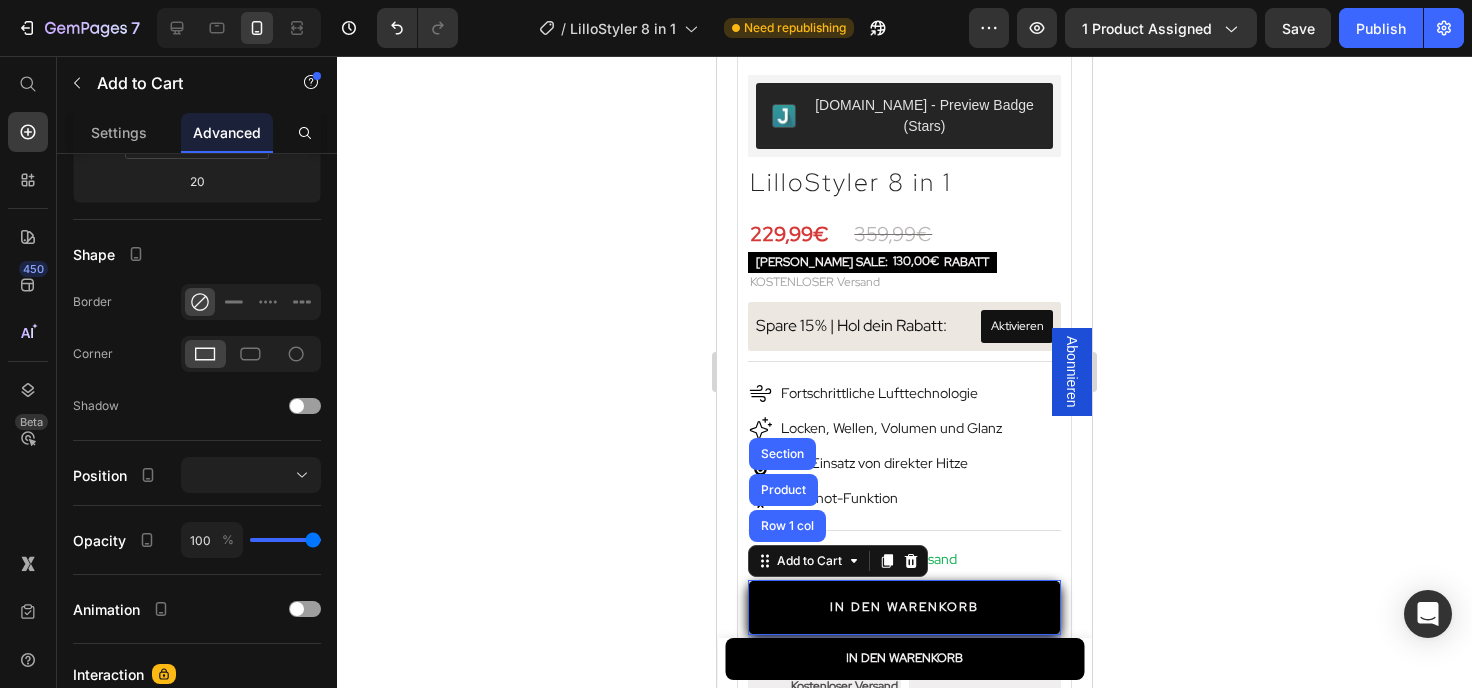 click on "IN DEN WARENKORB" at bounding box center (904, 607) 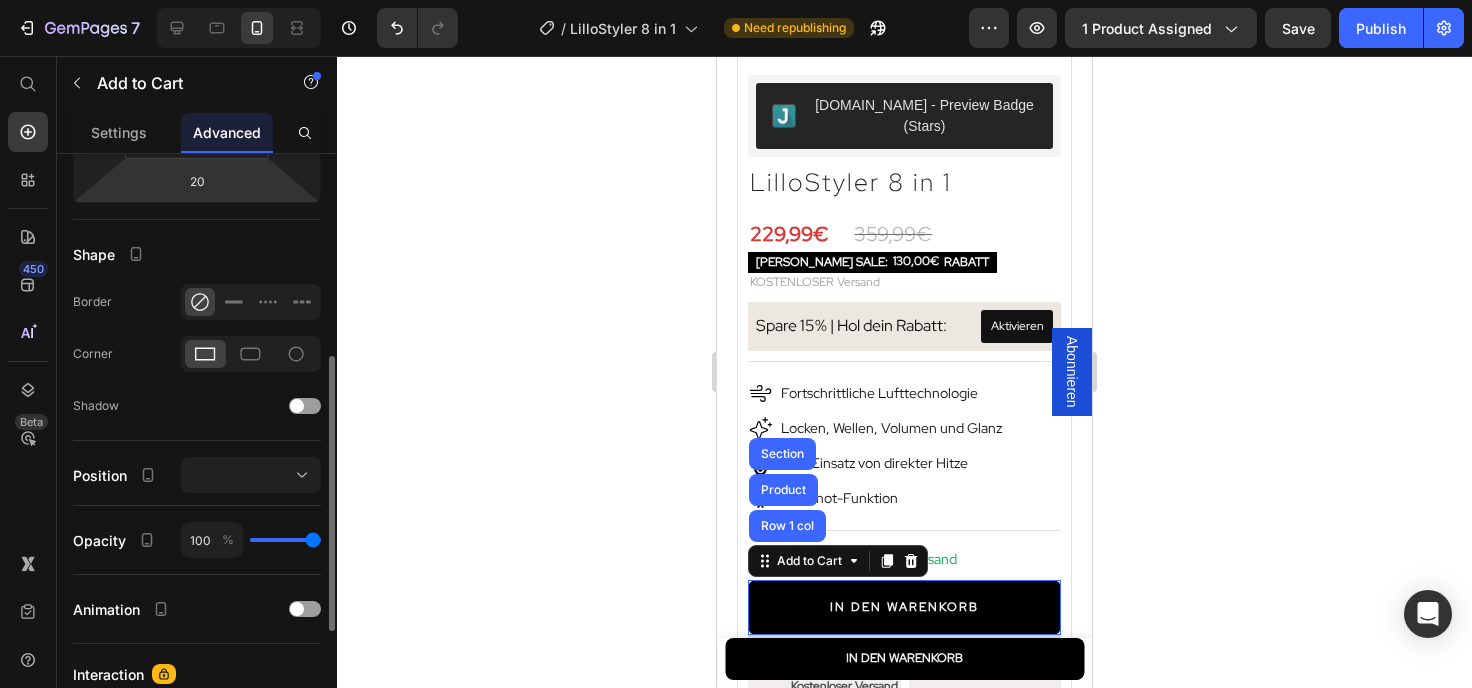 scroll, scrollTop: 432, scrollLeft: 0, axis: vertical 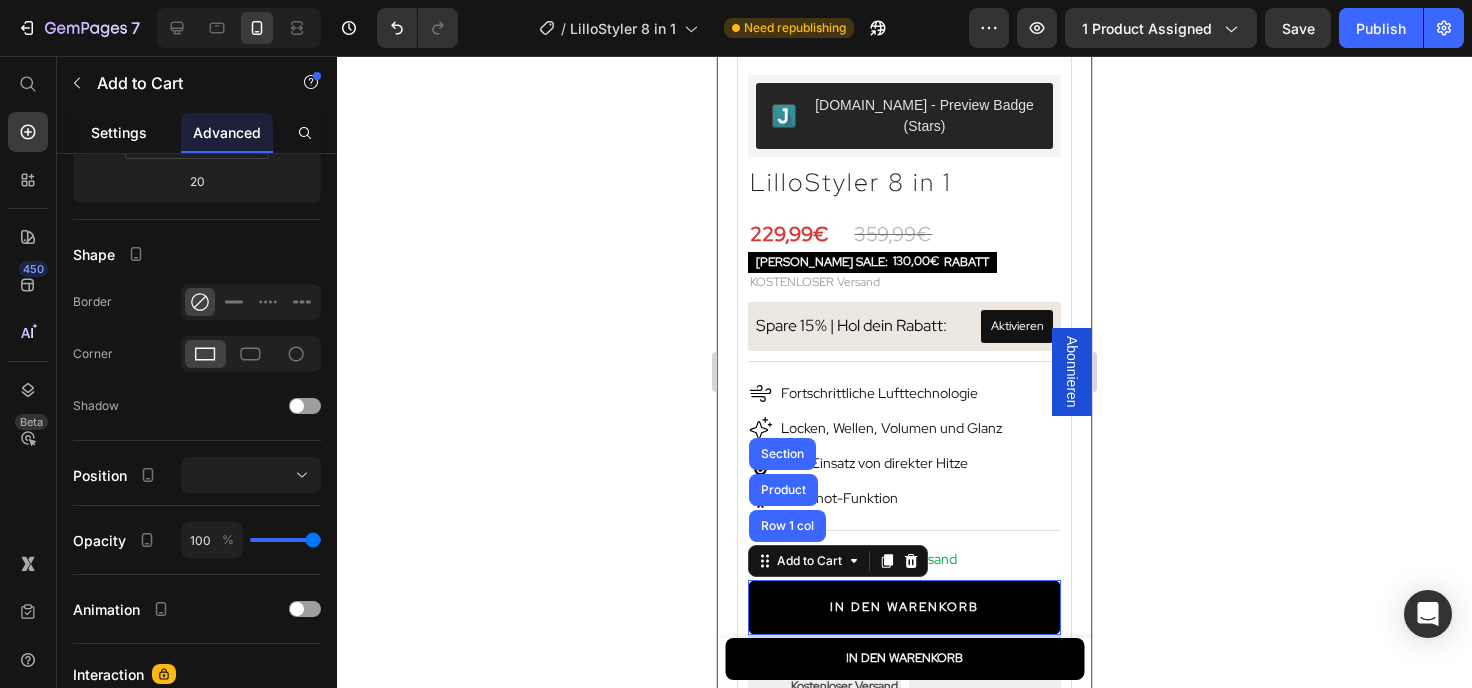 click on "Settings" at bounding box center [119, 132] 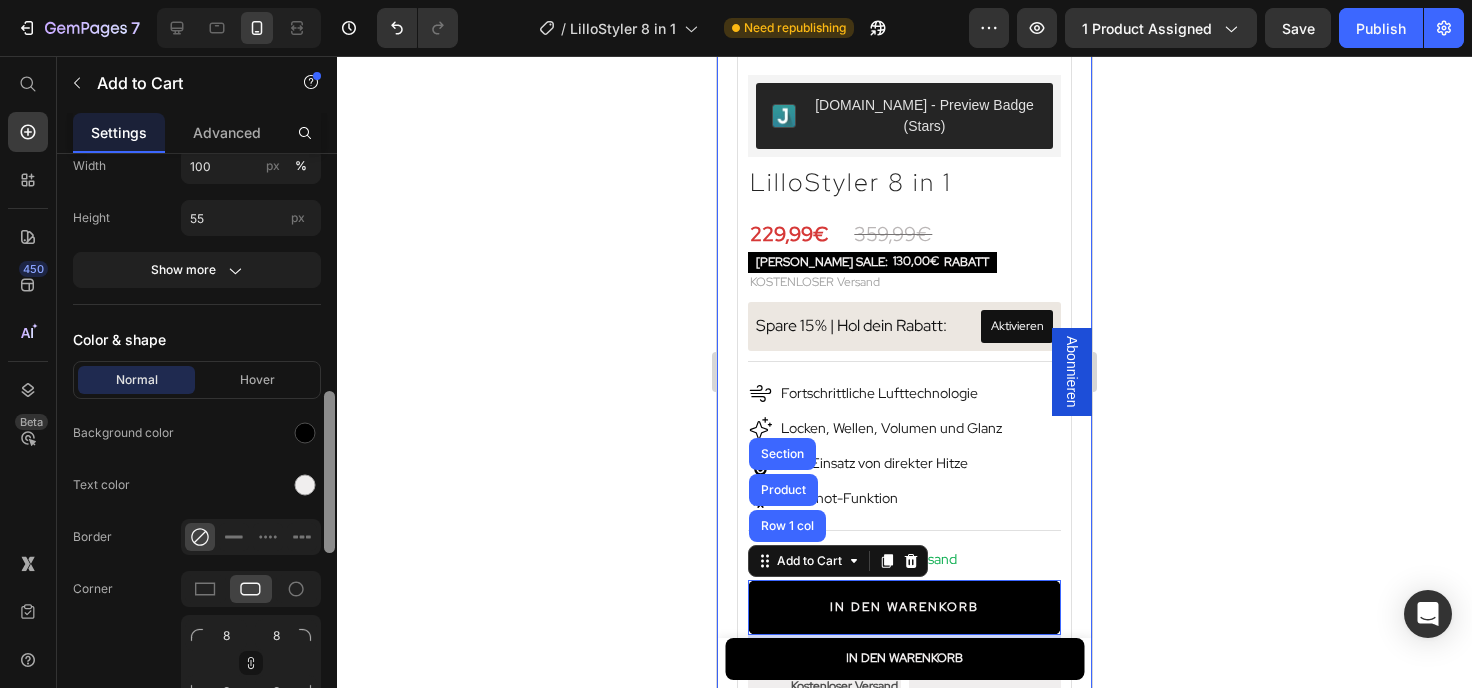 scroll, scrollTop: 972, scrollLeft: 0, axis: vertical 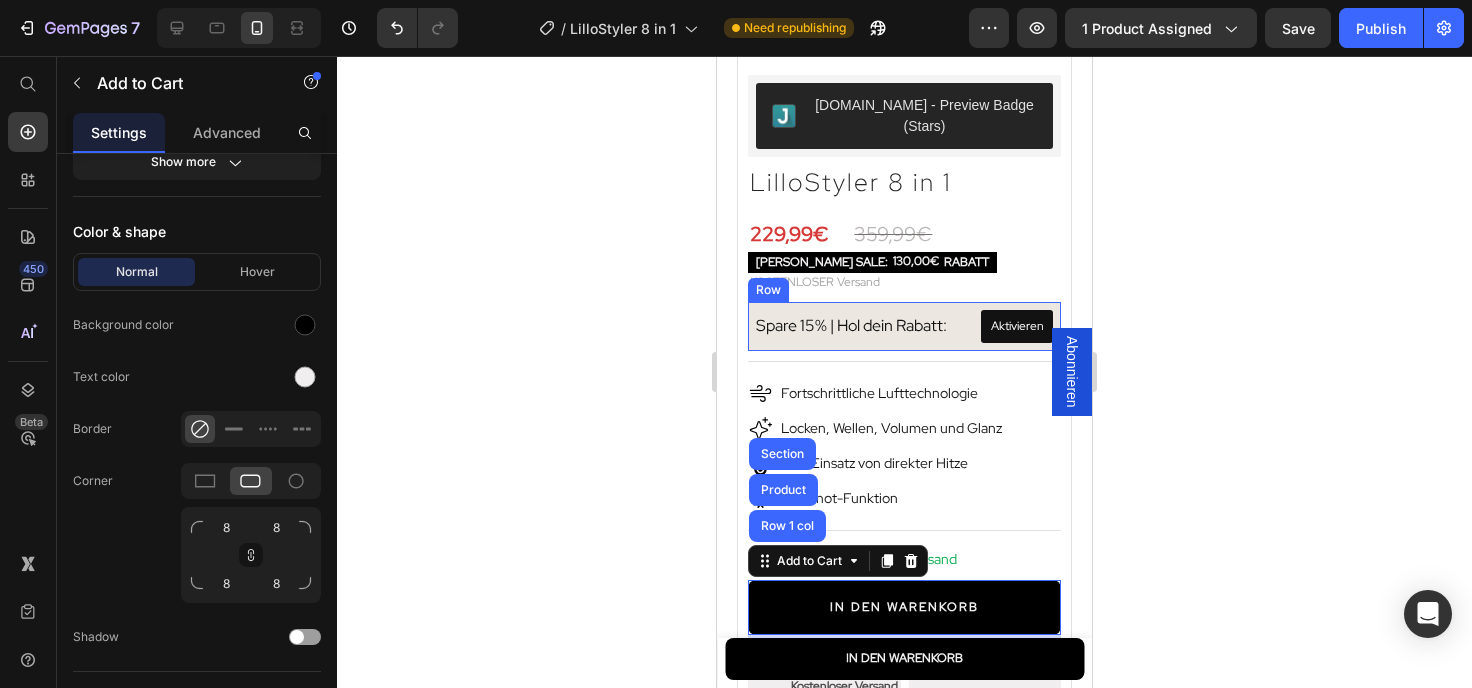 click on "Spare 15% | Hol dein Rabatt: Text Block Aktivieren Copy Coupon Code Row" at bounding box center [904, 327] 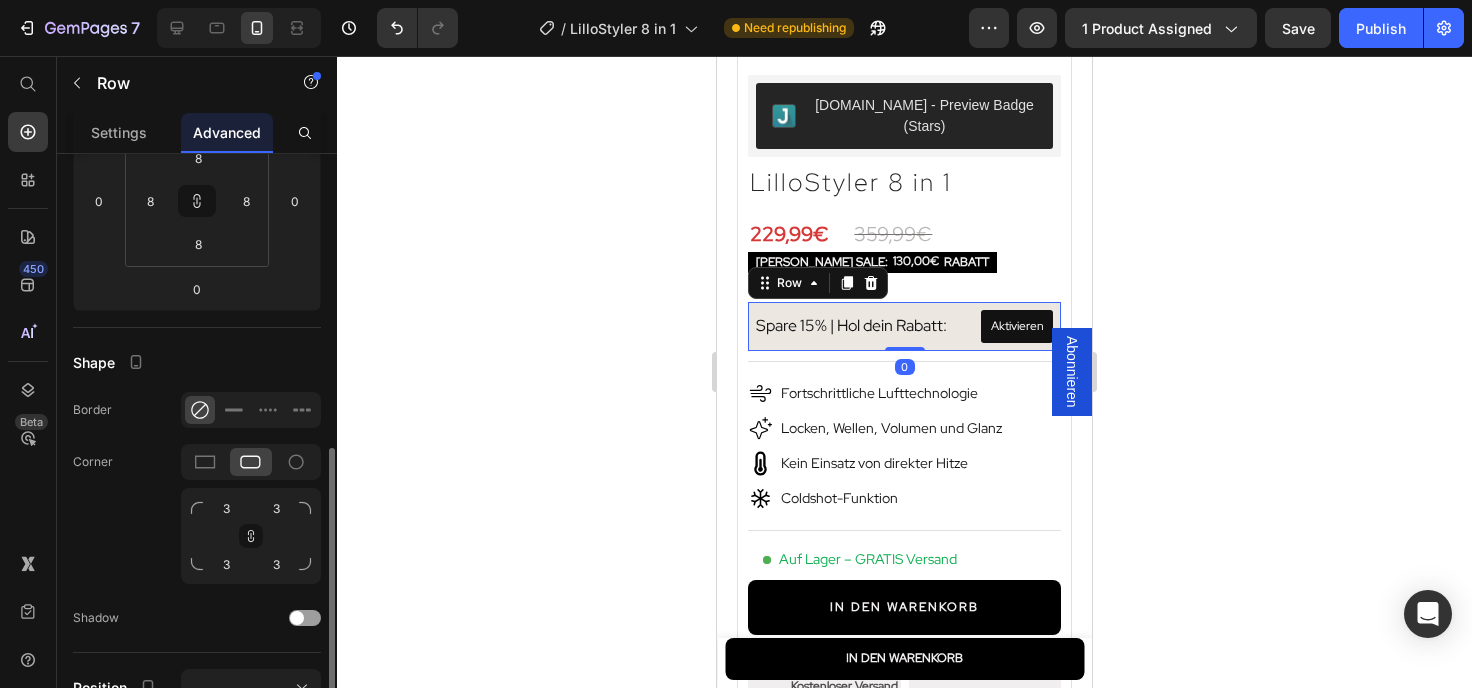 scroll, scrollTop: 432, scrollLeft: 0, axis: vertical 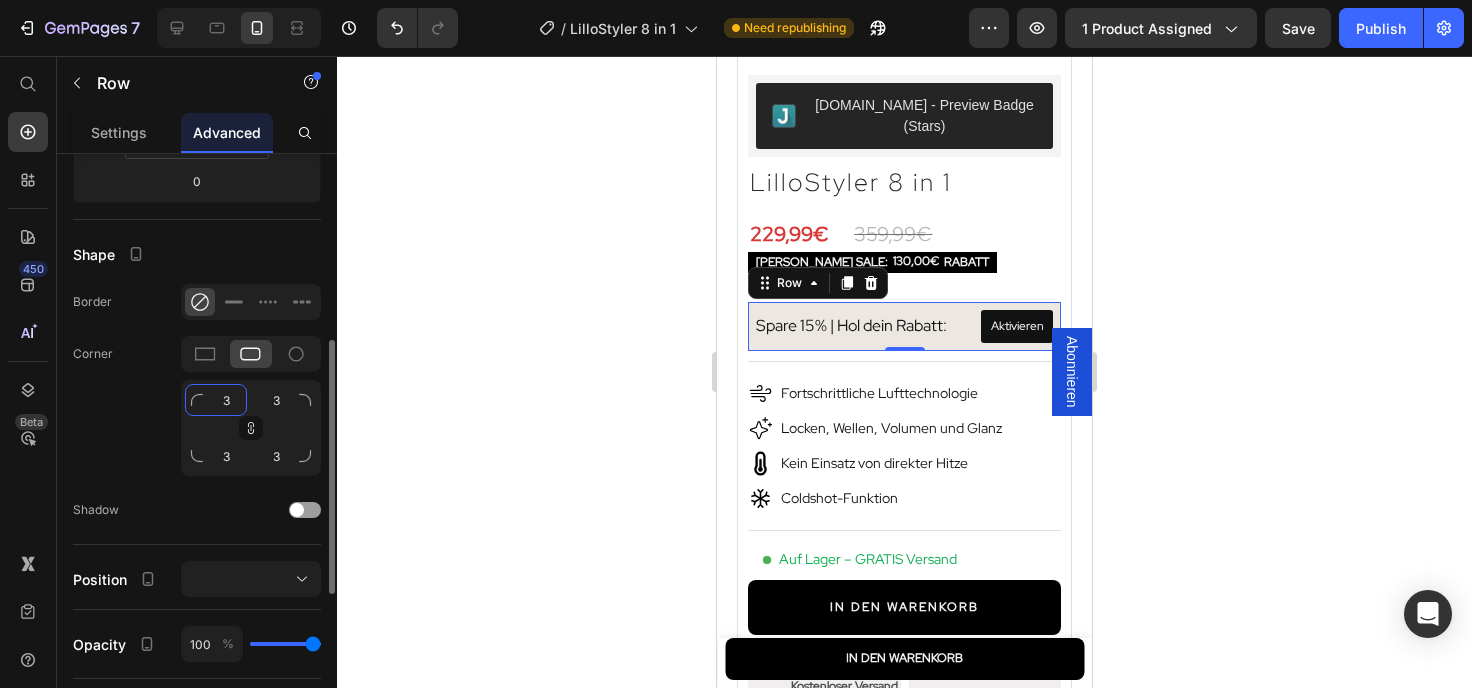 click on "3" 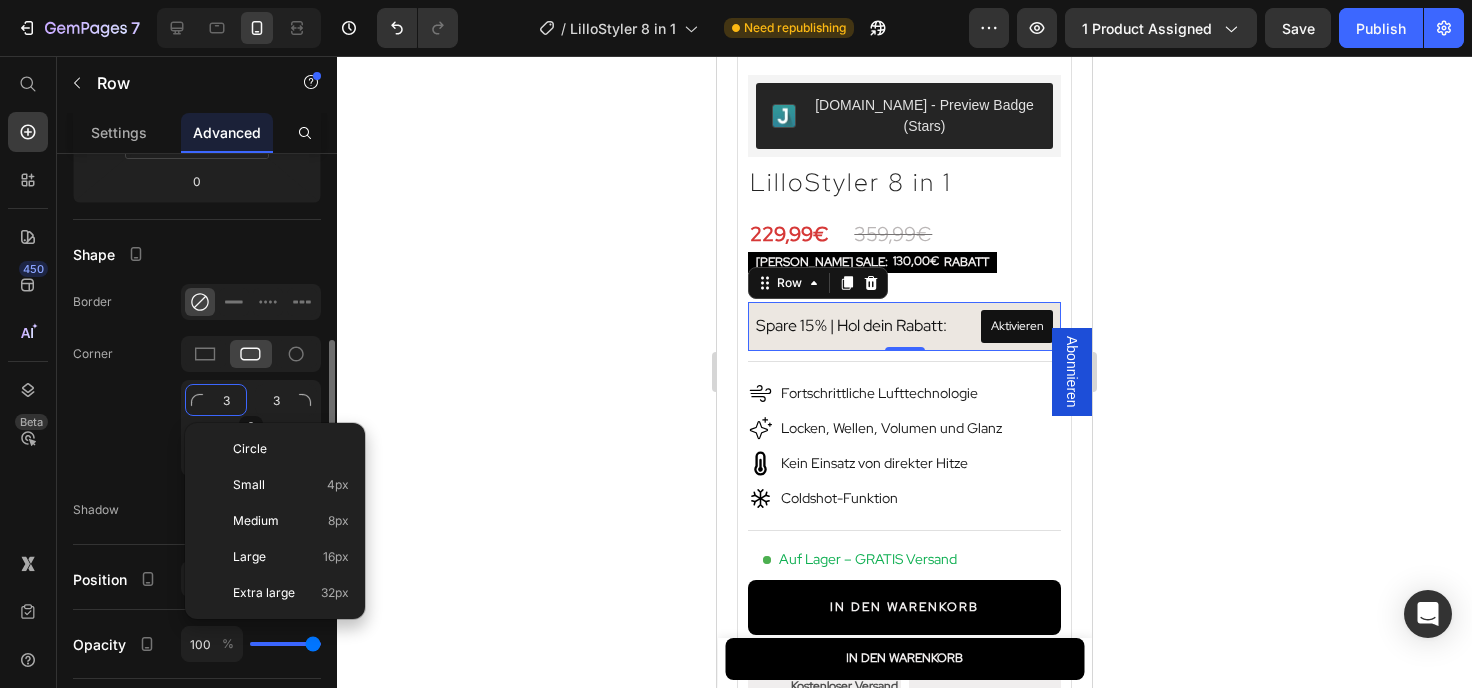 type on "8" 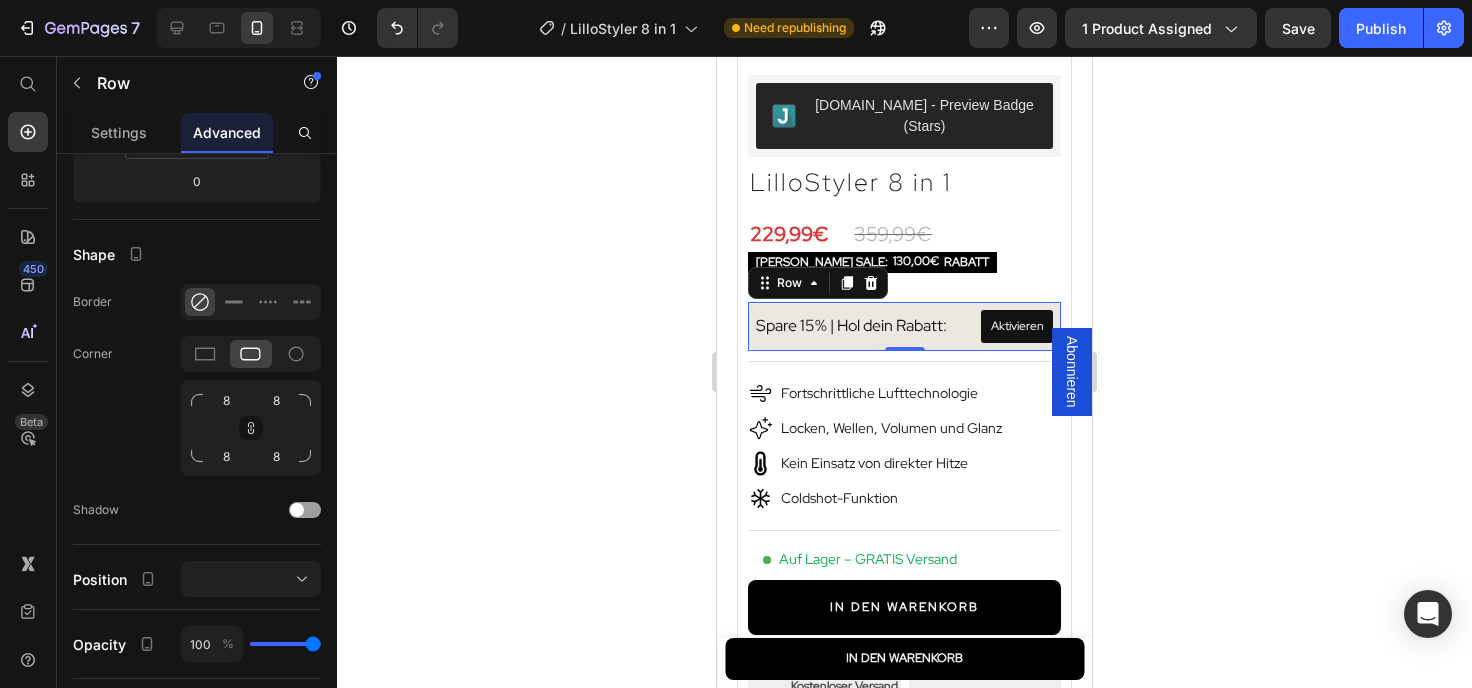 click 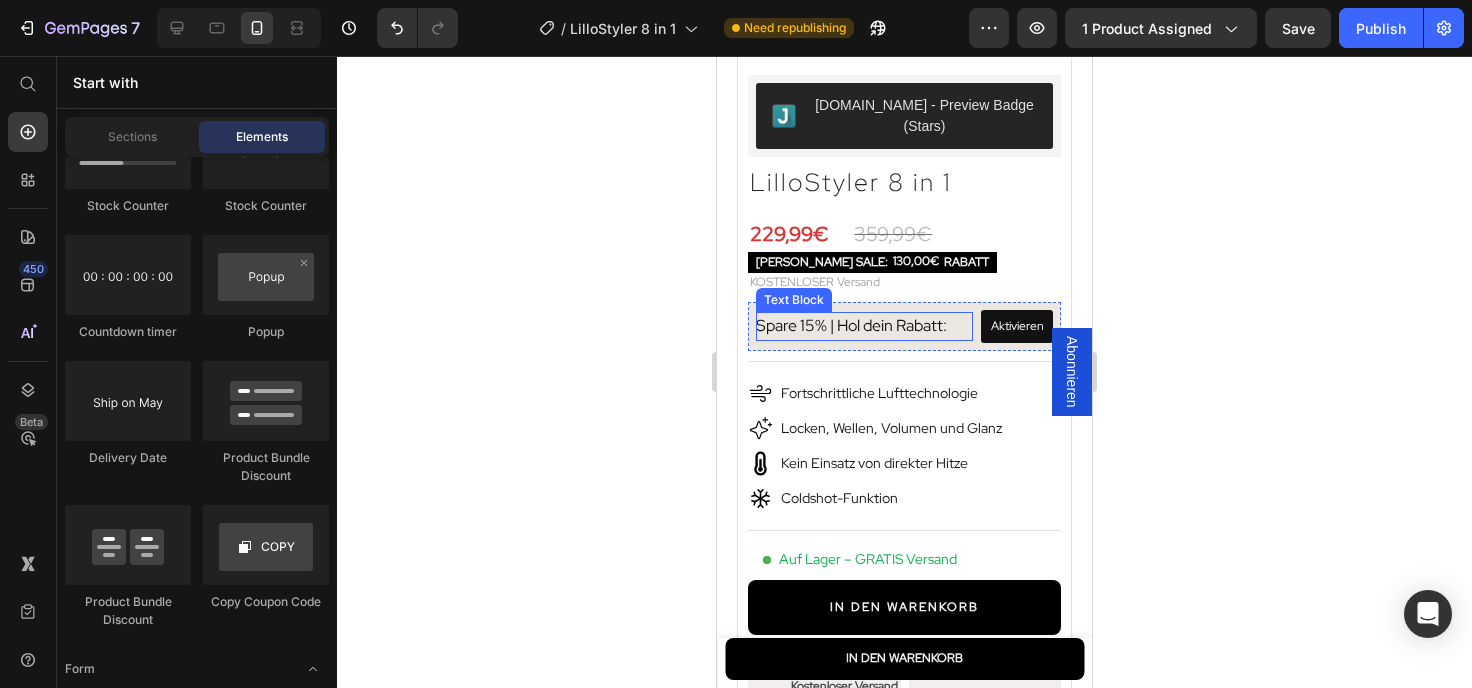 click on "Spare 15% | Hol dein Rabatt:" at bounding box center (851, 325) 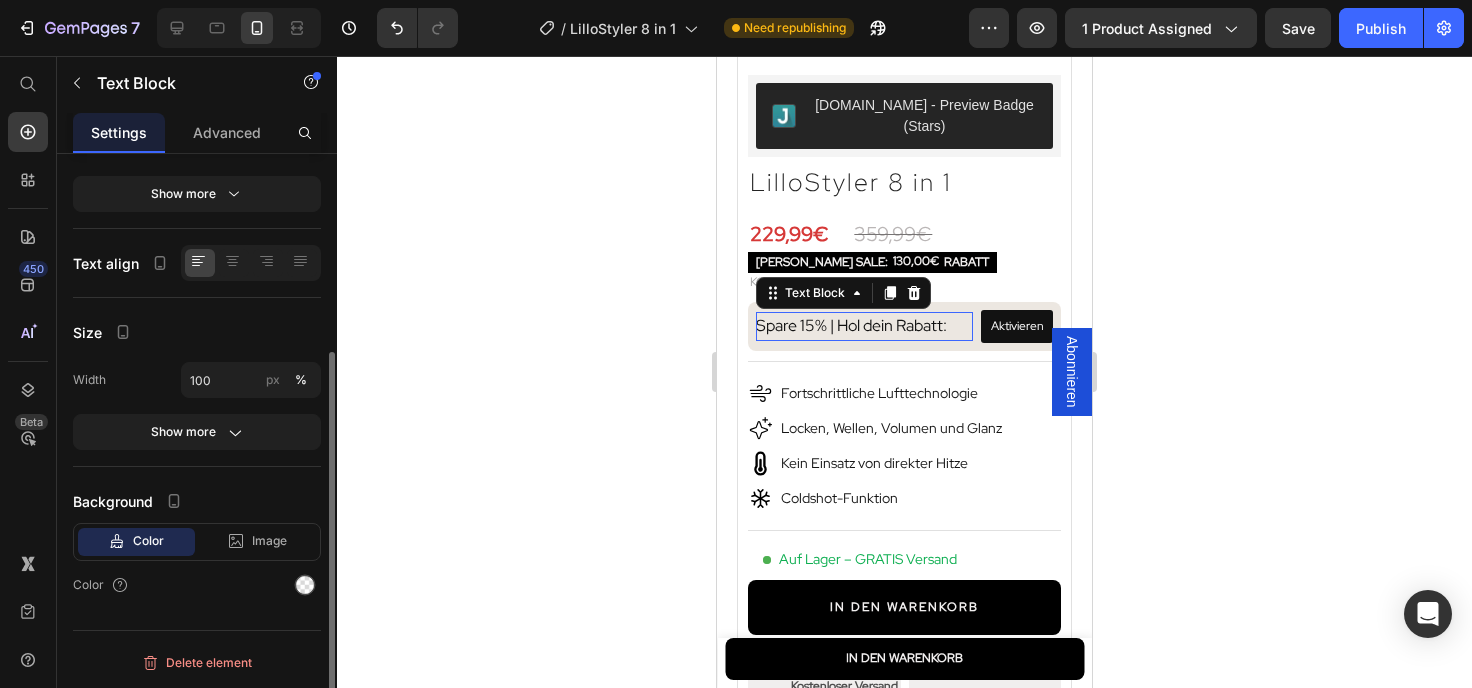 scroll, scrollTop: 0, scrollLeft: 0, axis: both 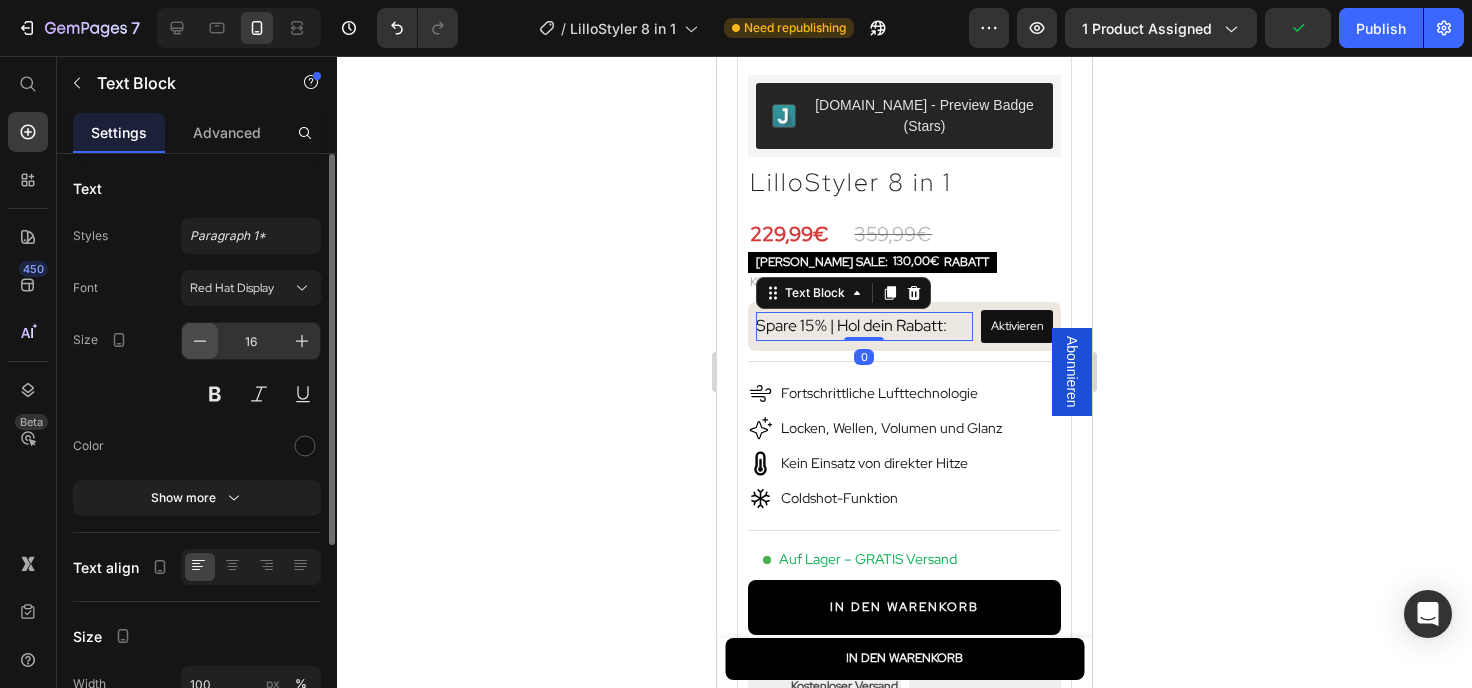 click 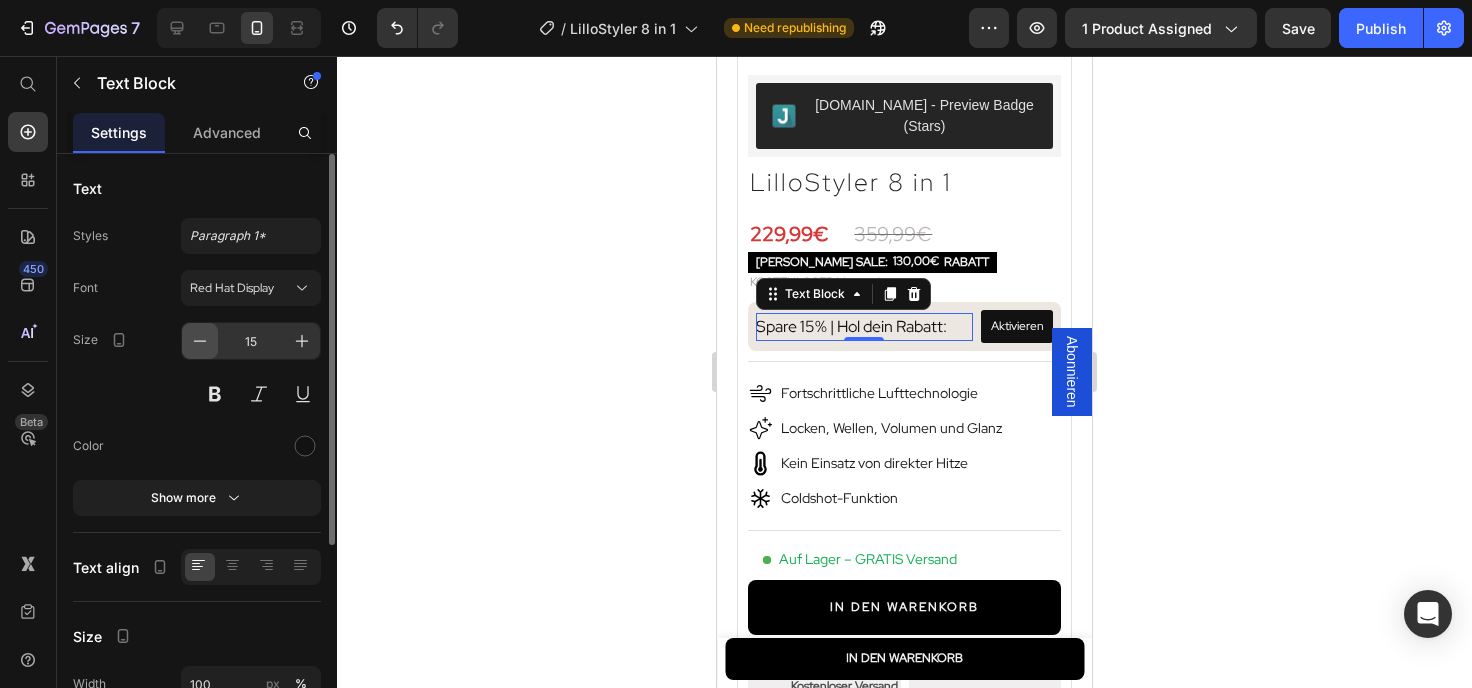 click 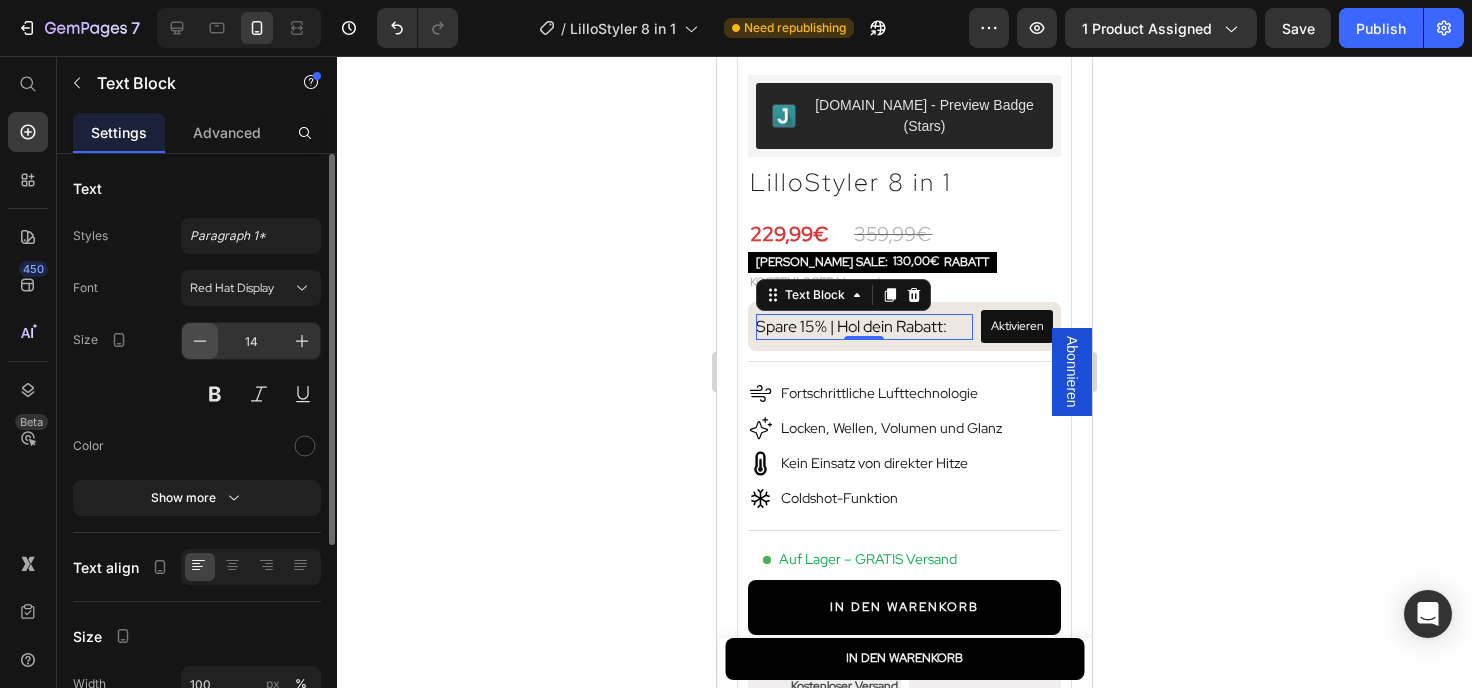 click 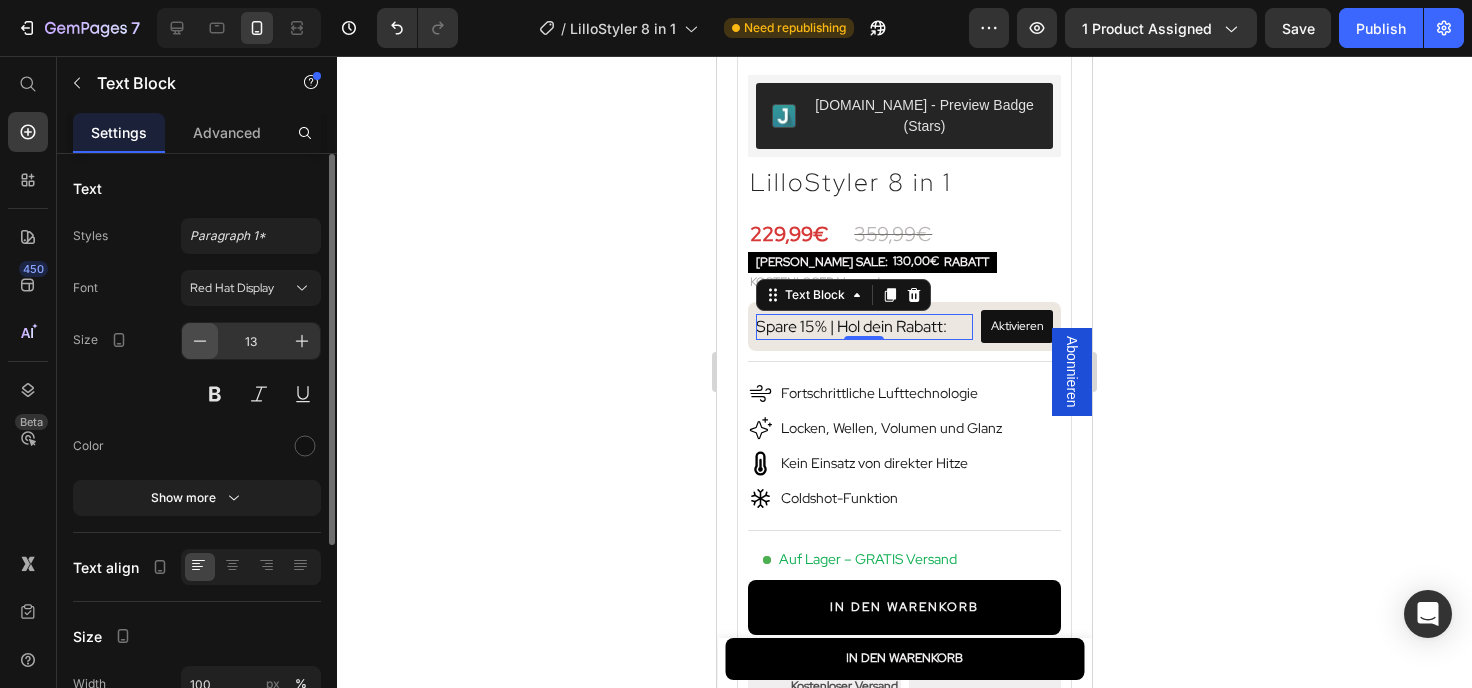 click 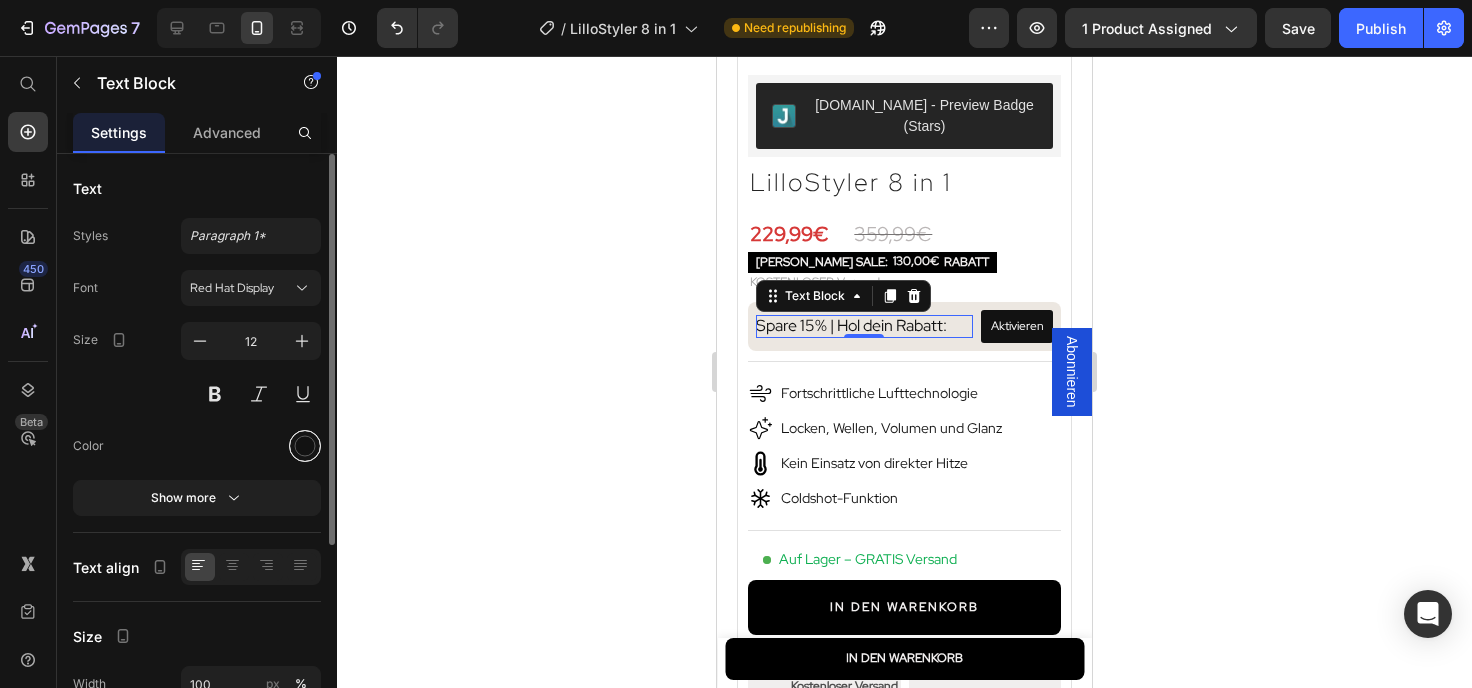 click at bounding box center [305, 446] 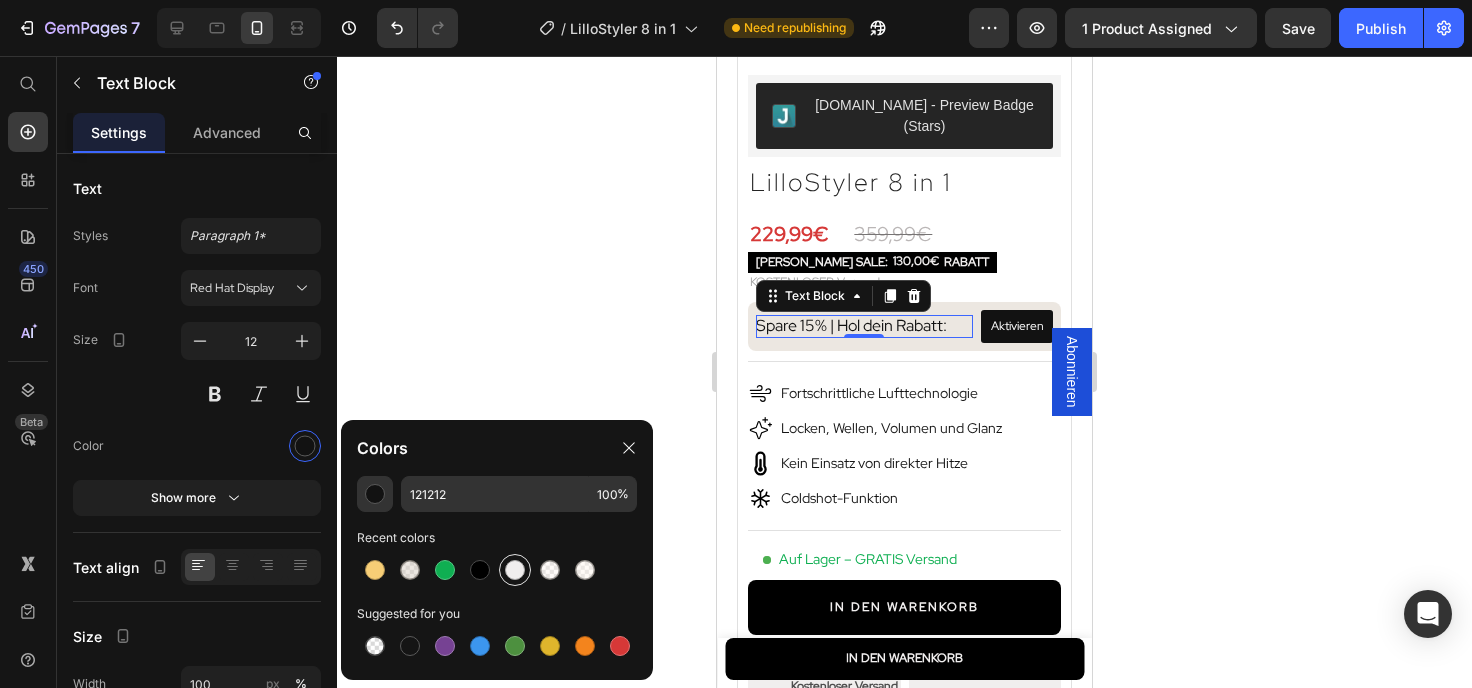 click at bounding box center (515, 570) 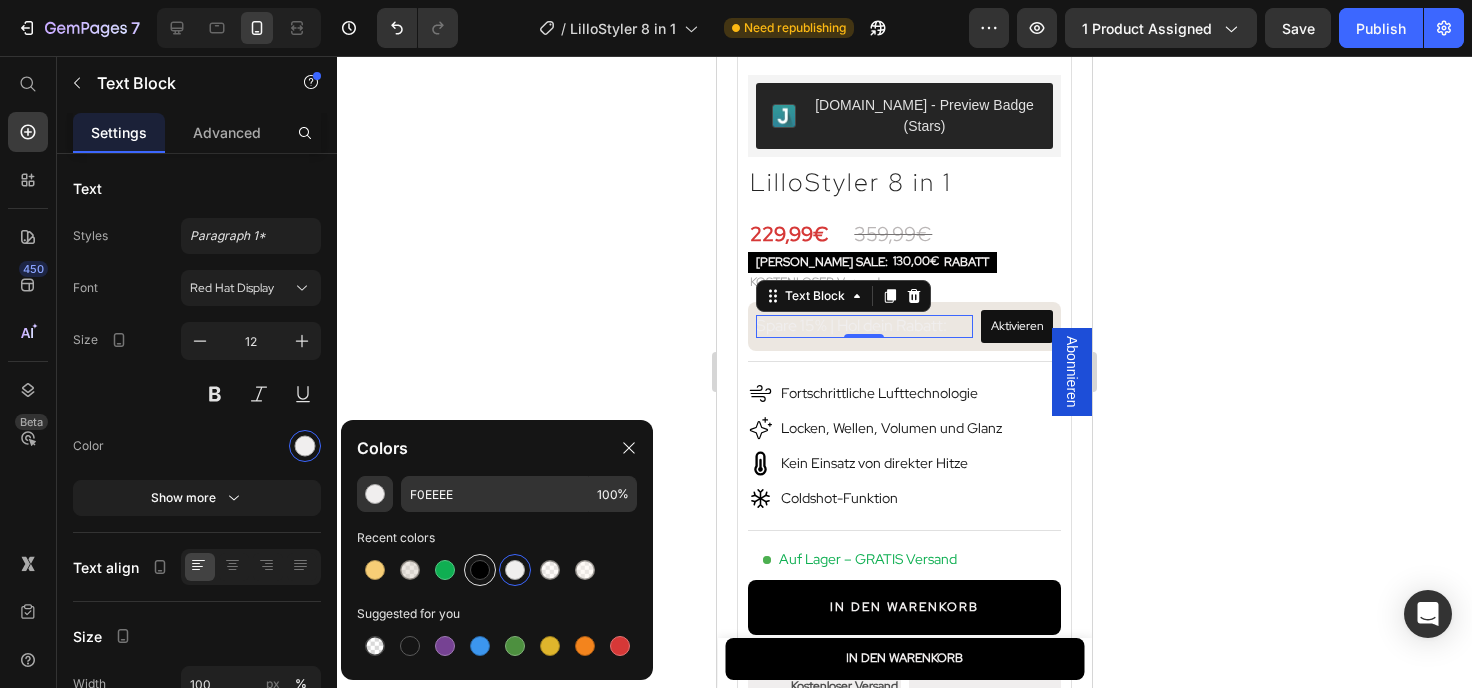 click at bounding box center (480, 570) 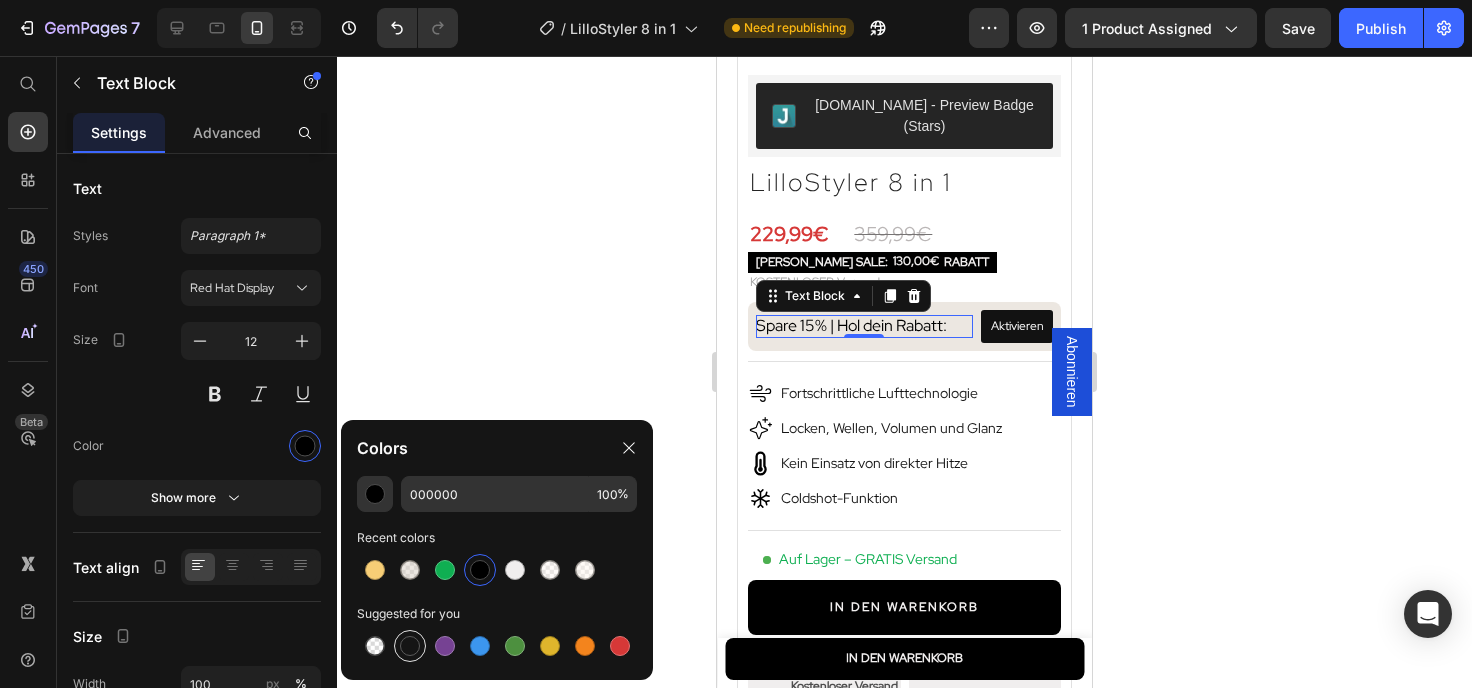 click at bounding box center (410, 646) 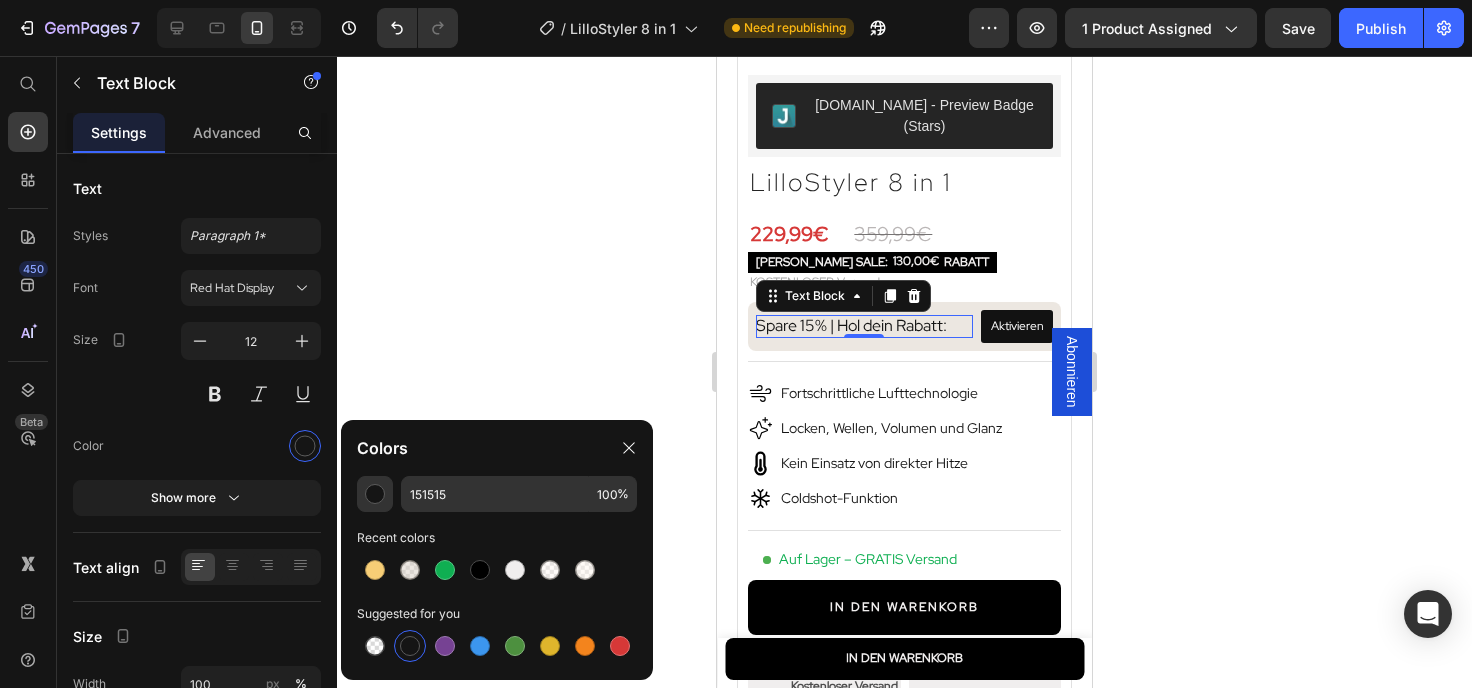 click 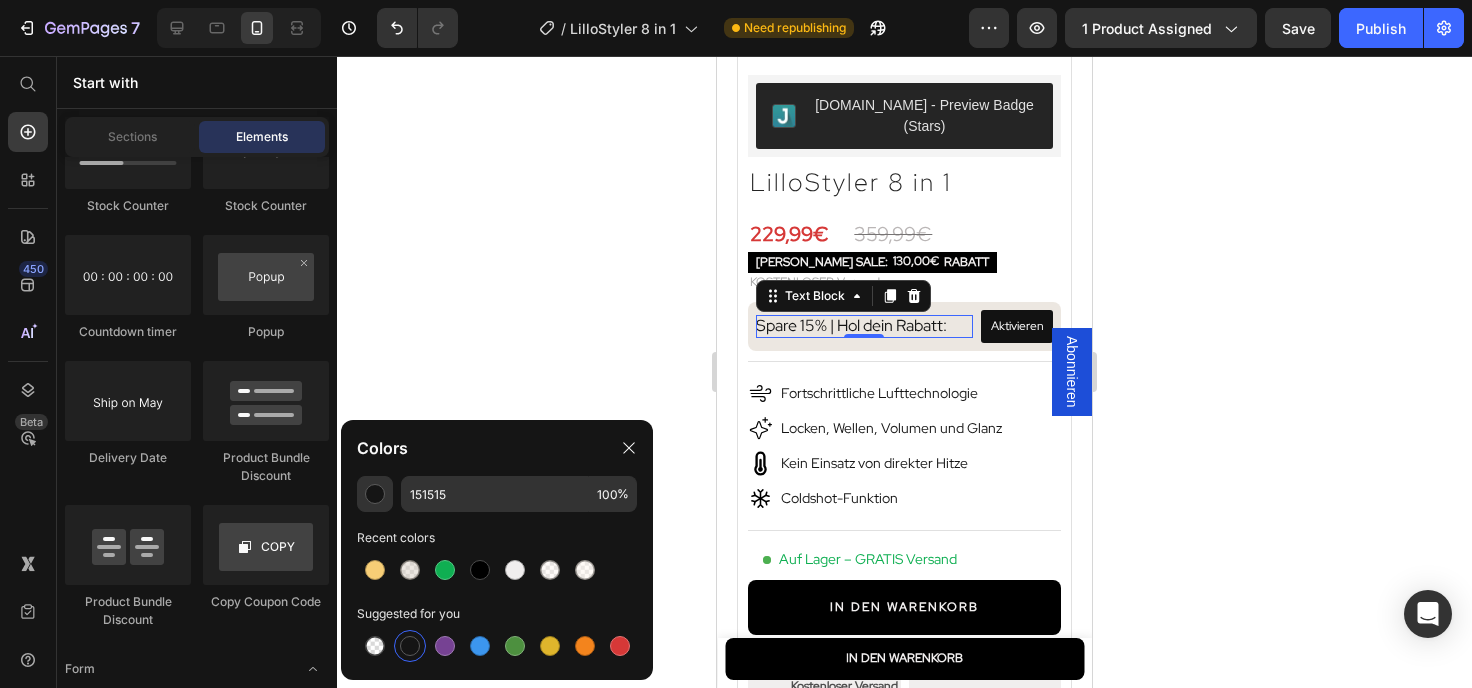 scroll, scrollTop: 4320, scrollLeft: 0, axis: vertical 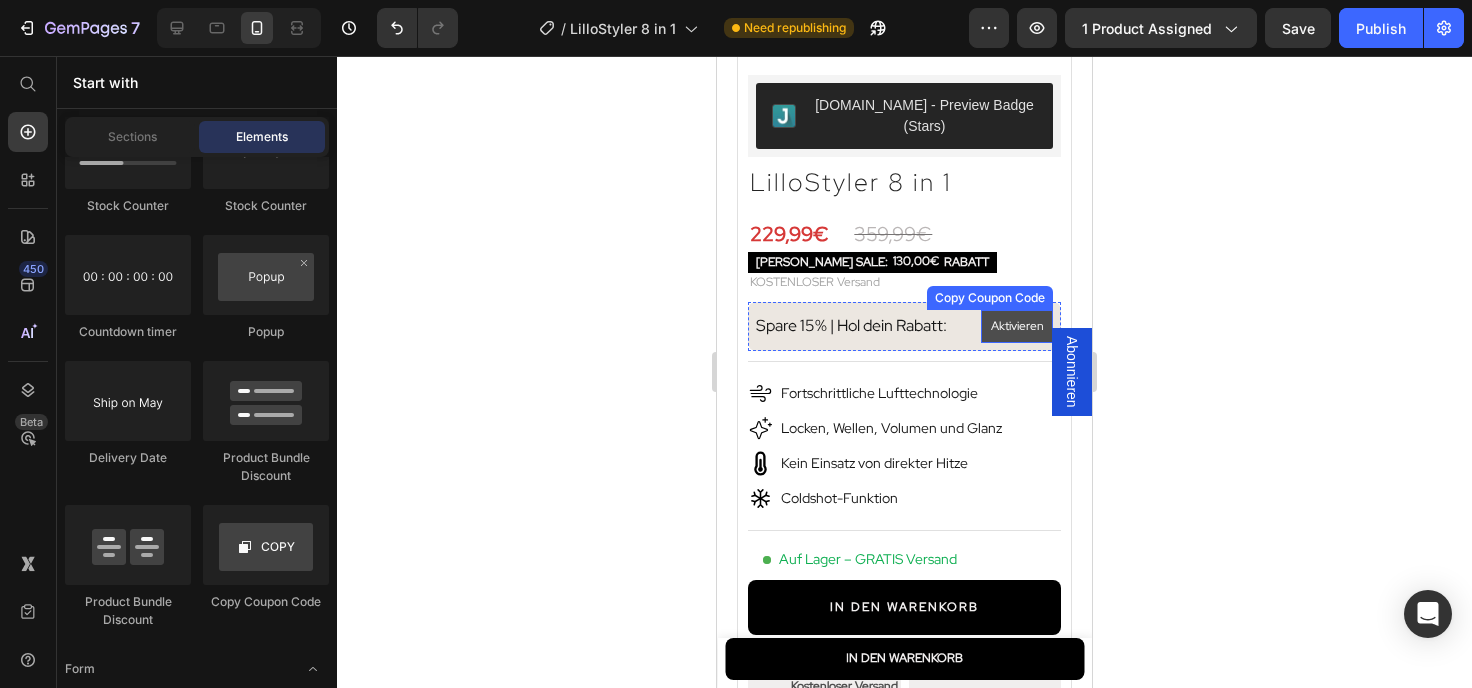 click on "Aktivieren" at bounding box center [1017, 327] 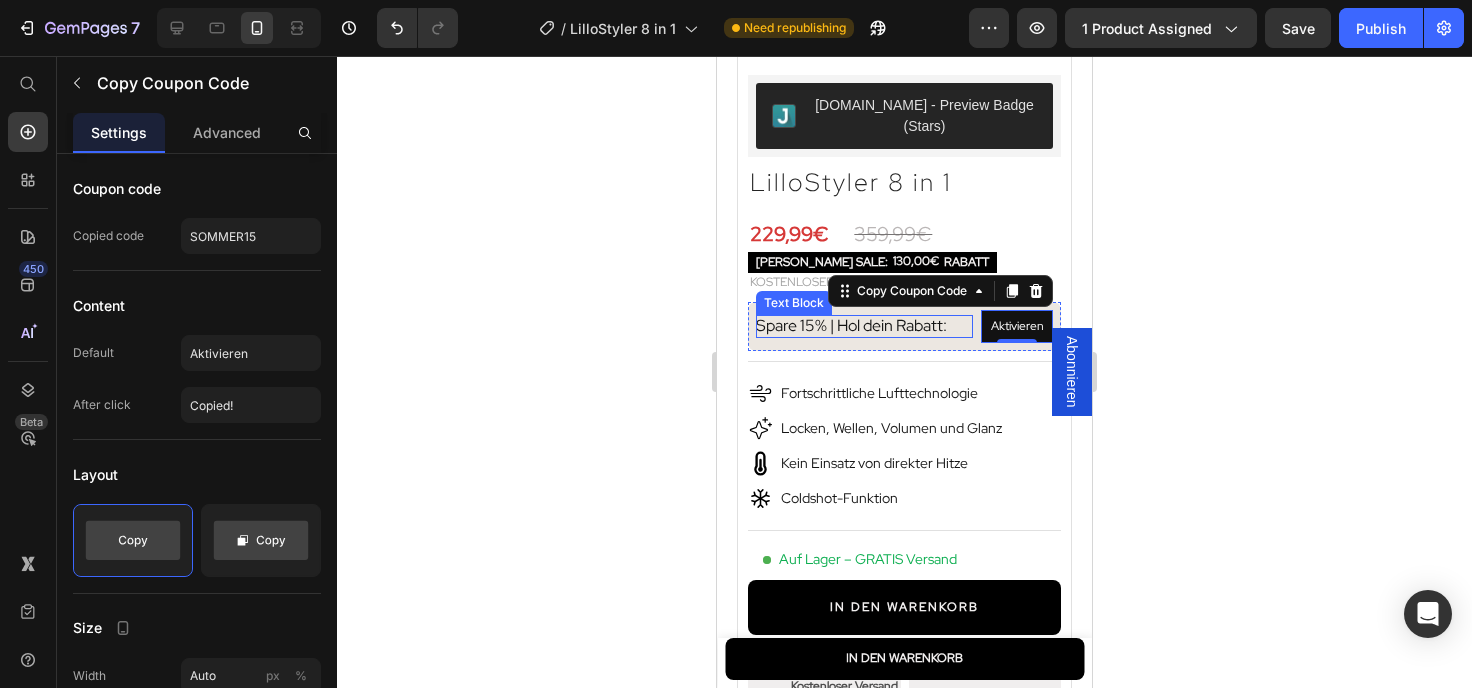 click on "Spare 15% | Hol dein Rabatt:" at bounding box center (851, 325) 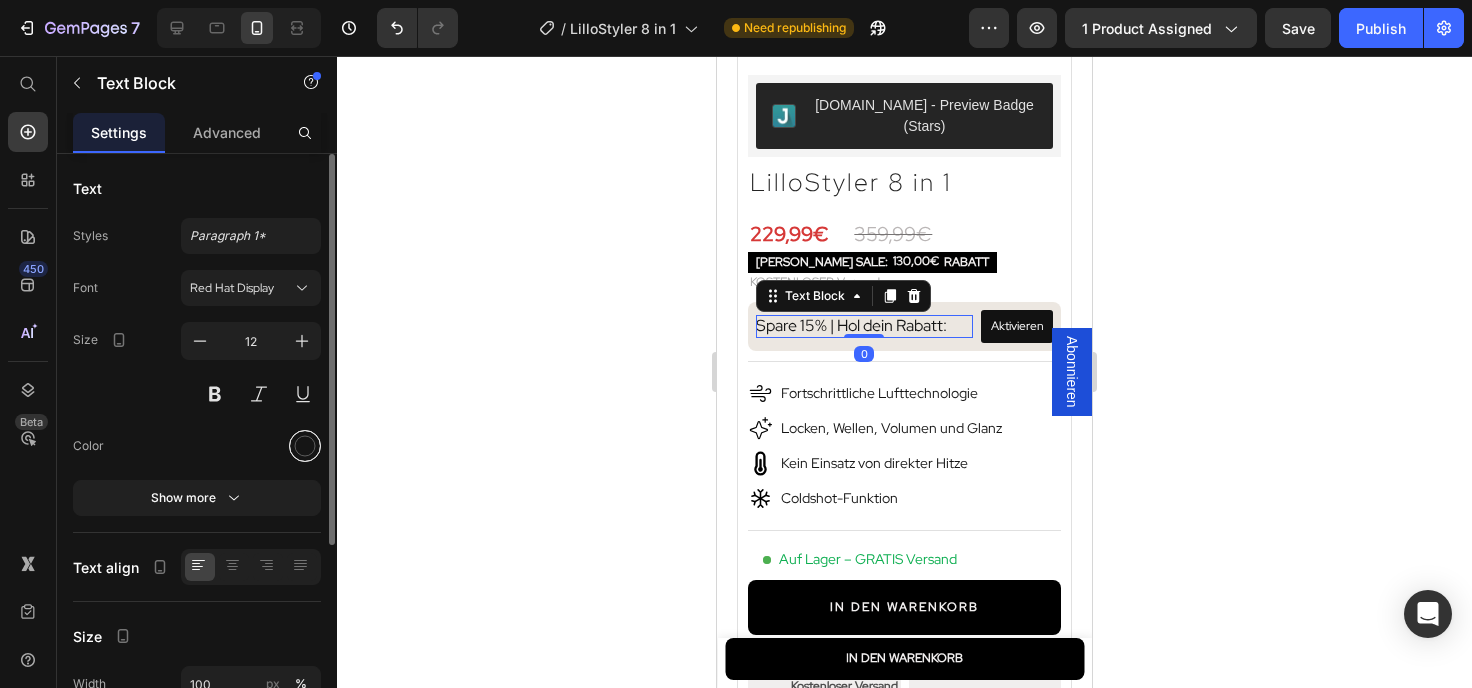 click at bounding box center (305, 446) 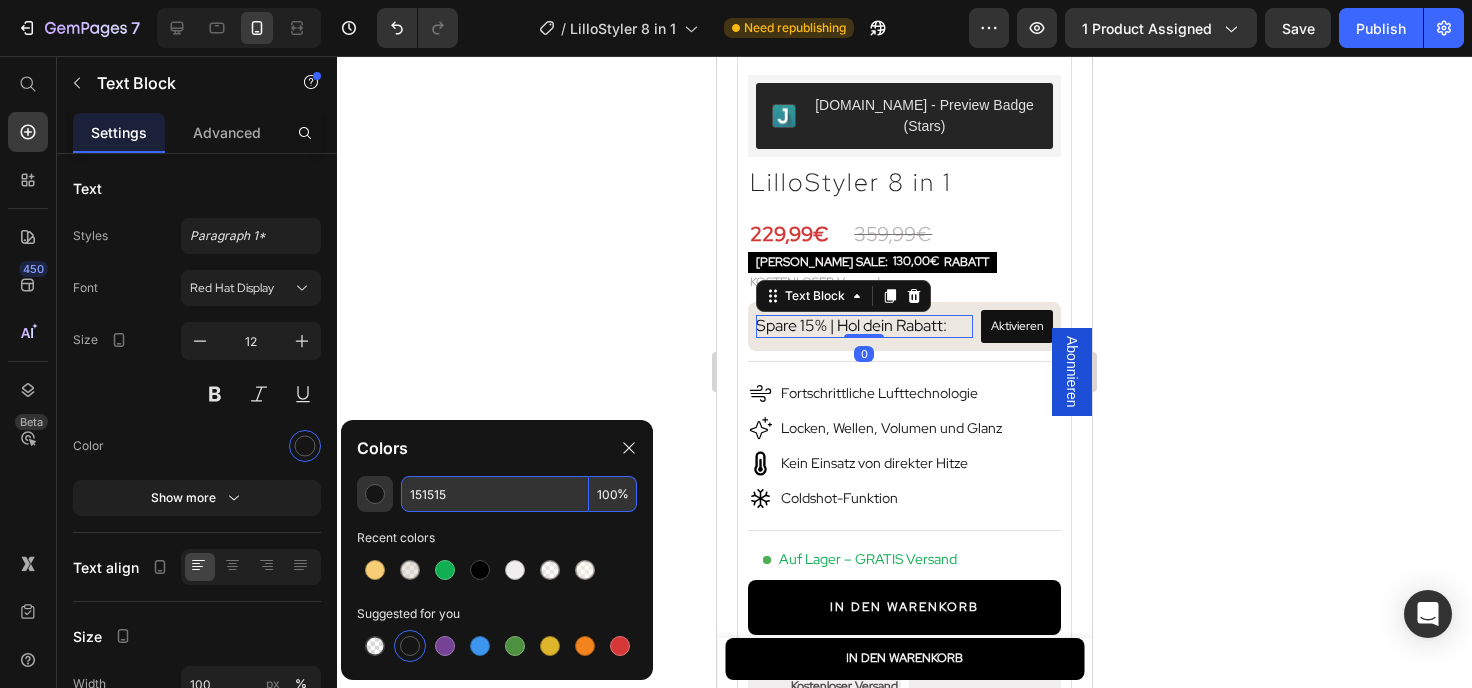 click on "151515" at bounding box center (495, 494) 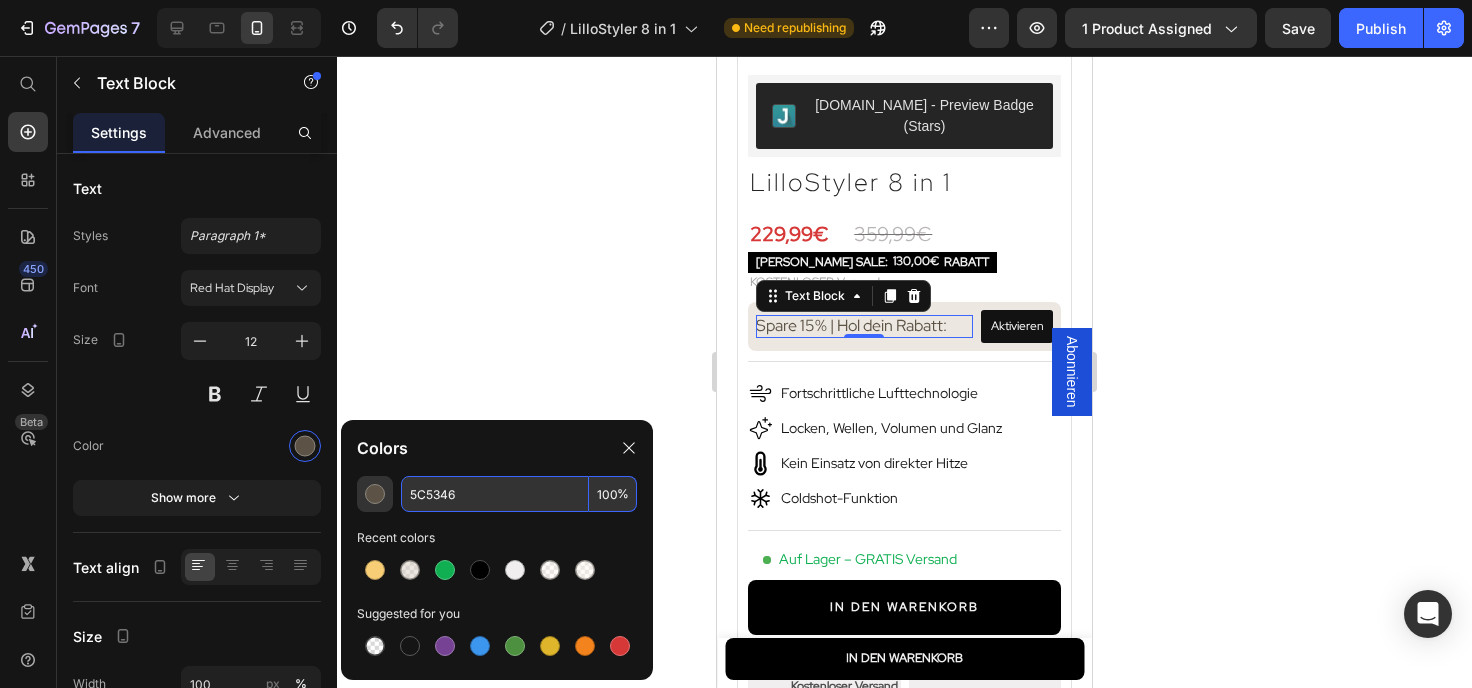 type on "5C5346" 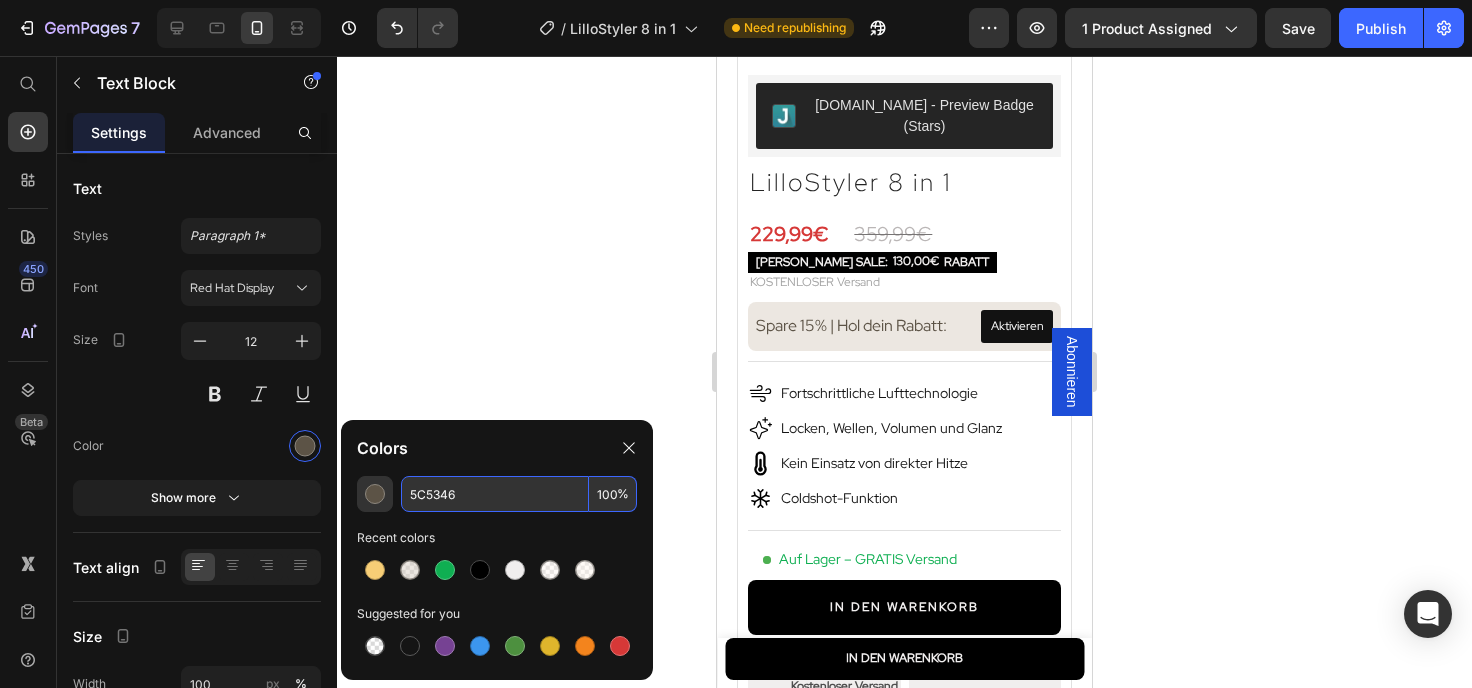 scroll, scrollTop: 4320, scrollLeft: 0, axis: vertical 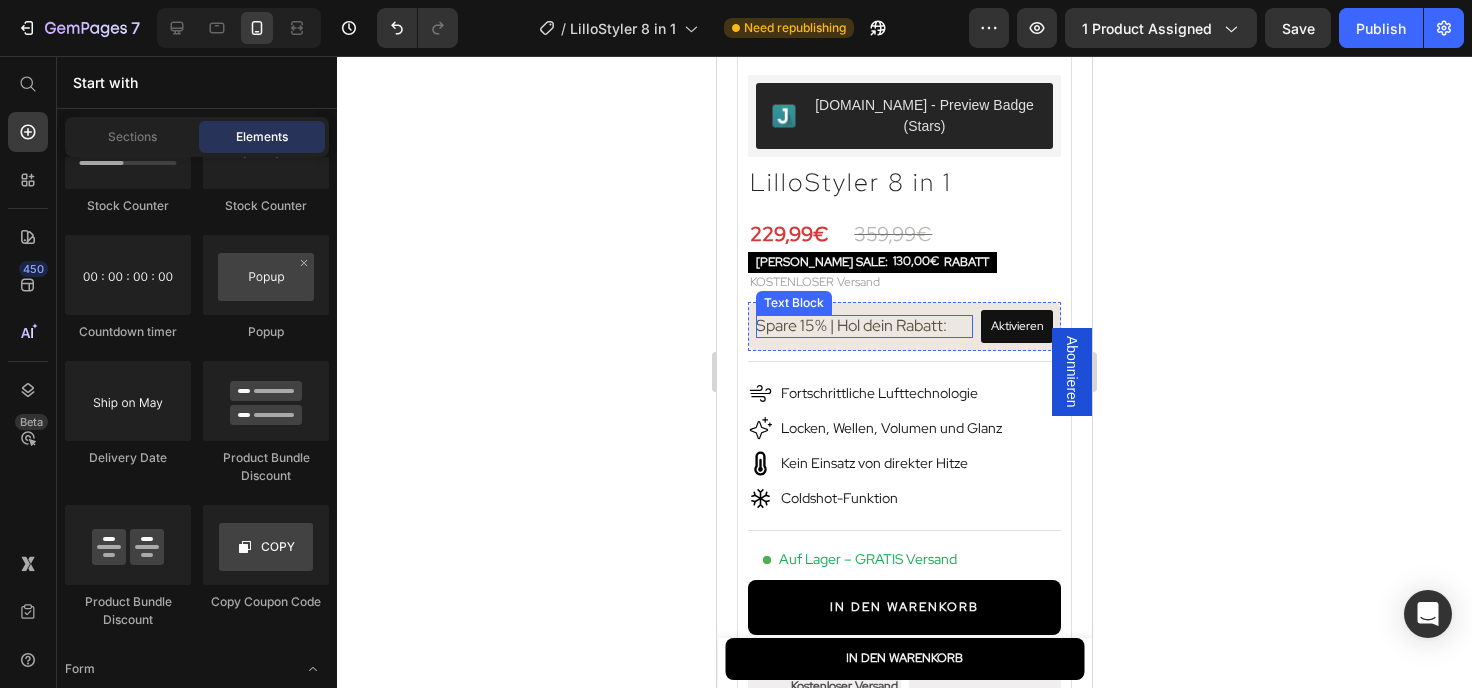 click on "Spare 15% | Hol dein Rabatt:" at bounding box center [851, 325] 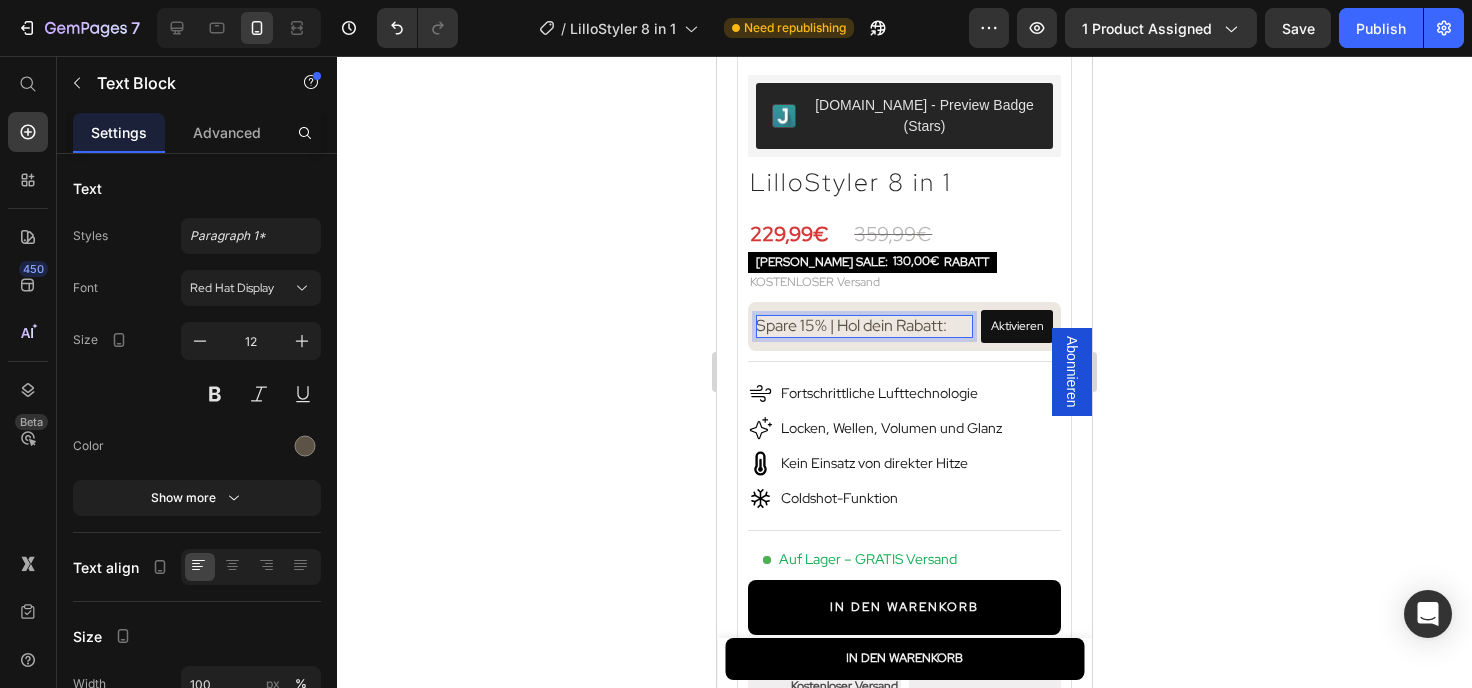 click on "Spare 15% | Hol dein Rabatt:" at bounding box center [851, 325] 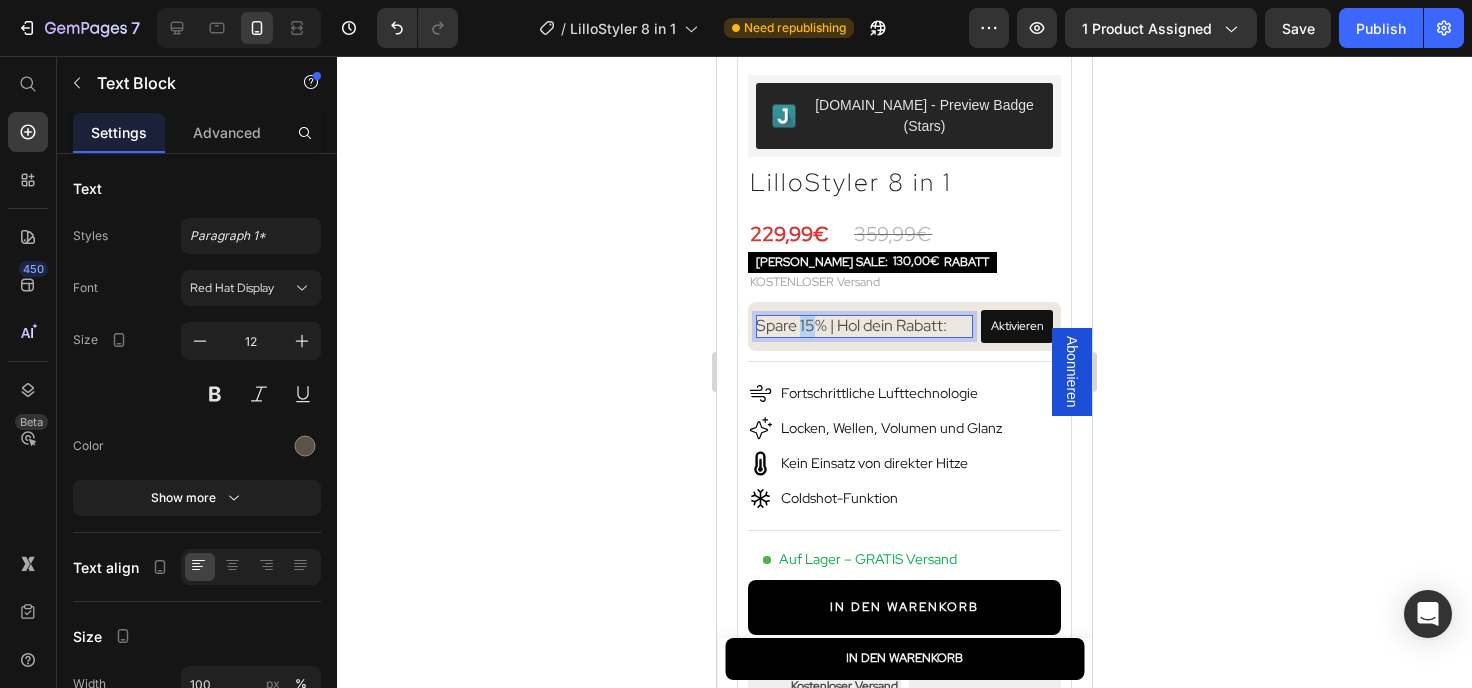 click on "Spare 15% | Hol dein Rabatt:" at bounding box center [851, 325] 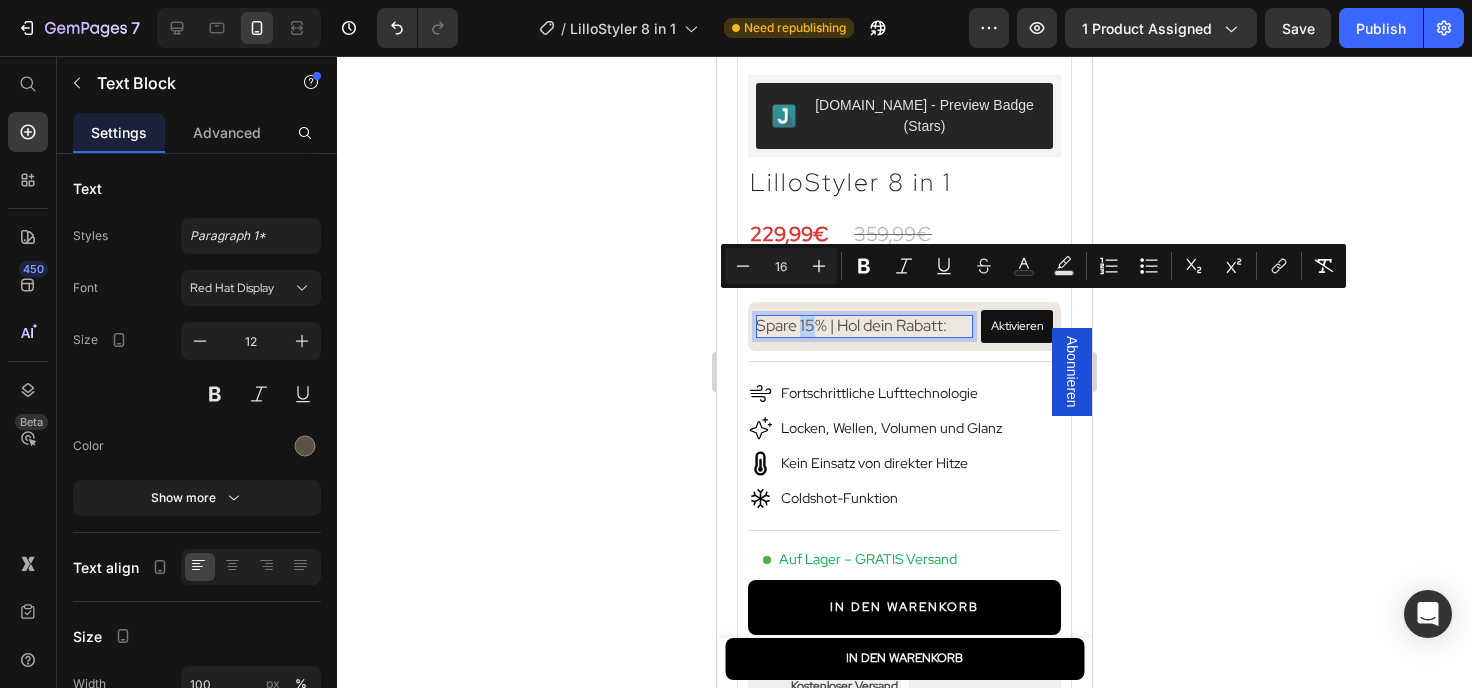 click on "Spare 15% | Hol dein Rabatt:" at bounding box center [851, 325] 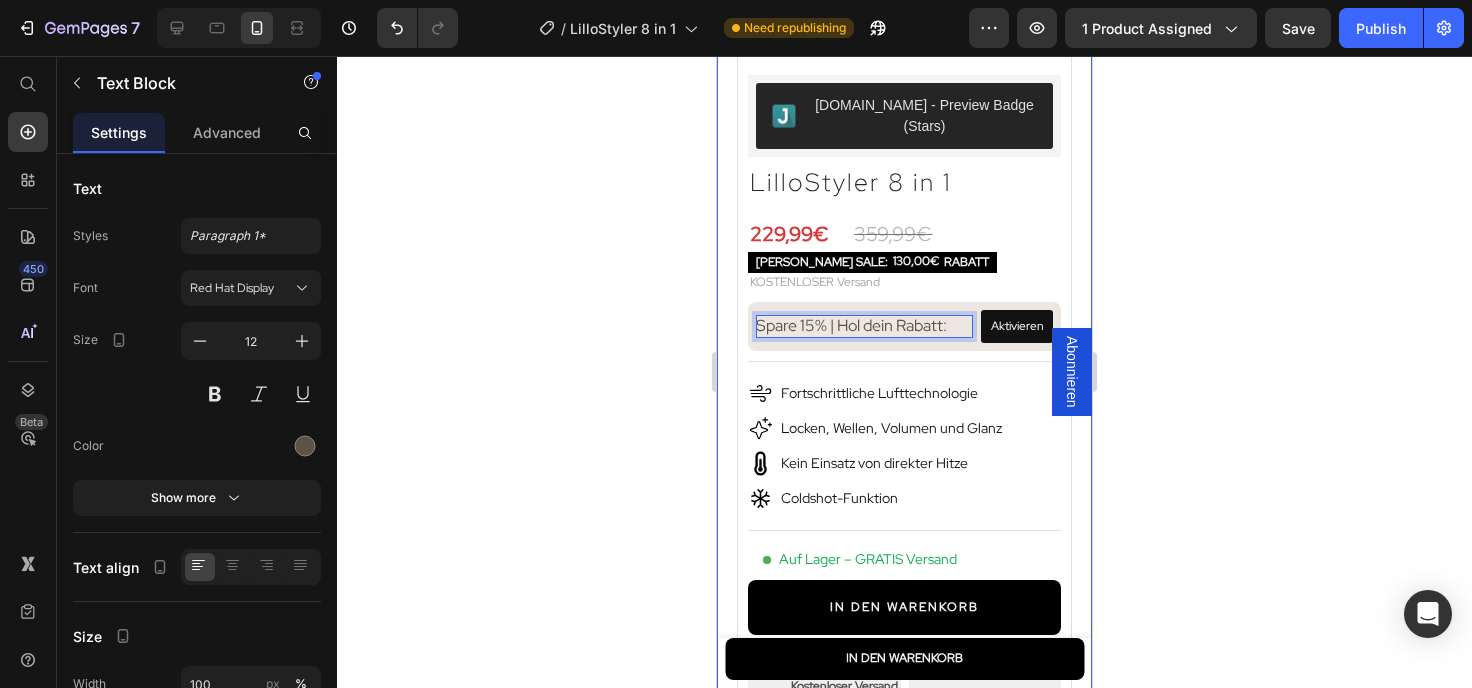 click 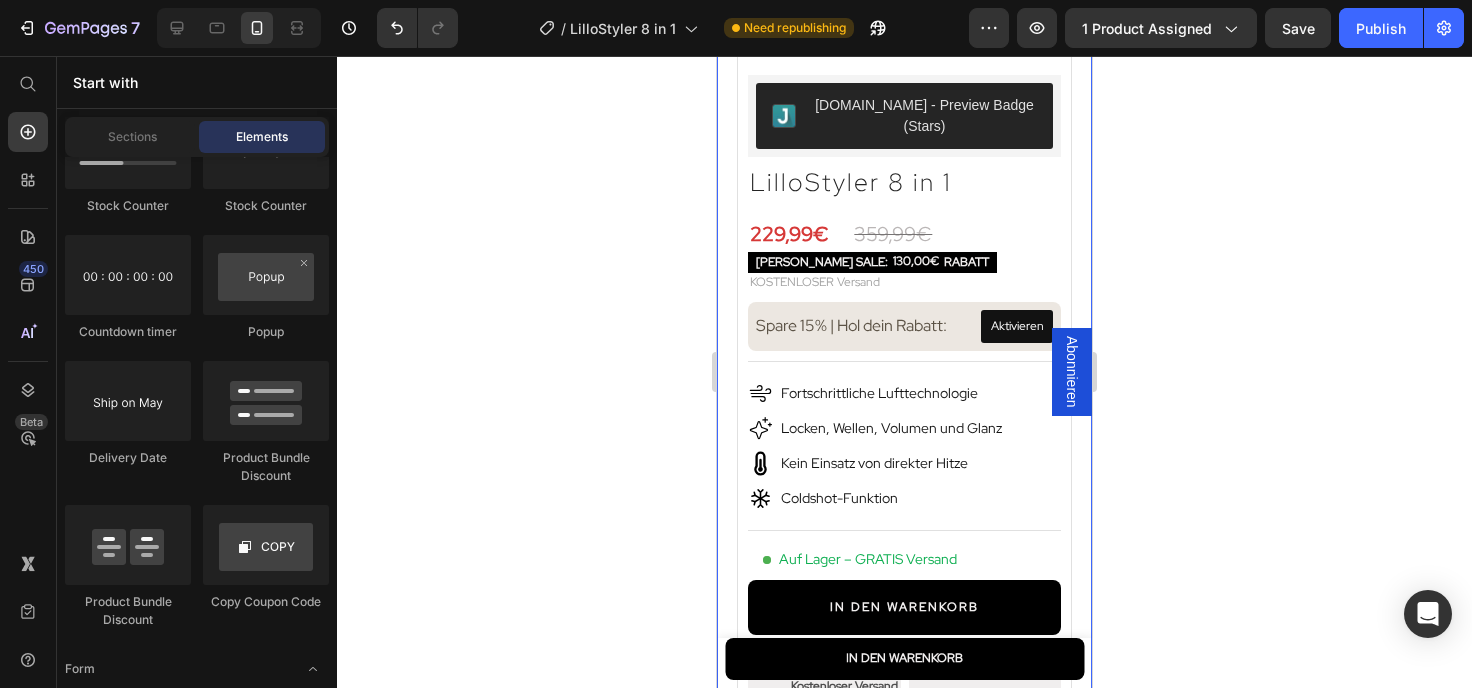 scroll, scrollTop: 4320, scrollLeft: 0, axis: vertical 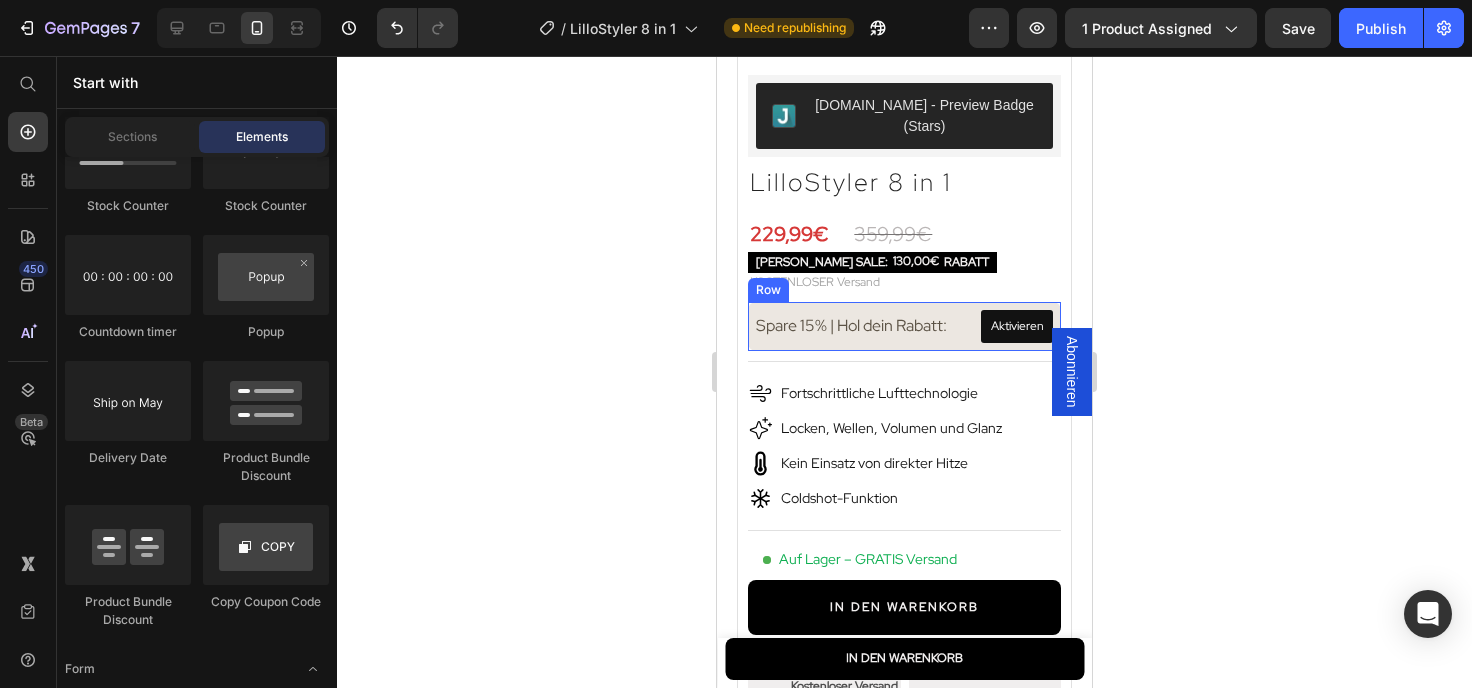 click on "Spare 15% | Hol dein Rabatt:" at bounding box center [851, 325] 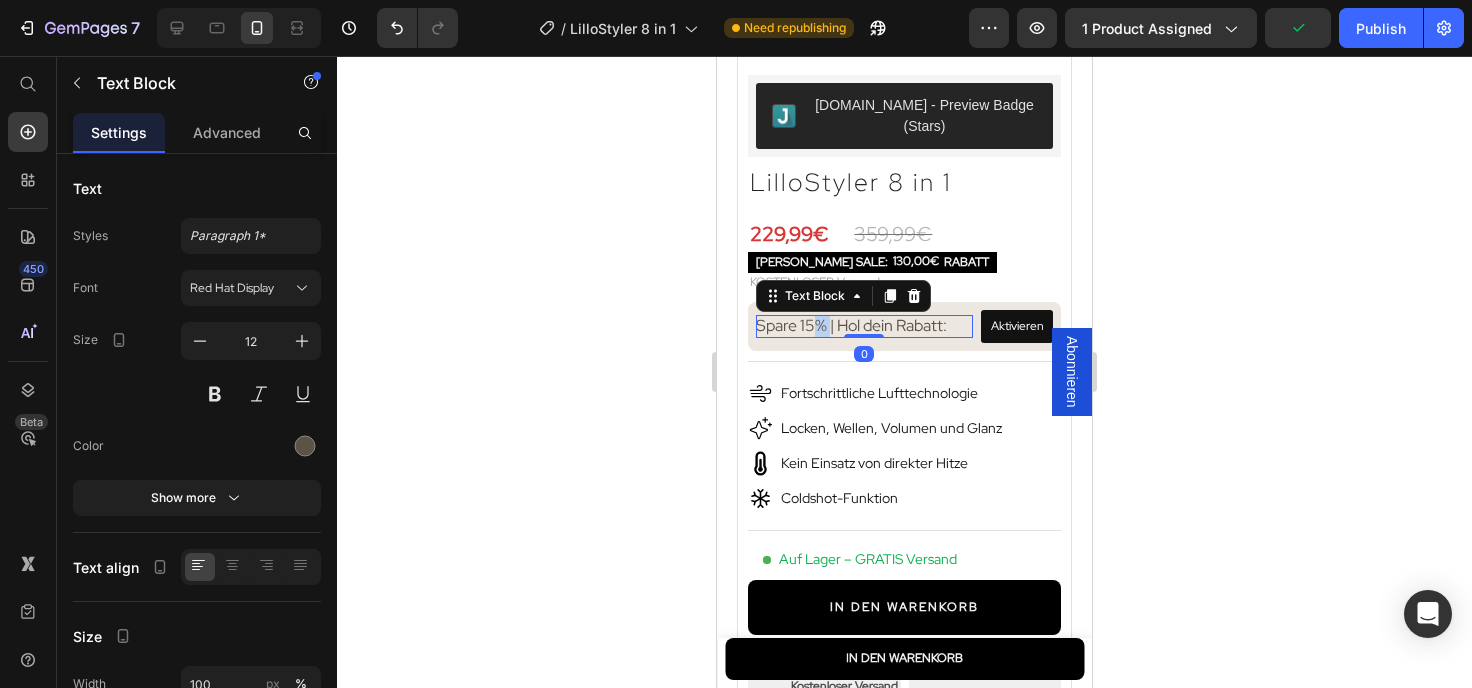 click on "Spare 15% | Hol dein Rabatt:" at bounding box center [851, 325] 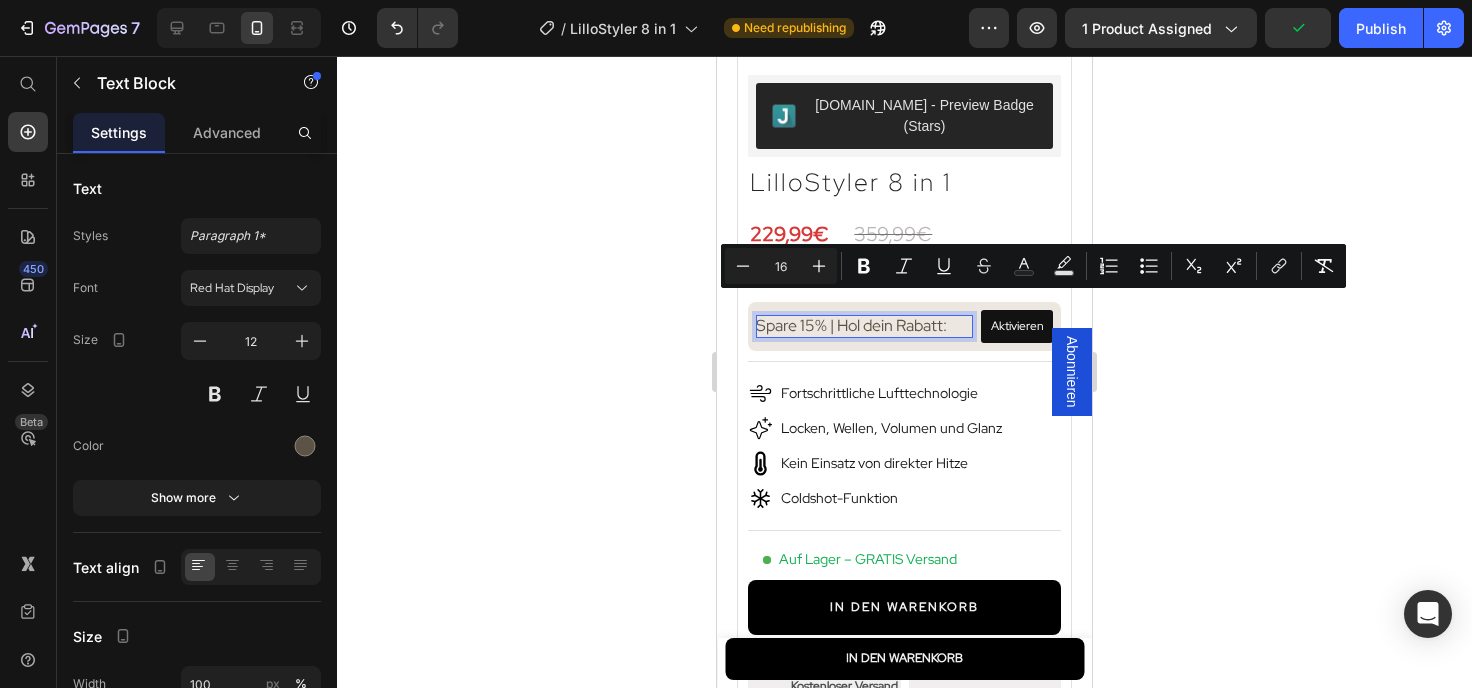 click on "Spare 15% | Hol dein Rabatt:" at bounding box center (851, 325) 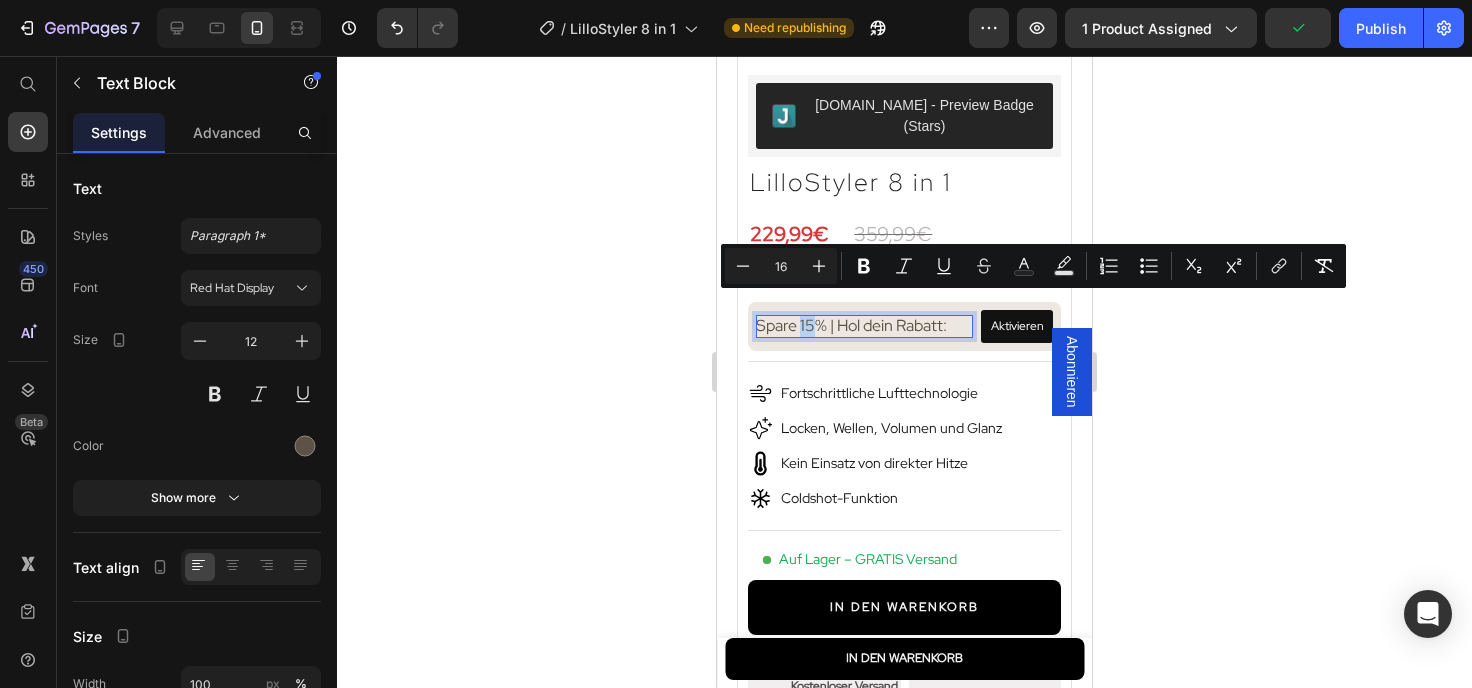click on "Spare 15% | Hol dein Rabatt:" at bounding box center [851, 325] 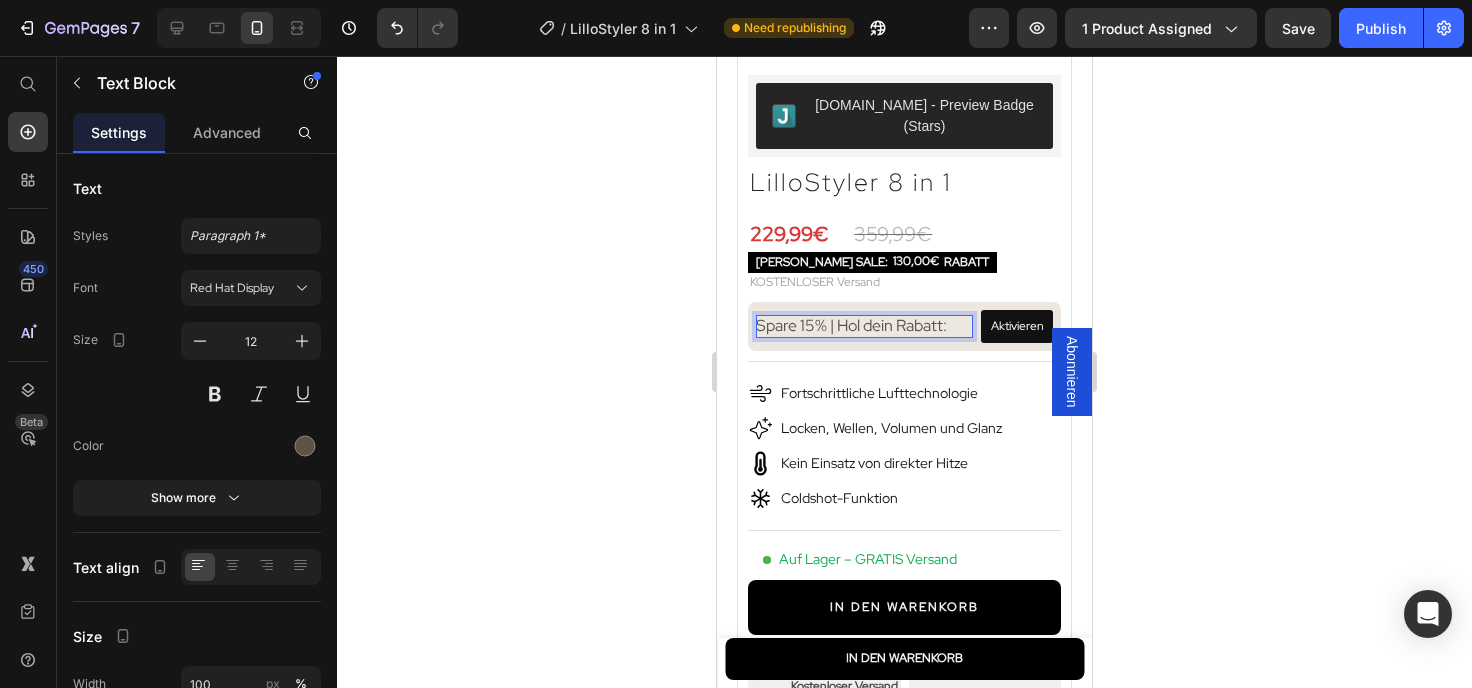click on "Spare 15% | Hol dein Rabatt:" at bounding box center (851, 325) 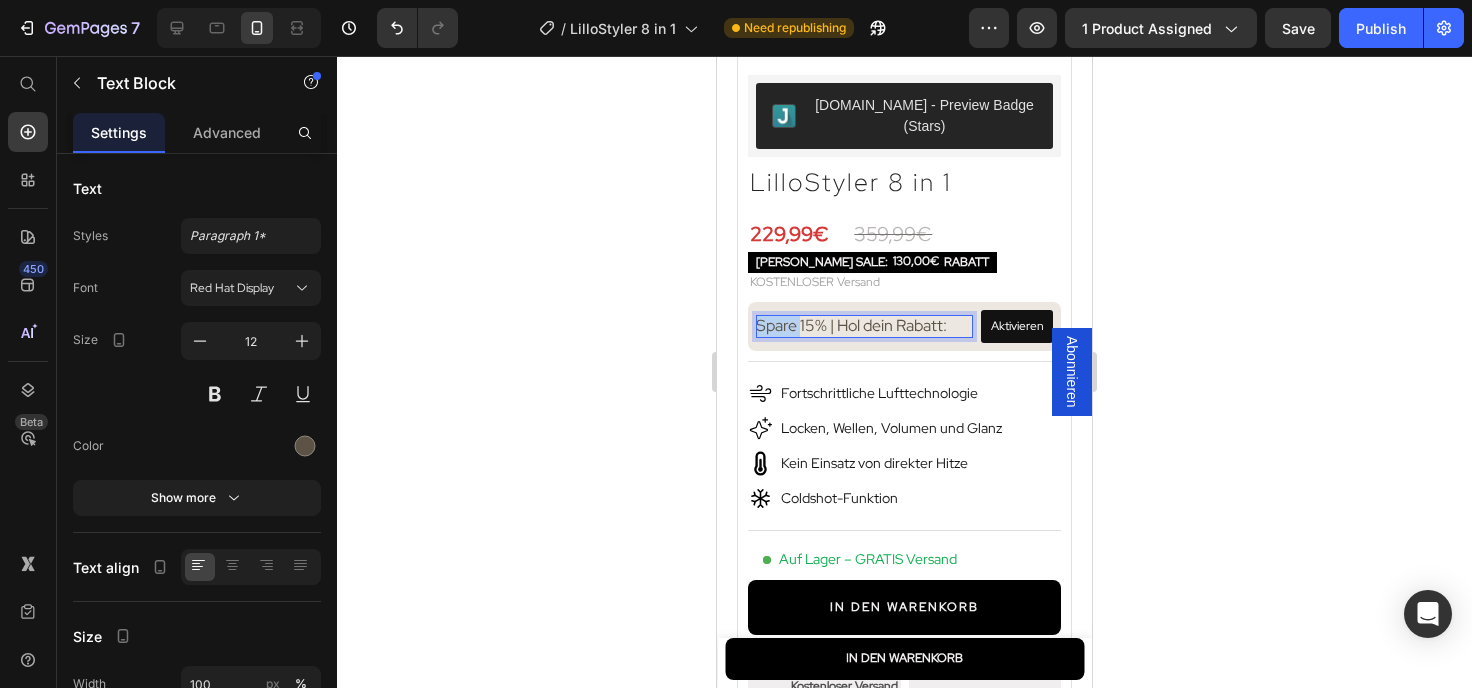 click on "Spare 15% | Hol dein Rabatt:" at bounding box center [851, 325] 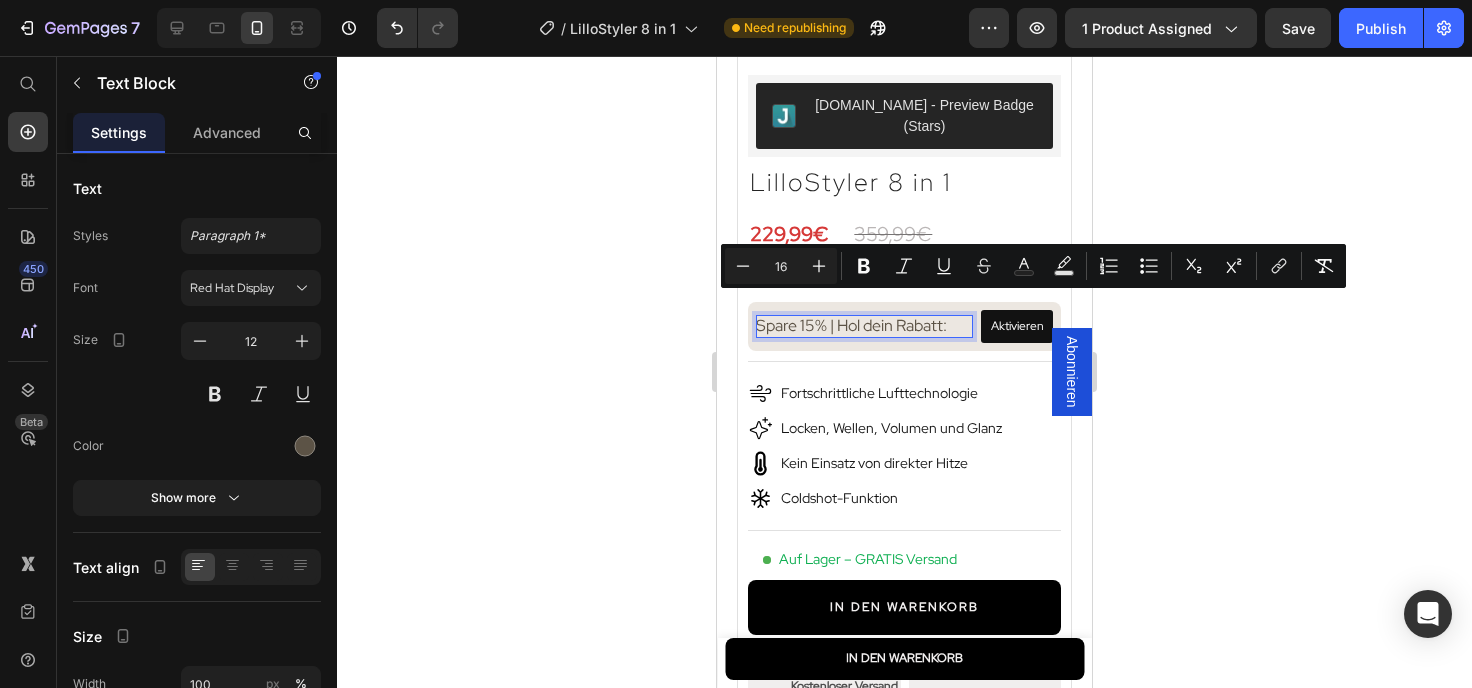 click on "Spare 15% | Hol dein Rabatt:" at bounding box center [851, 325] 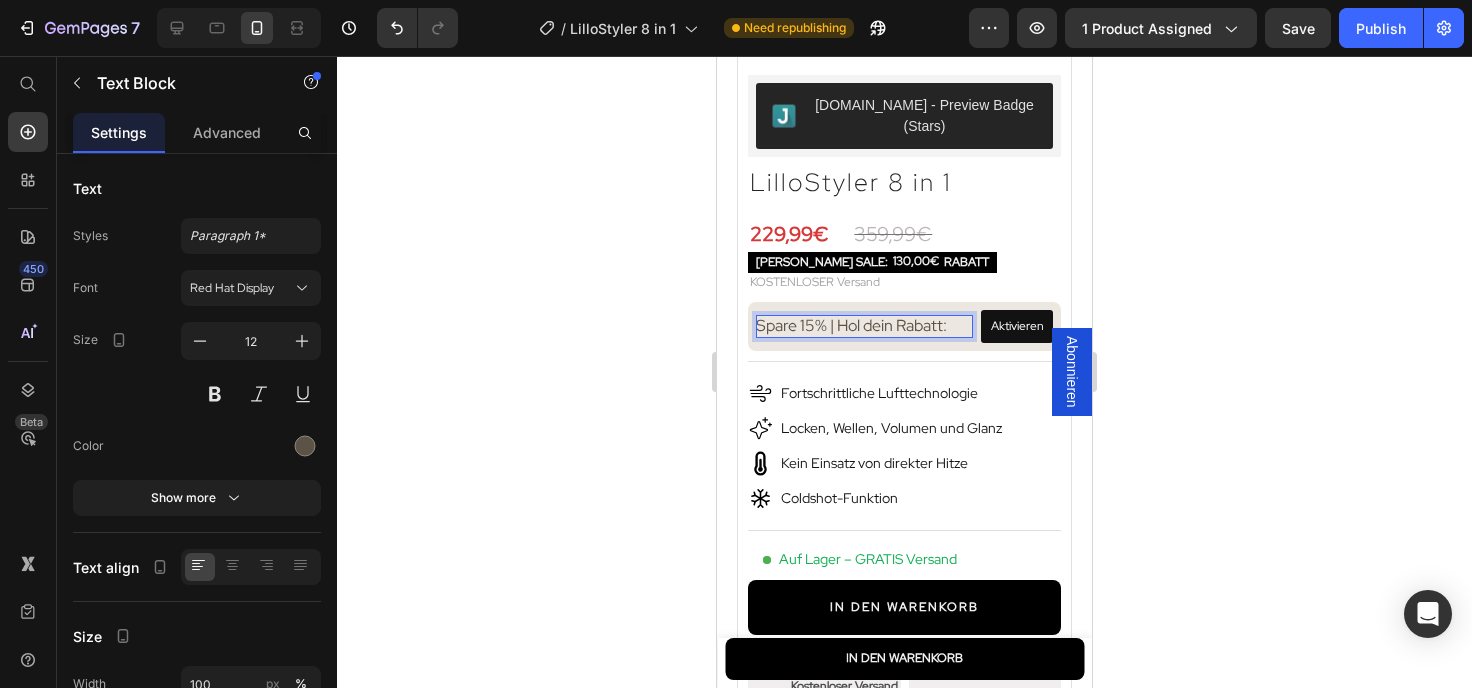 click on "Spare 15% | Hol dein Rabatt:" at bounding box center [851, 325] 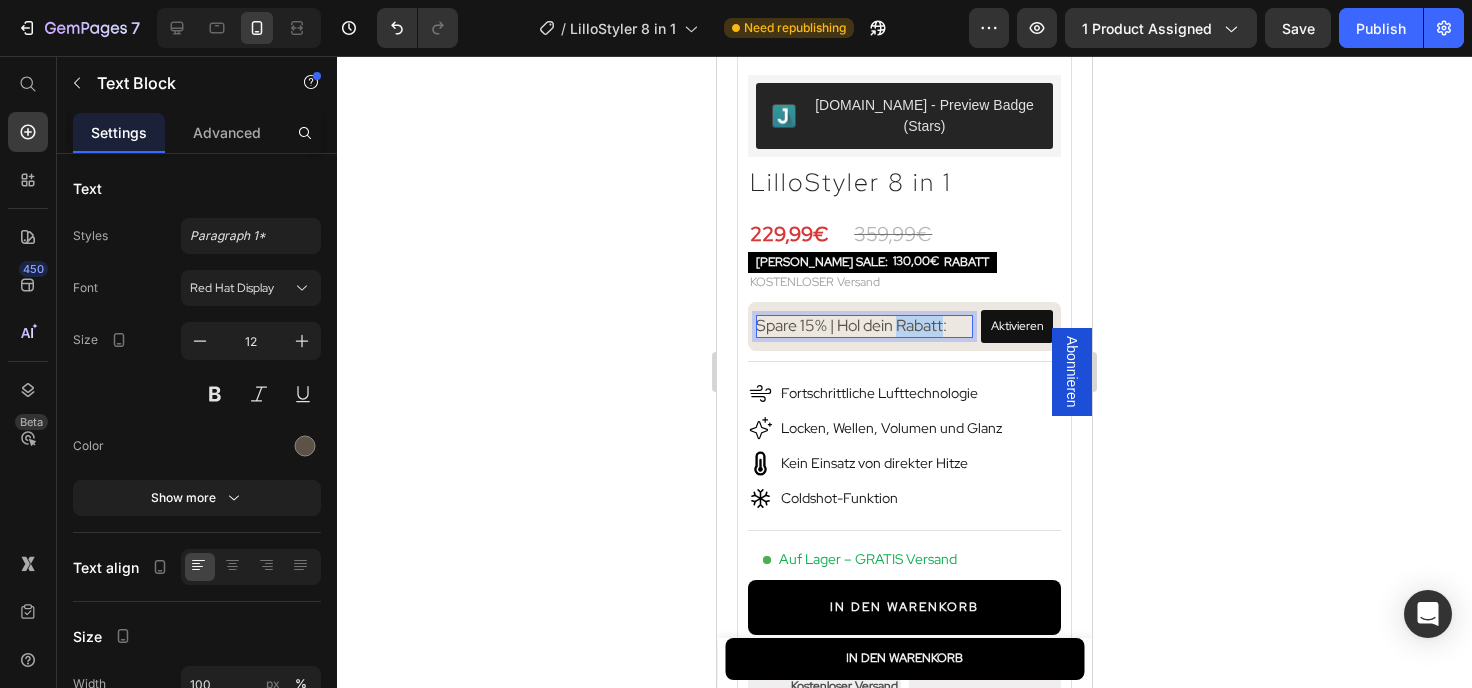 click on "Spare 15% | Hol dein Rabatt:" at bounding box center (851, 325) 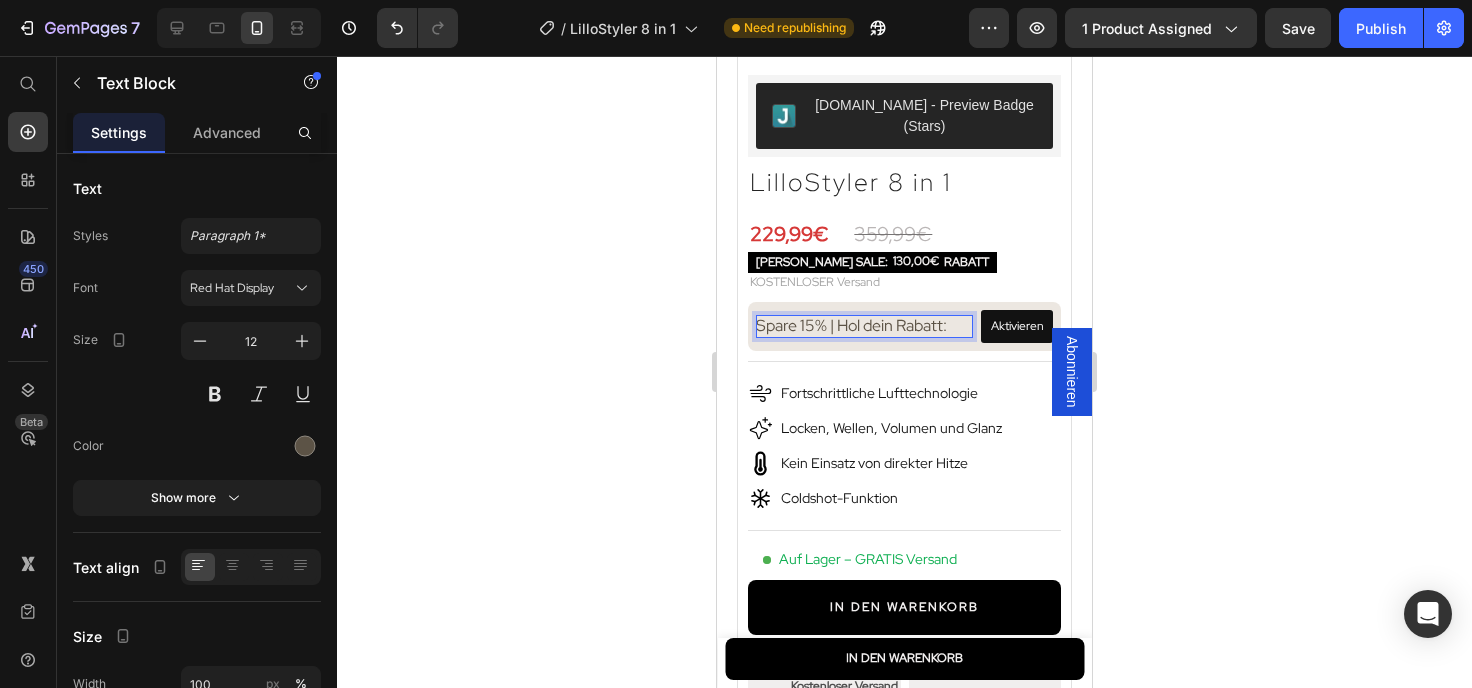click on "Spare 15% | Hol dein Rabatt:" at bounding box center (851, 325) 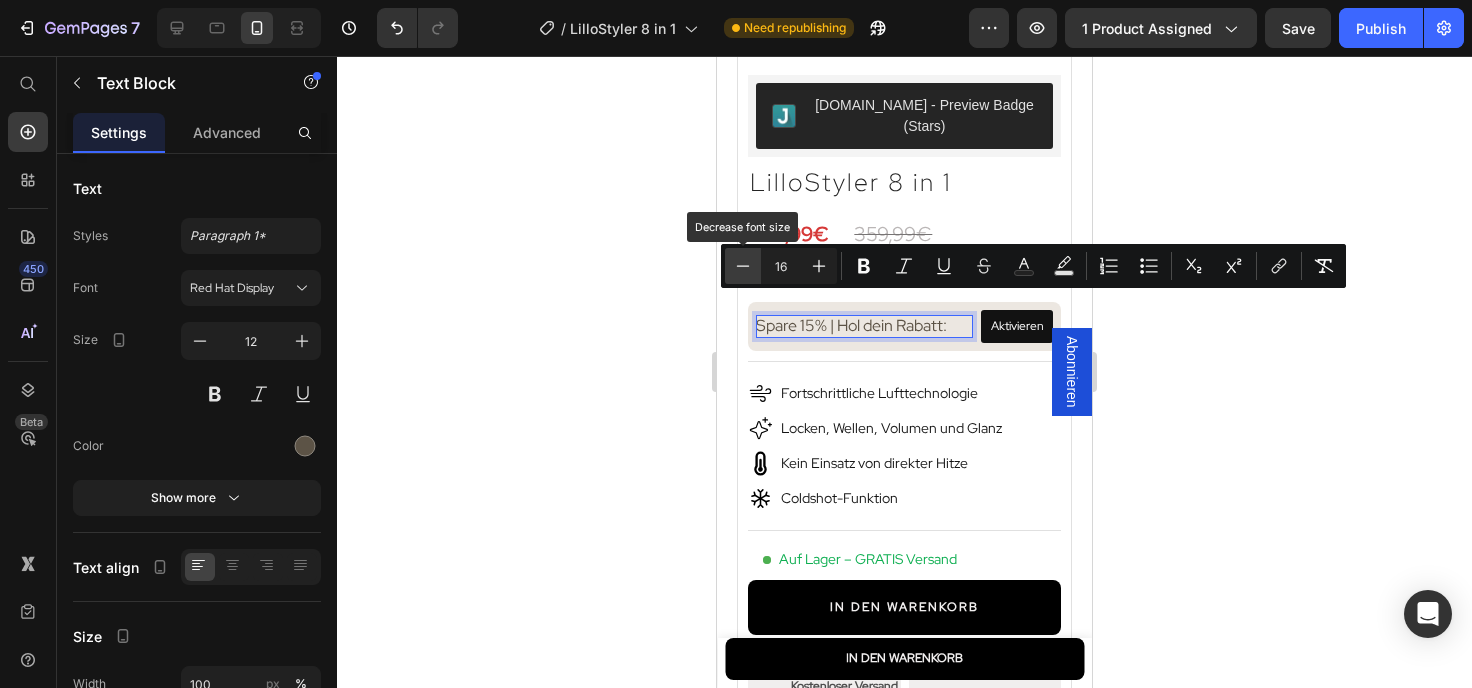 click 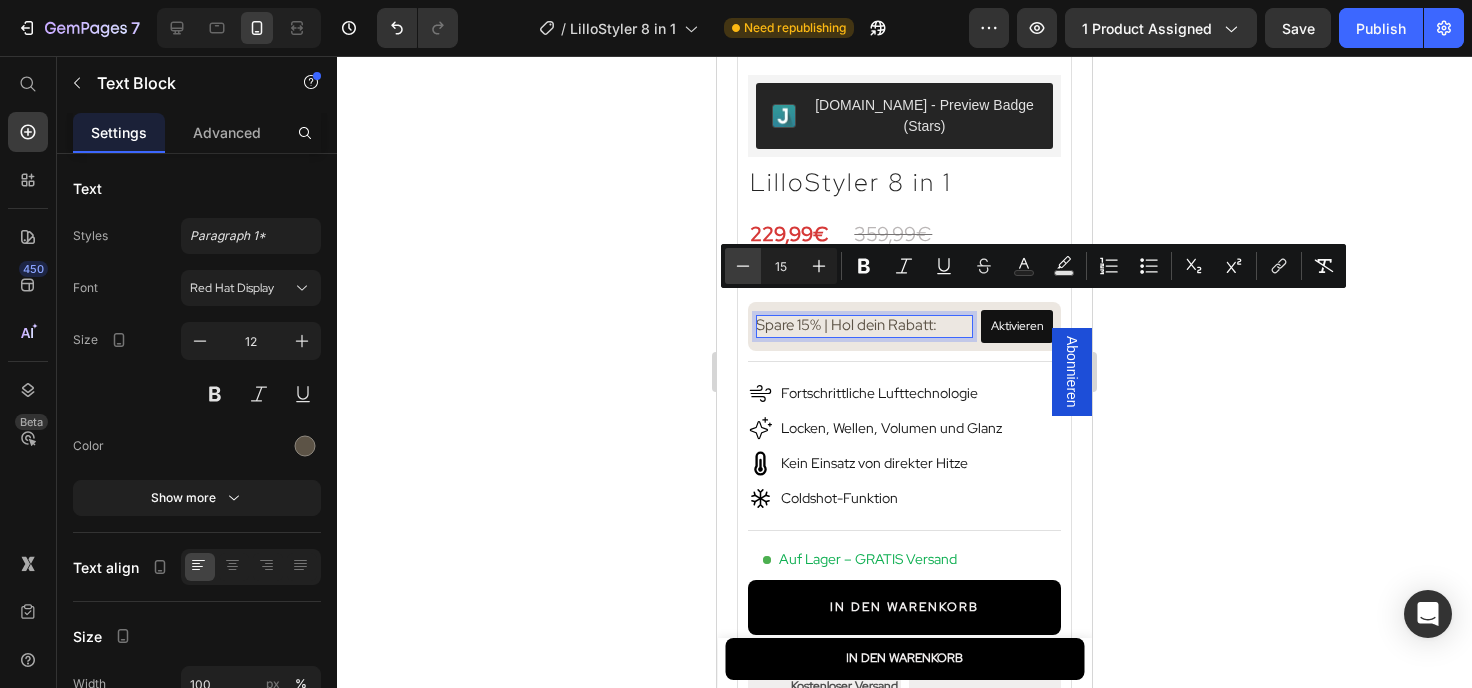 click 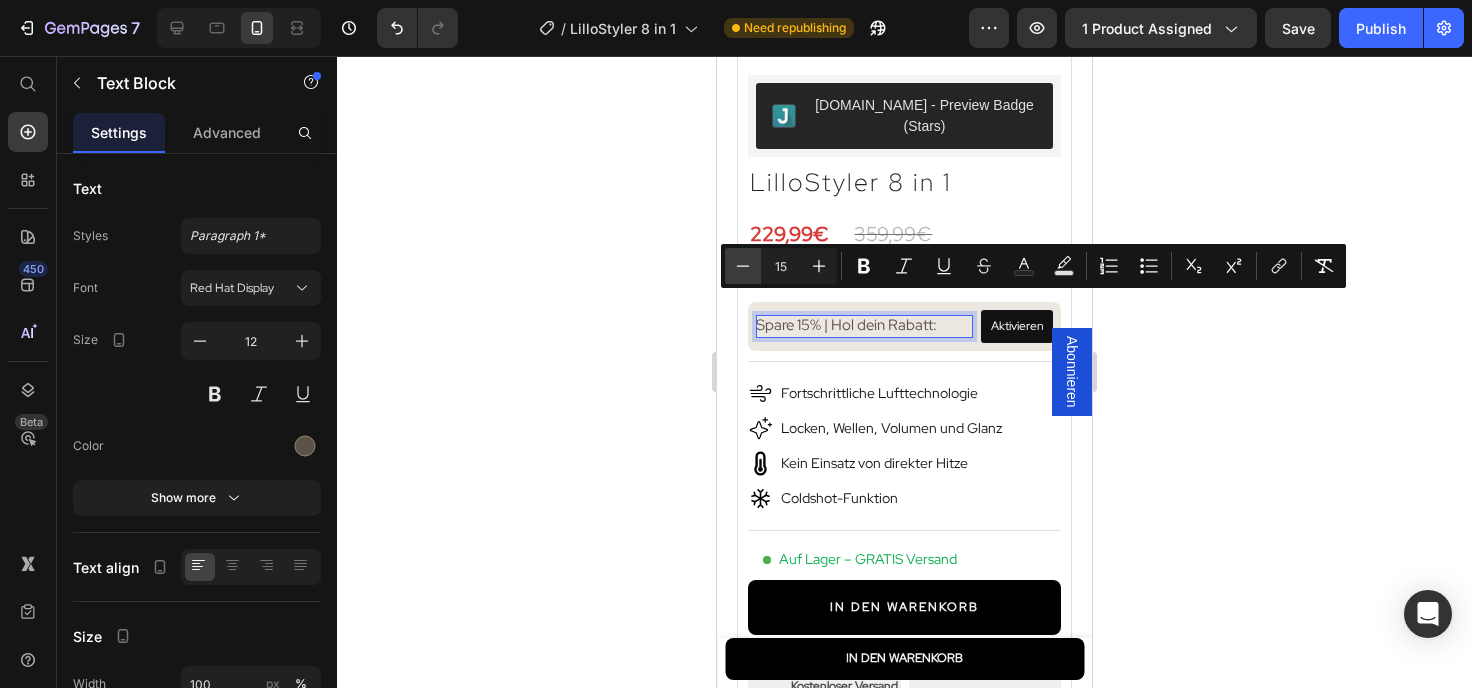 type on "14" 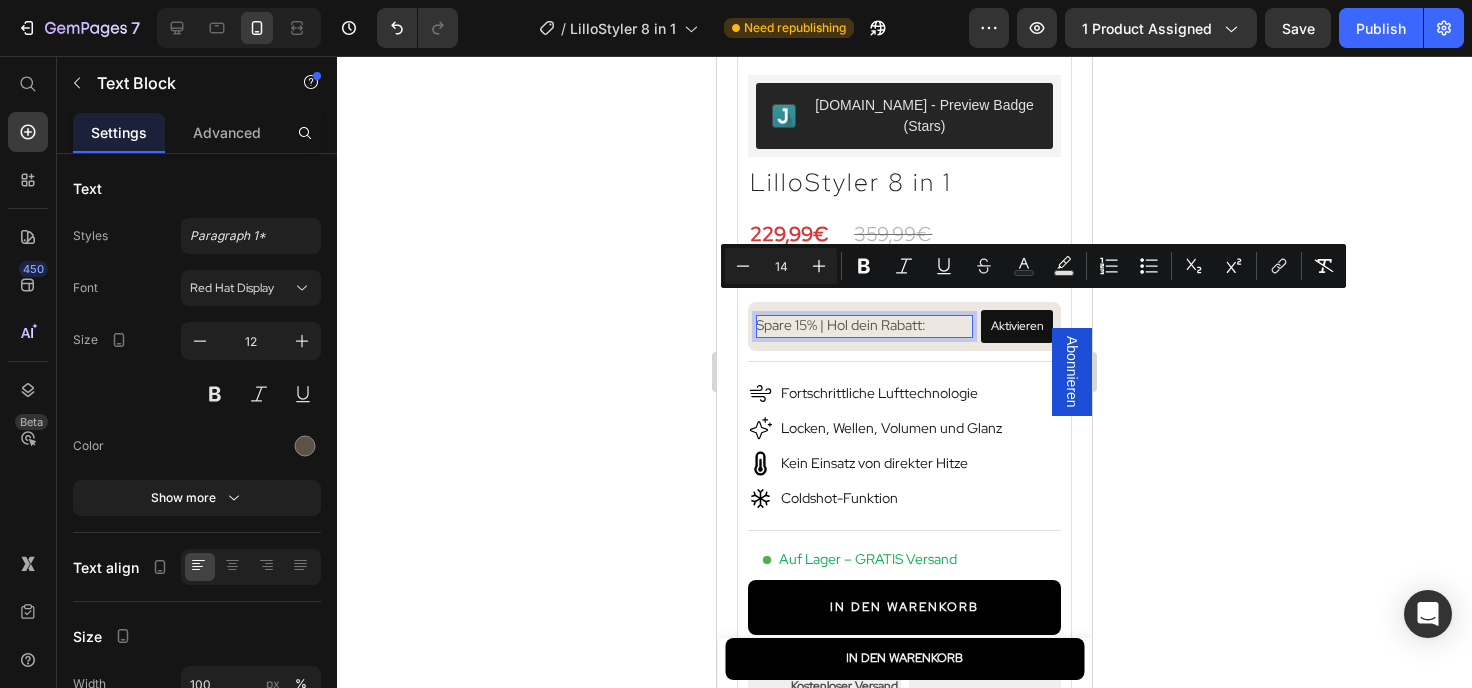 click on "Spare 15% | Hol dein Rabatt:" at bounding box center [841, 325] 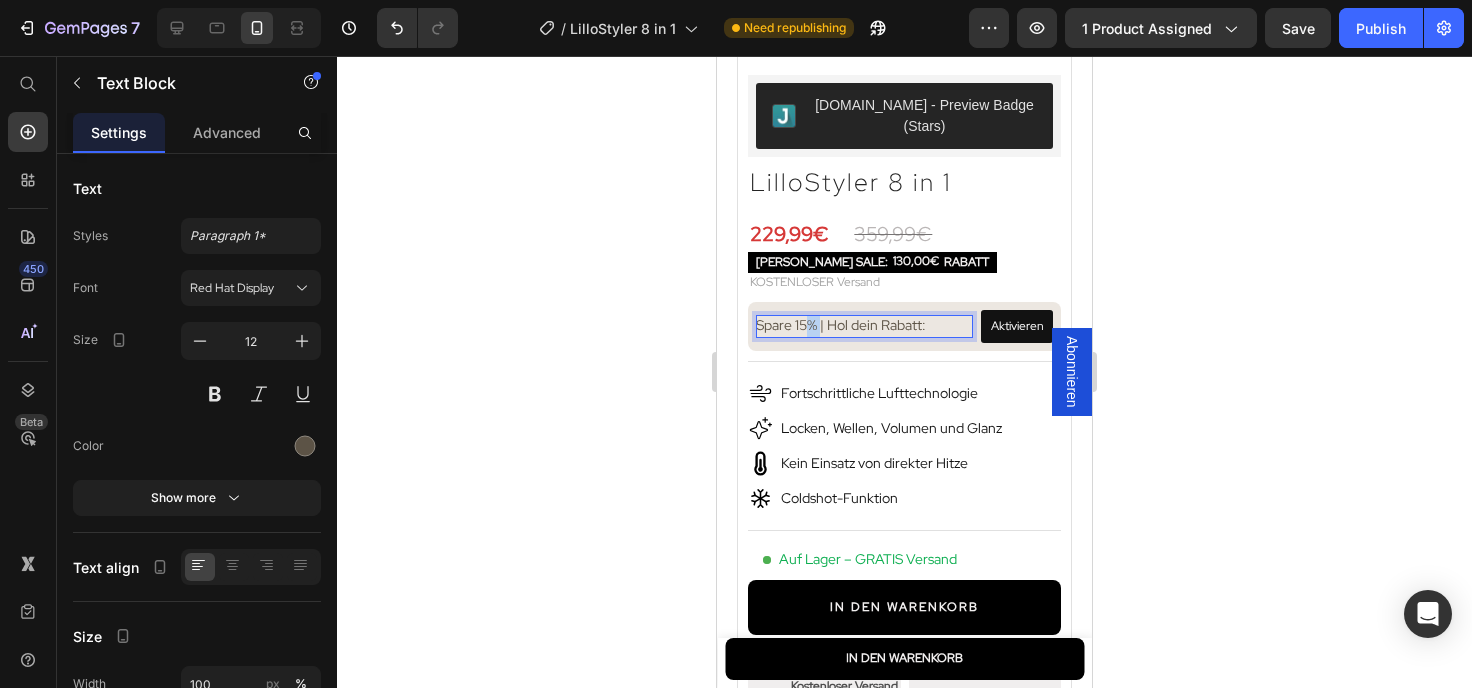 click on "Spare 15% | Hol dein Rabatt:" at bounding box center [841, 325] 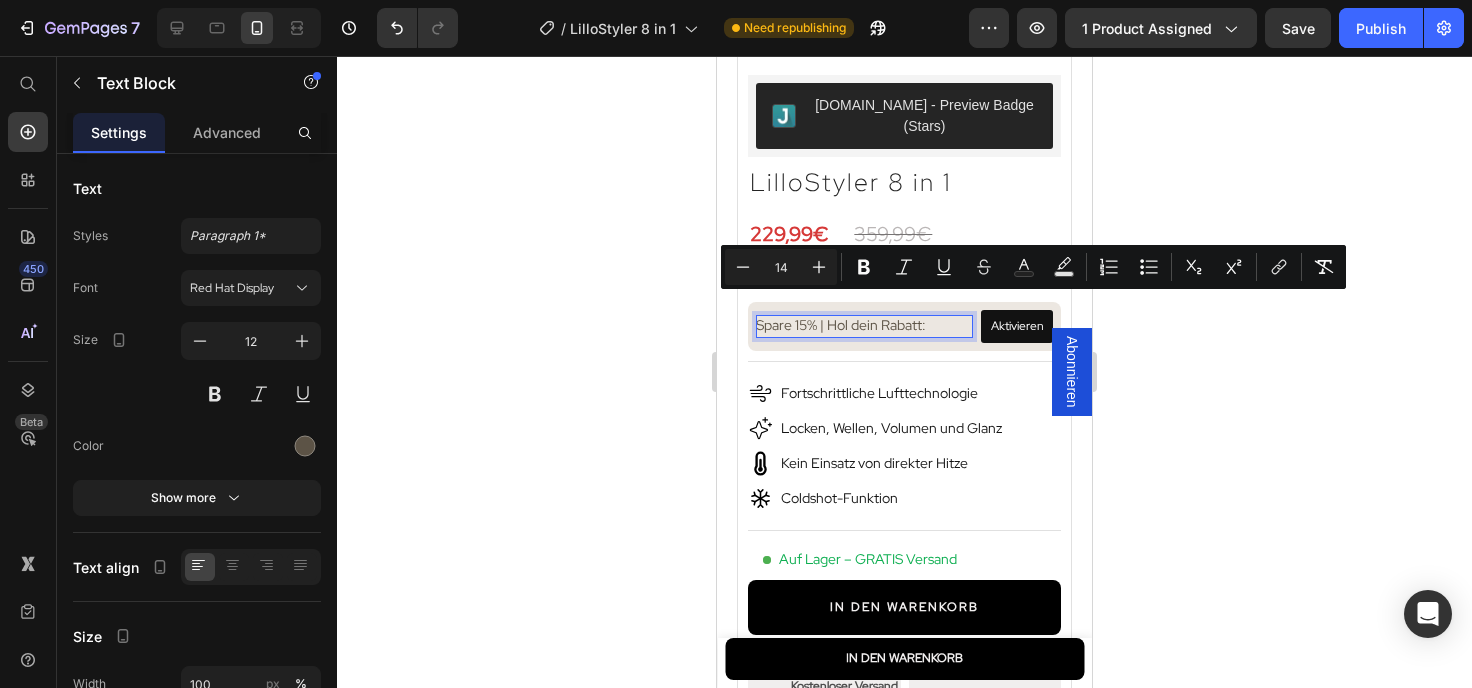 click on "Spare 15% | Hol dein Rabatt:" at bounding box center [841, 325] 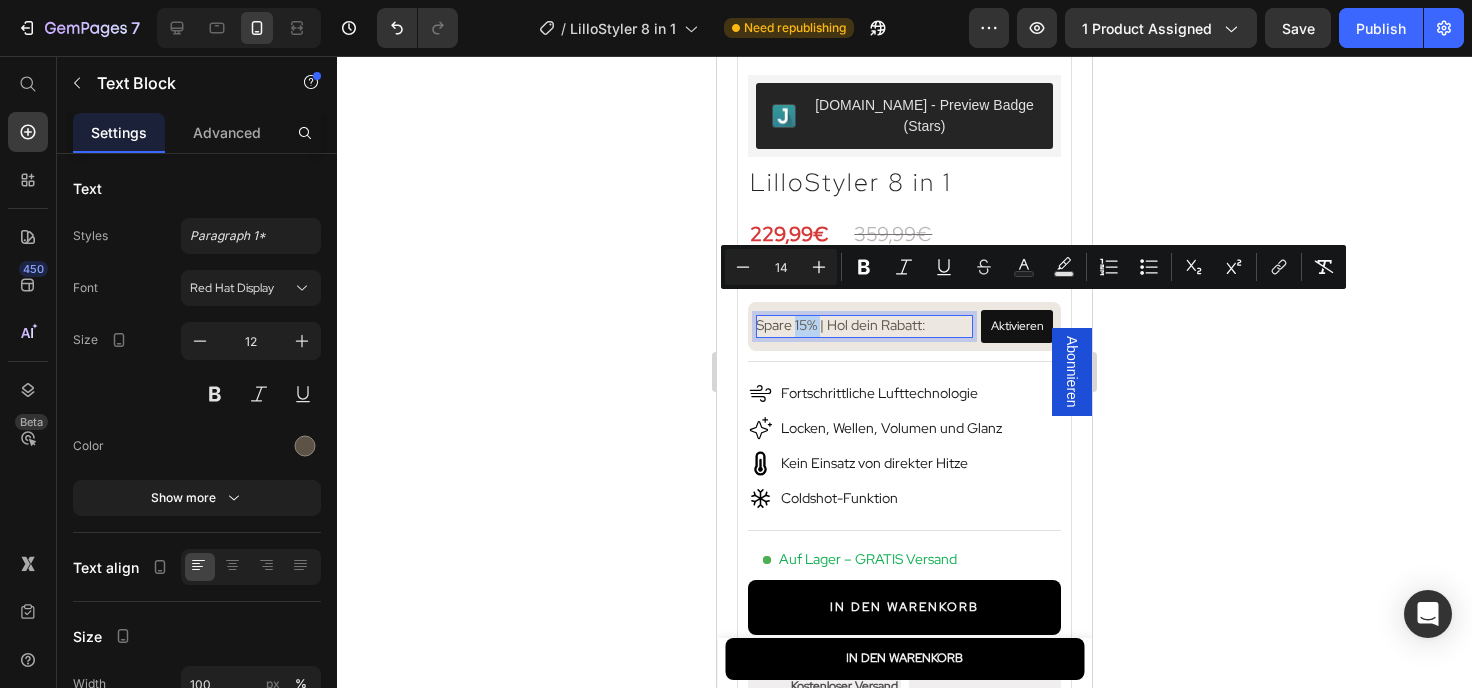 drag, startPoint x: 797, startPoint y: 304, endPoint x: 810, endPoint y: 304, distance: 13 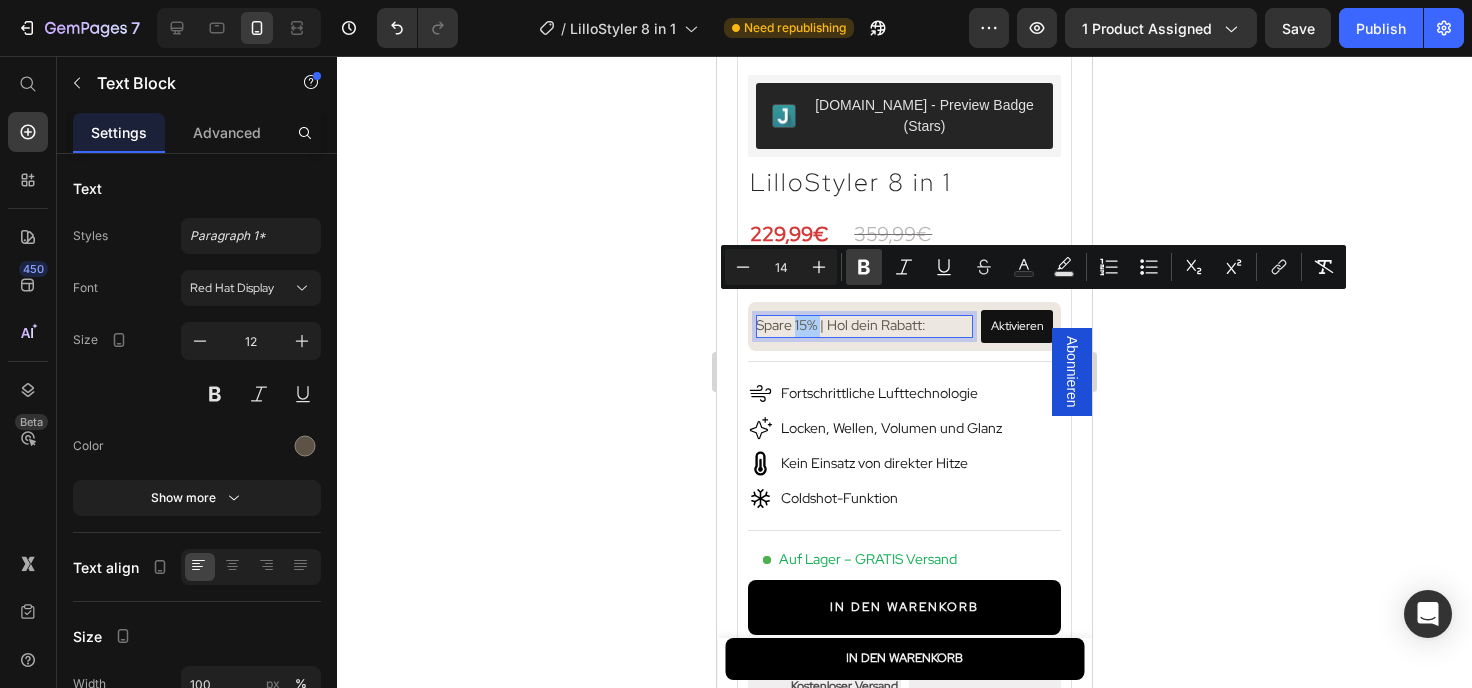 click 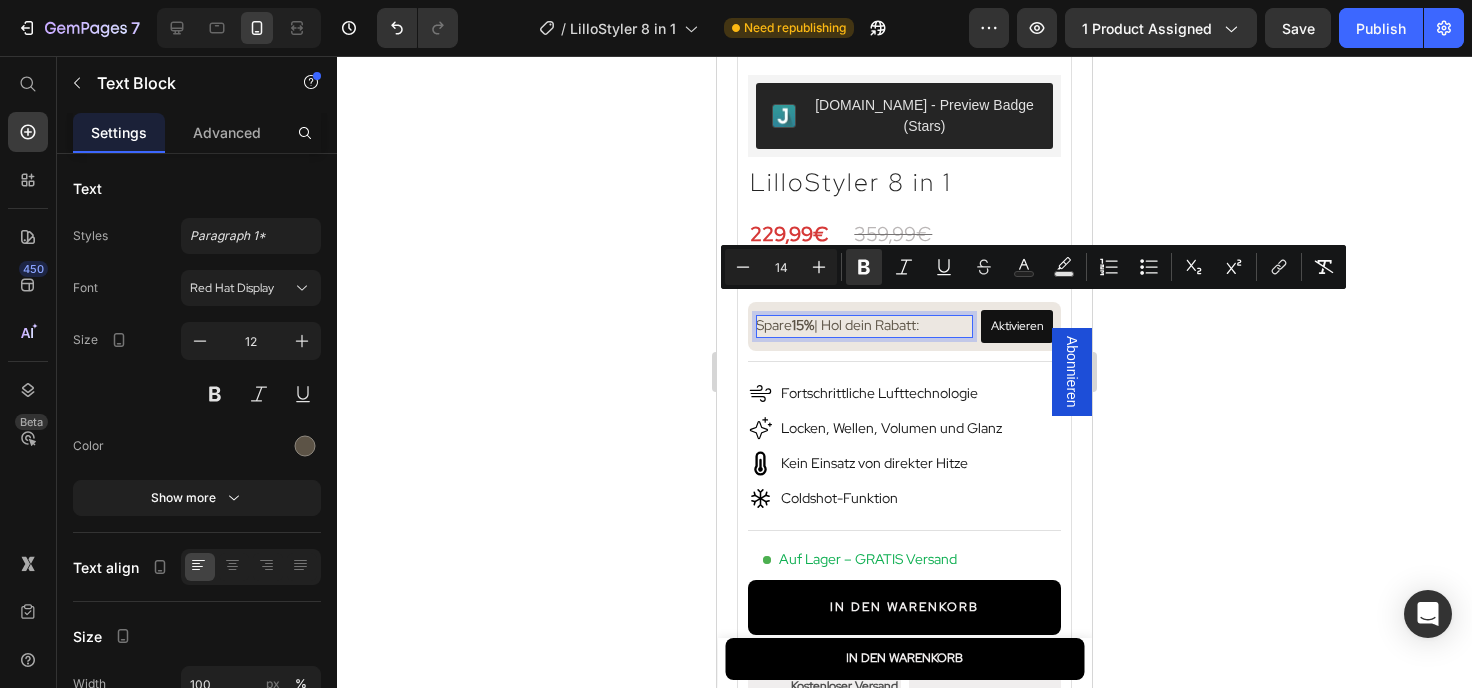 click 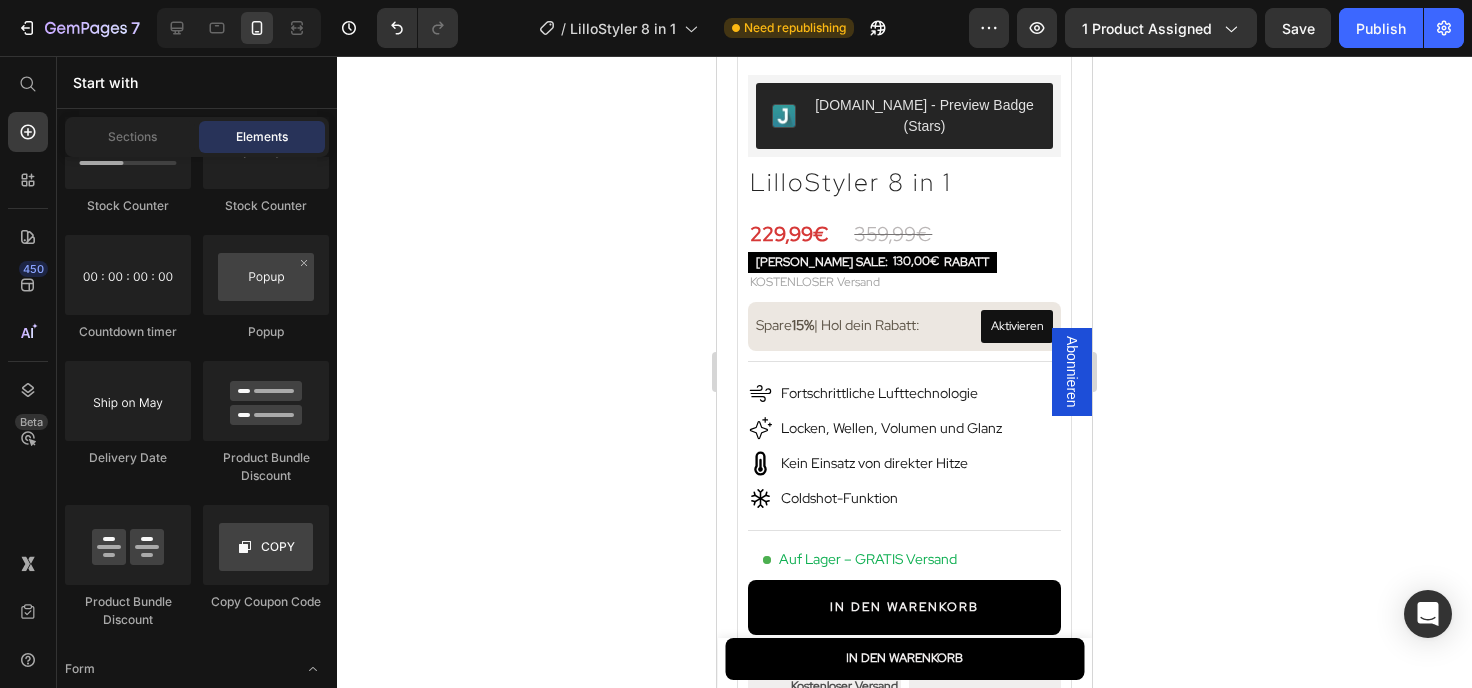 click 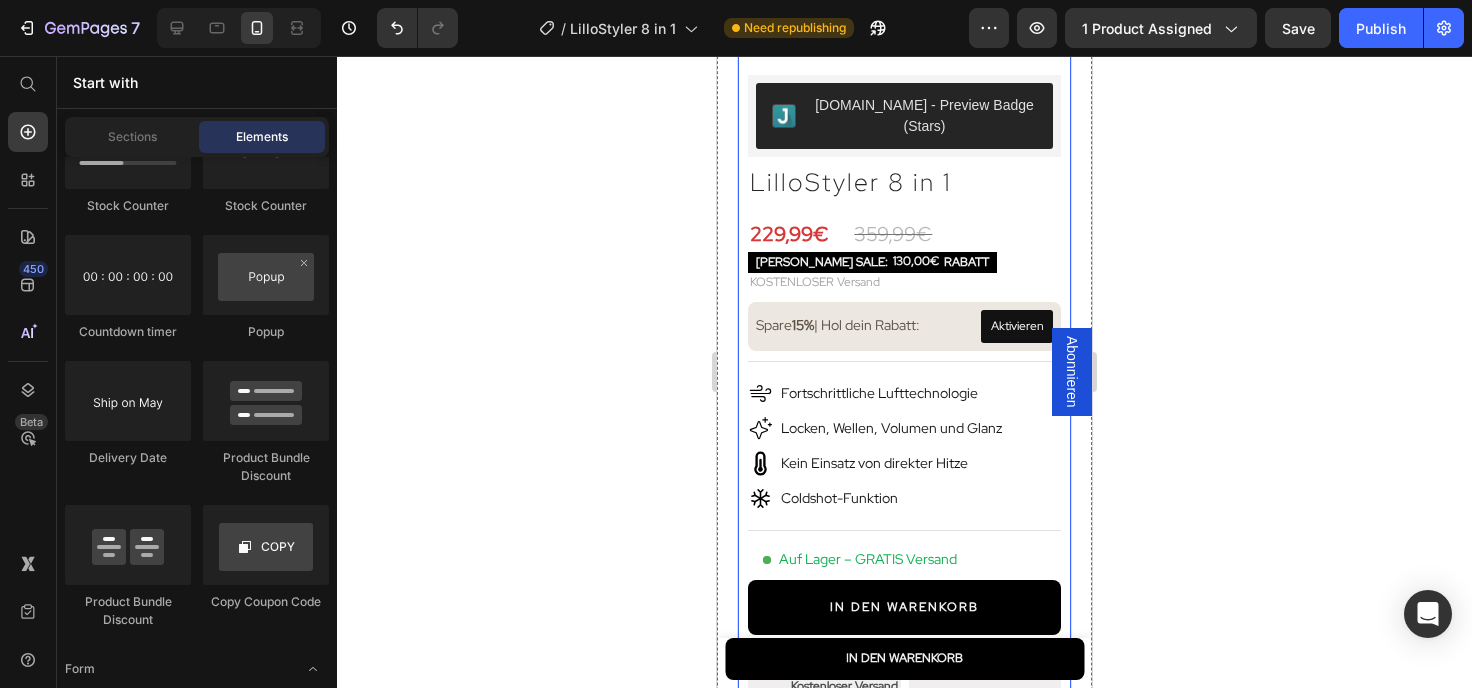 click on "Image 21.532 Kunden lieben unsere Produkte Text Block Row Row [DOMAIN_NAME] - Preview Badge (Stars) [DOMAIN_NAME] LilloStyler 8 in 1 Product Title 229,99€ Product Price 359,99€ Product Price Row [PERSON_NAME] SALE: 130,00€ RABATT Discount Tag Row KOSTENLOSER Versand Text Block Spare  15%  | Hol dein Rabatt: Text Block Aktivieren Copy Coupon Code Row Row                Title Line
Fortschrittliche Lufttechnologie
Locken, Wellen, Volumen und Glanz
Kein Einsatz von direkter Hitze
Coldshot-Funktion Item List                Title Line
Auf Lager – GRATIS Versand
Custom Code IN DEN WARENKORB Add to Cart
Icon Row Kostenloser Versand Text Block in [GEOGRAPHIC_DATA] Text Block Row Row Row
Icon Row Später zahlen Text Block mit Klarna & PayPal Text Block Row Row Row Row
Icon Row 14 Tage Geld zurück Garantie Text Block risikofrei testen! Text [GEOGRAPHIC_DATA]" at bounding box center [904, 433] 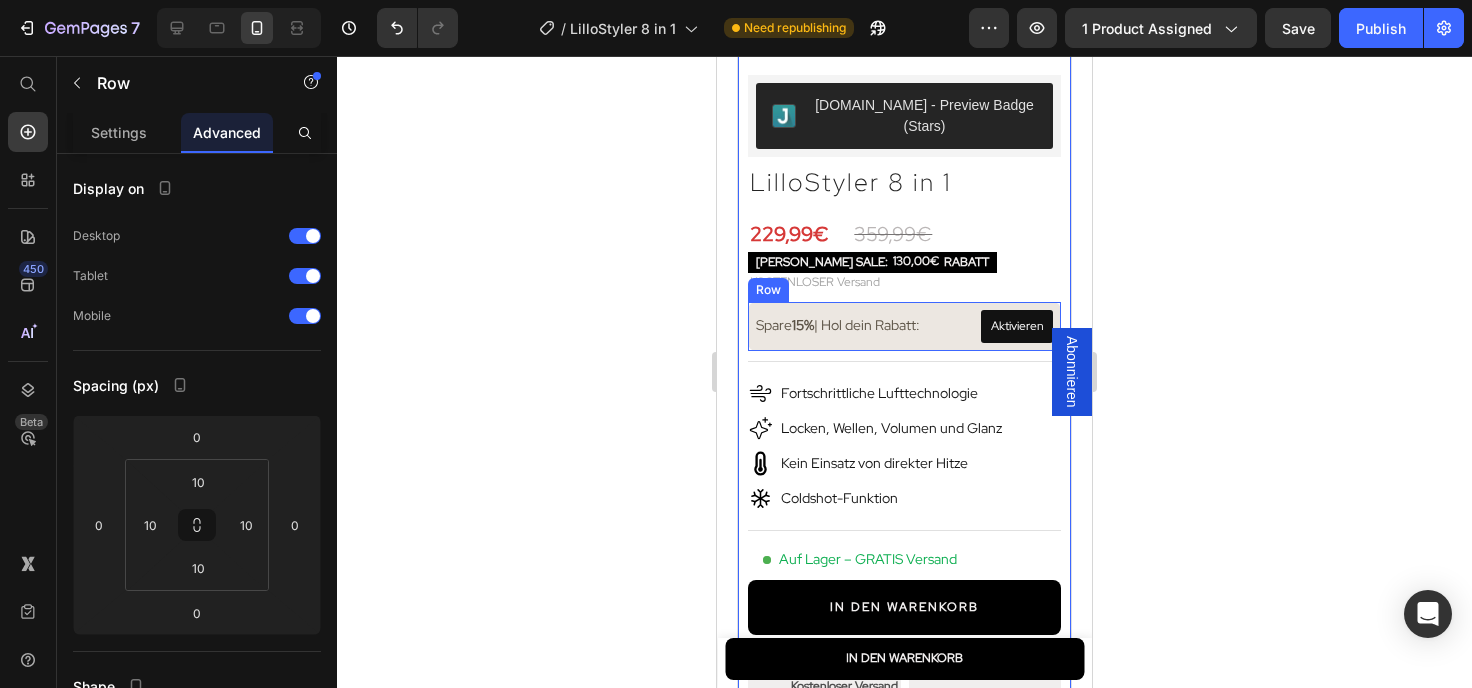 click on "Spare  15%  | Hol dein Rabatt: Text Block" at bounding box center [864, 327] 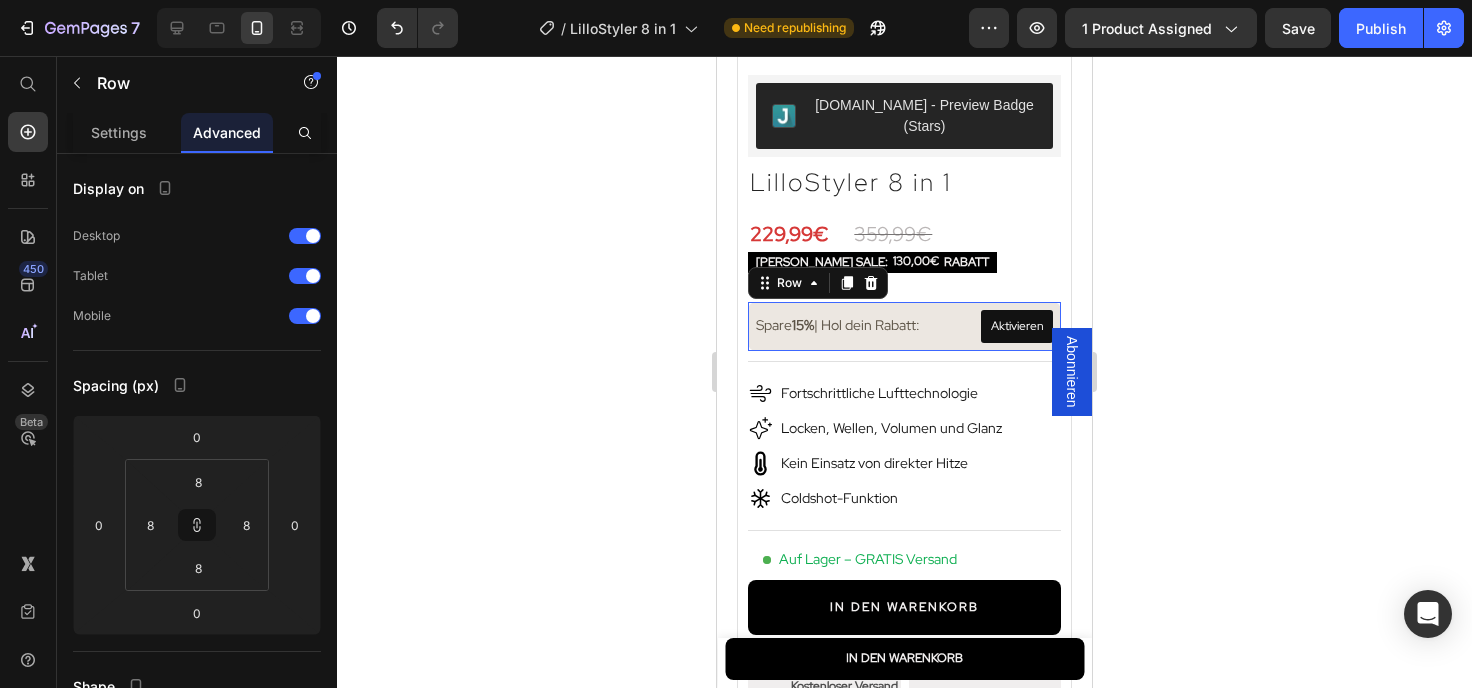click on "Spare  15%  | Hol dein Rabatt: Text Block" at bounding box center [864, 327] 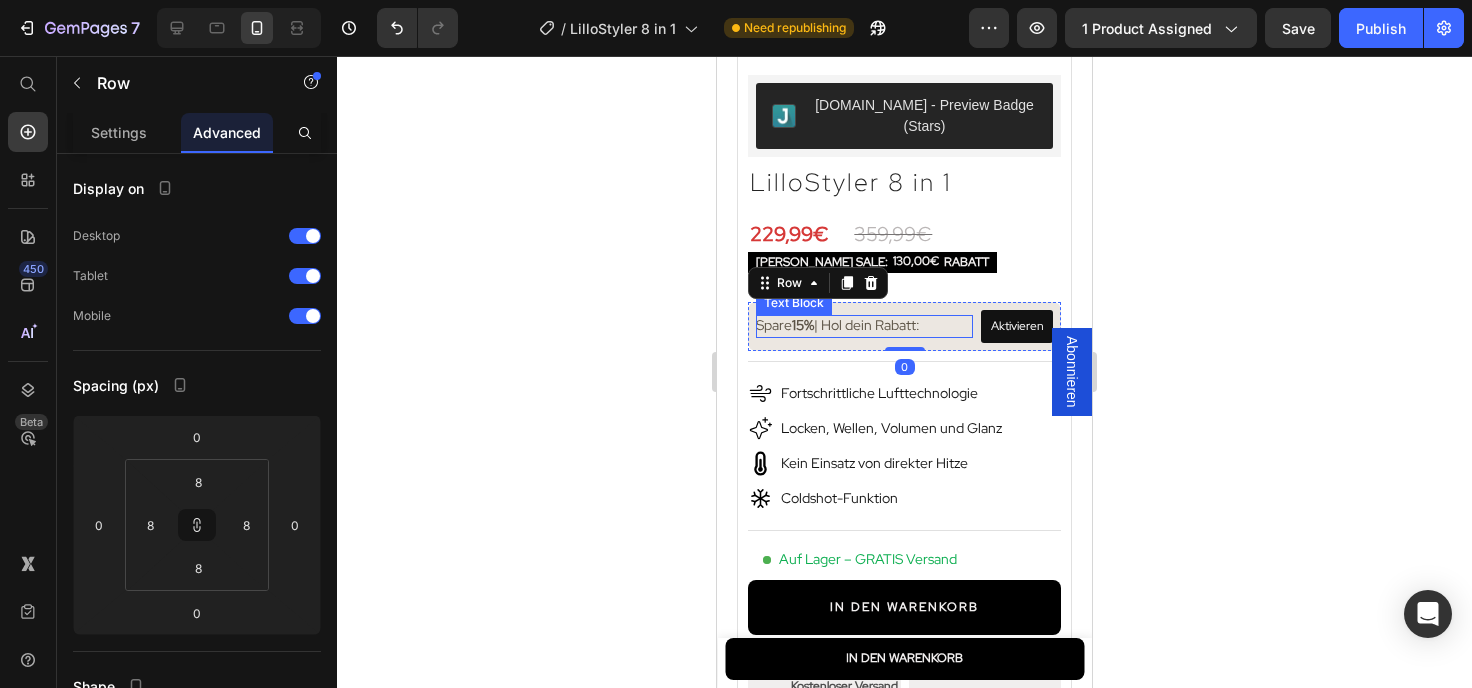 click on "Spare  15%  | Hol dein Rabatt:" at bounding box center [838, 325] 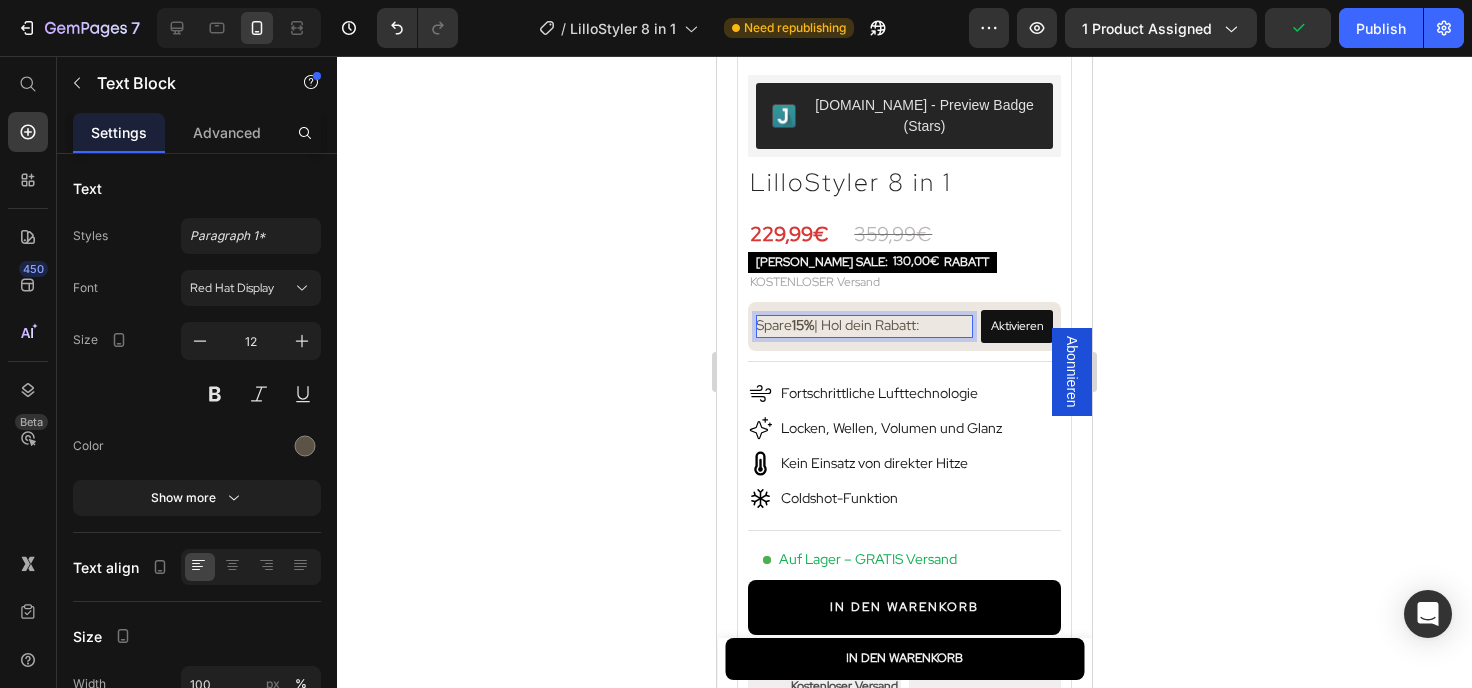 click 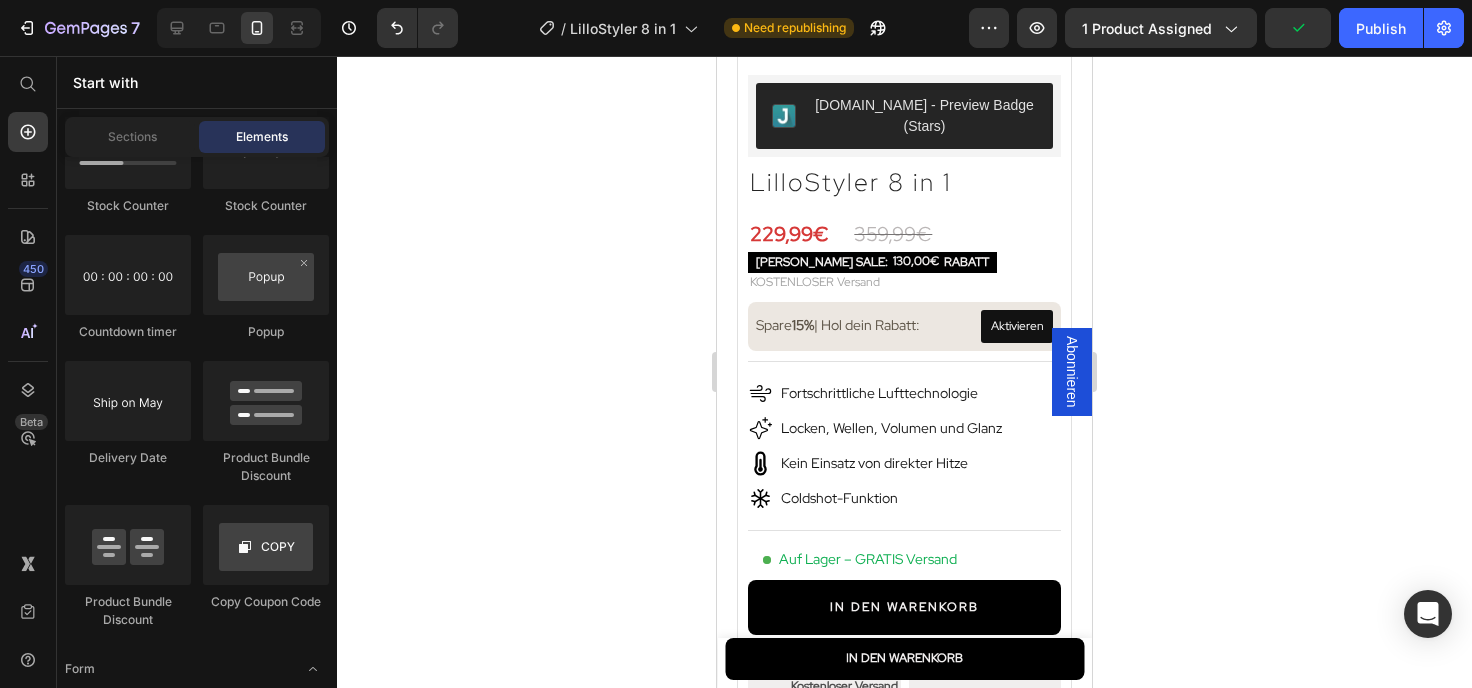 scroll, scrollTop: 4320, scrollLeft: 0, axis: vertical 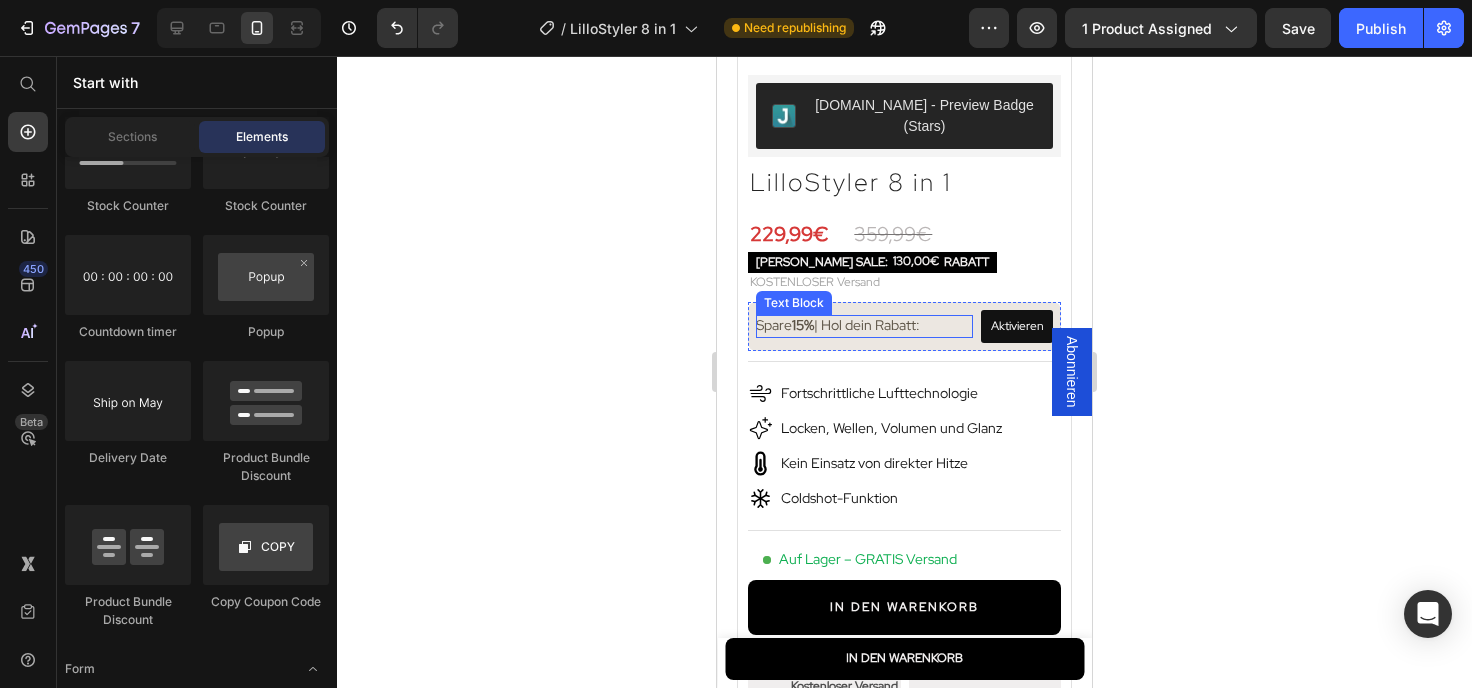 click on "15%" at bounding box center [803, 325] 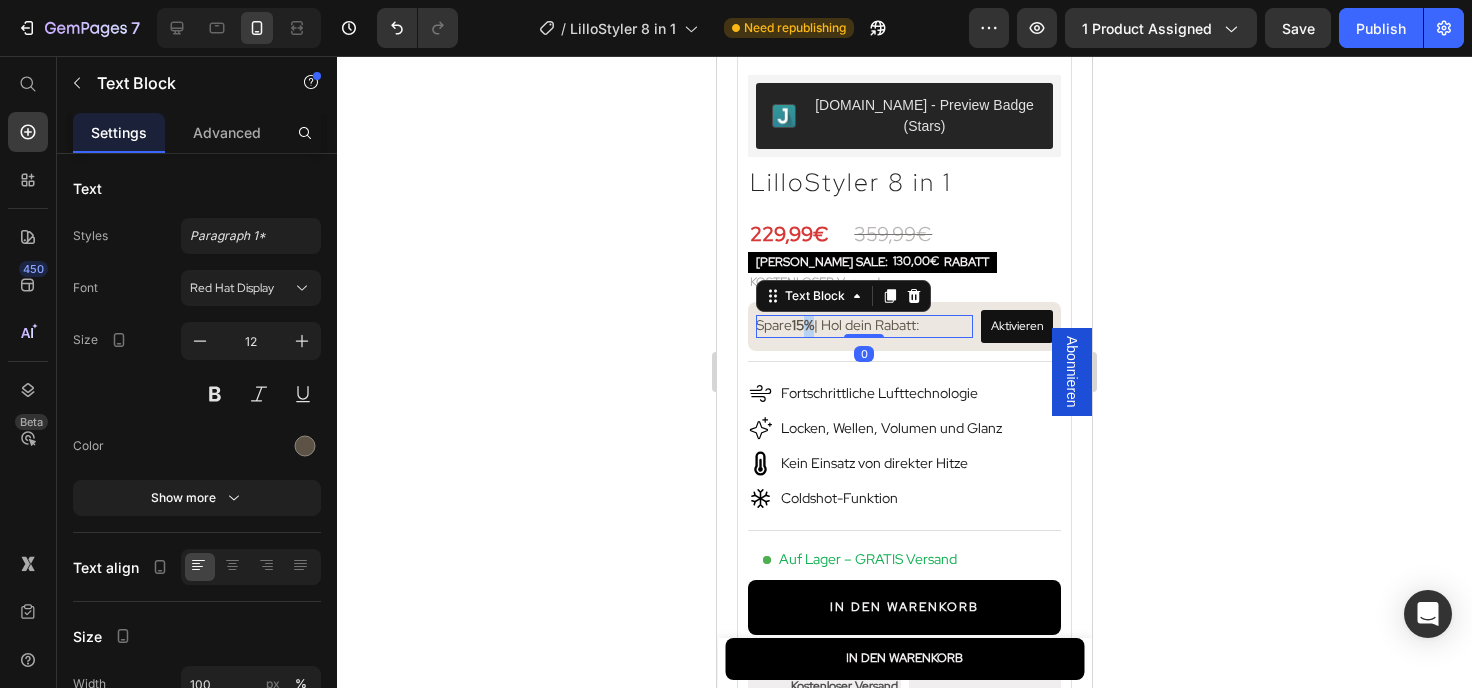 click on "15%" at bounding box center (803, 325) 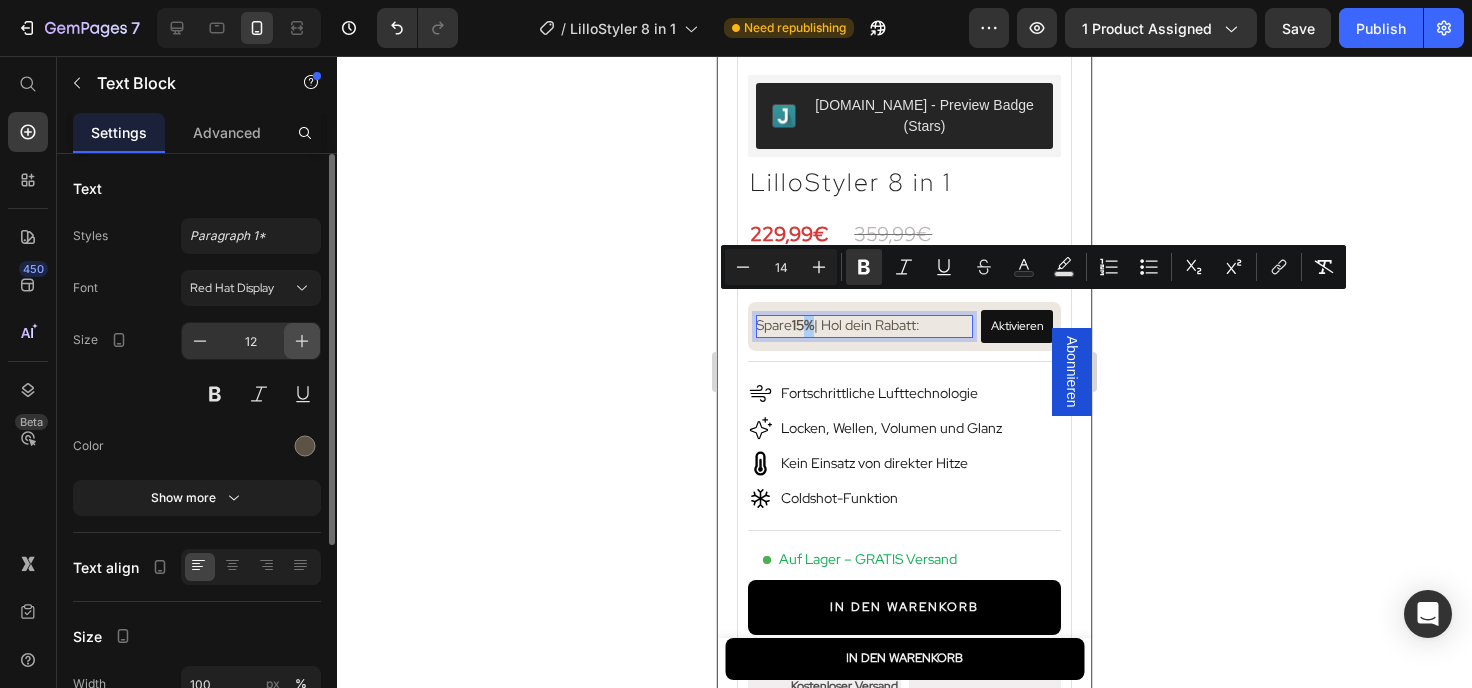 click 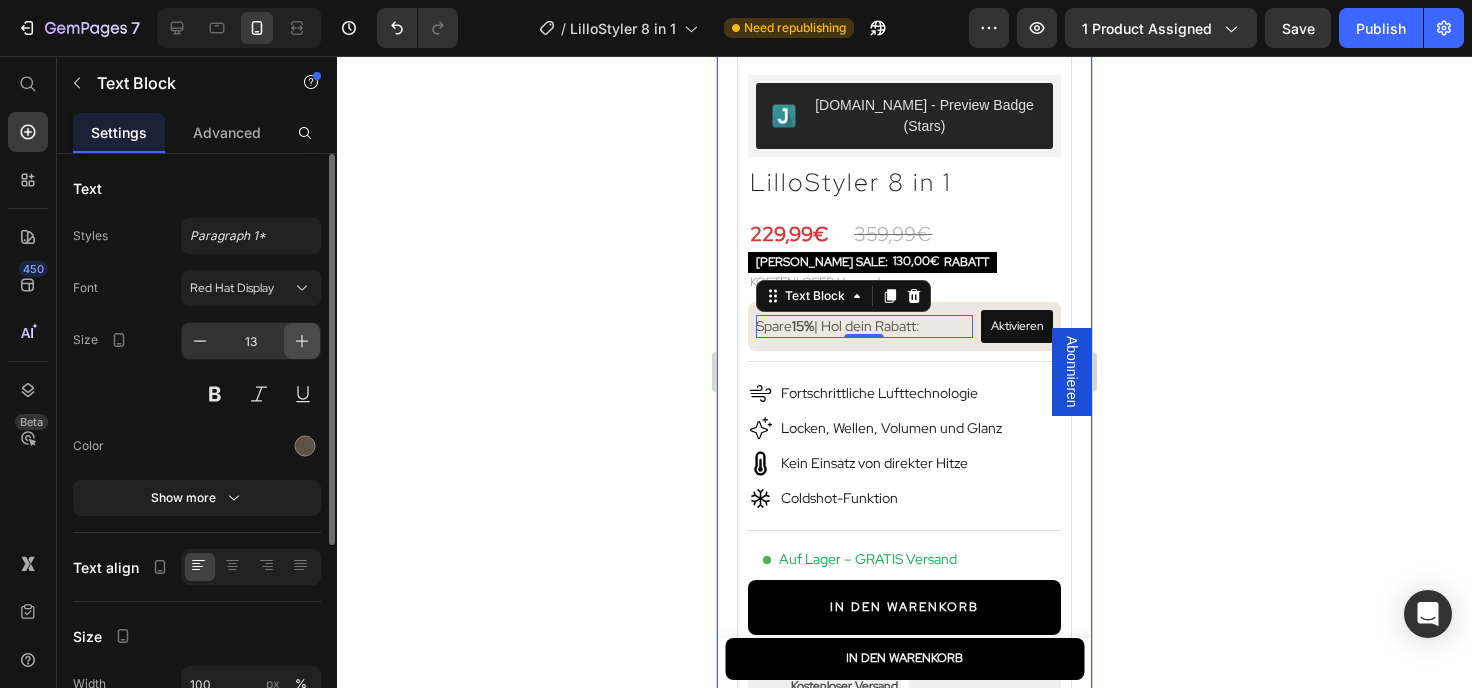 click 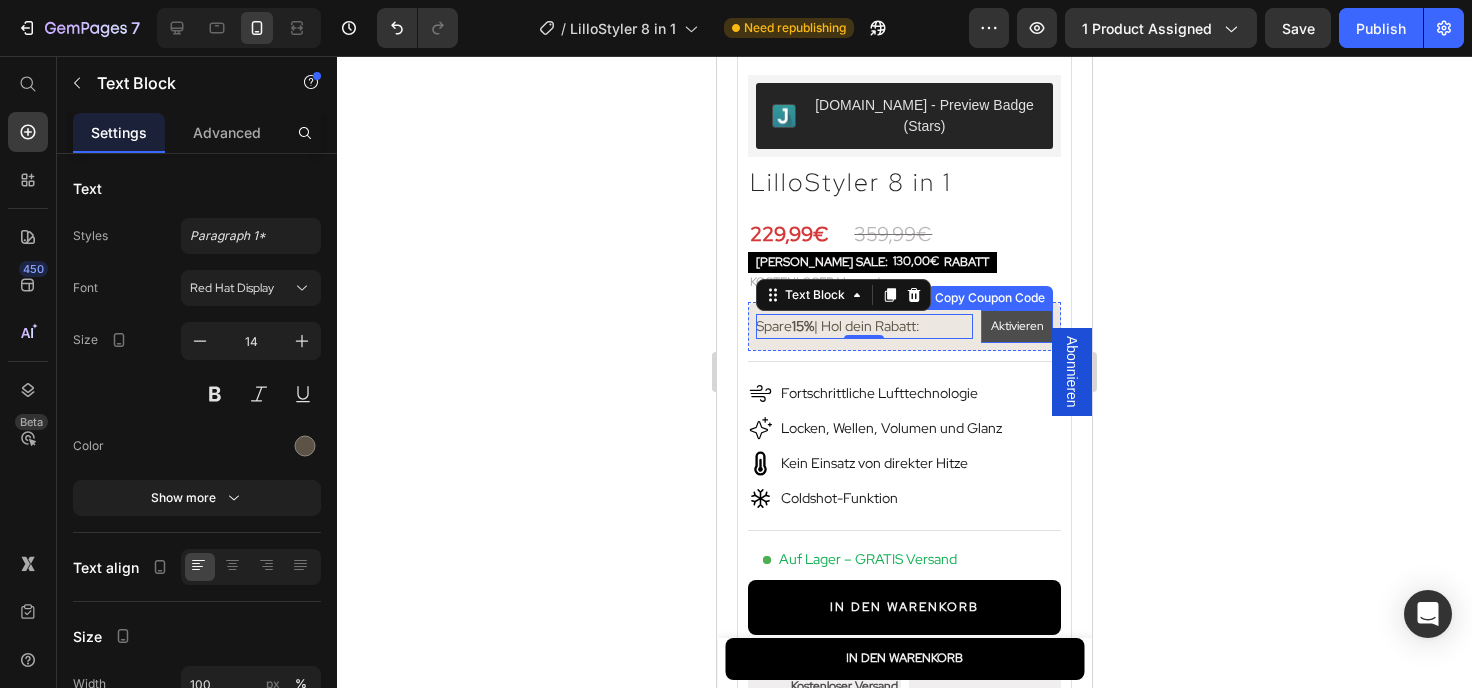 click on "Aktivieren" at bounding box center (1017, 327) 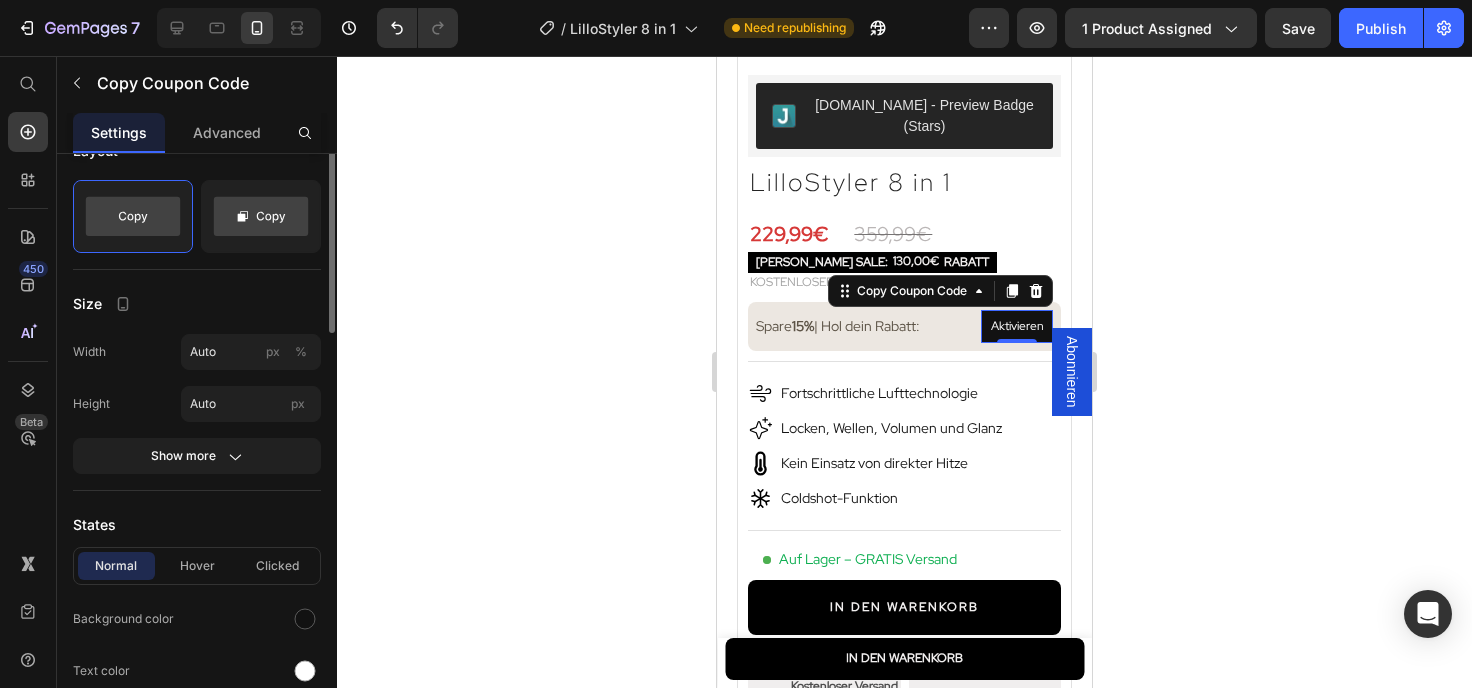 scroll, scrollTop: 108, scrollLeft: 0, axis: vertical 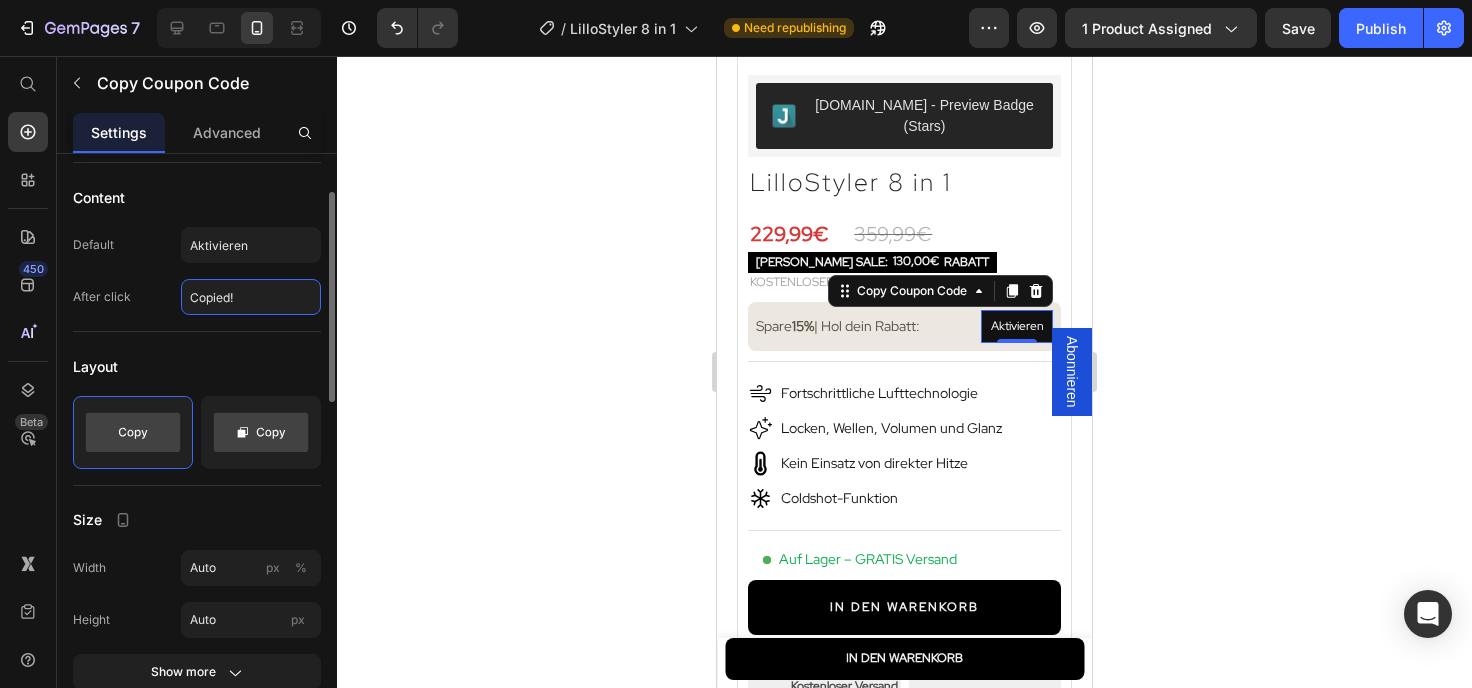 click on "Copied!" 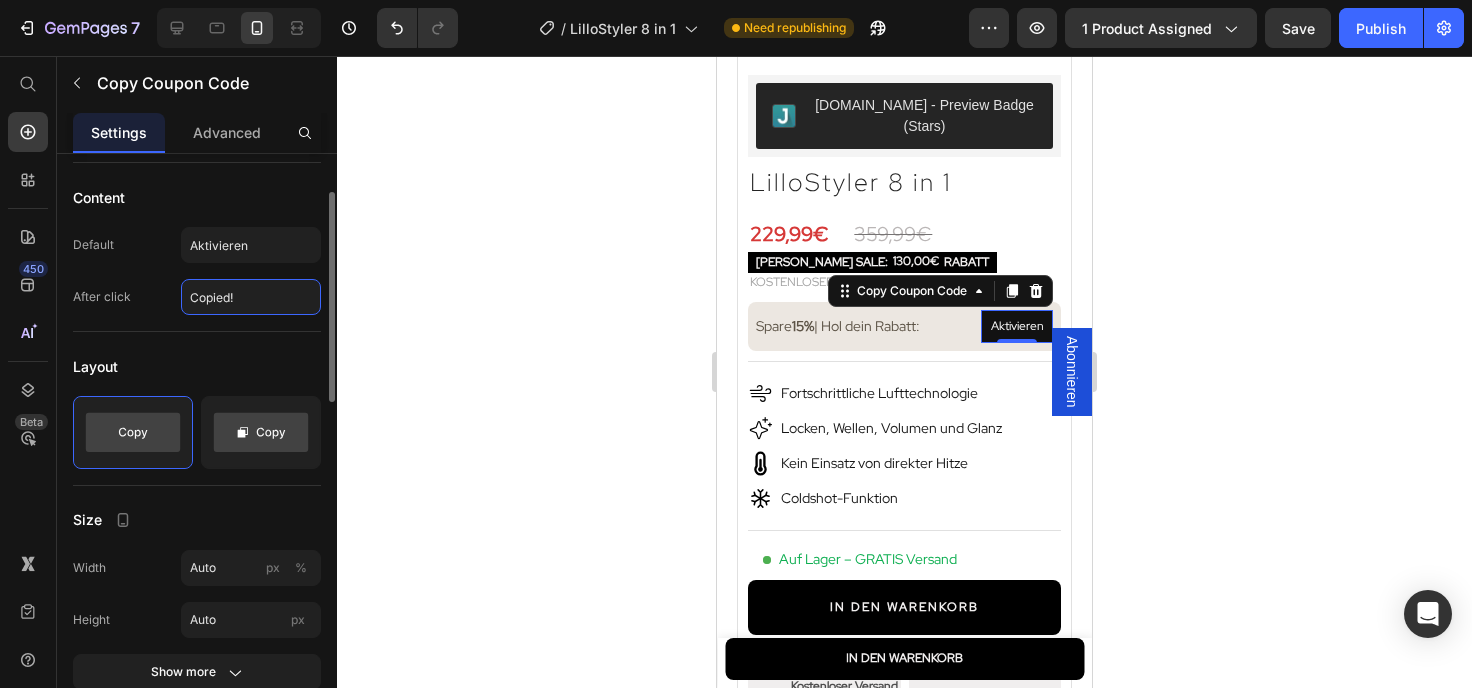 click on "Copied!" 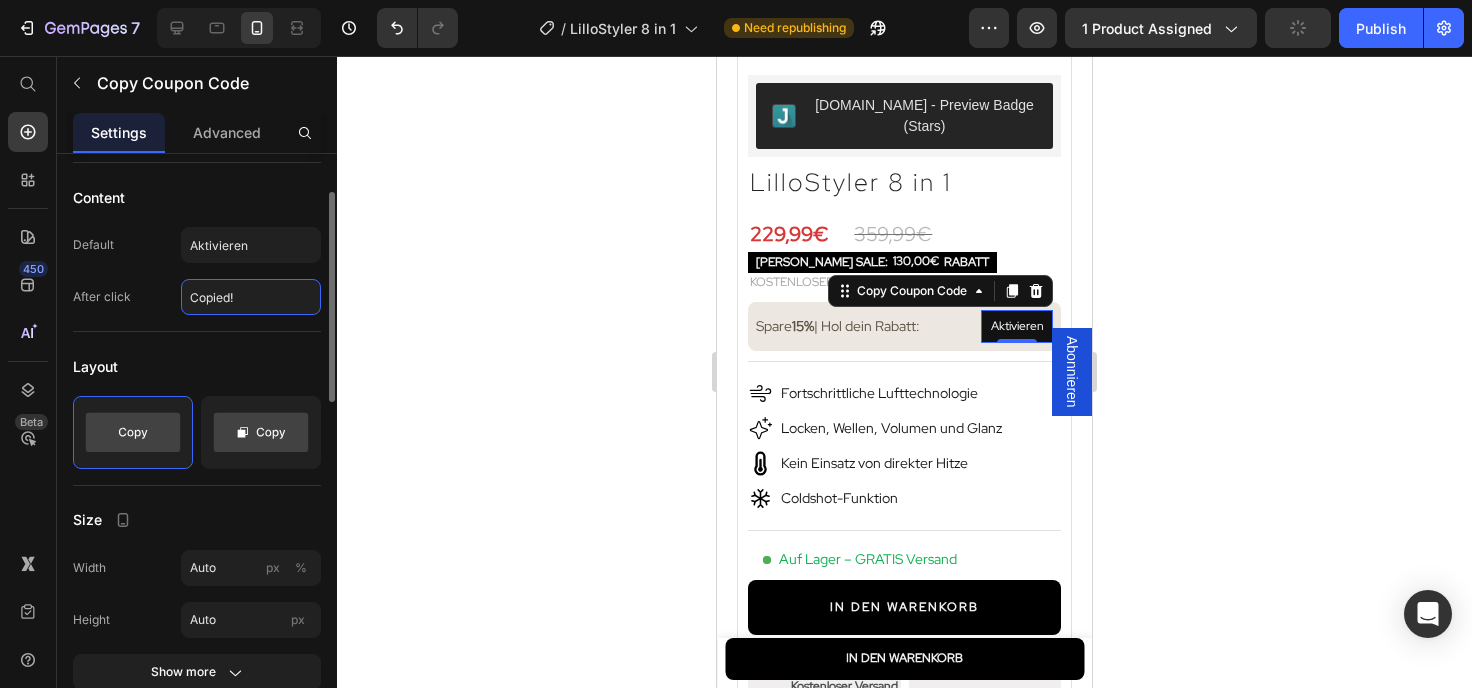 click on "Copied!" 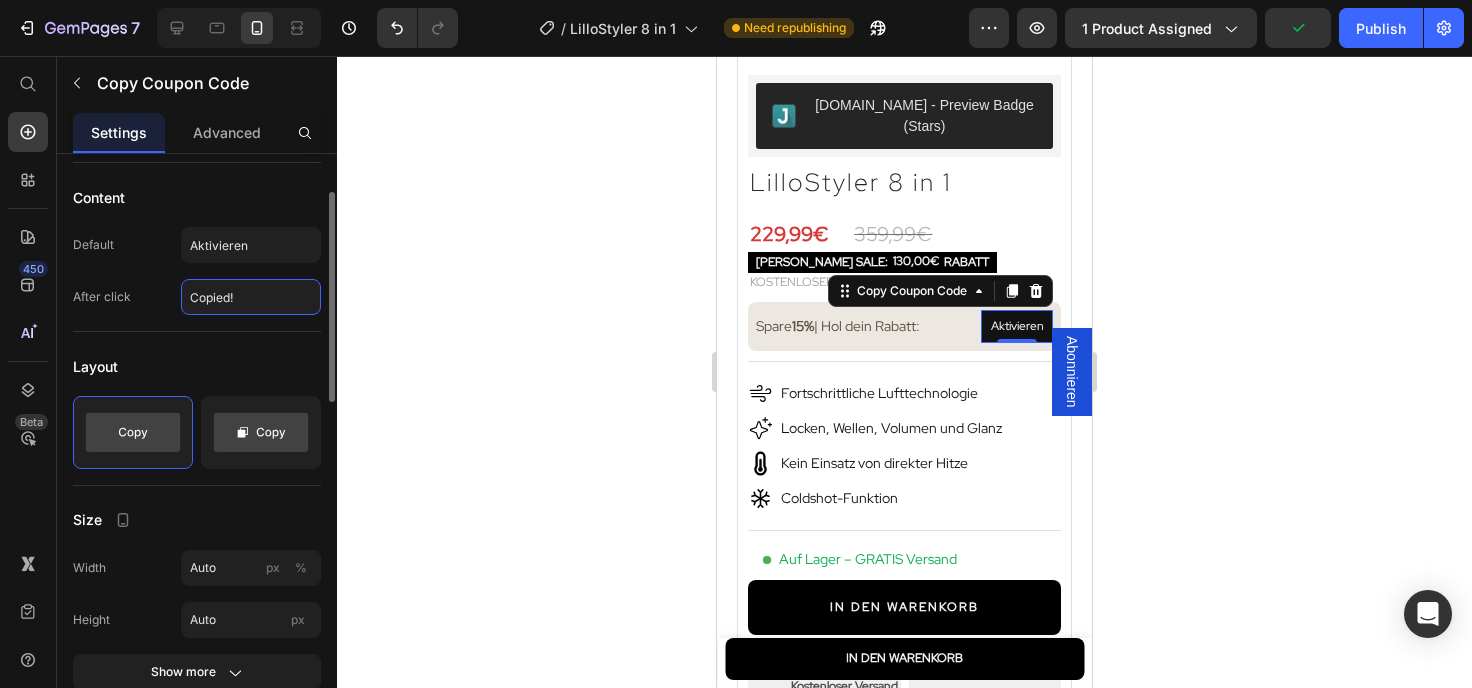 click on "Copied!" 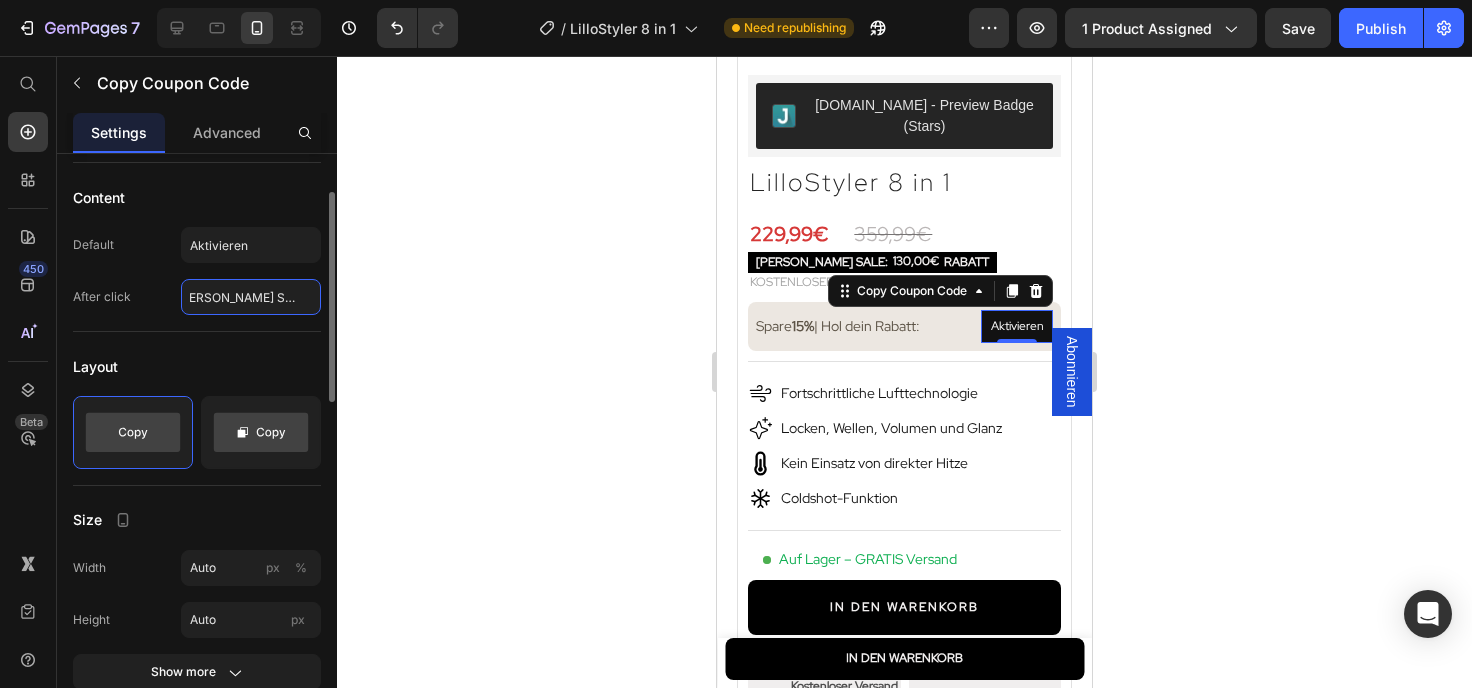 scroll, scrollTop: 0, scrollLeft: 16, axis: horizontal 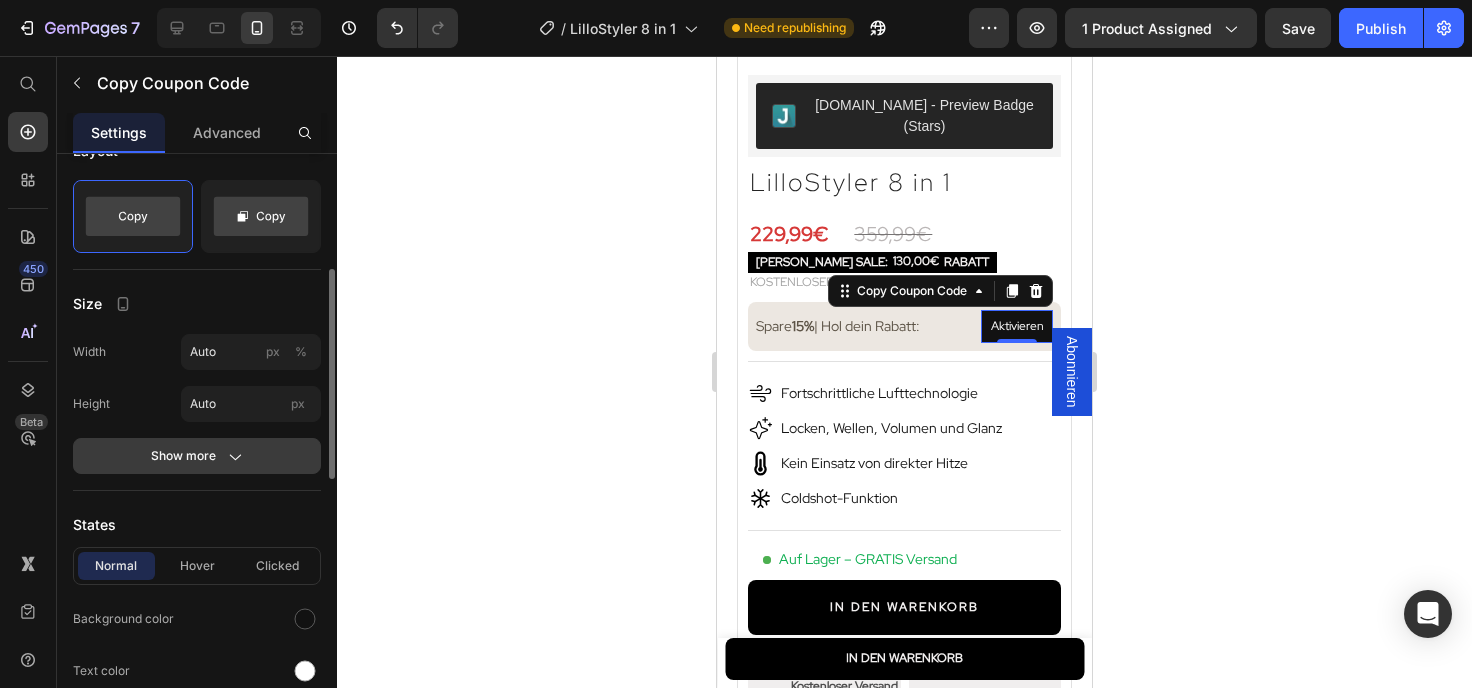 type on "[PERSON_NAME] SALE aktiviert!" 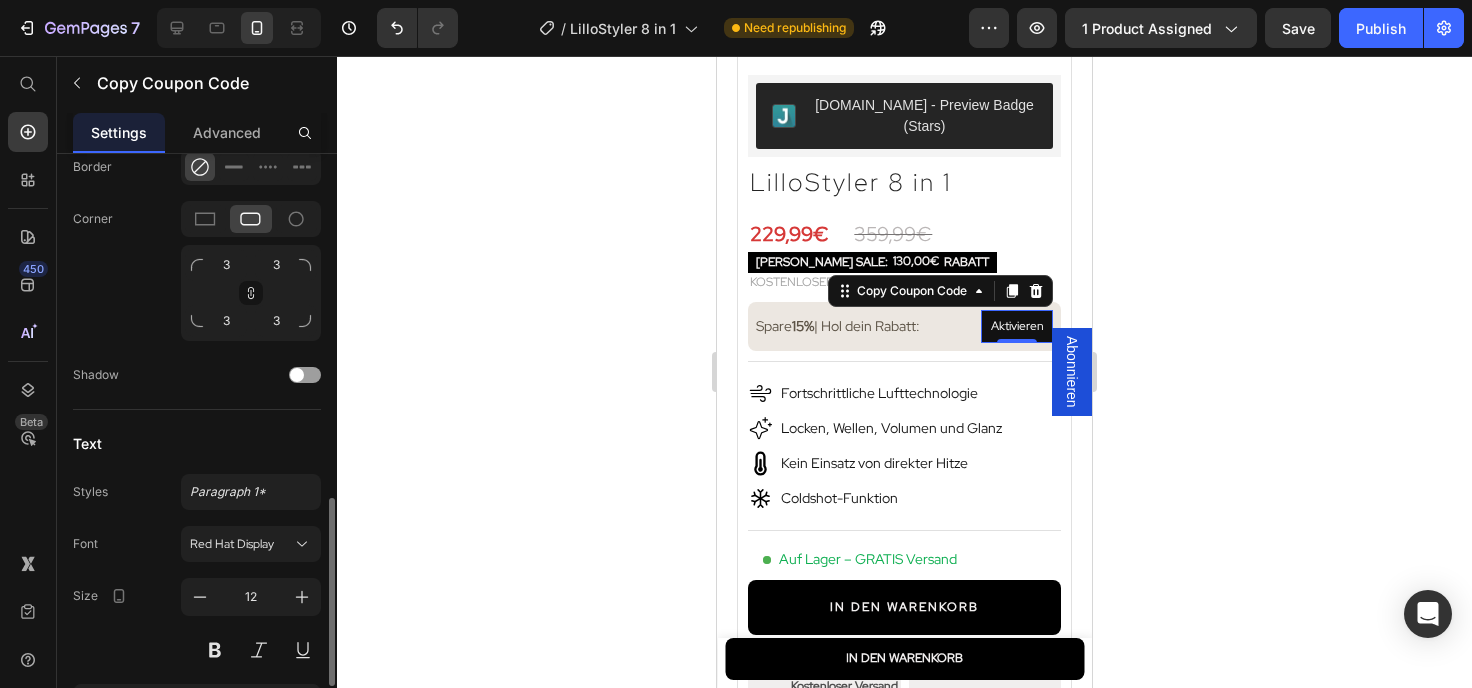 scroll, scrollTop: 1265, scrollLeft: 0, axis: vertical 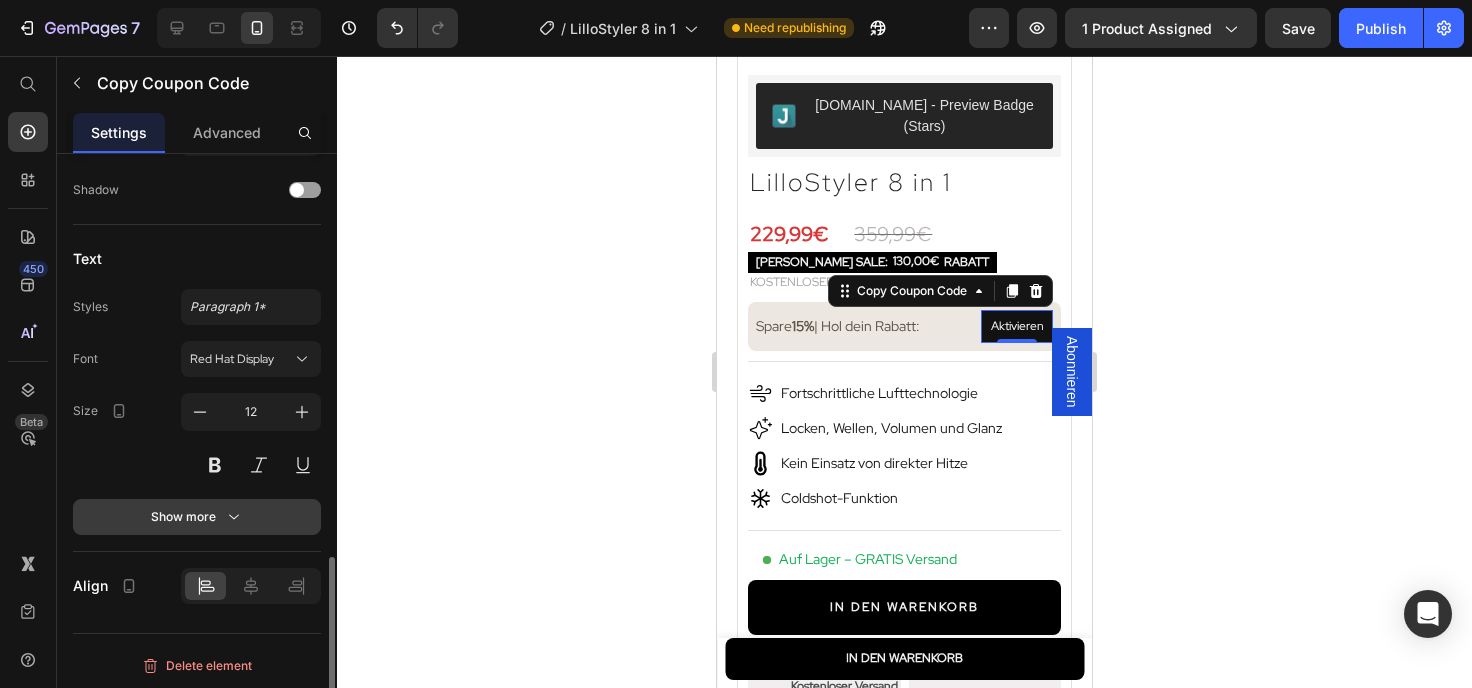click on "Show more" at bounding box center (197, 517) 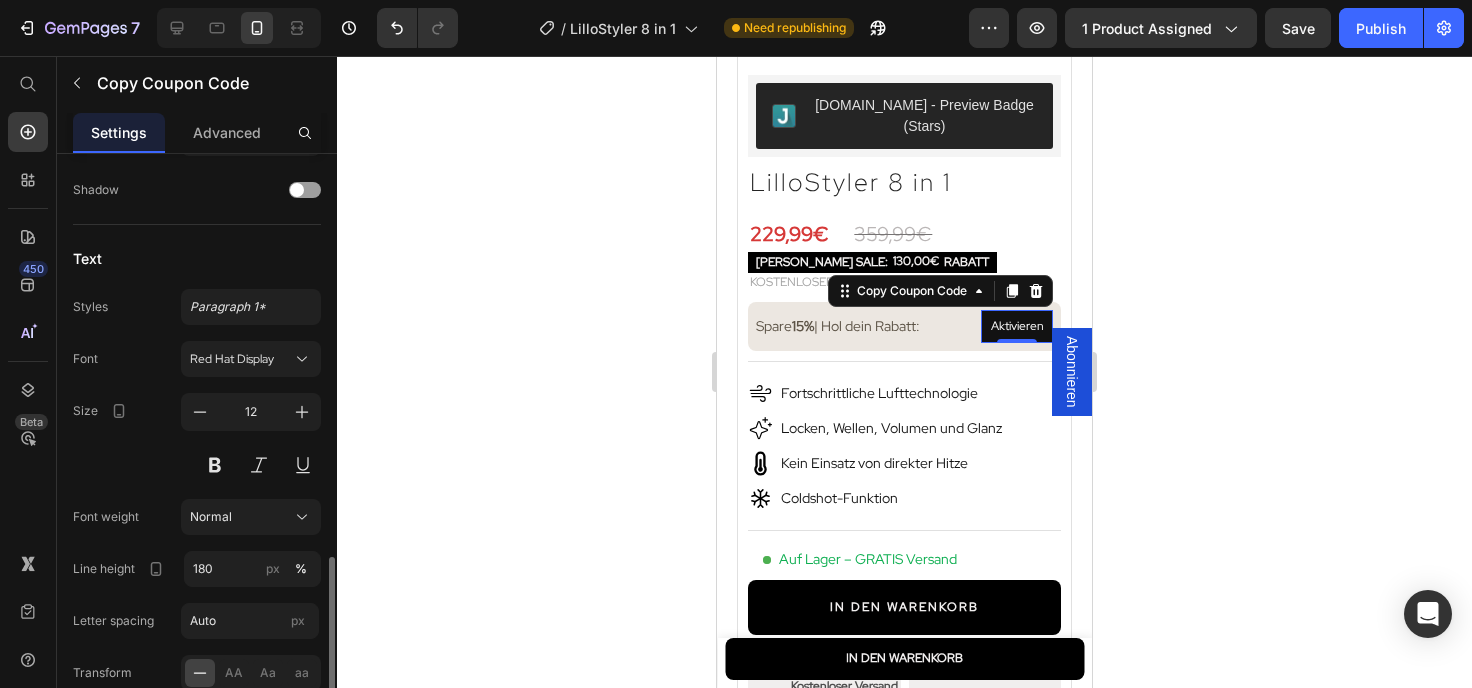 scroll, scrollTop: 1474, scrollLeft: 0, axis: vertical 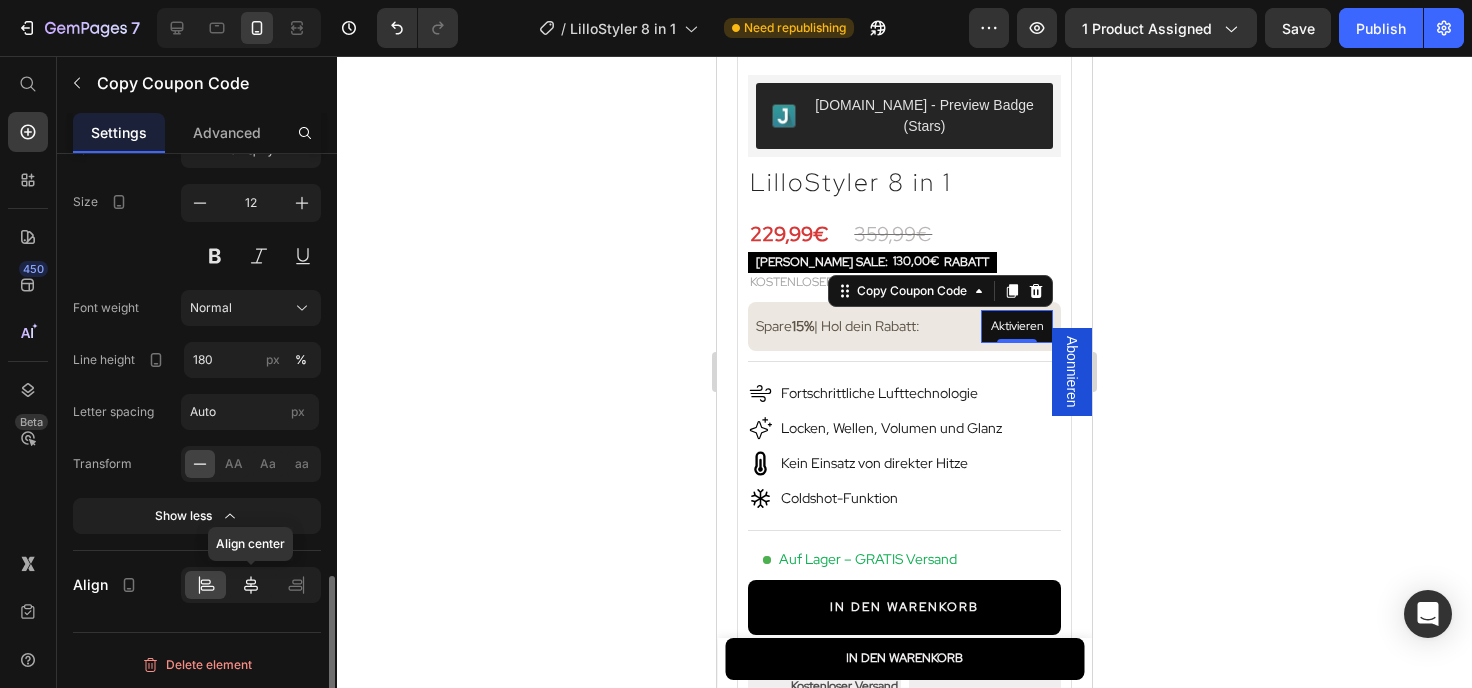 click 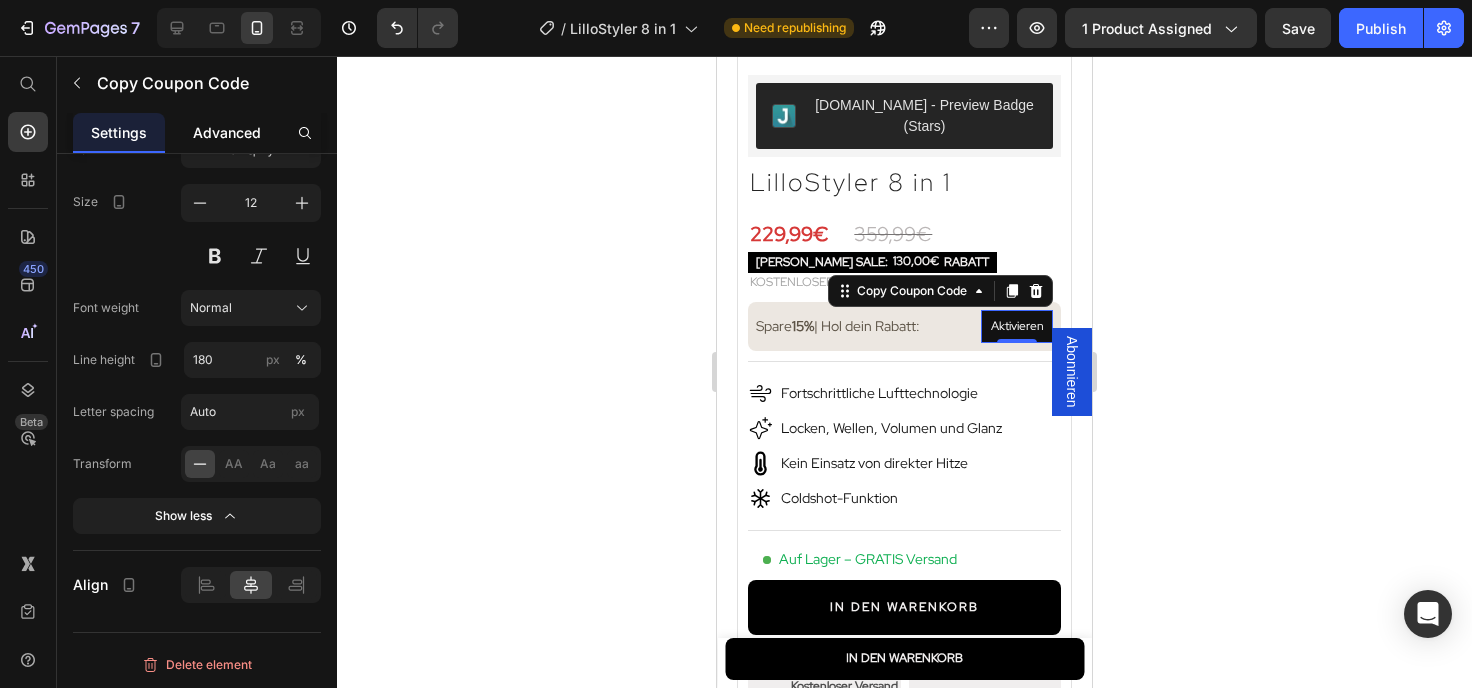 click on "Advanced" at bounding box center [227, 132] 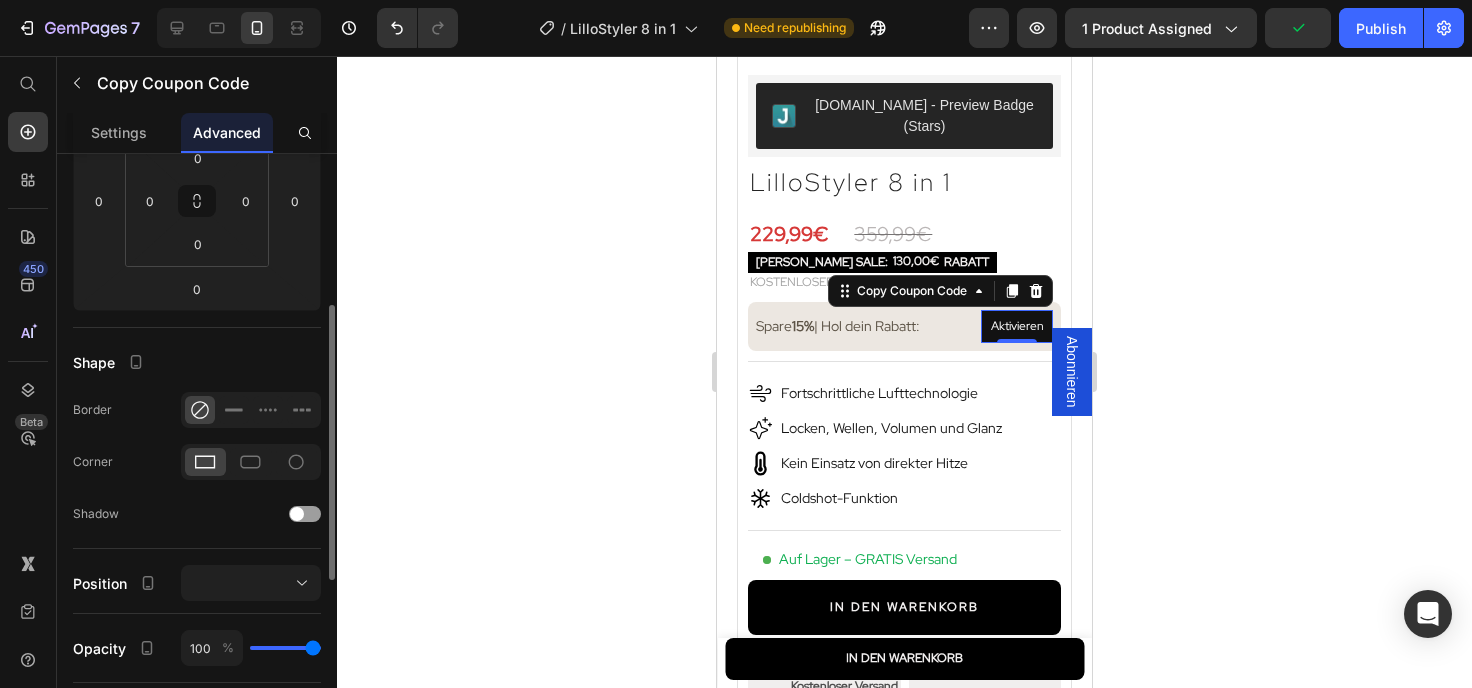 scroll, scrollTop: 540, scrollLeft: 0, axis: vertical 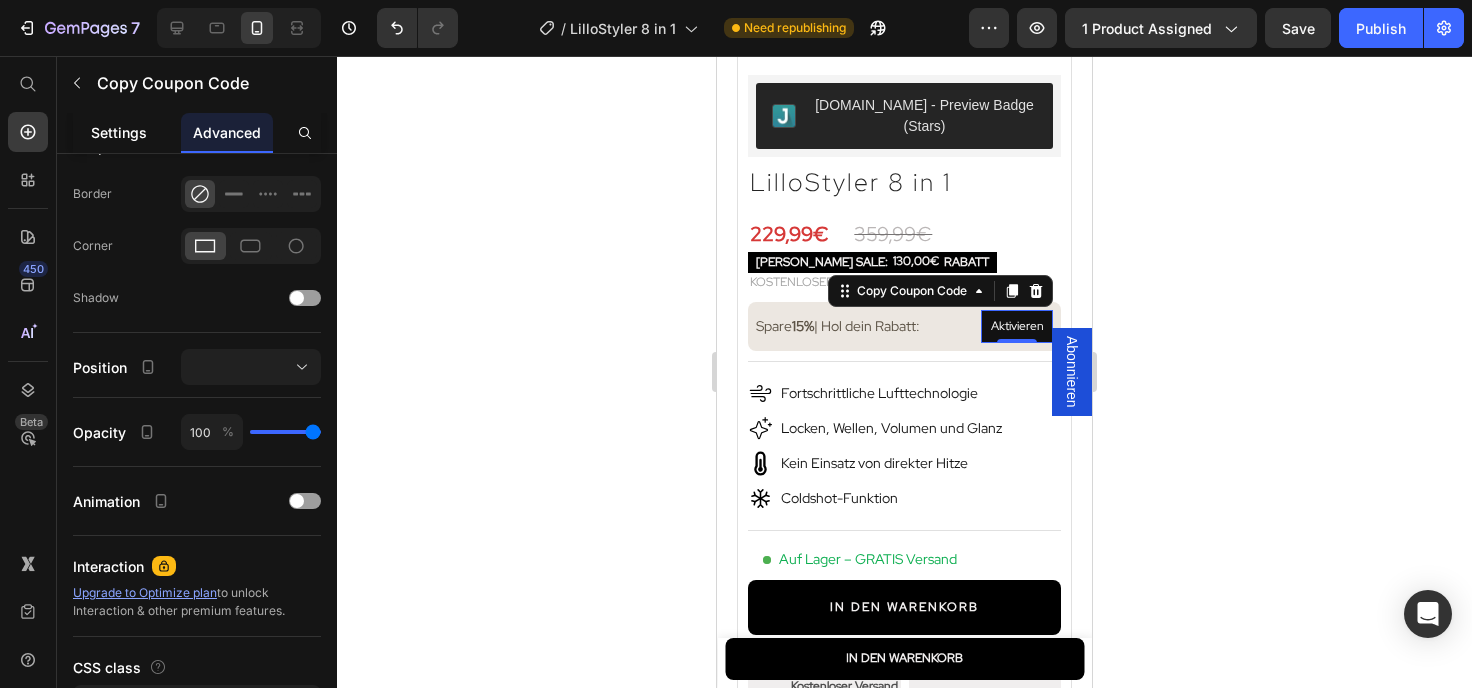 click on "Settings" at bounding box center [119, 132] 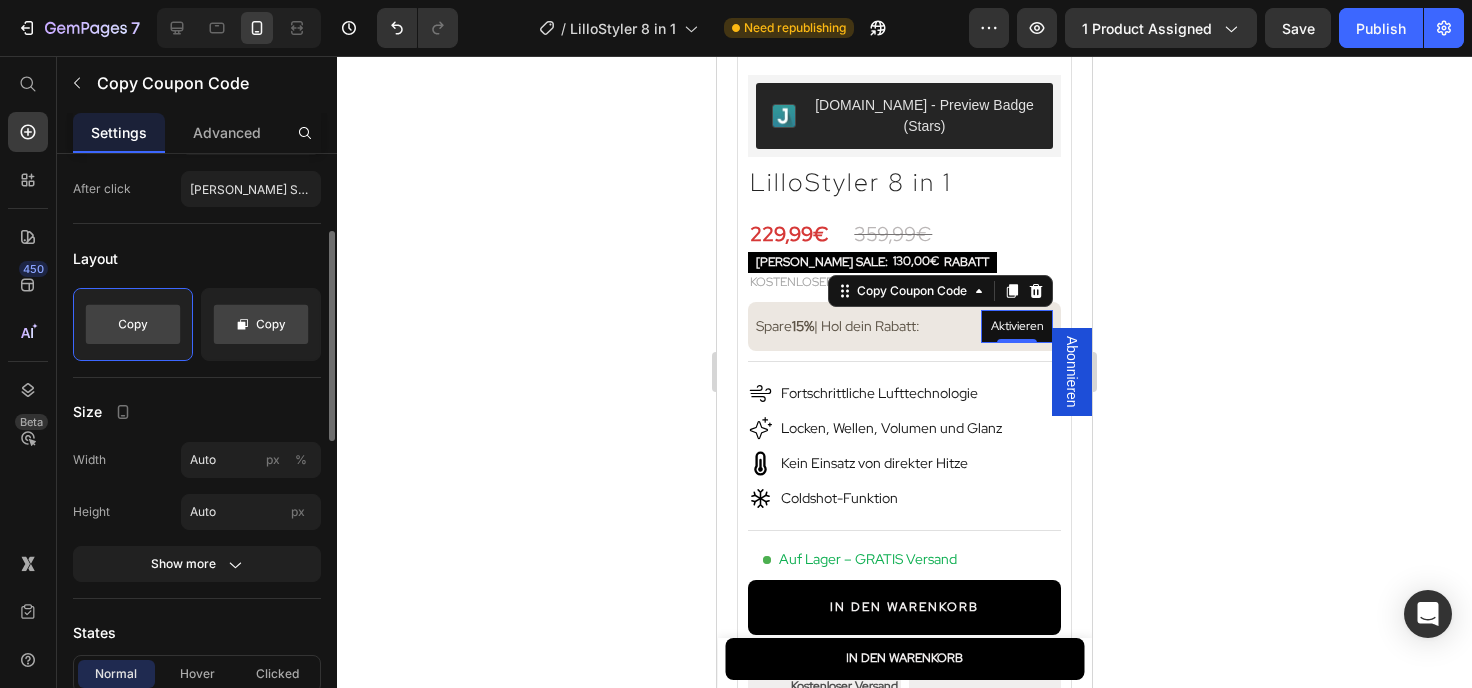 scroll, scrollTop: 324, scrollLeft: 0, axis: vertical 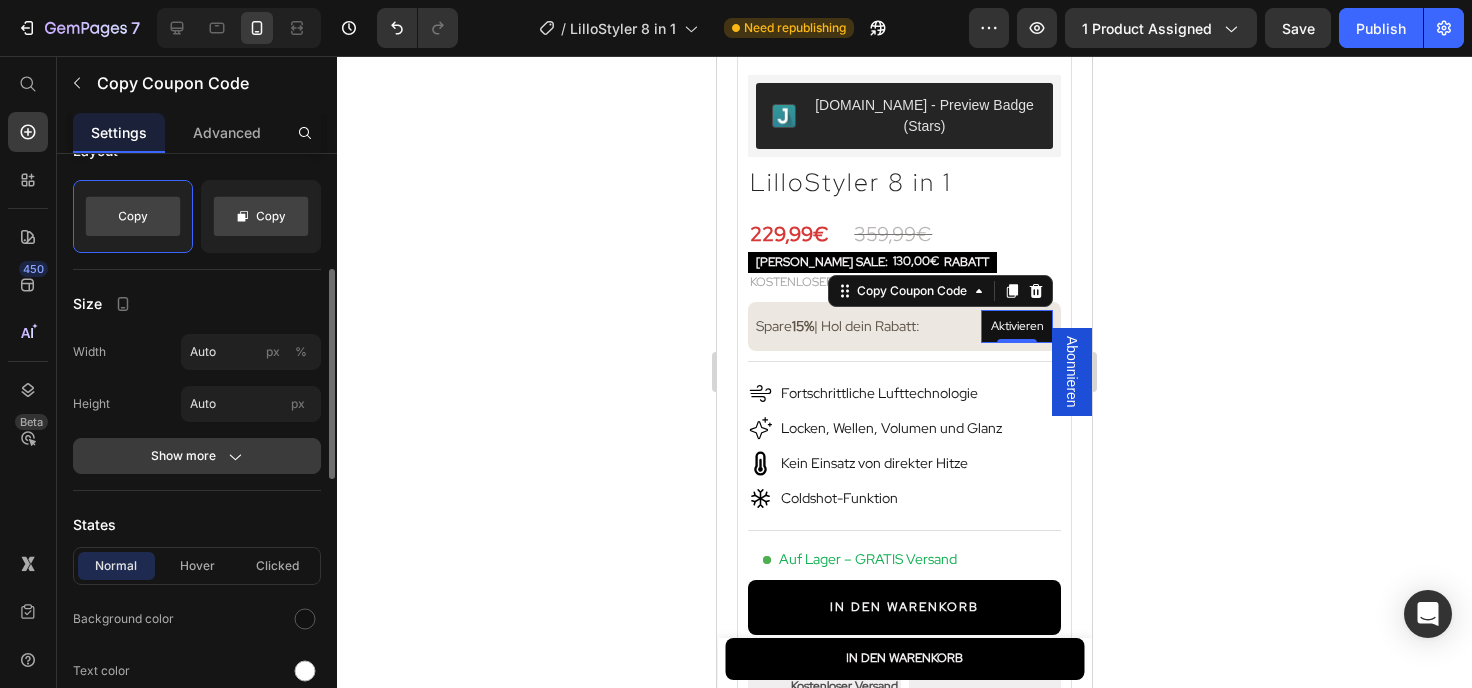 click on "Show more" at bounding box center (197, 456) 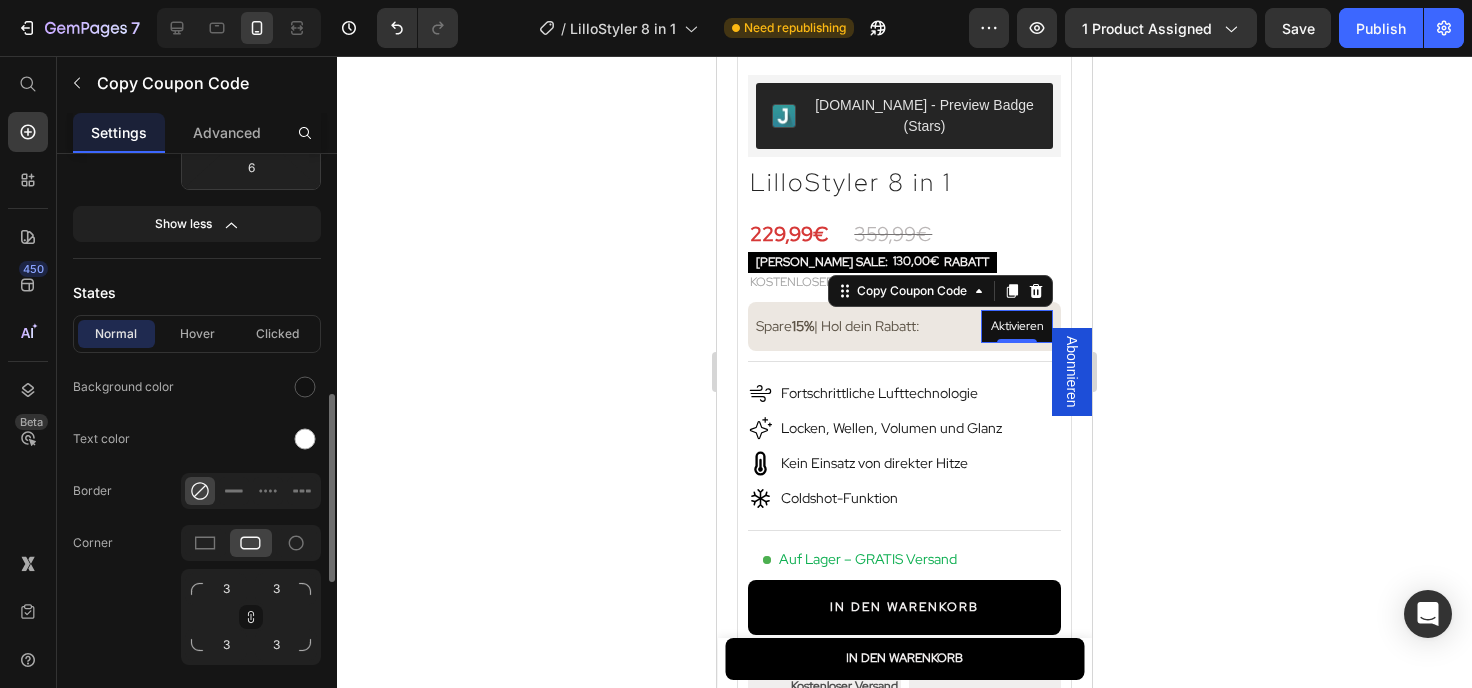 scroll, scrollTop: 1080, scrollLeft: 0, axis: vertical 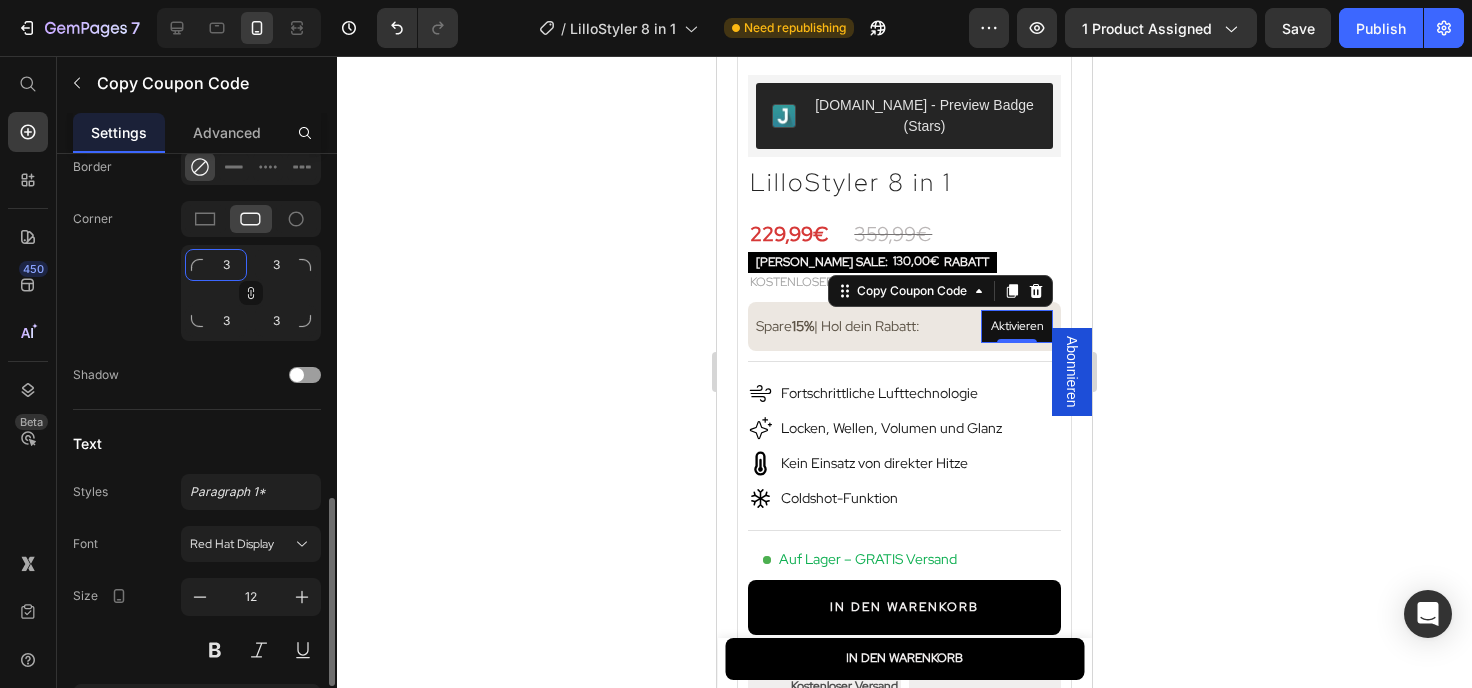 click on "3" 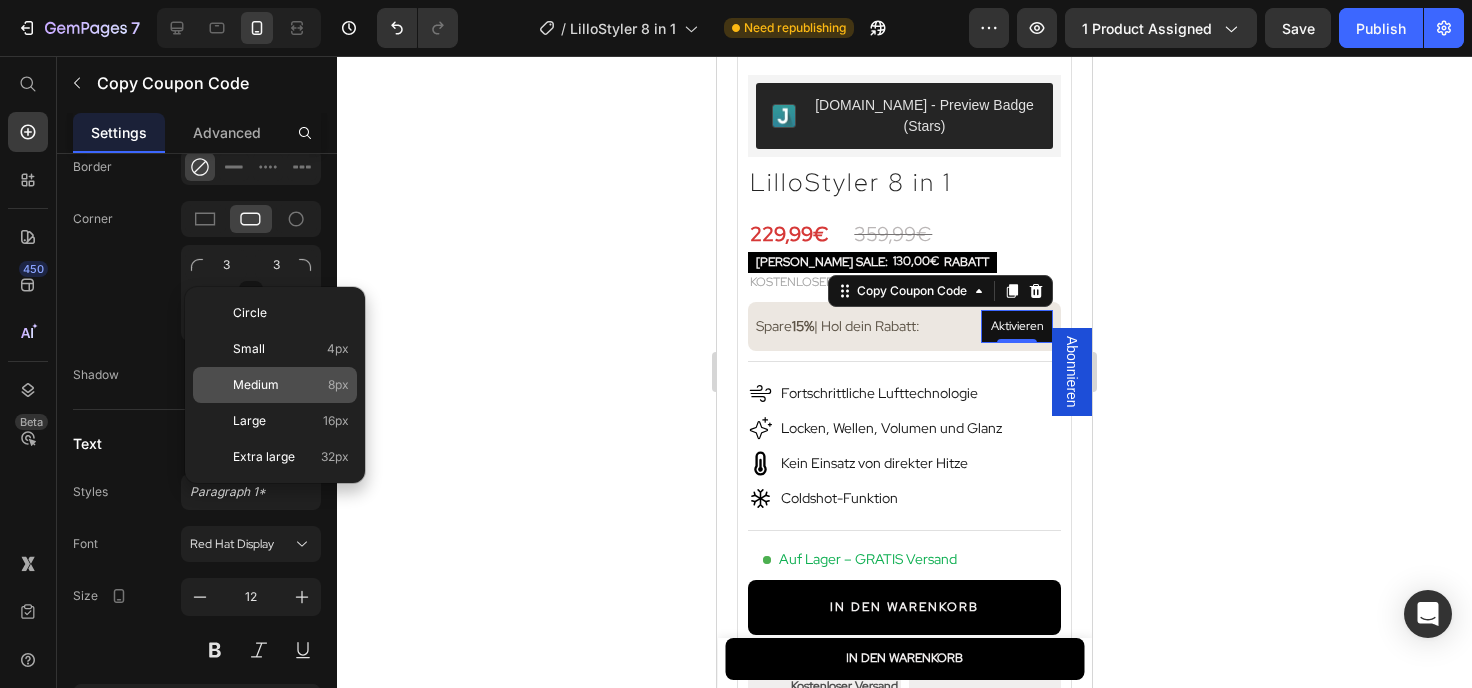 click on "Medium 8px" 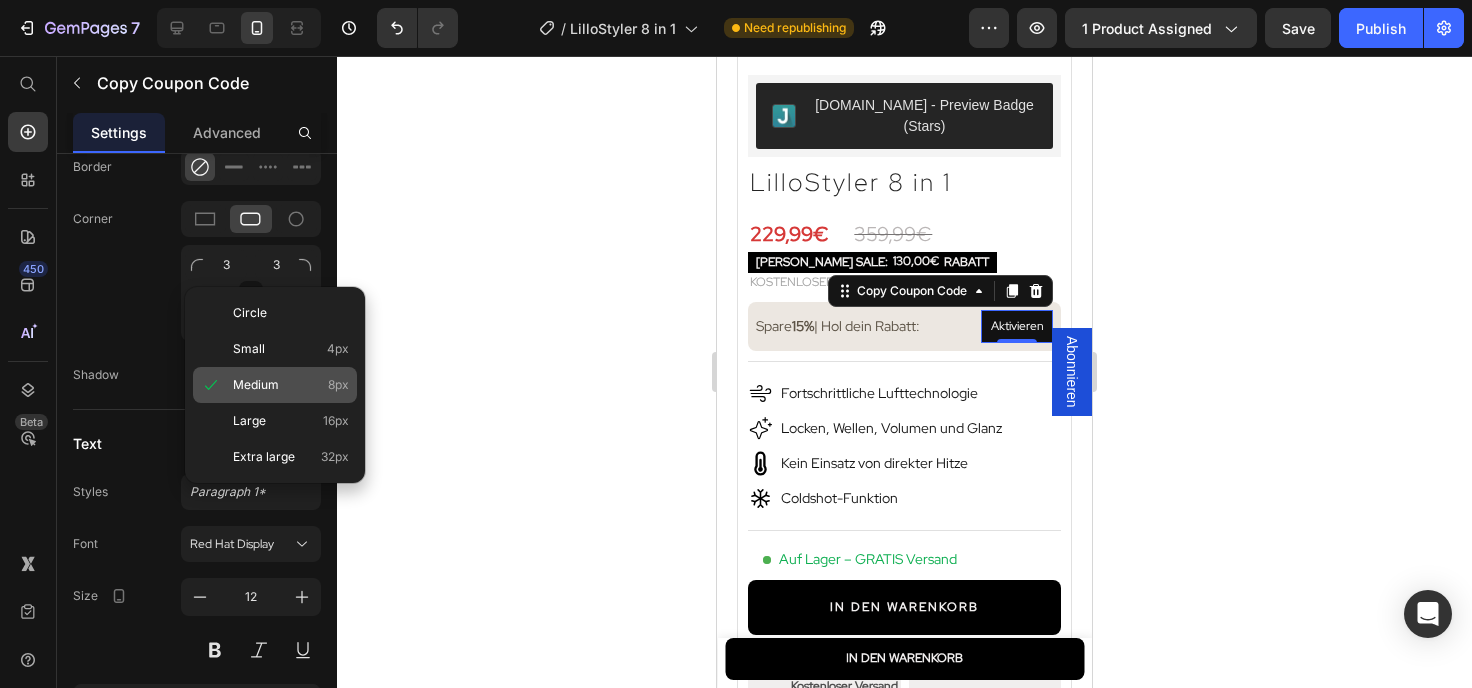 type on "8" 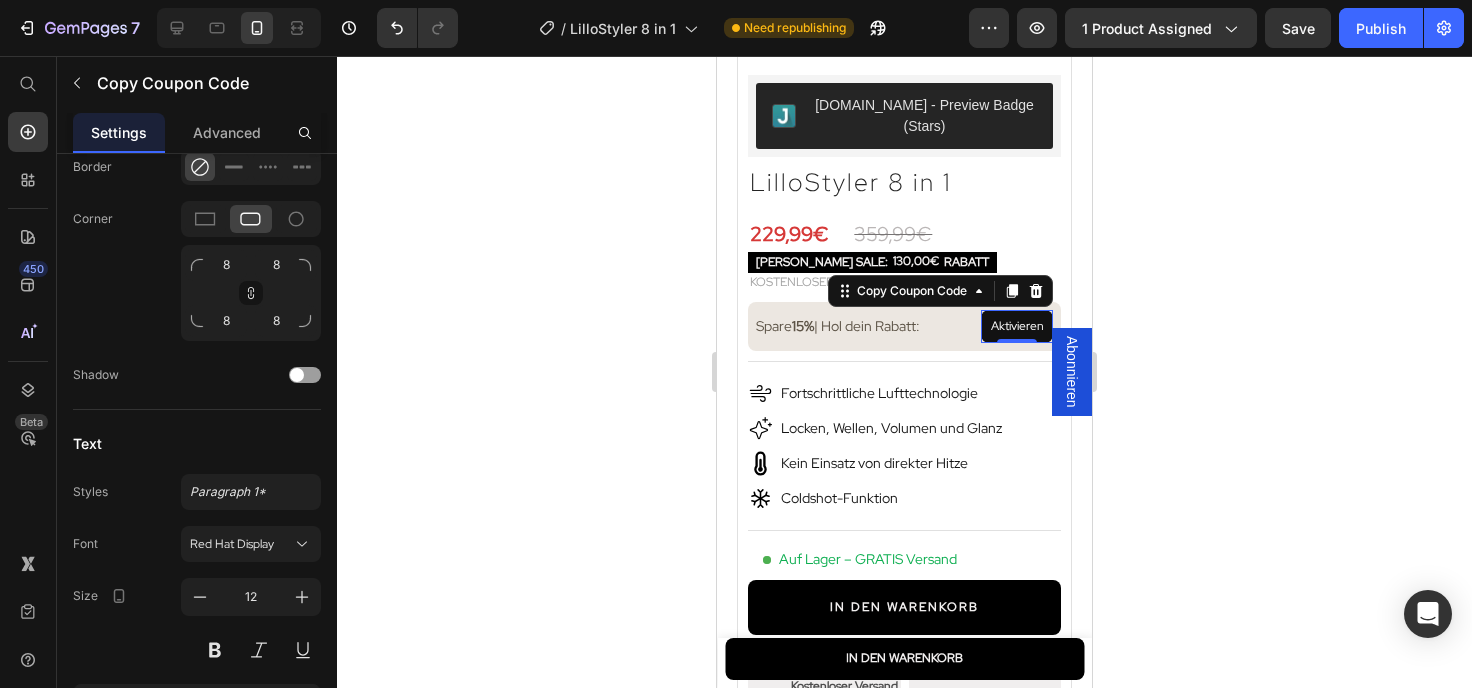 click 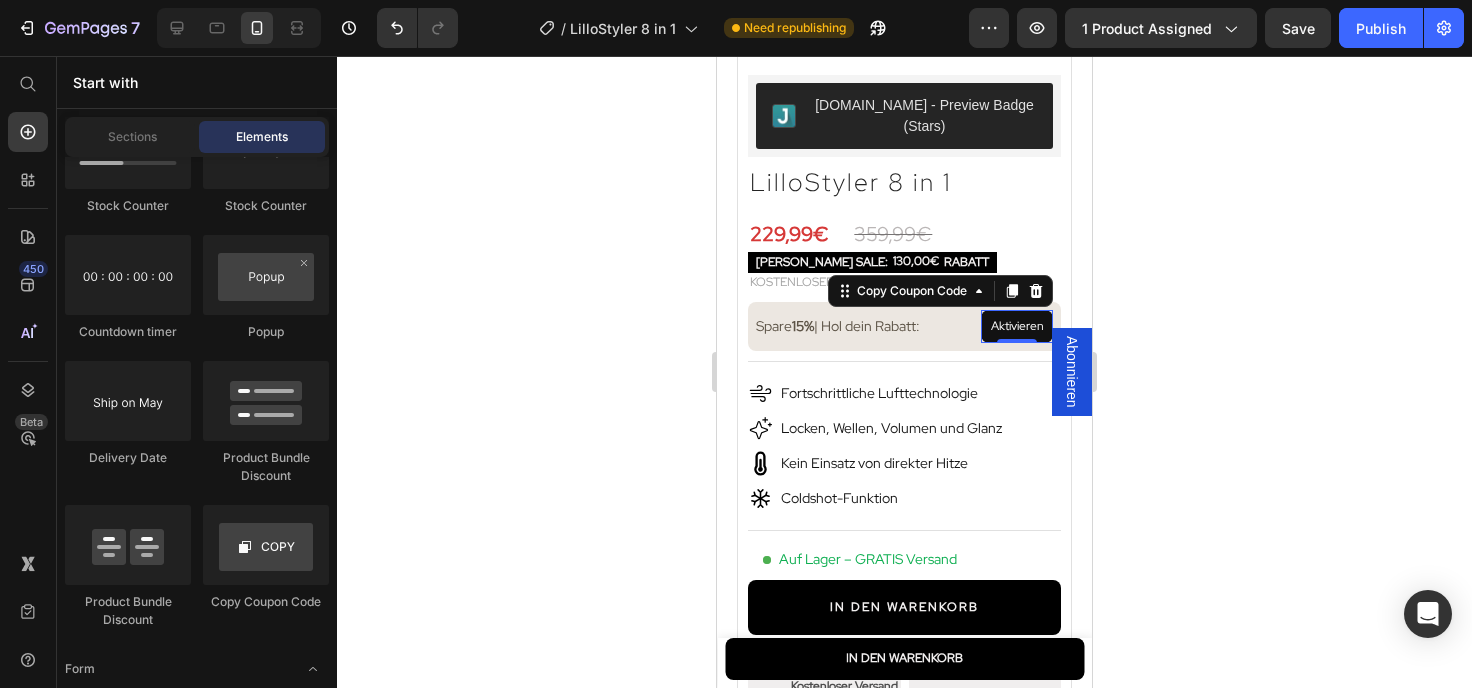 scroll, scrollTop: 4320, scrollLeft: 0, axis: vertical 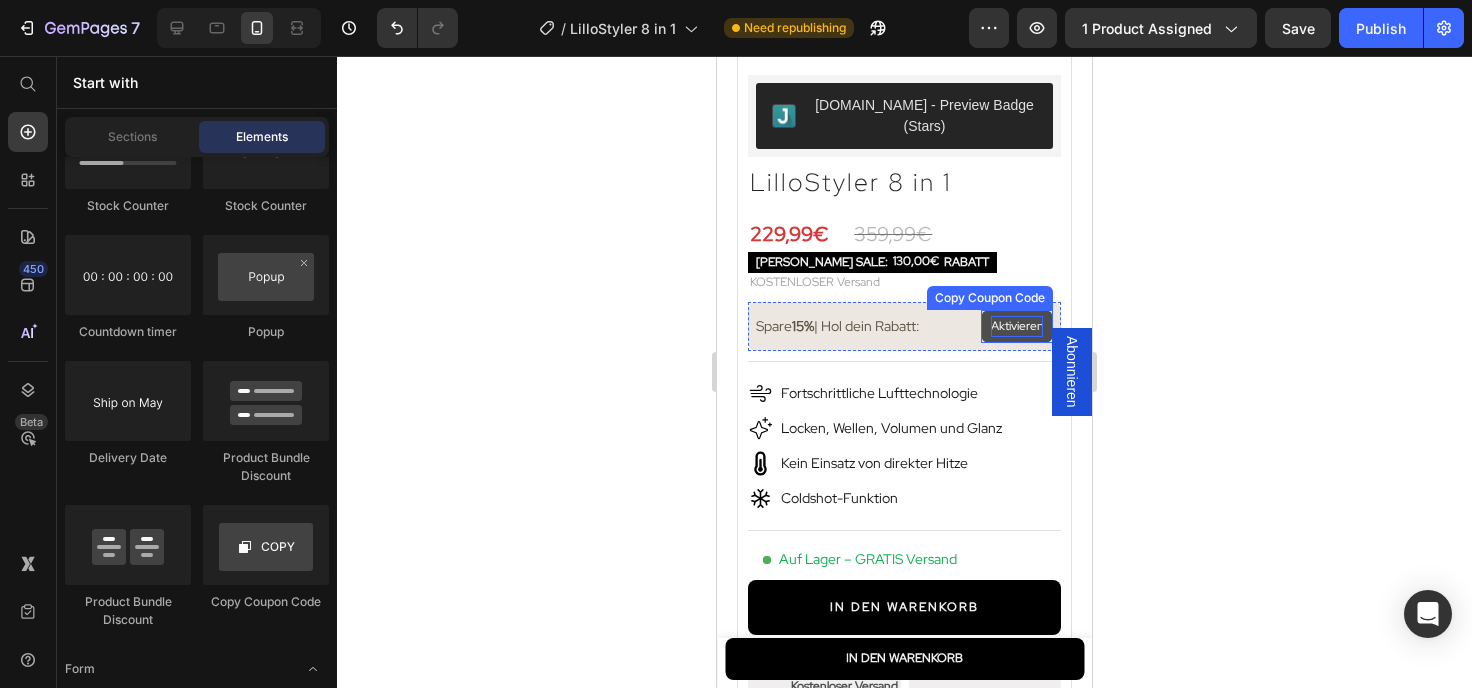 click on "Aktivieren" at bounding box center [1017, 327] 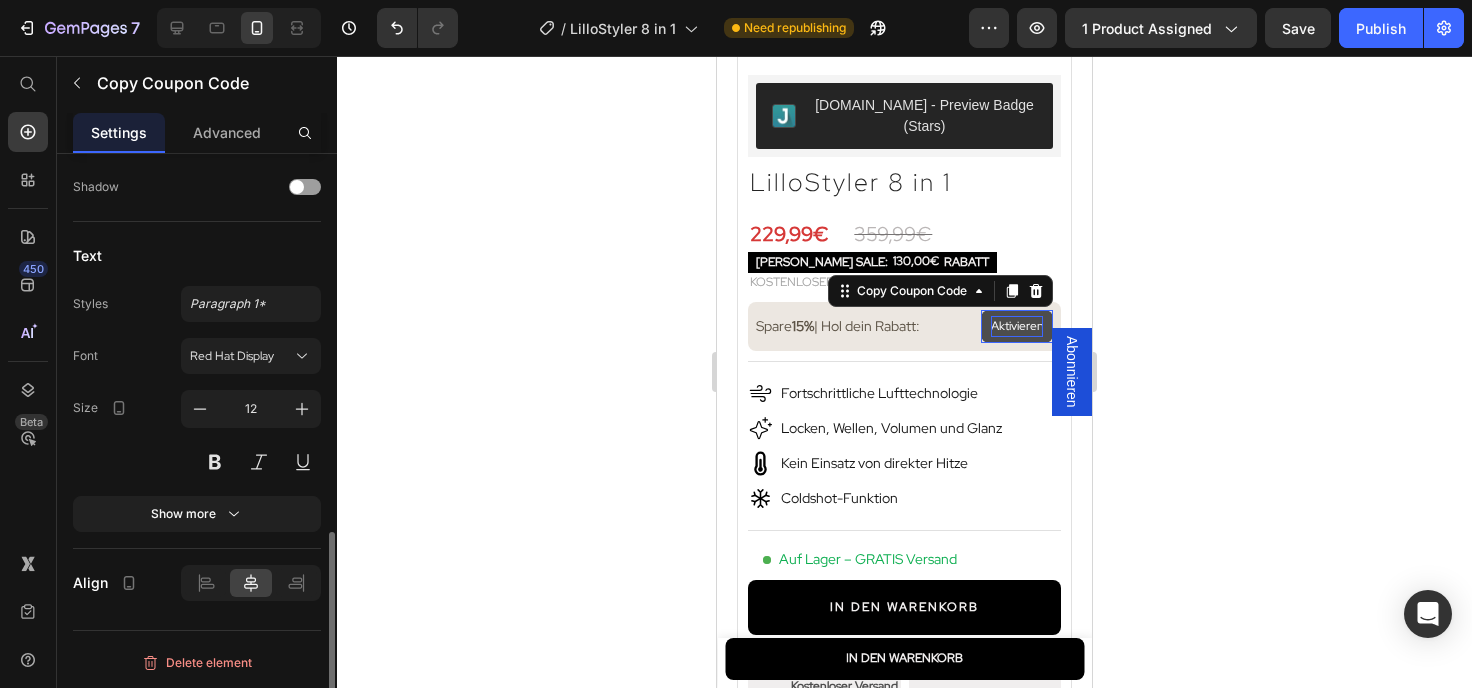 scroll, scrollTop: 1065, scrollLeft: 0, axis: vertical 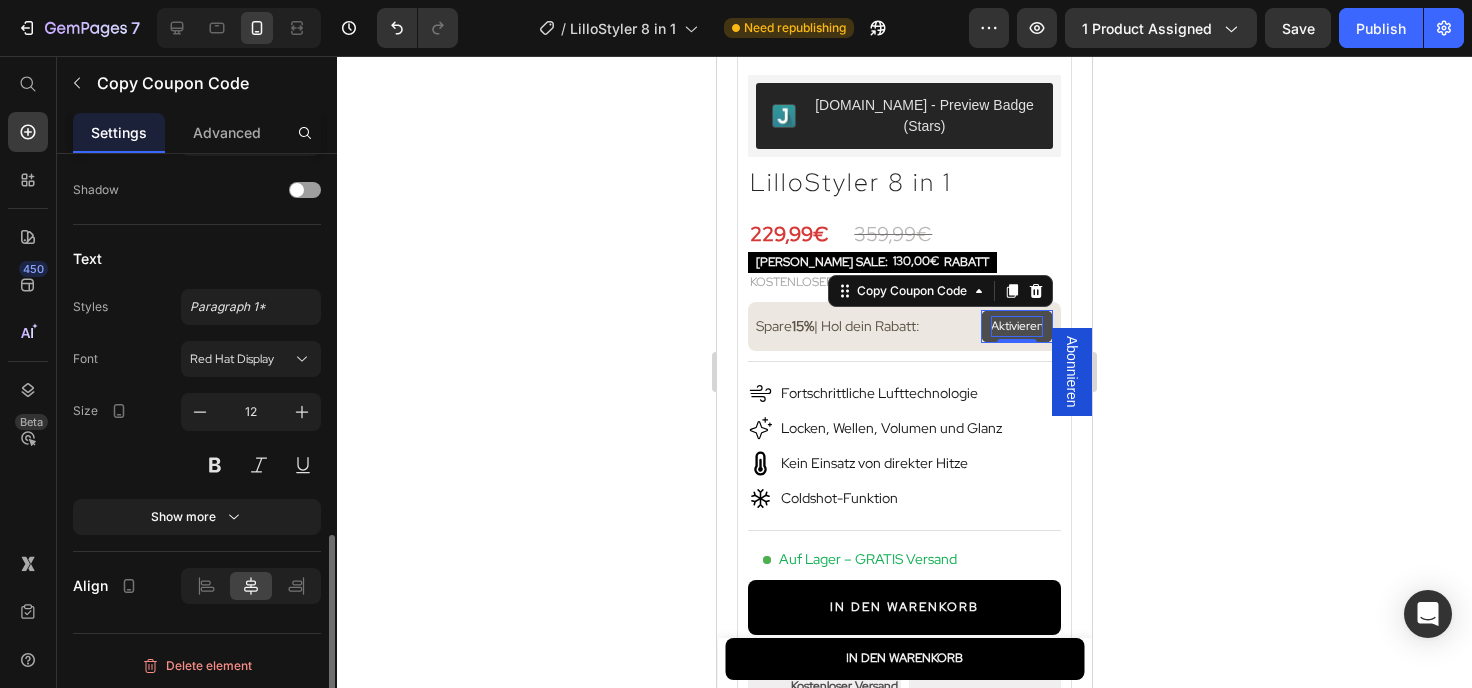 click on "Aktivieren" at bounding box center [1017, 327] 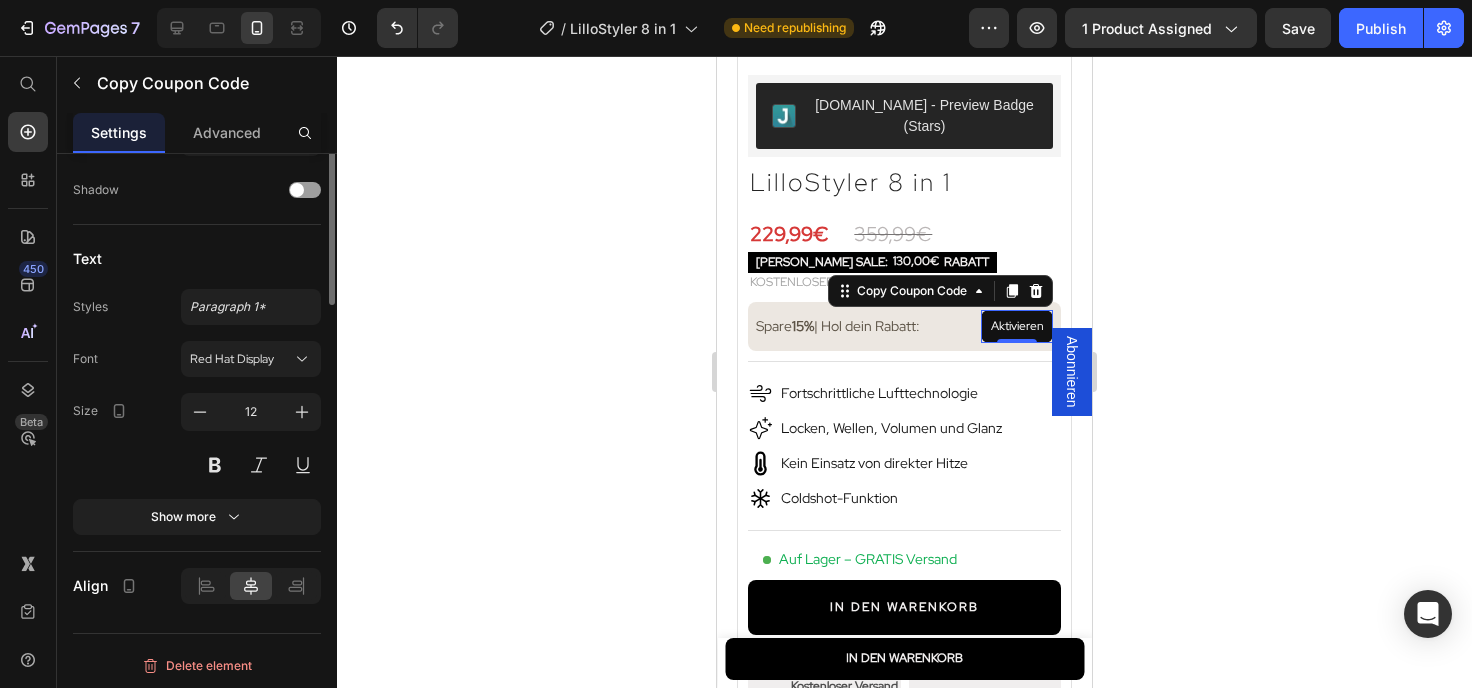 scroll, scrollTop: 633, scrollLeft: 0, axis: vertical 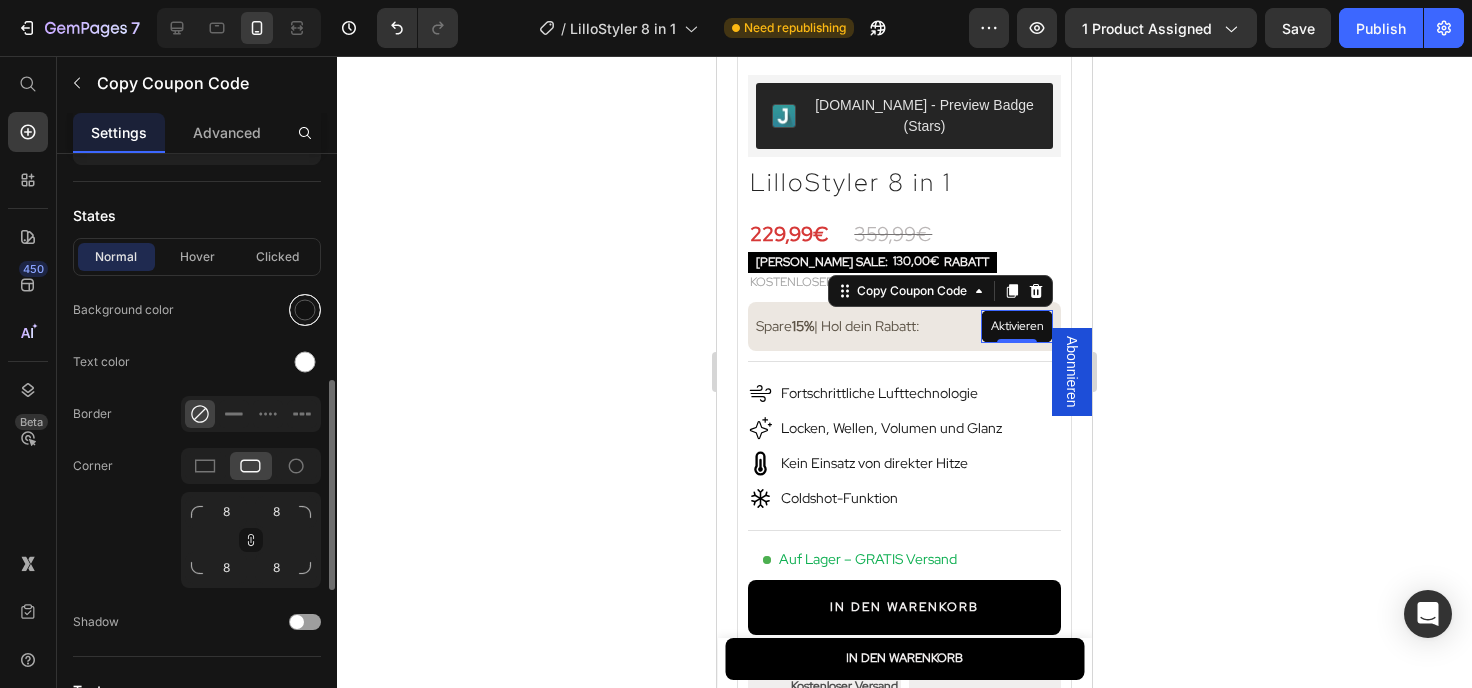click at bounding box center (305, 309) 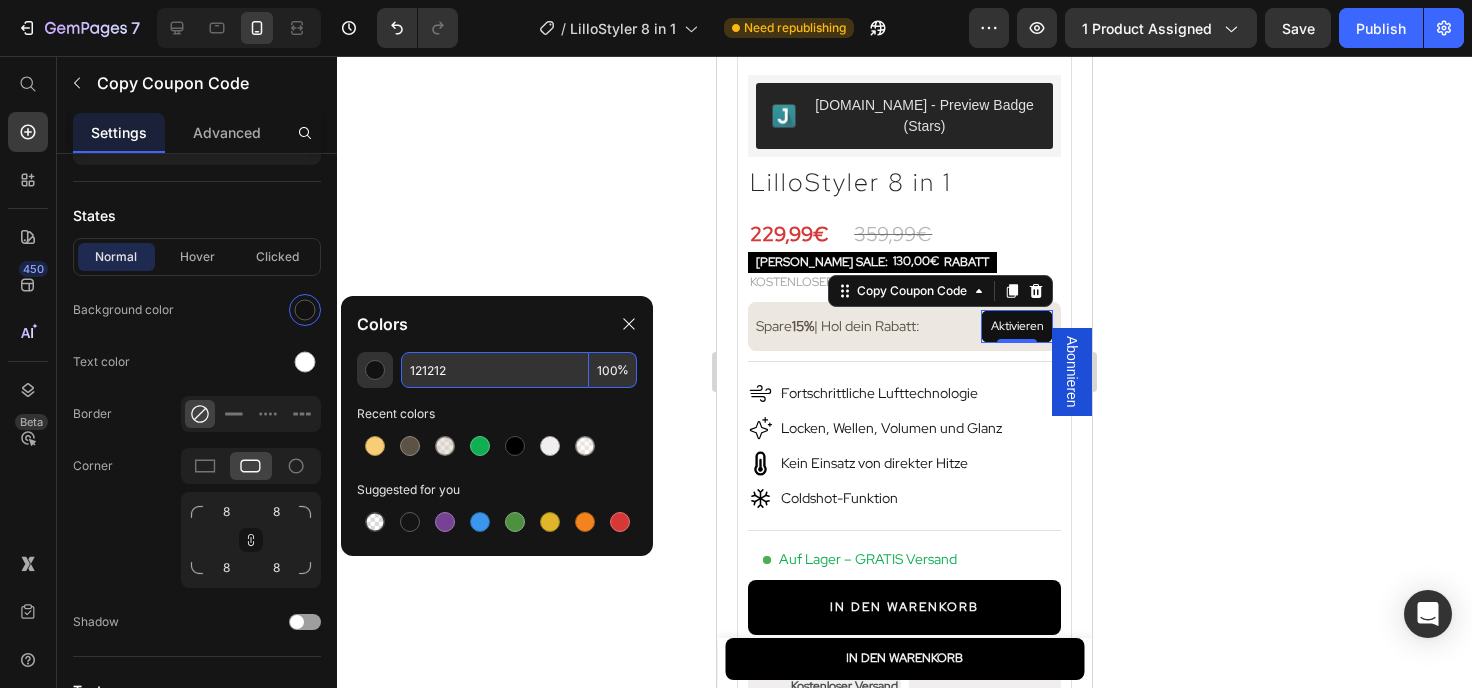 click on "121212" at bounding box center (495, 370) 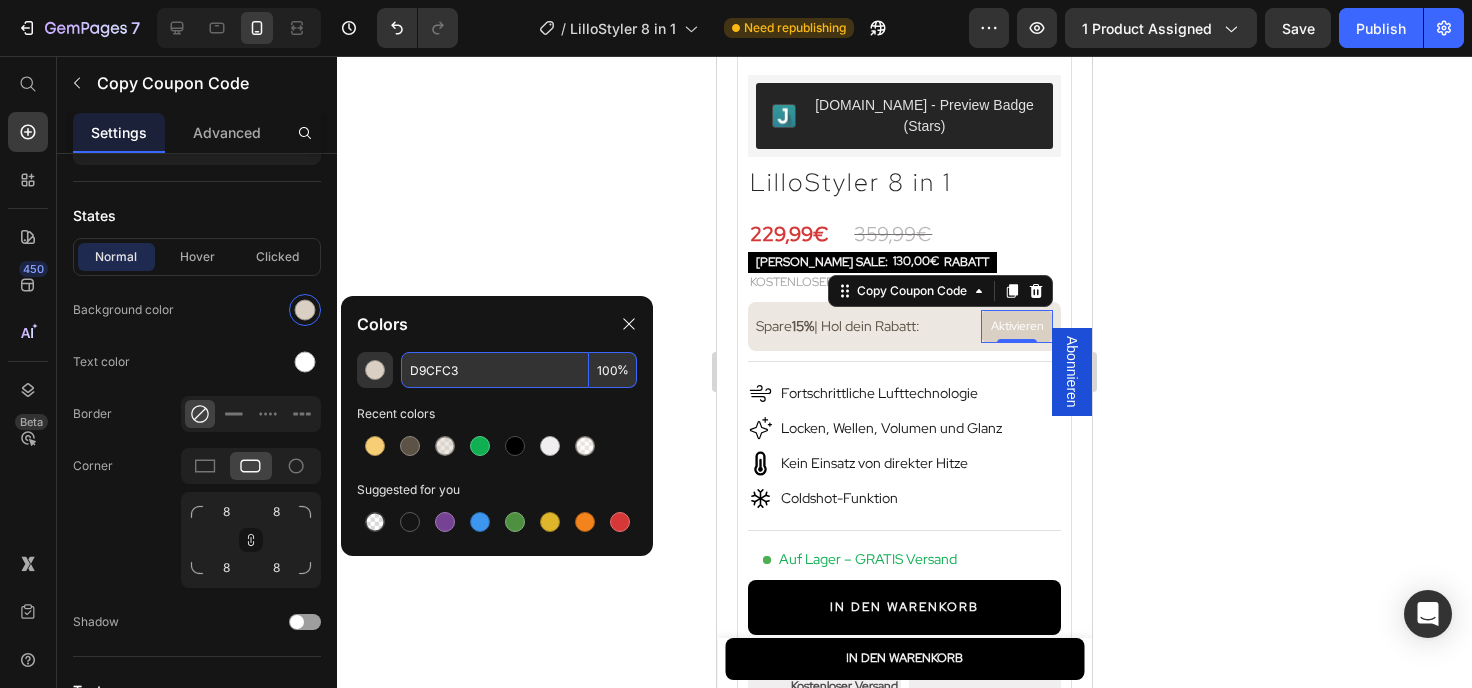 type on "D9CFC3" 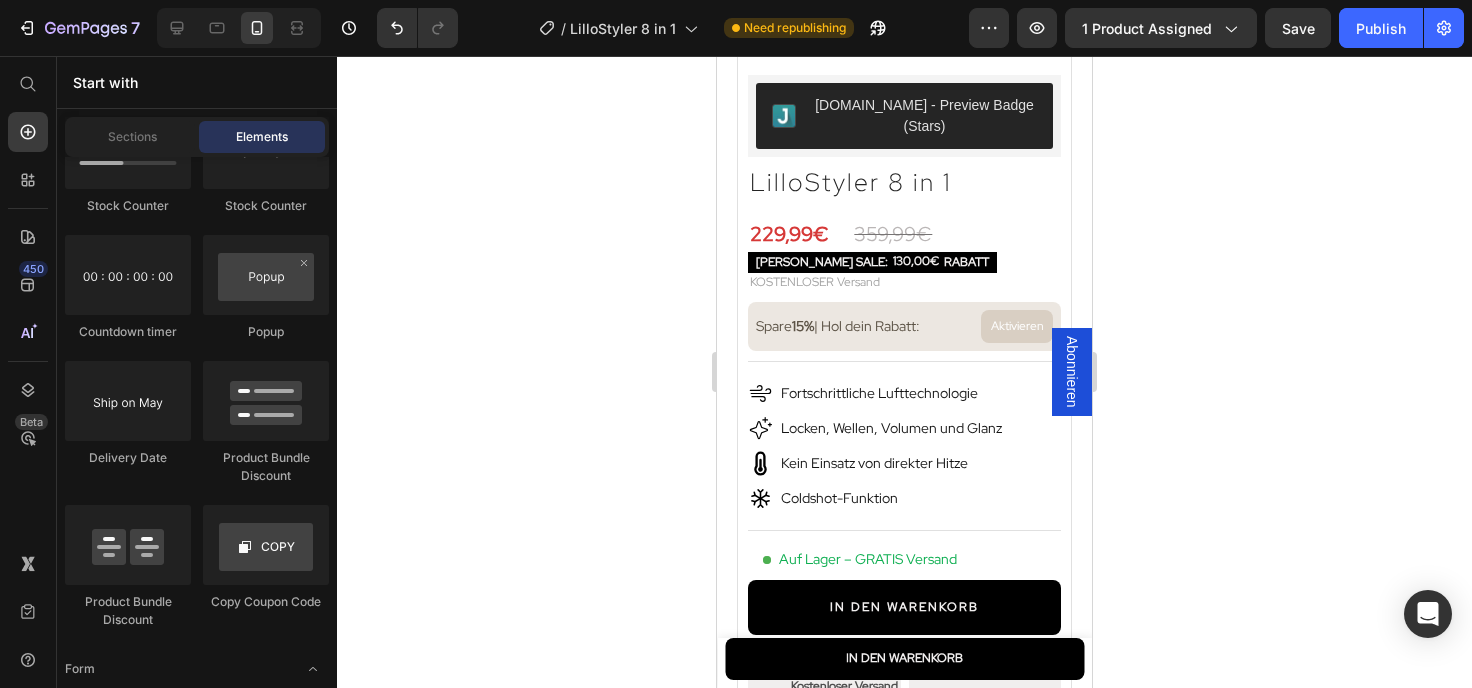 scroll, scrollTop: 4320, scrollLeft: 0, axis: vertical 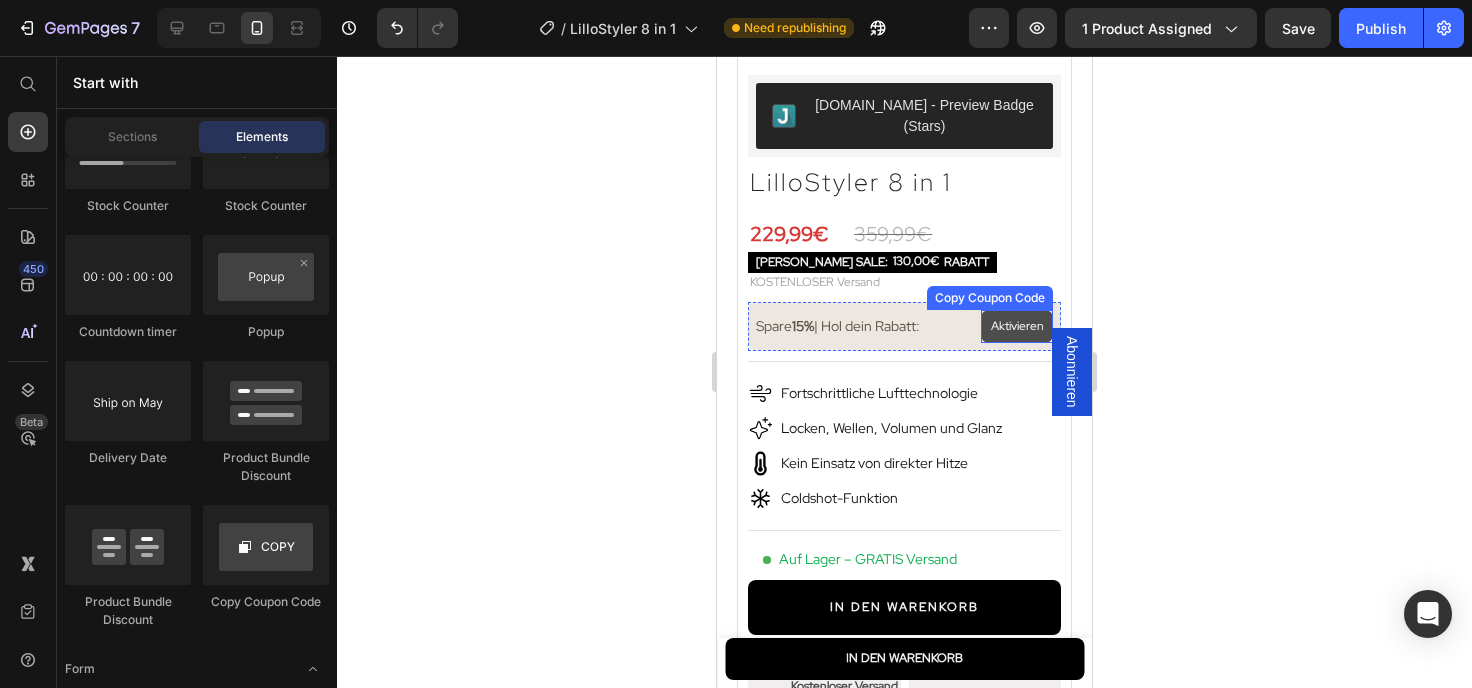 click on "Aktivieren" at bounding box center (1017, 327) 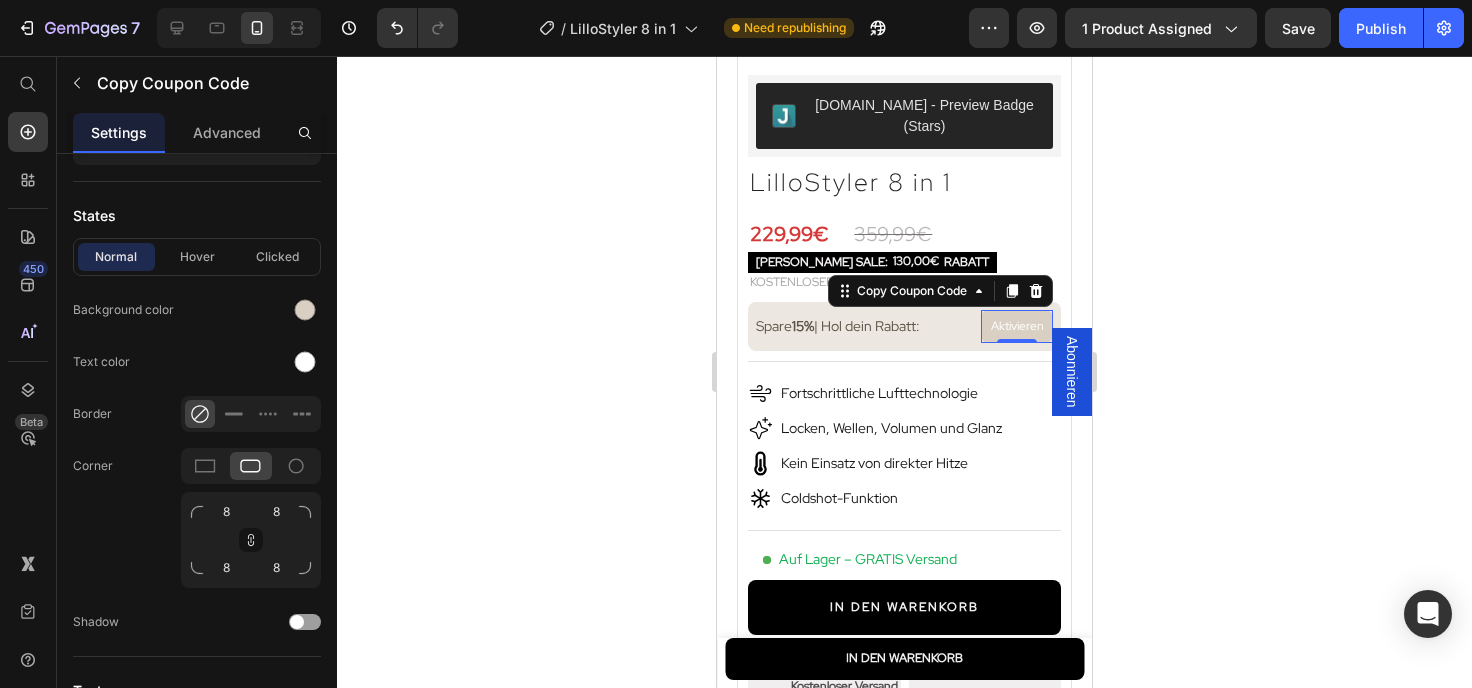 scroll, scrollTop: 633, scrollLeft: 0, axis: vertical 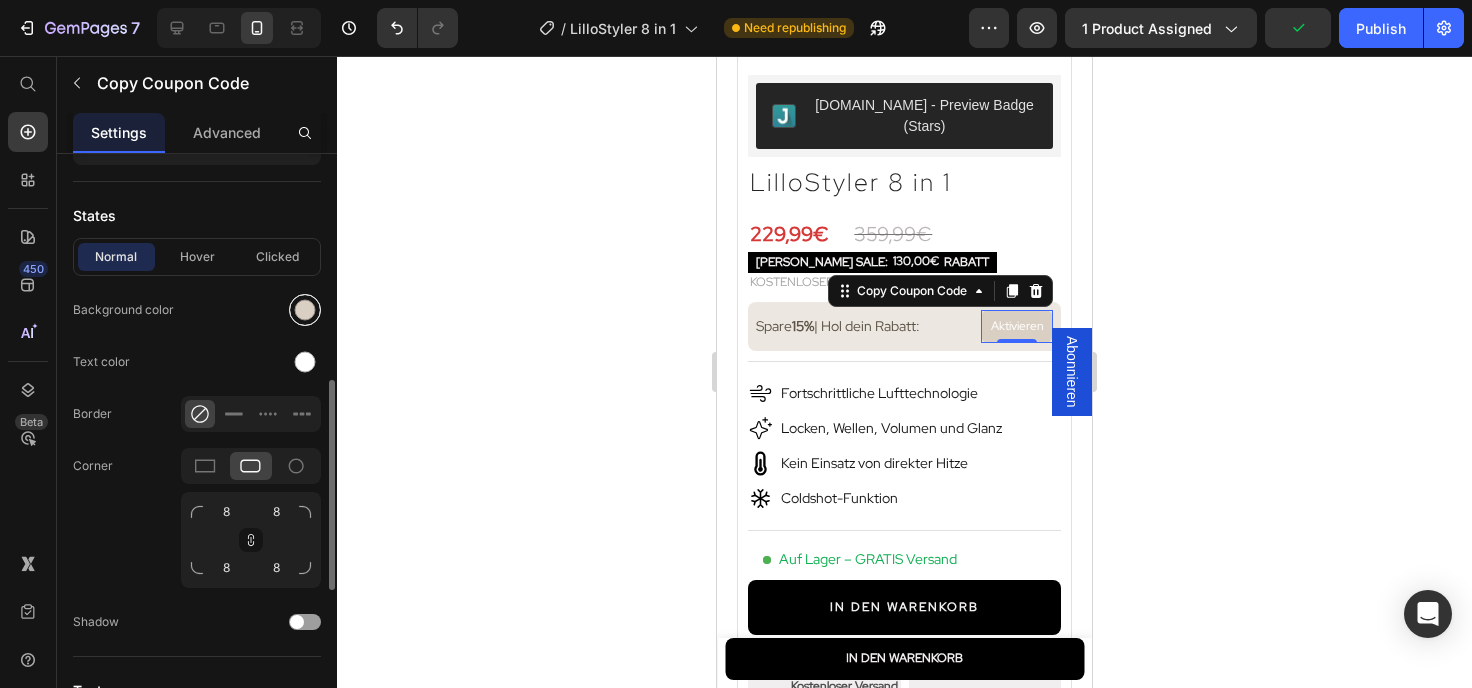 click at bounding box center (305, 309) 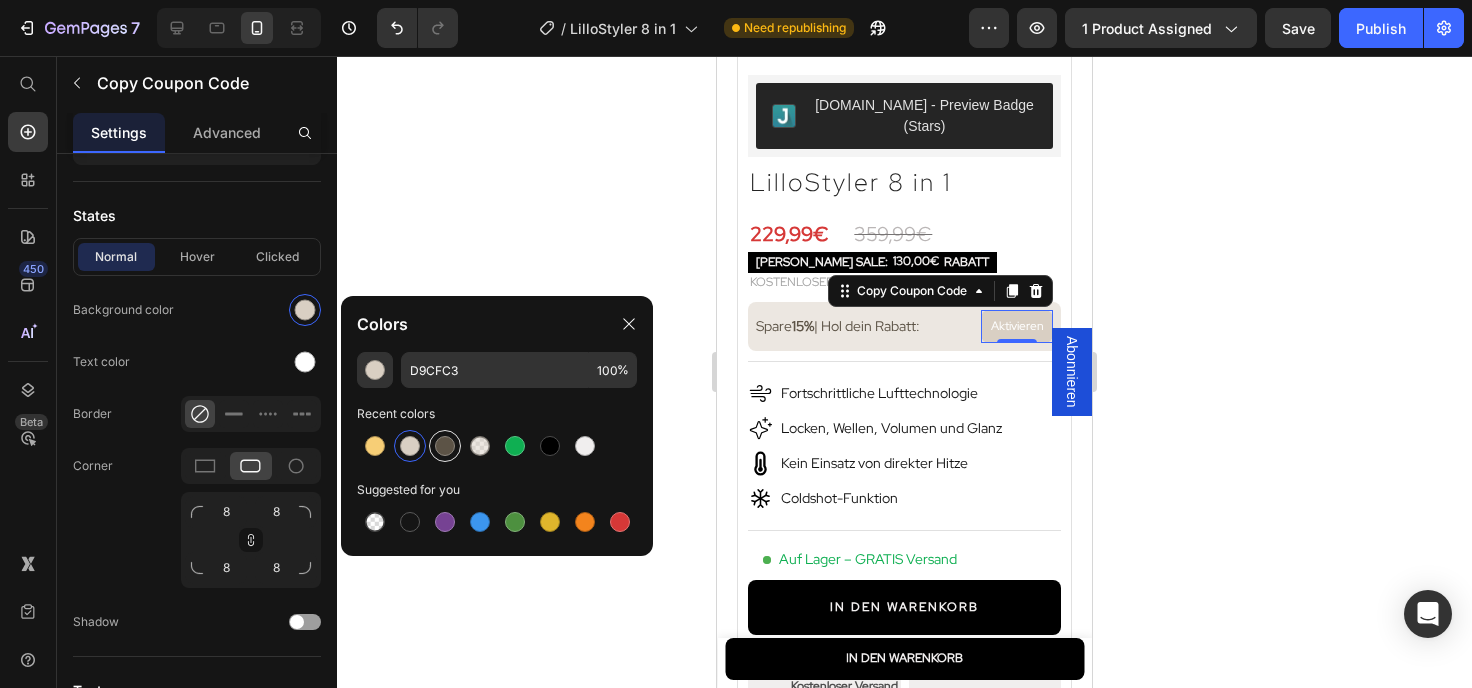 click at bounding box center [445, 446] 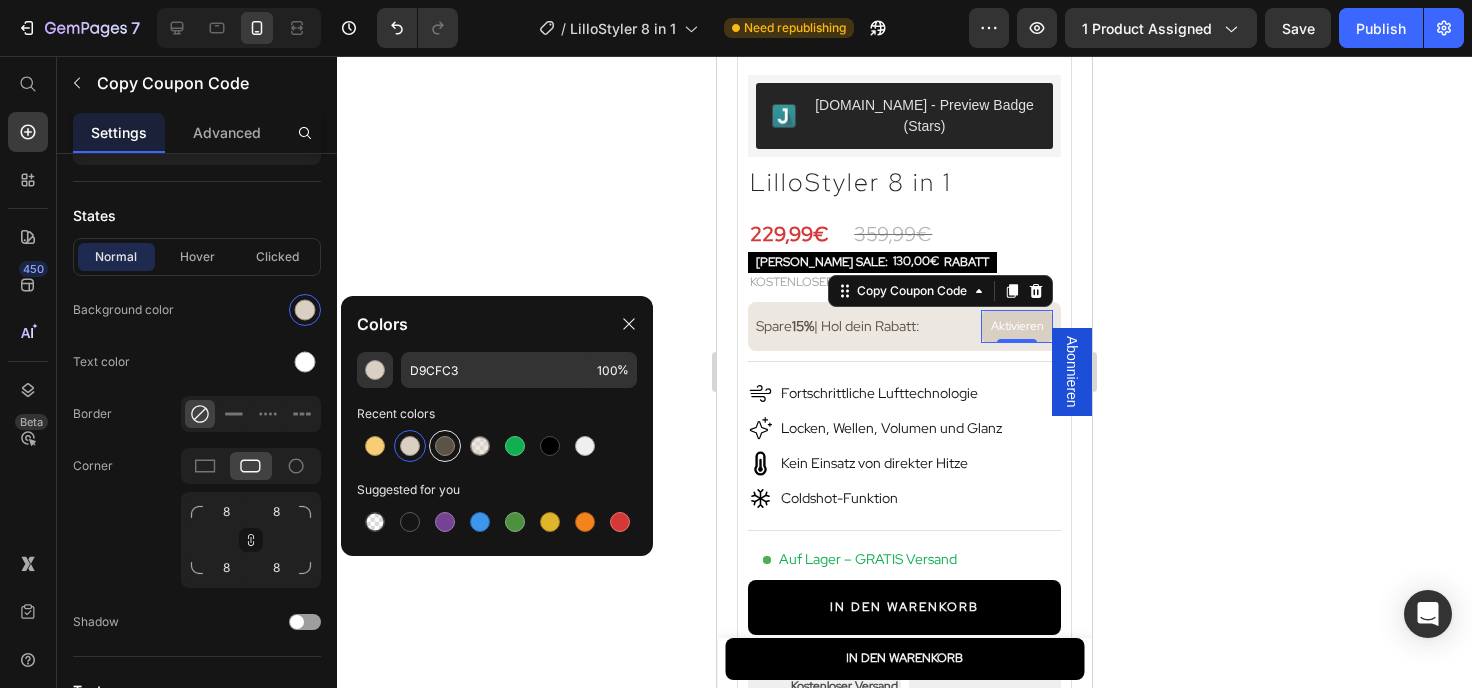 type on "5C5346" 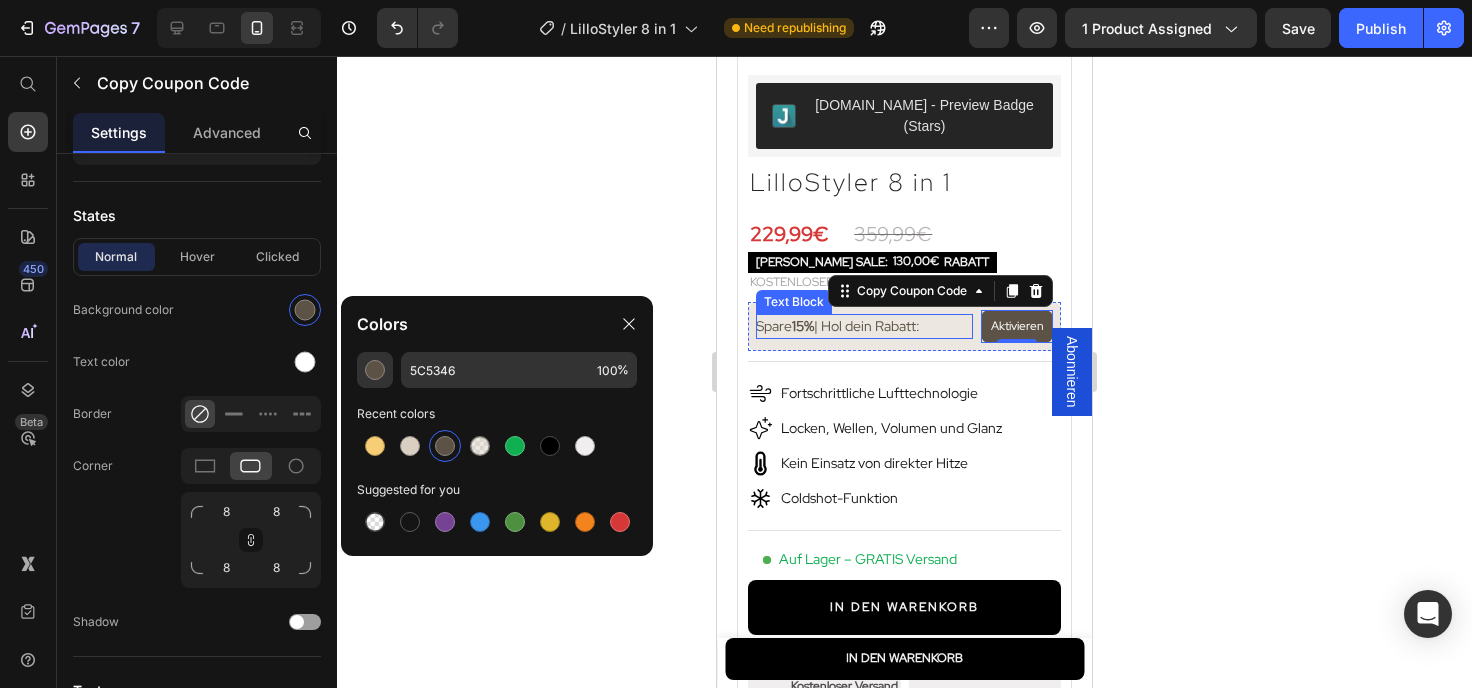 click on "Spare  15%  | Hol dein Rabatt:" at bounding box center [838, 326] 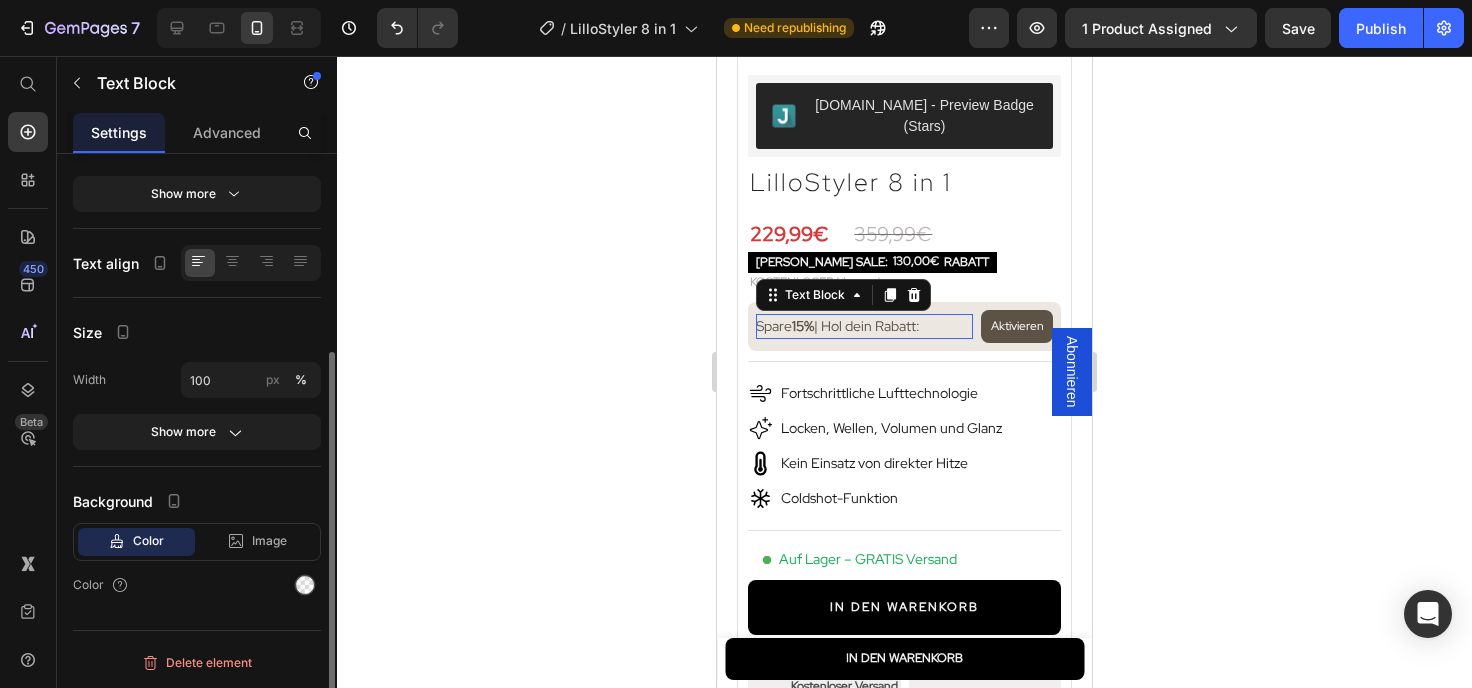 scroll, scrollTop: 0, scrollLeft: 0, axis: both 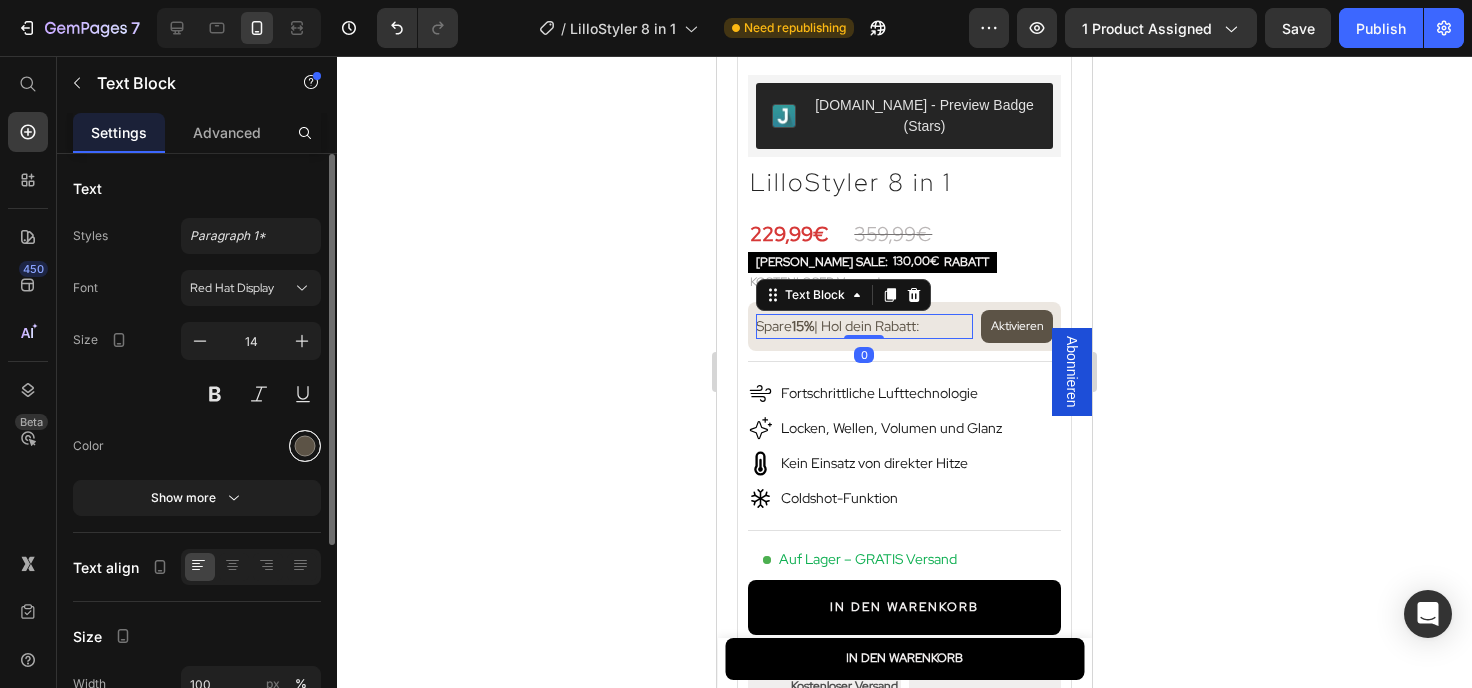 click at bounding box center [305, 446] 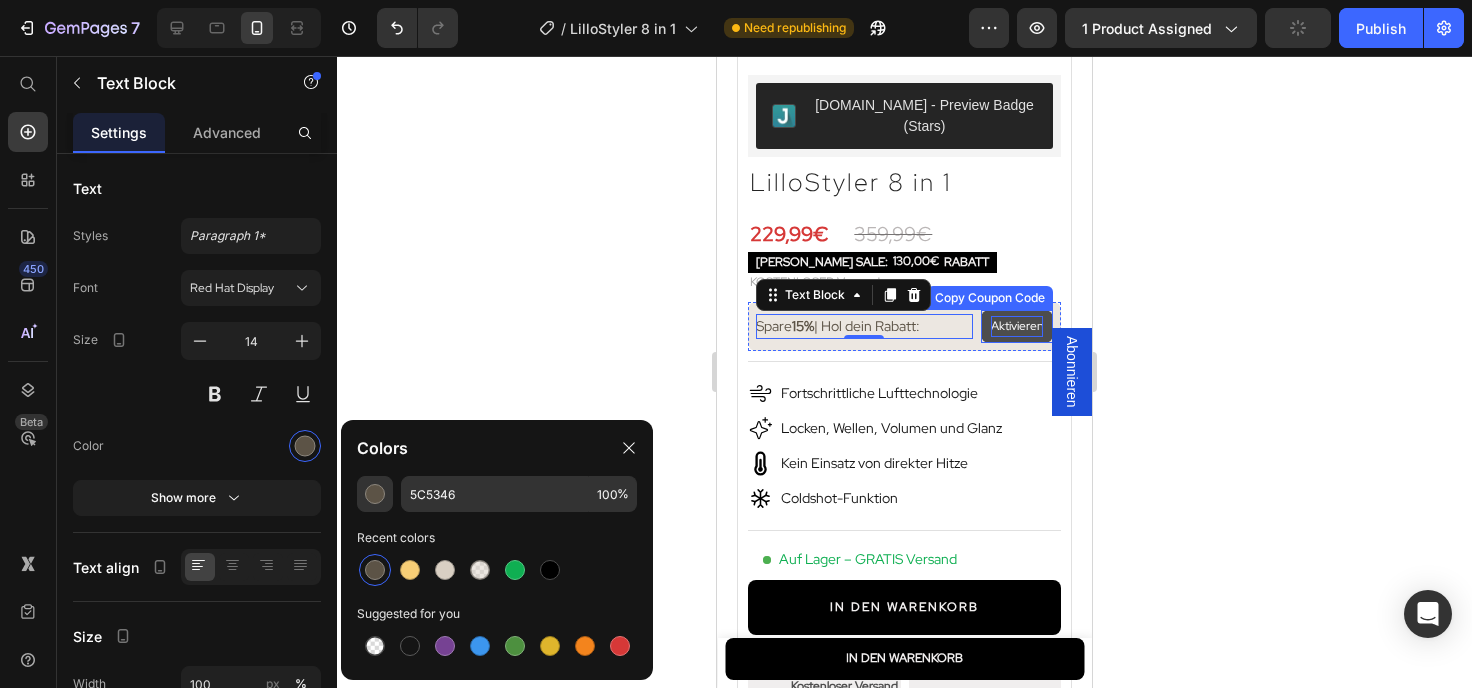click on "Aktivieren" at bounding box center (1017, 327) 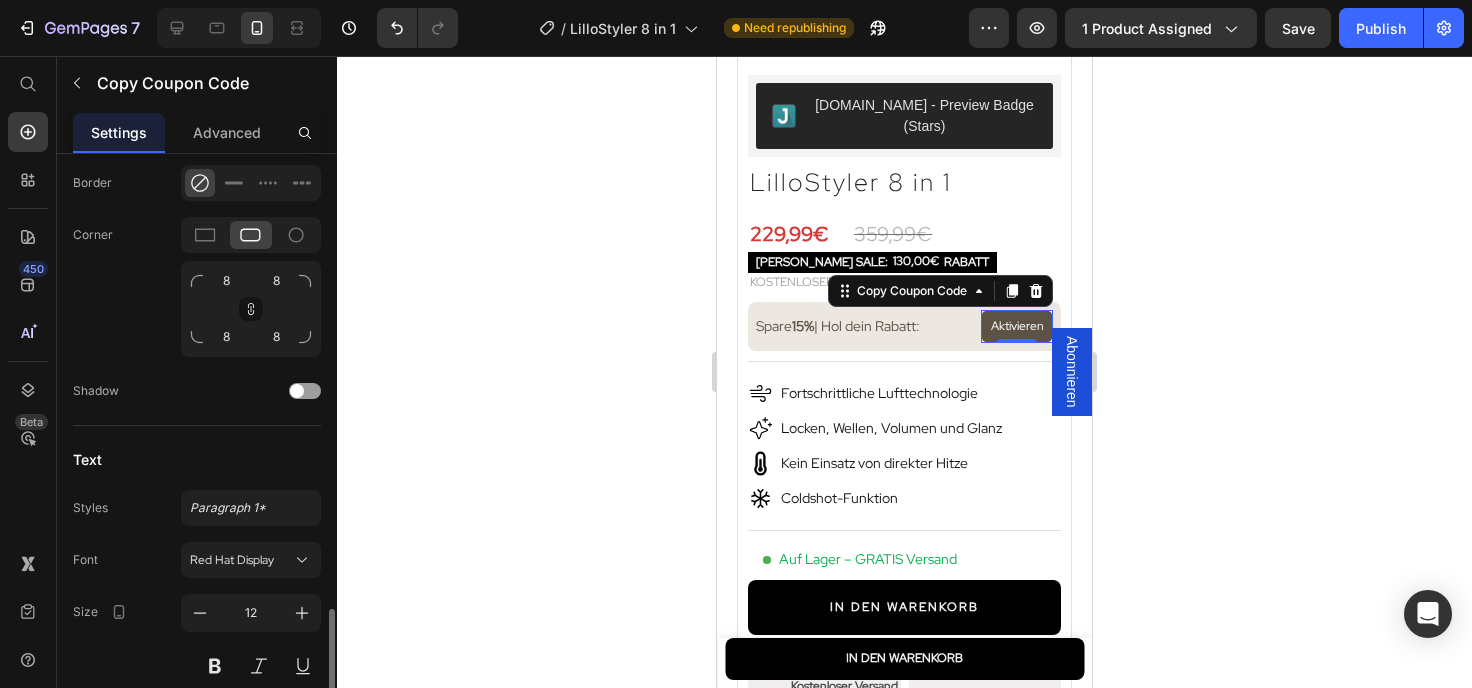 scroll, scrollTop: 1065, scrollLeft: 0, axis: vertical 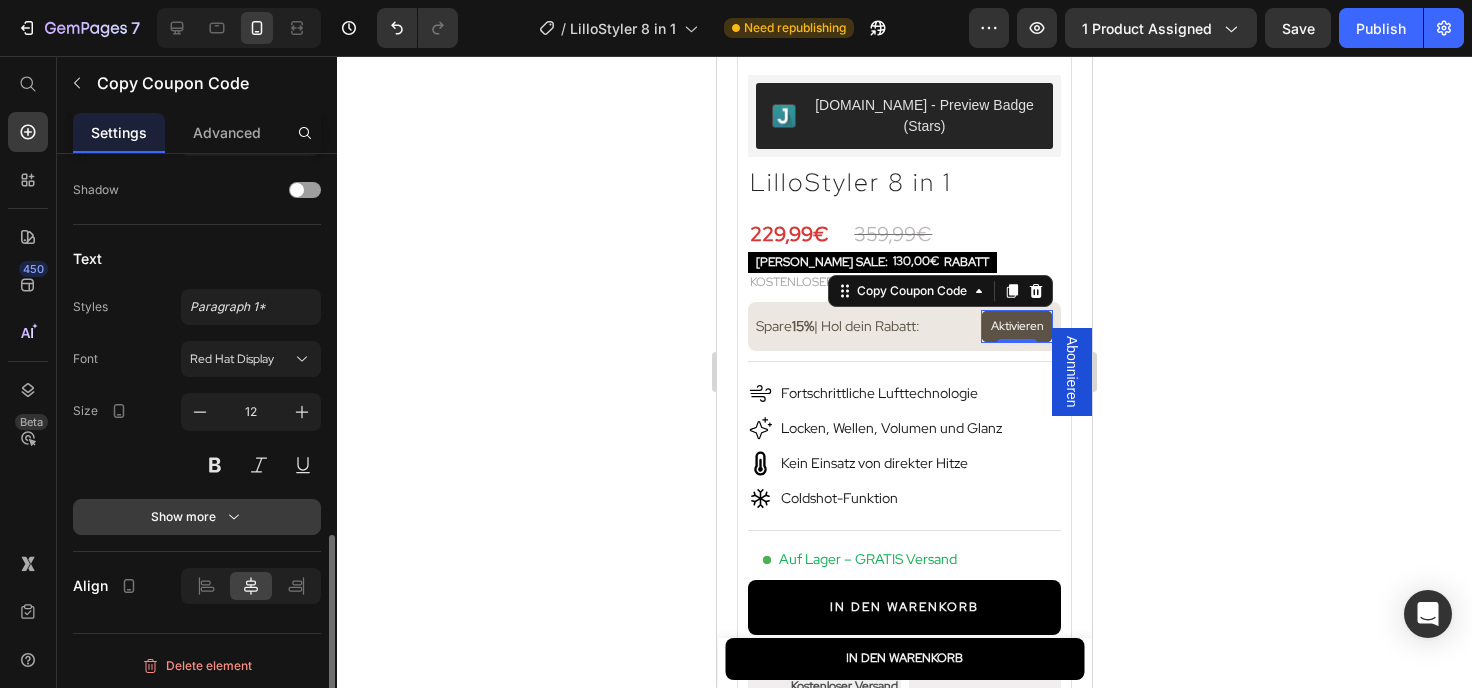 click on "Show more" at bounding box center [197, 517] 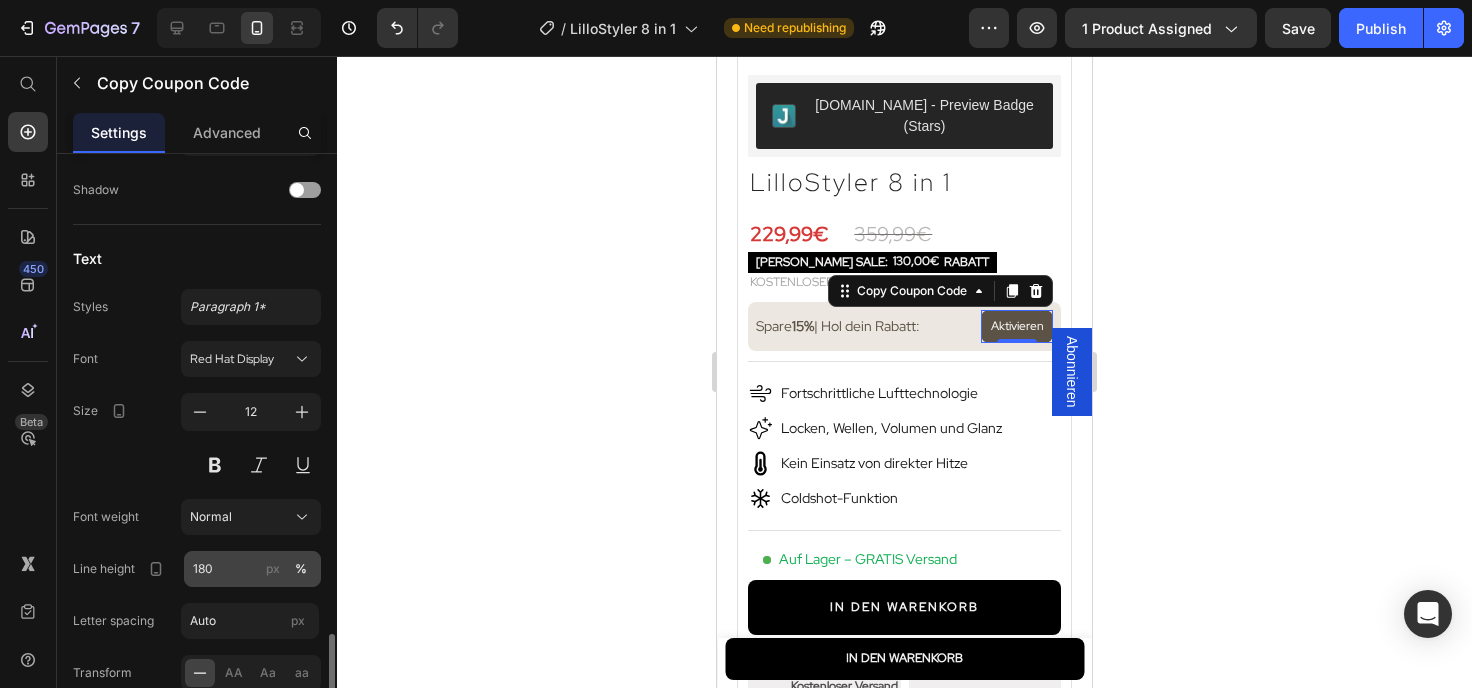 scroll, scrollTop: 1173, scrollLeft: 0, axis: vertical 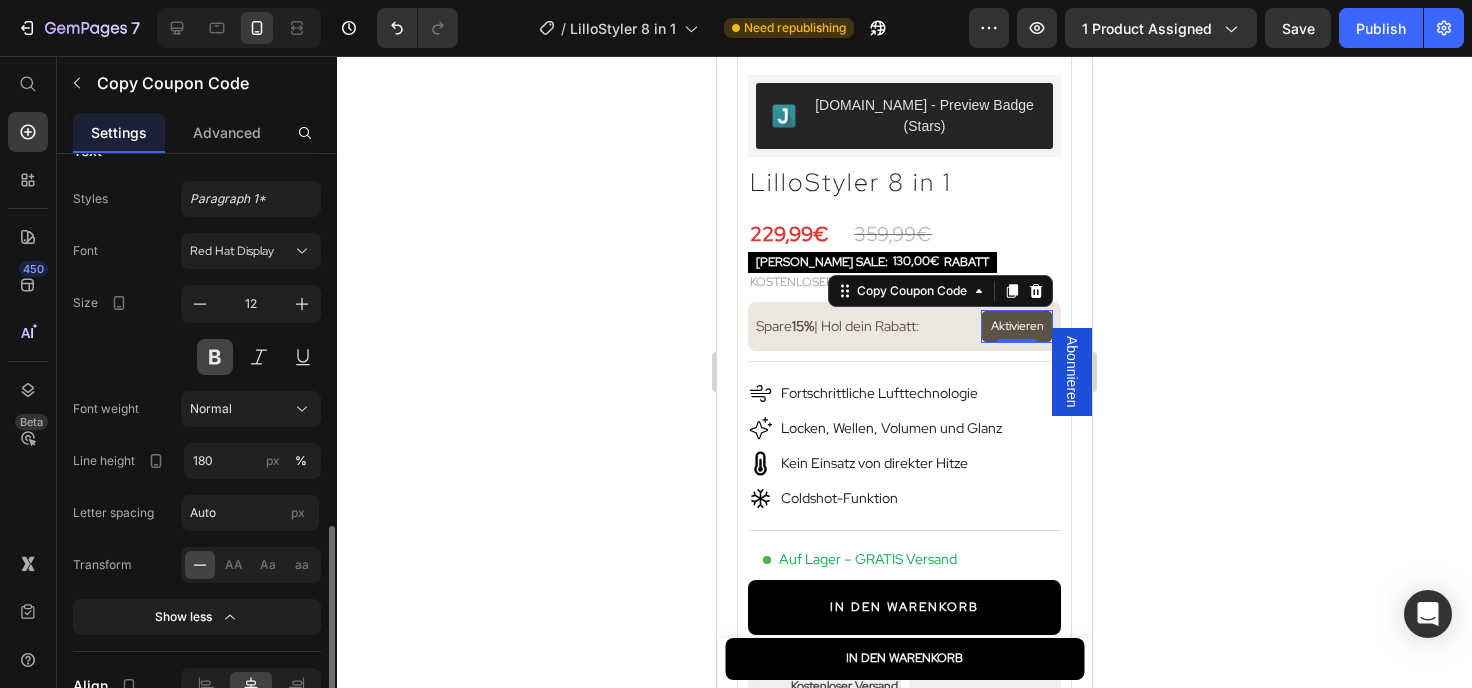 click at bounding box center (215, 357) 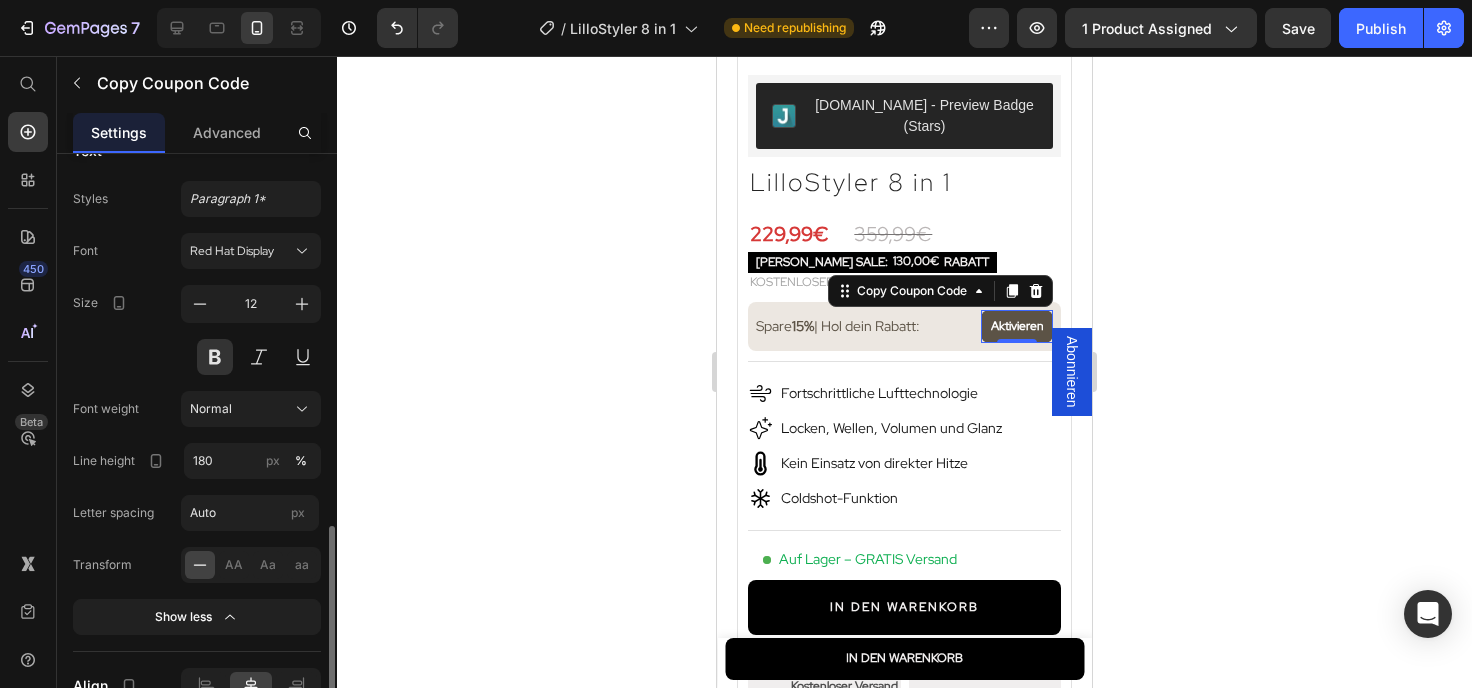 scroll, scrollTop: 1273, scrollLeft: 0, axis: vertical 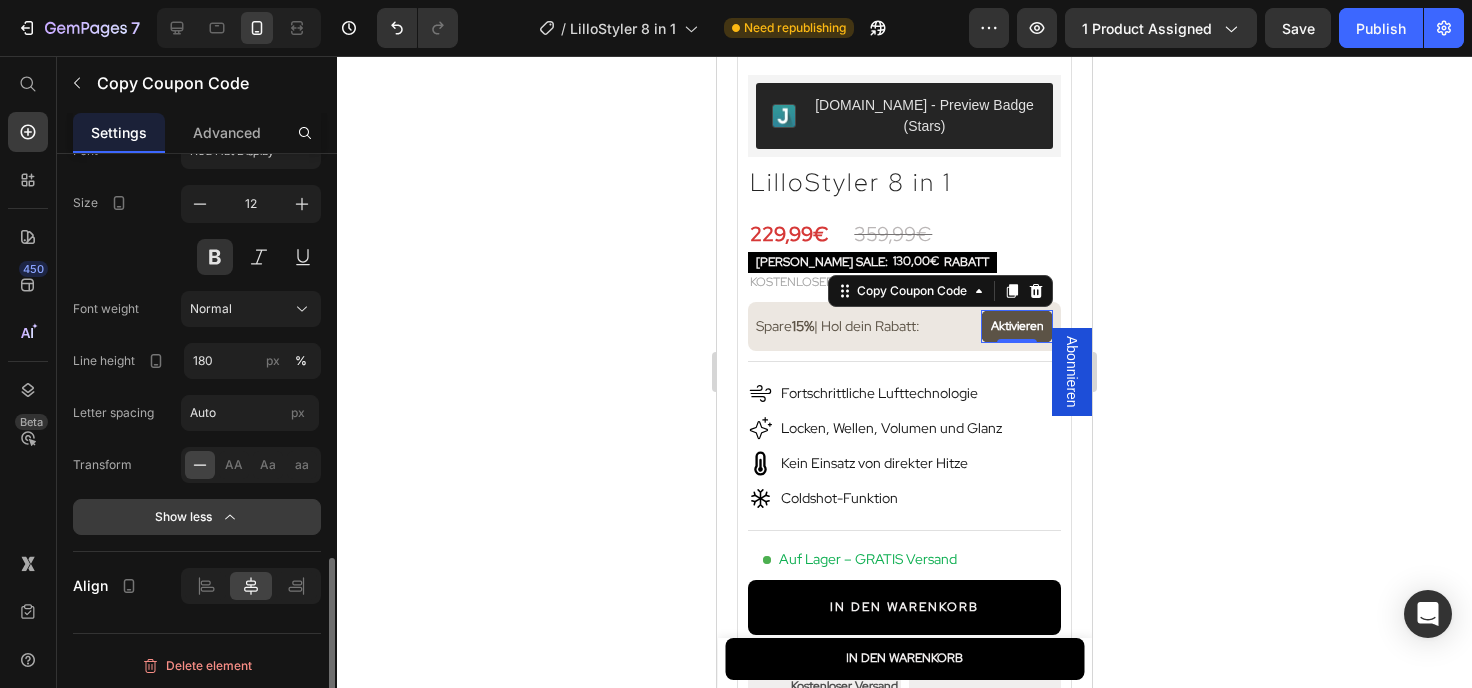 click 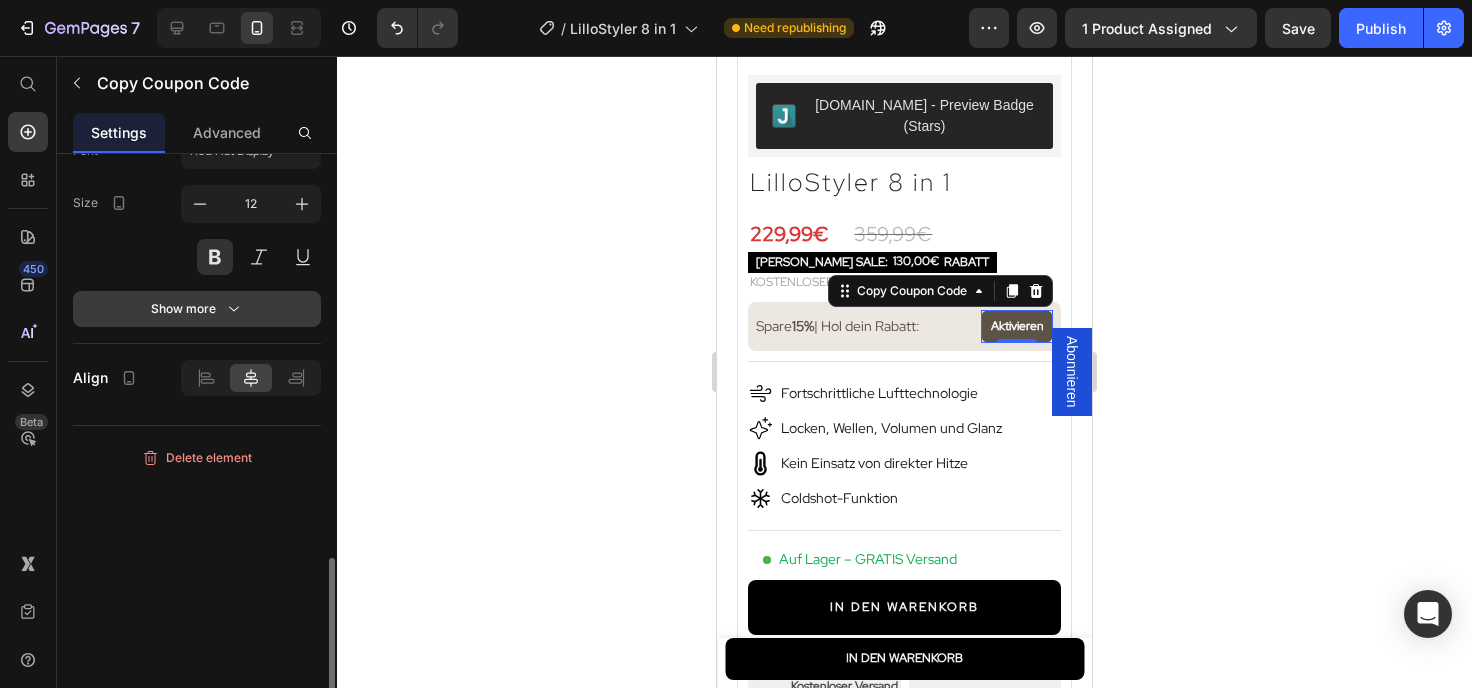 click on "Show more" at bounding box center (197, 309) 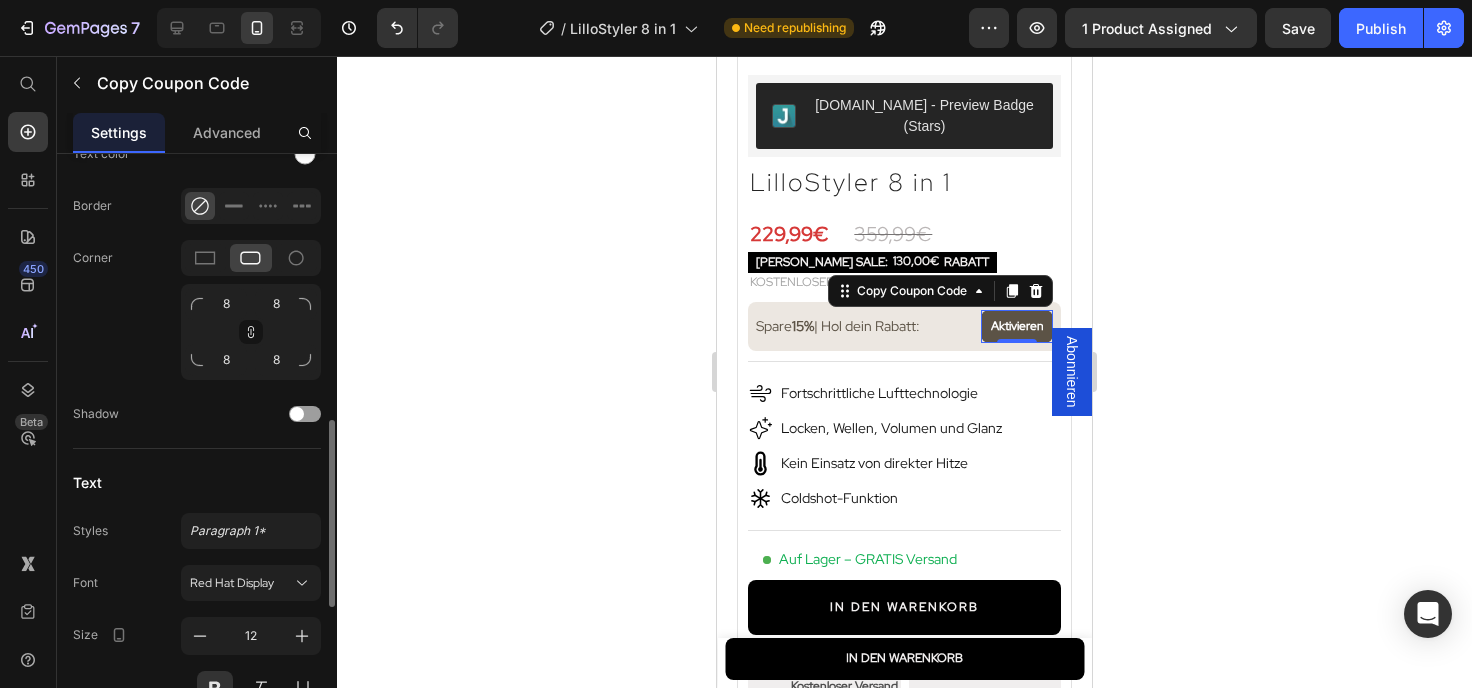 scroll, scrollTop: 733, scrollLeft: 0, axis: vertical 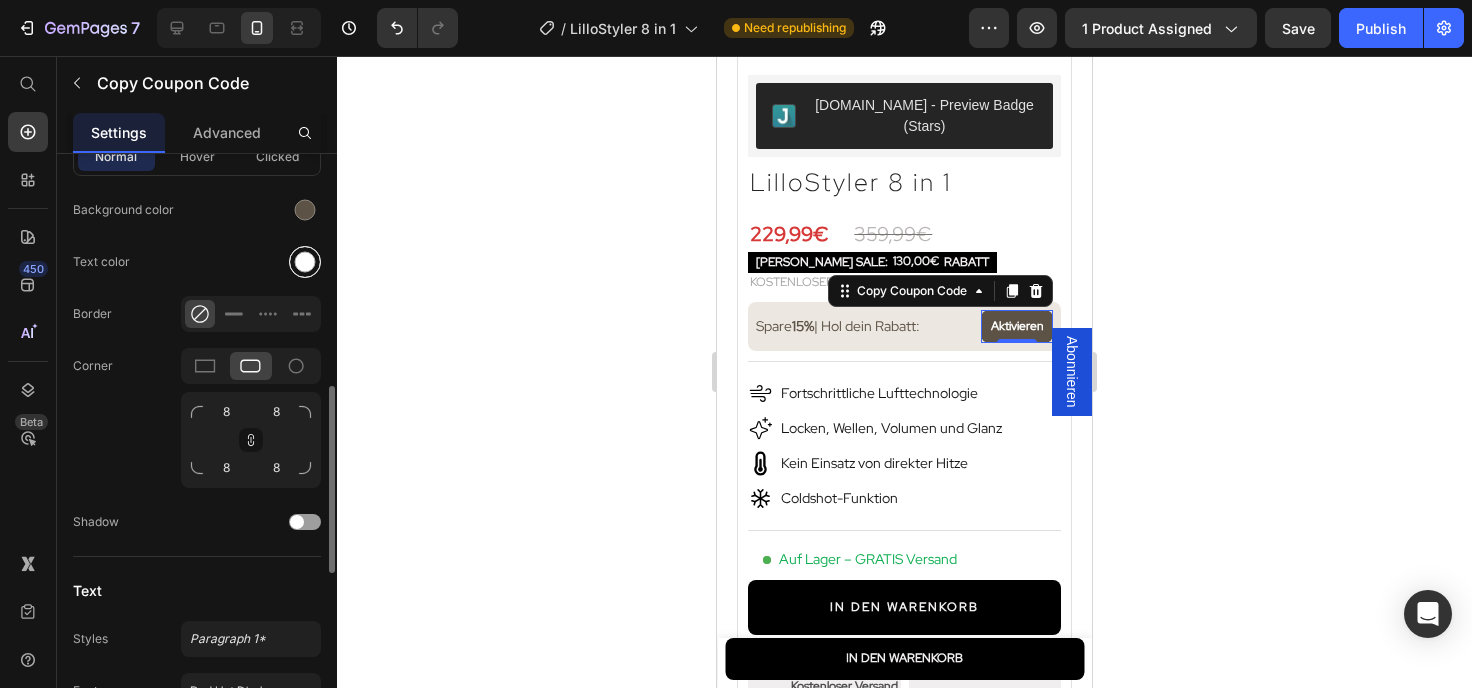 click at bounding box center [305, 262] 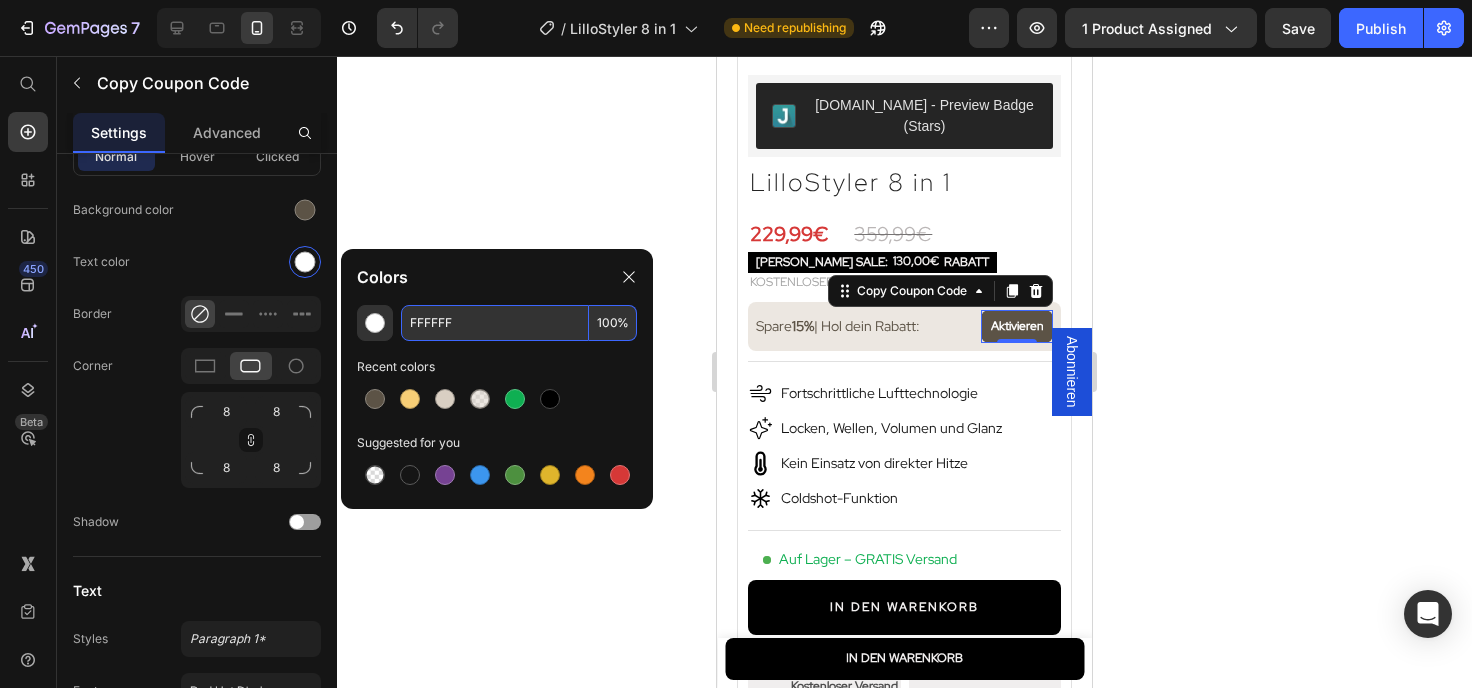 click on "FFFFFF" at bounding box center [495, 323] 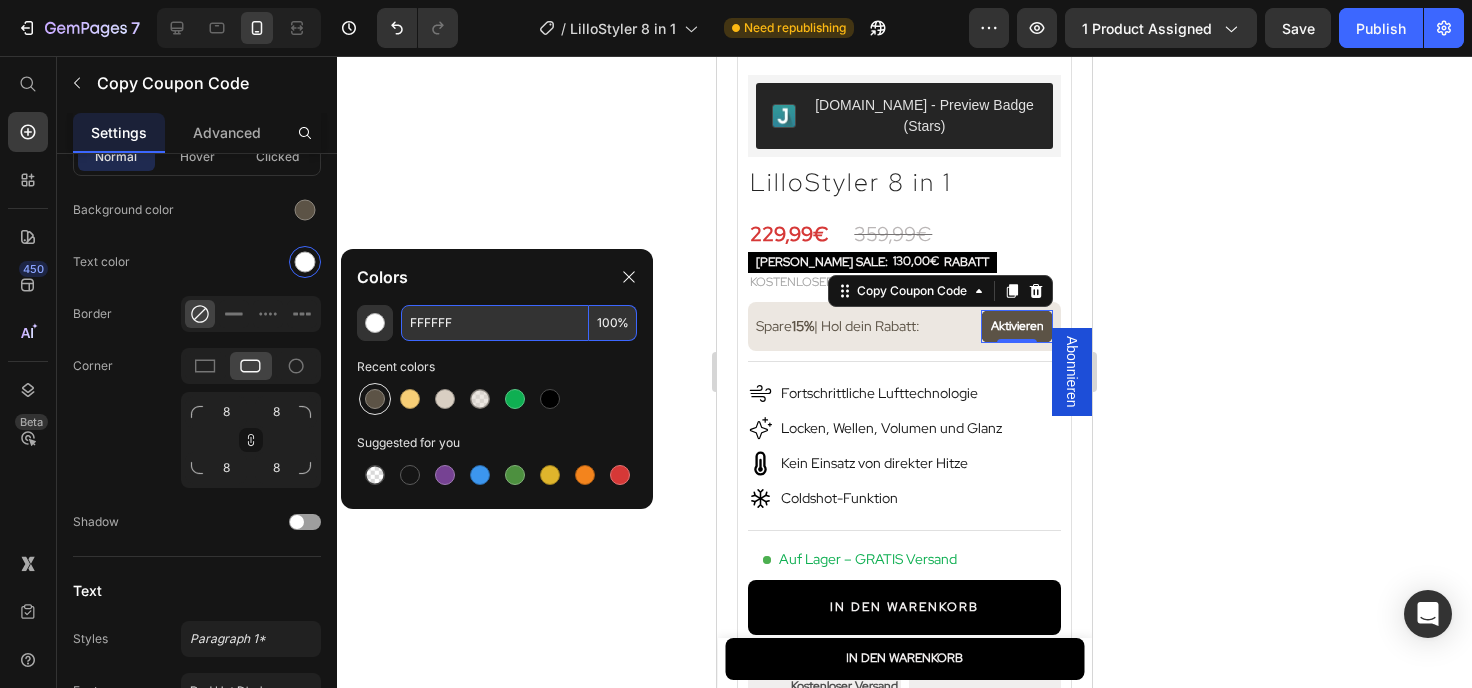 click at bounding box center (375, 399) 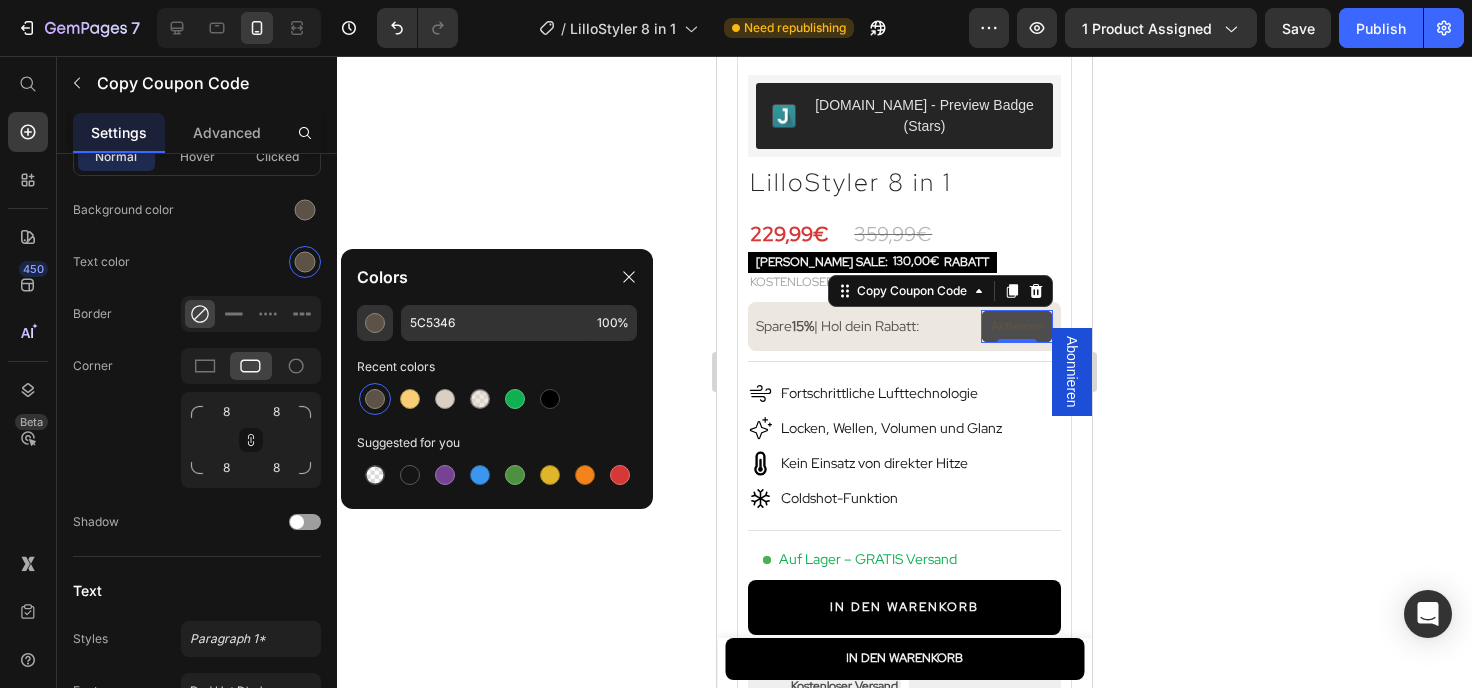 click on "Aktivieren" at bounding box center [1017, 327] 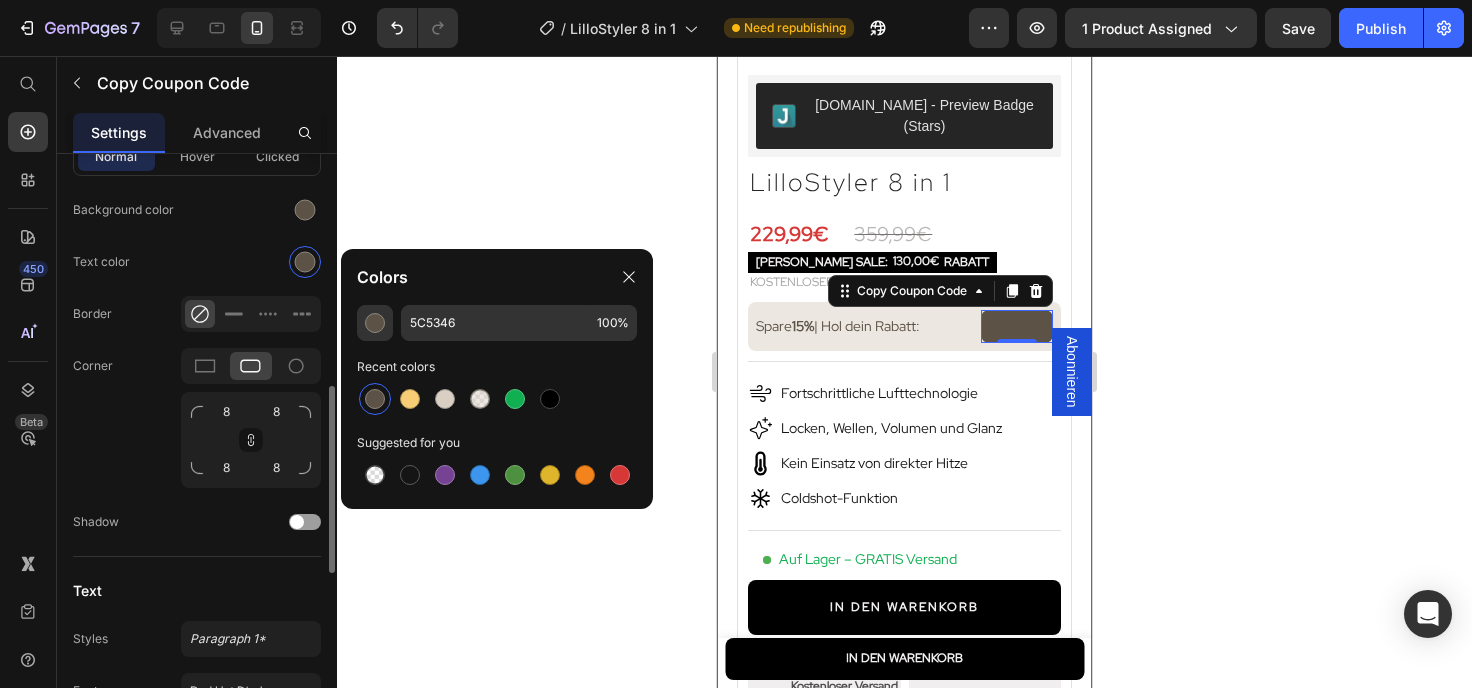 scroll, scrollTop: 517, scrollLeft: 0, axis: vertical 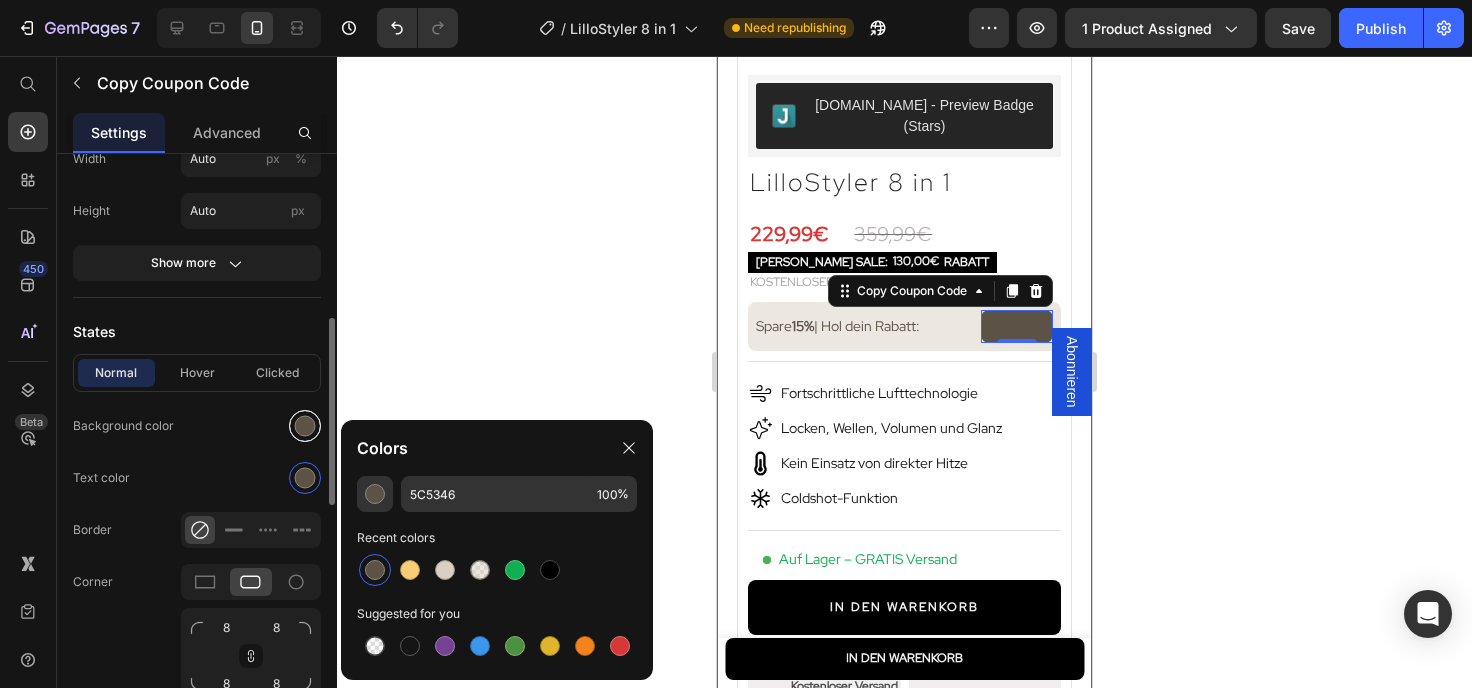 click at bounding box center (305, 425) 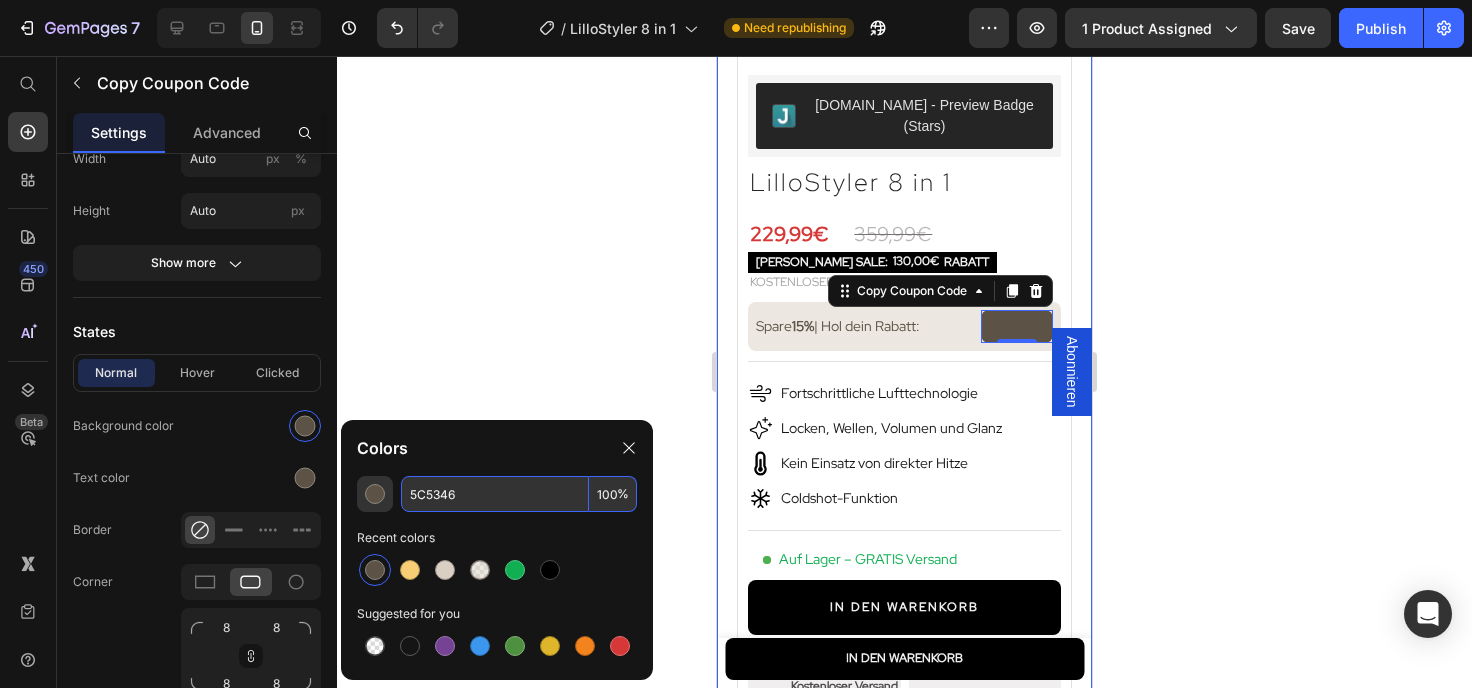 click on "100" at bounding box center (613, 494) 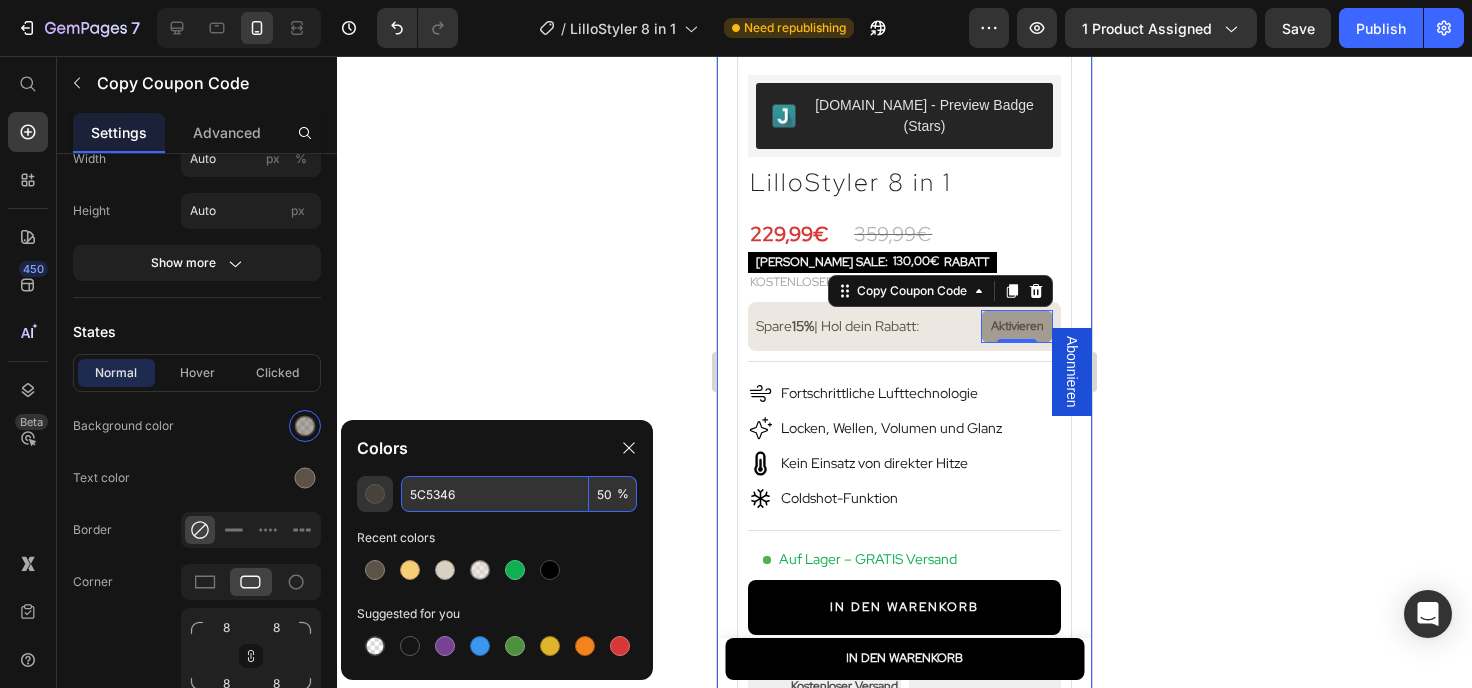 type on "50" 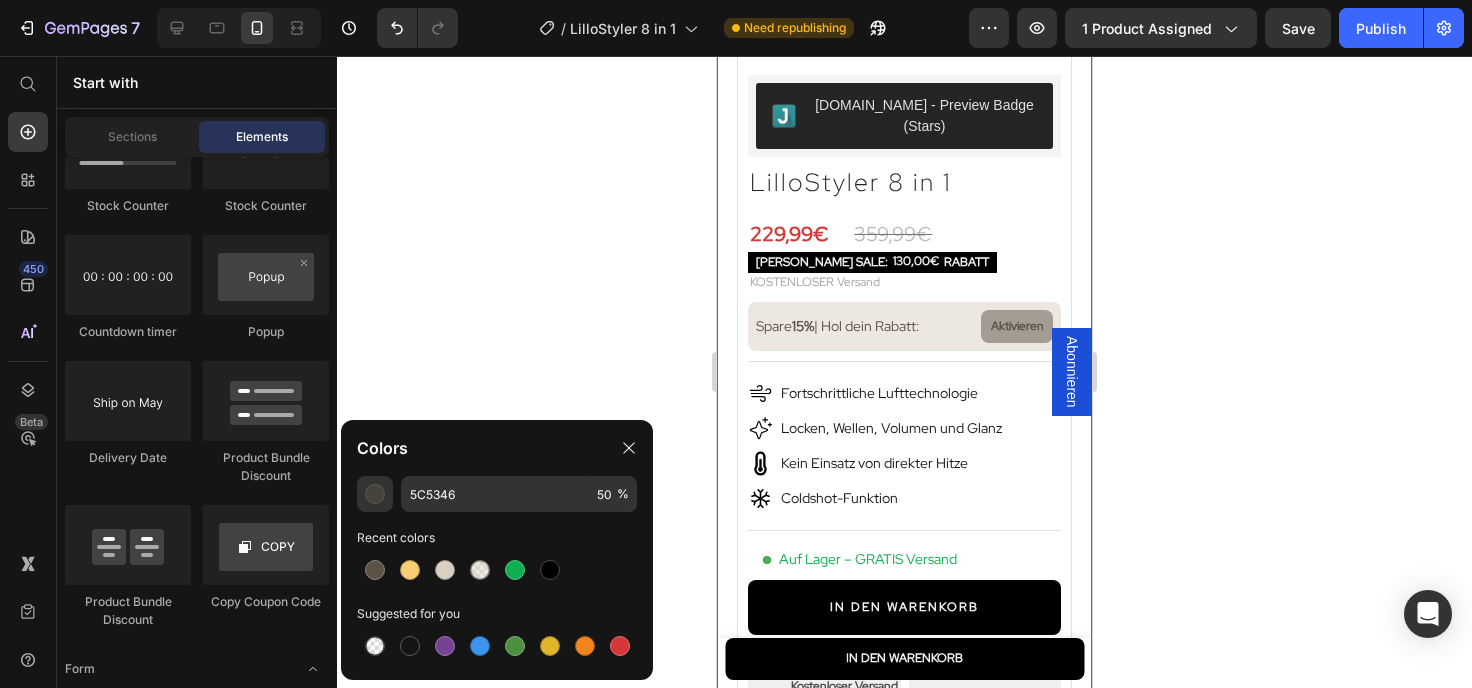 scroll, scrollTop: 4320, scrollLeft: 0, axis: vertical 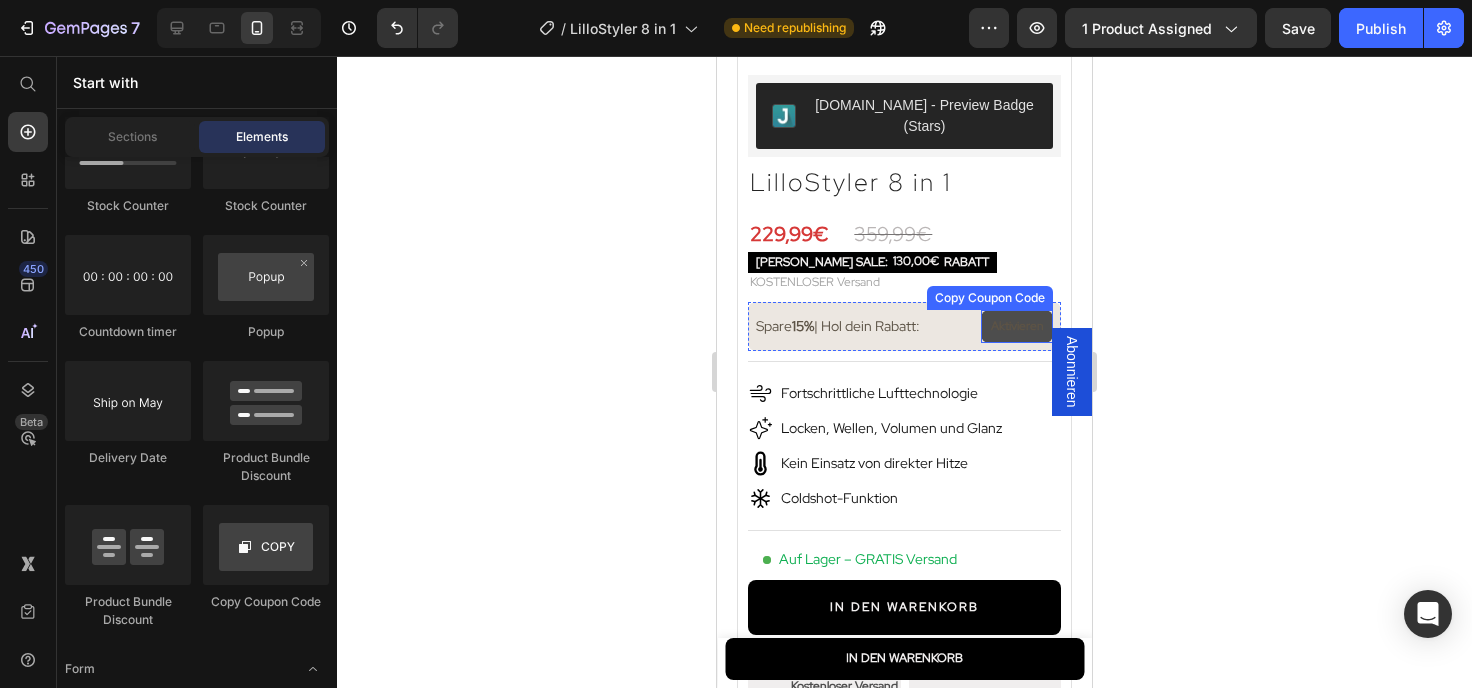 click on "Aktivieren" at bounding box center (1017, 327) 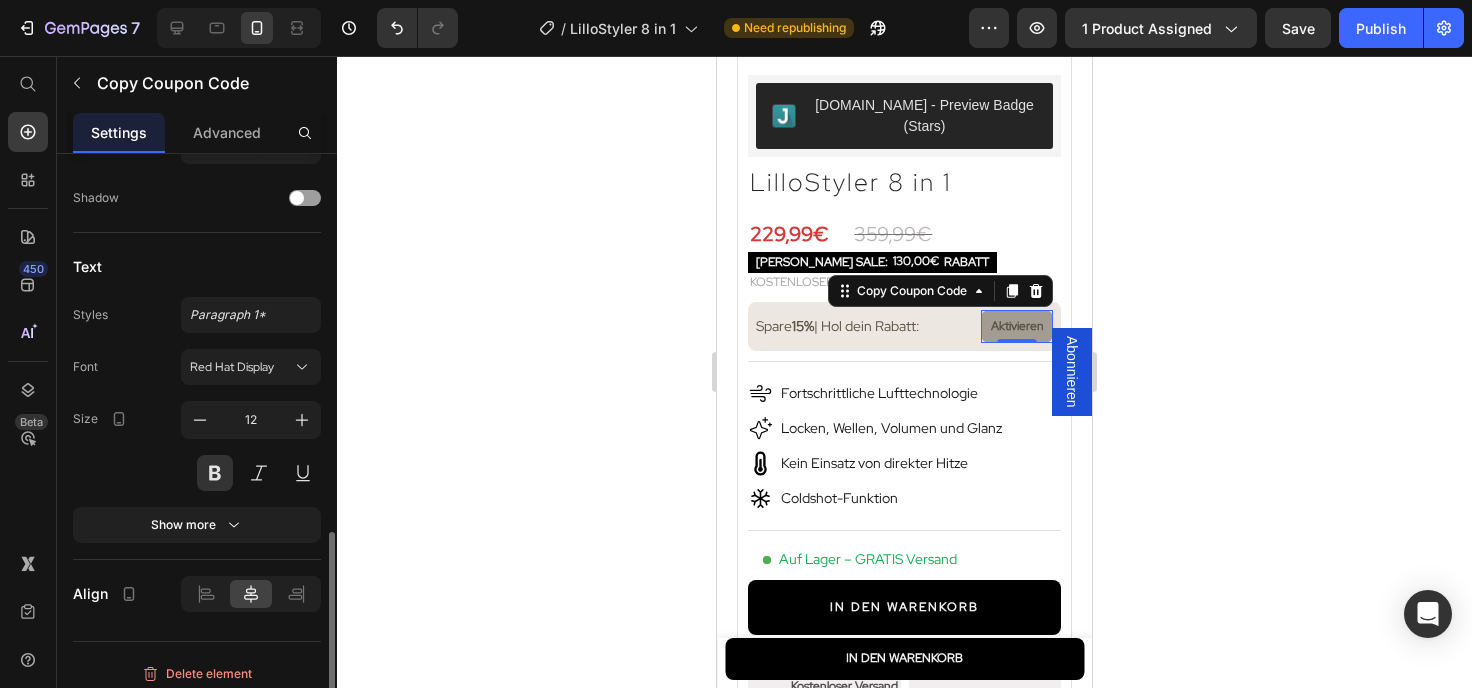 scroll, scrollTop: 1065, scrollLeft: 0, axis: vertical 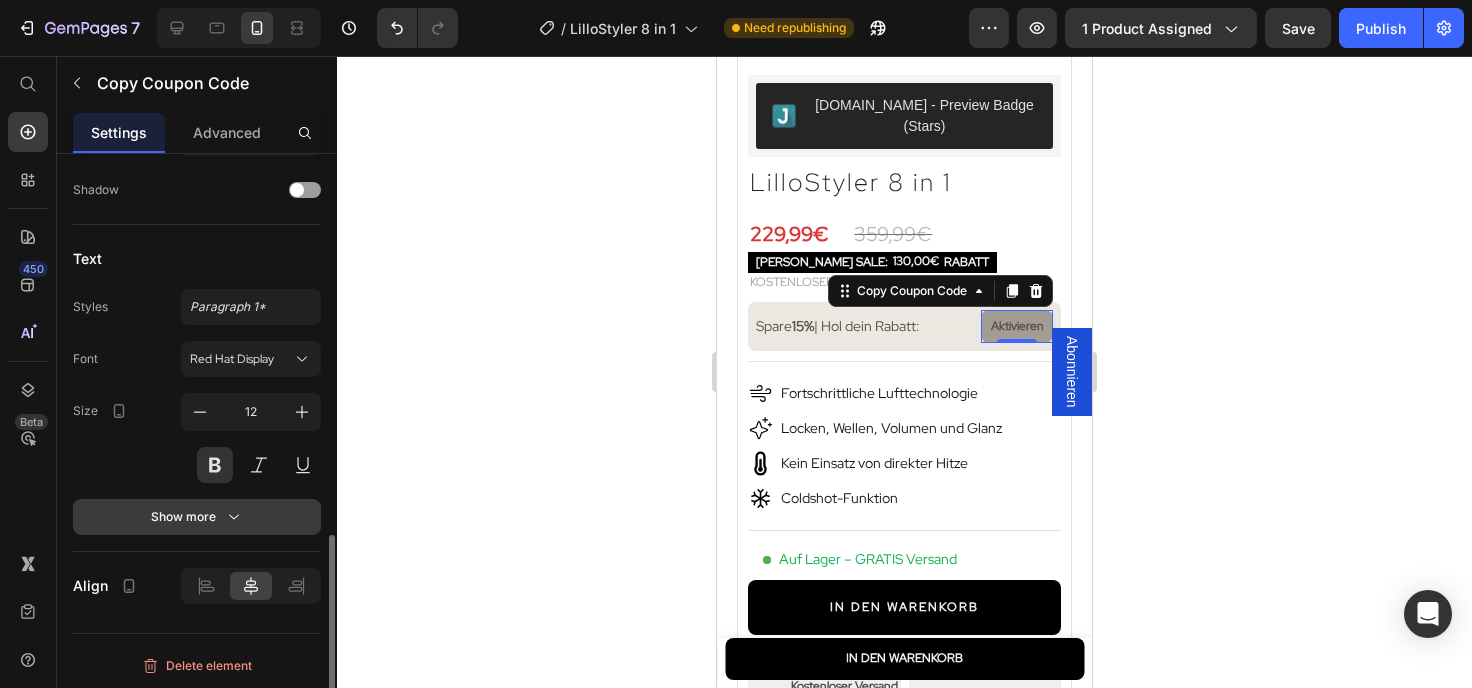 click 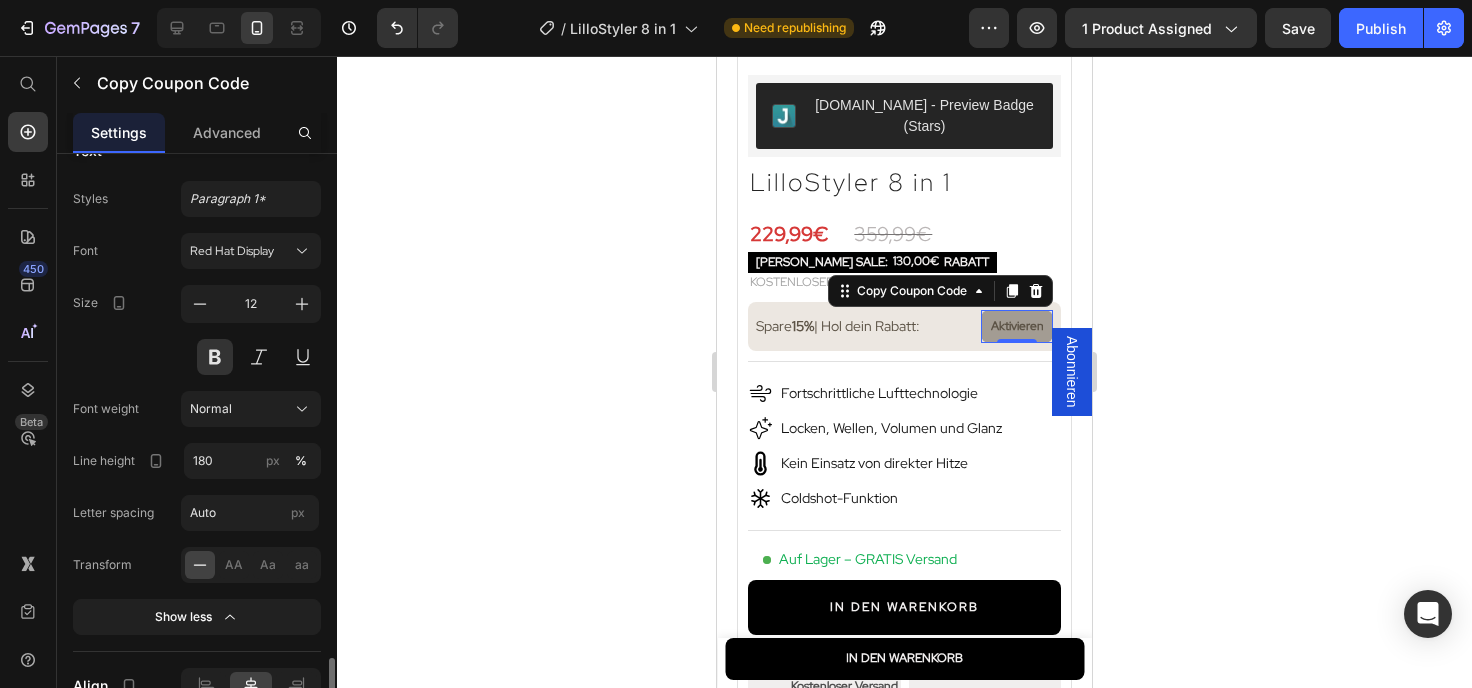 scroll, scrollTop: 1273, scrollLeft: 0, axis: vertical 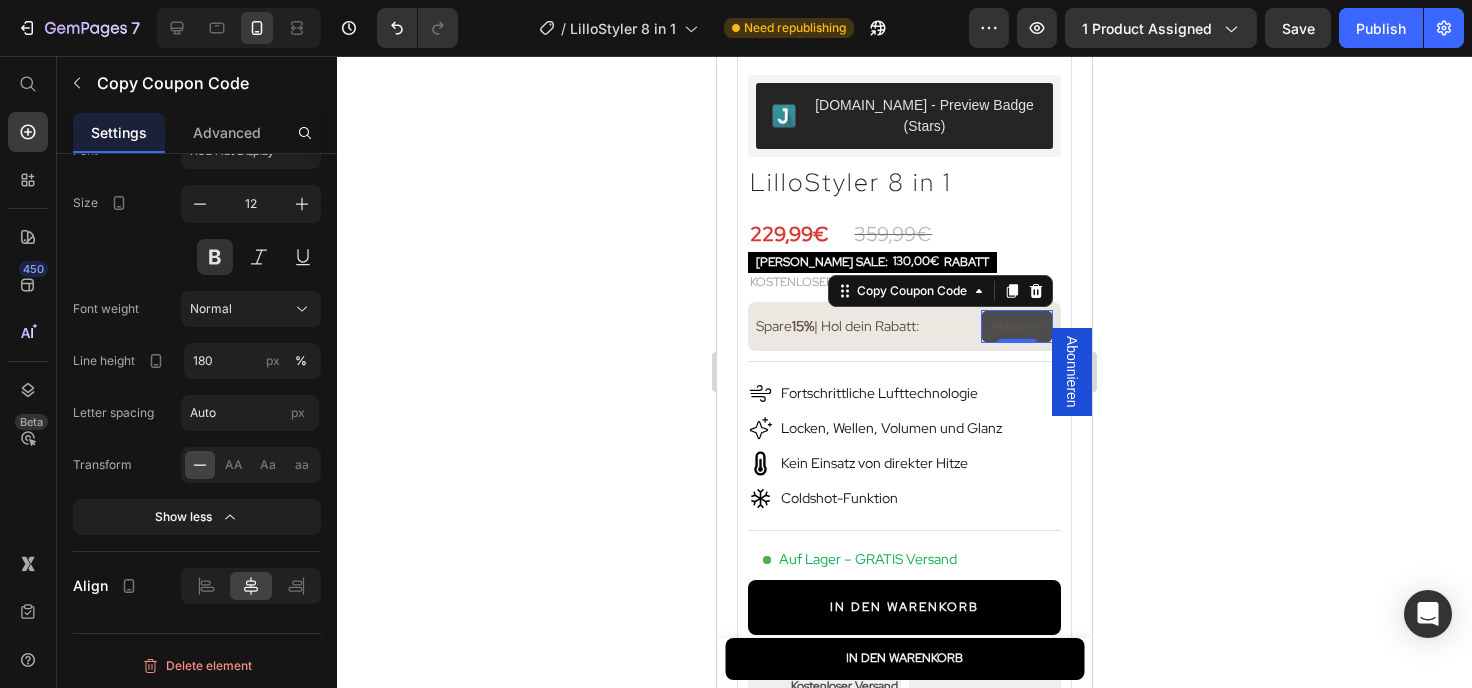 click on "Aktivieren" at bounding box center (1017, 327) 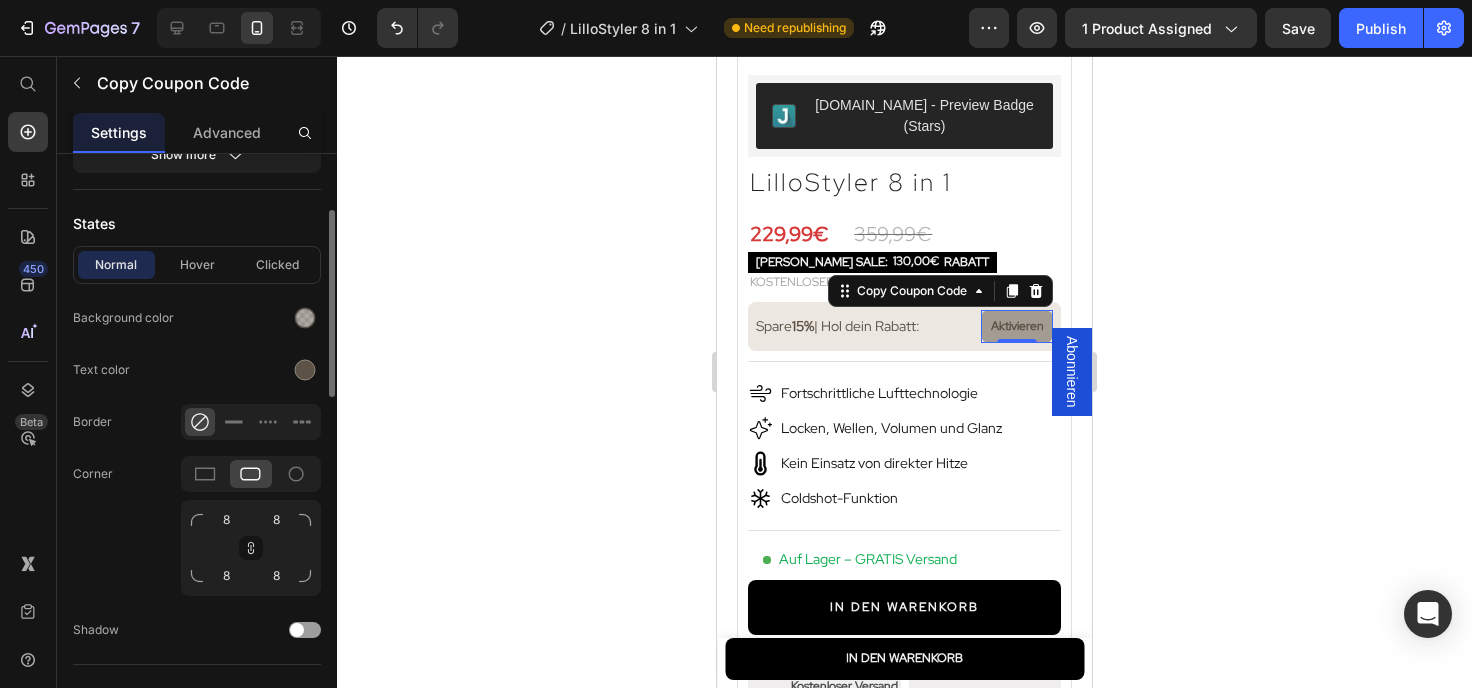 scroll, scrollTop: 517, scrollLeft: 0, axis: vertical 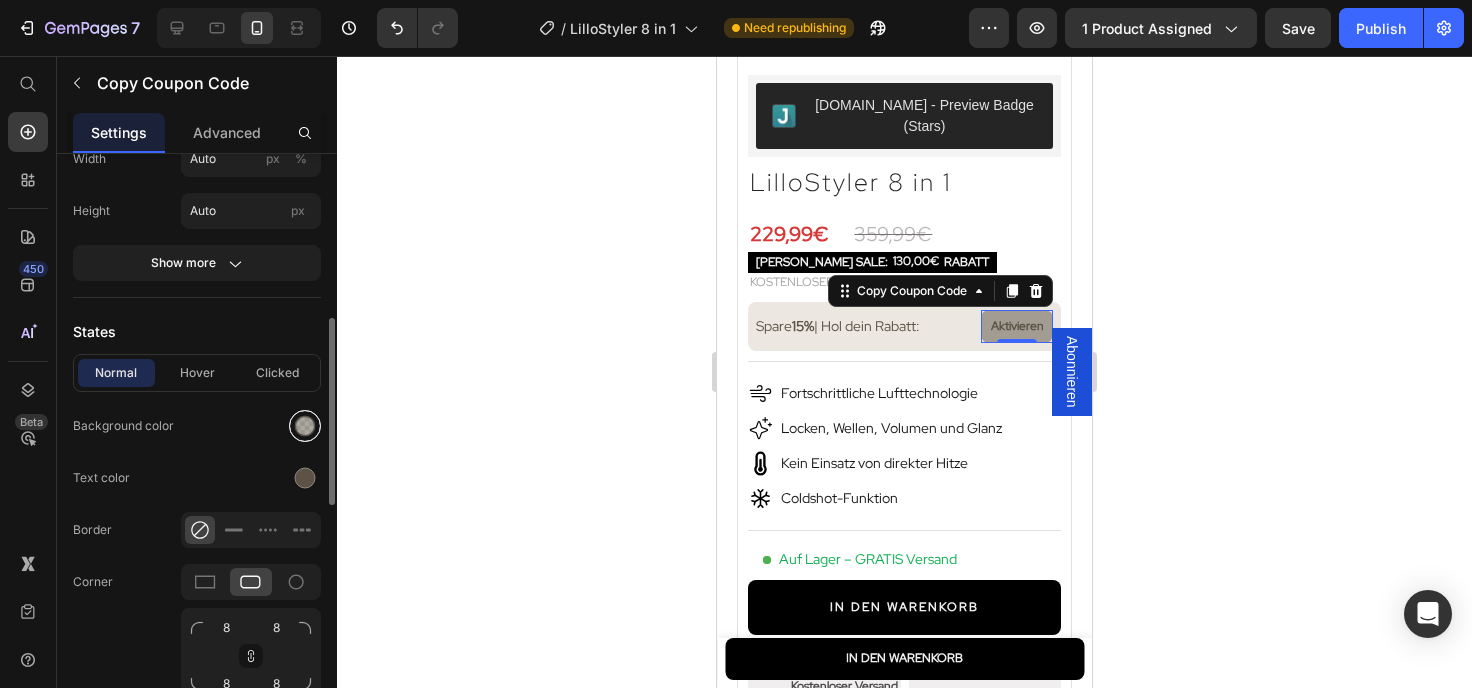 click at bounding box center [305, 426] 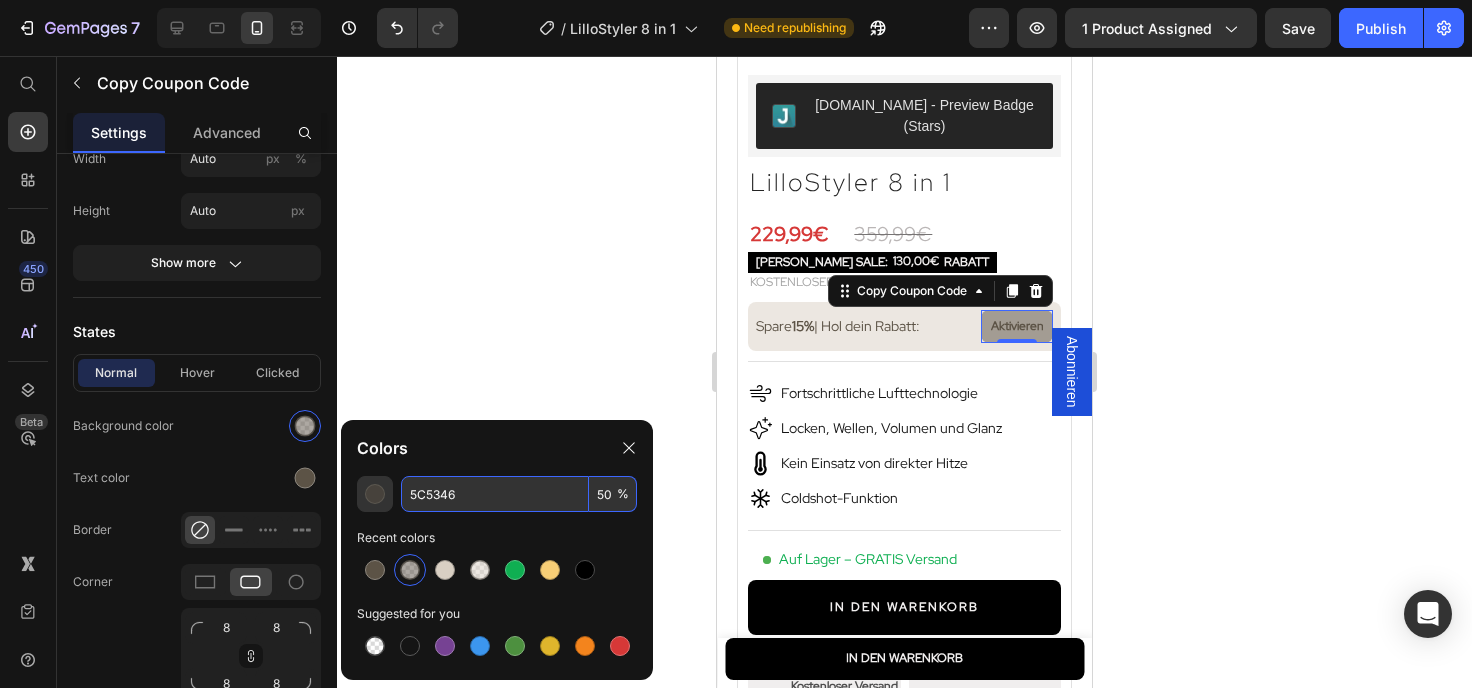 click on "5C5346" at bounding box center [495, 494] 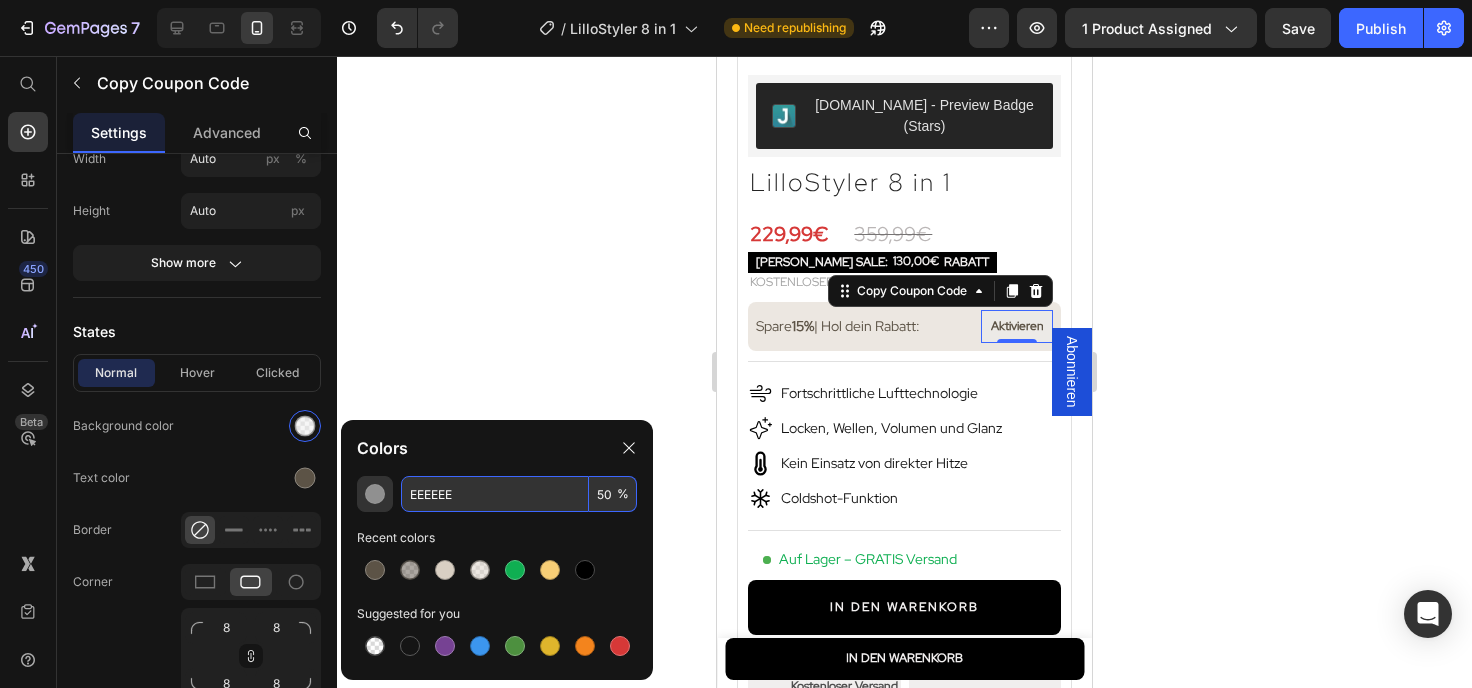type on "EEEEEE" 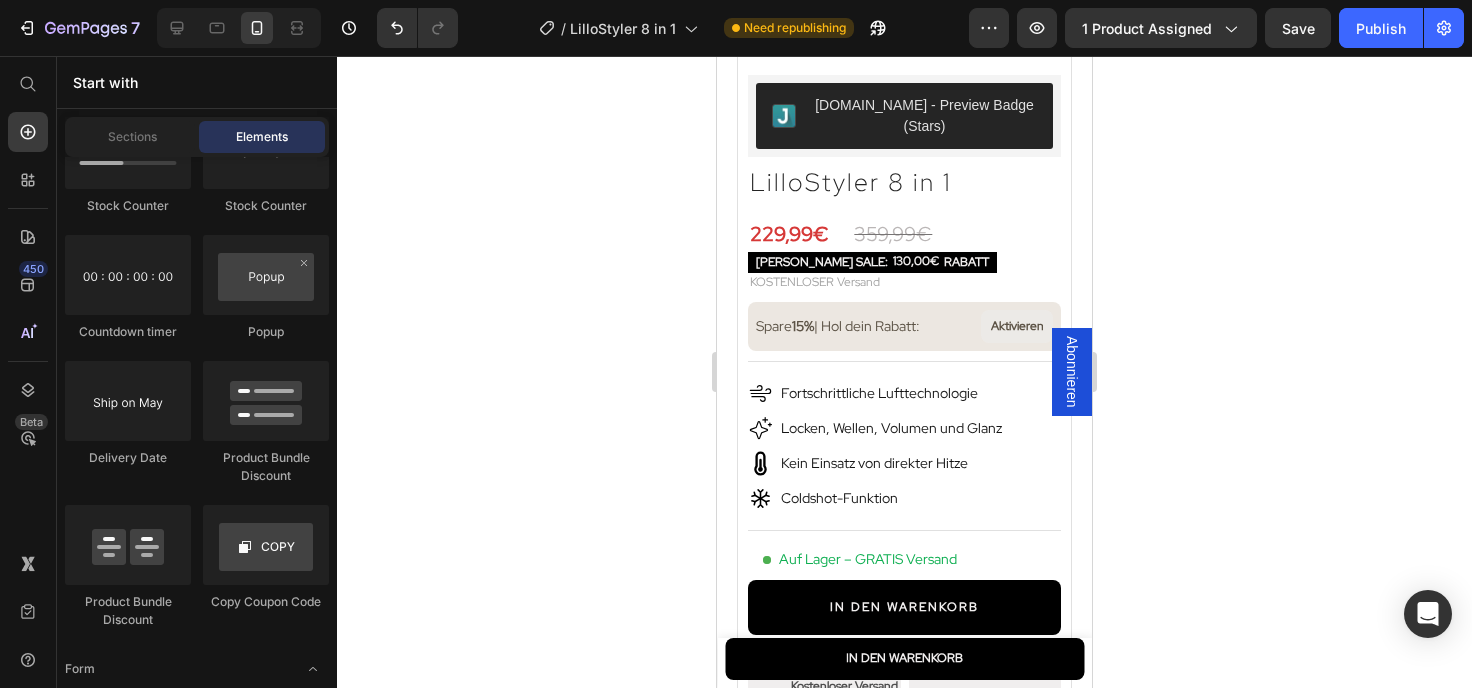scroll, scrollTop: 4320, scrollLeft: 0, axis: vertical 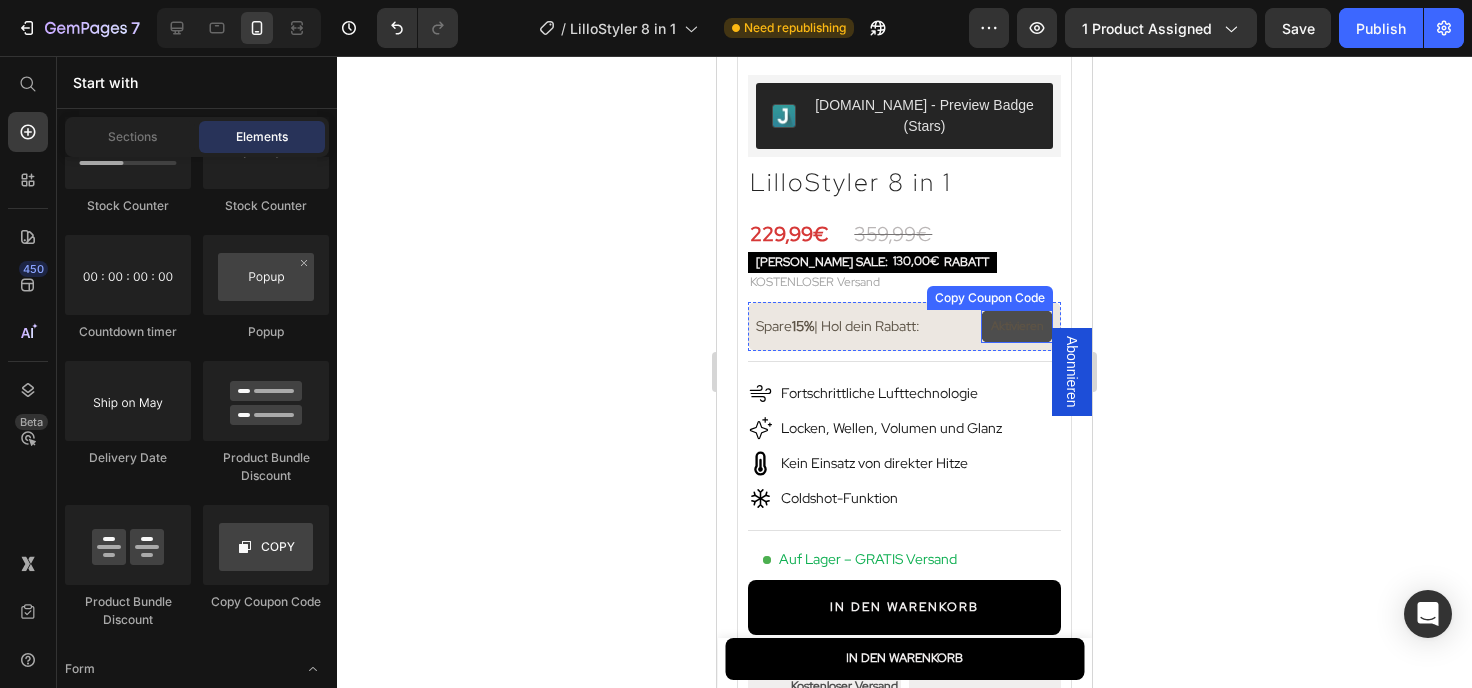 click on "Aktivieren" at bounding box center [1017, 327] 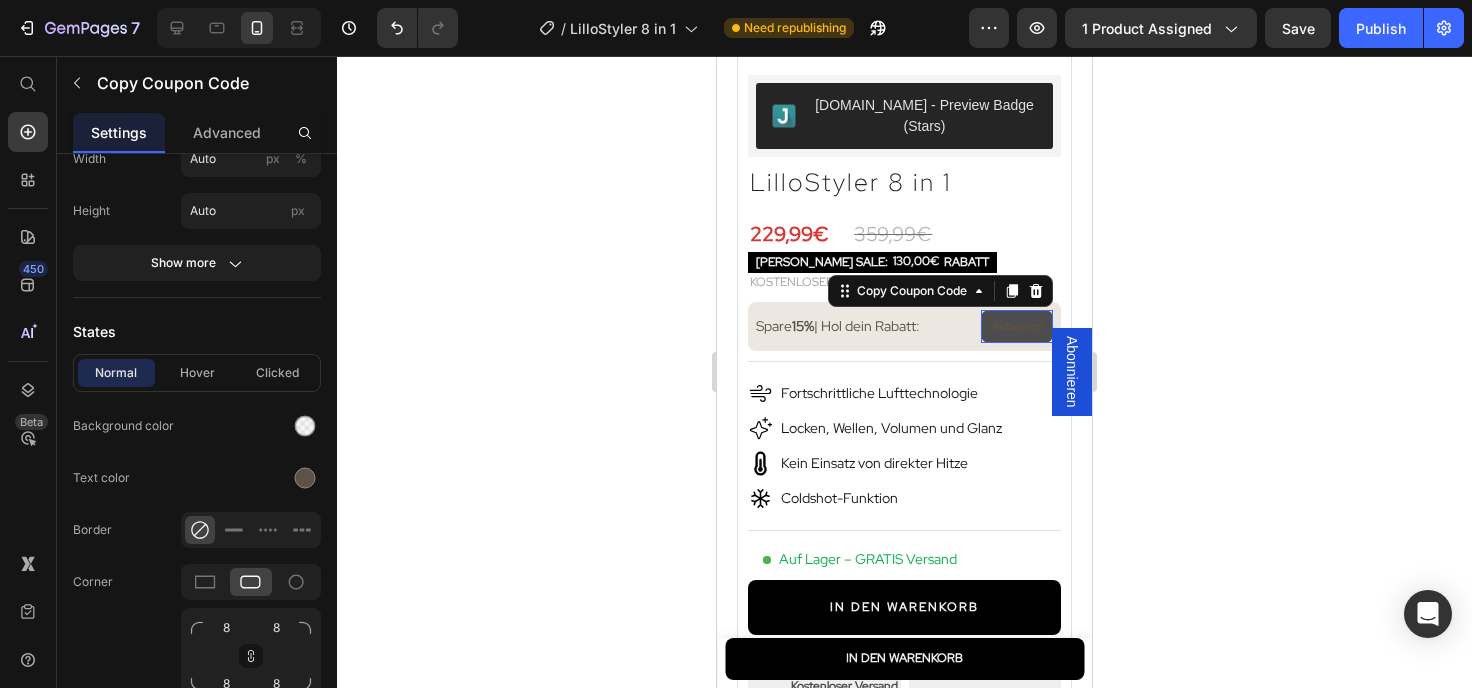 scroll, scrollTop: 517, scrollLeft: 0, axis: vertical 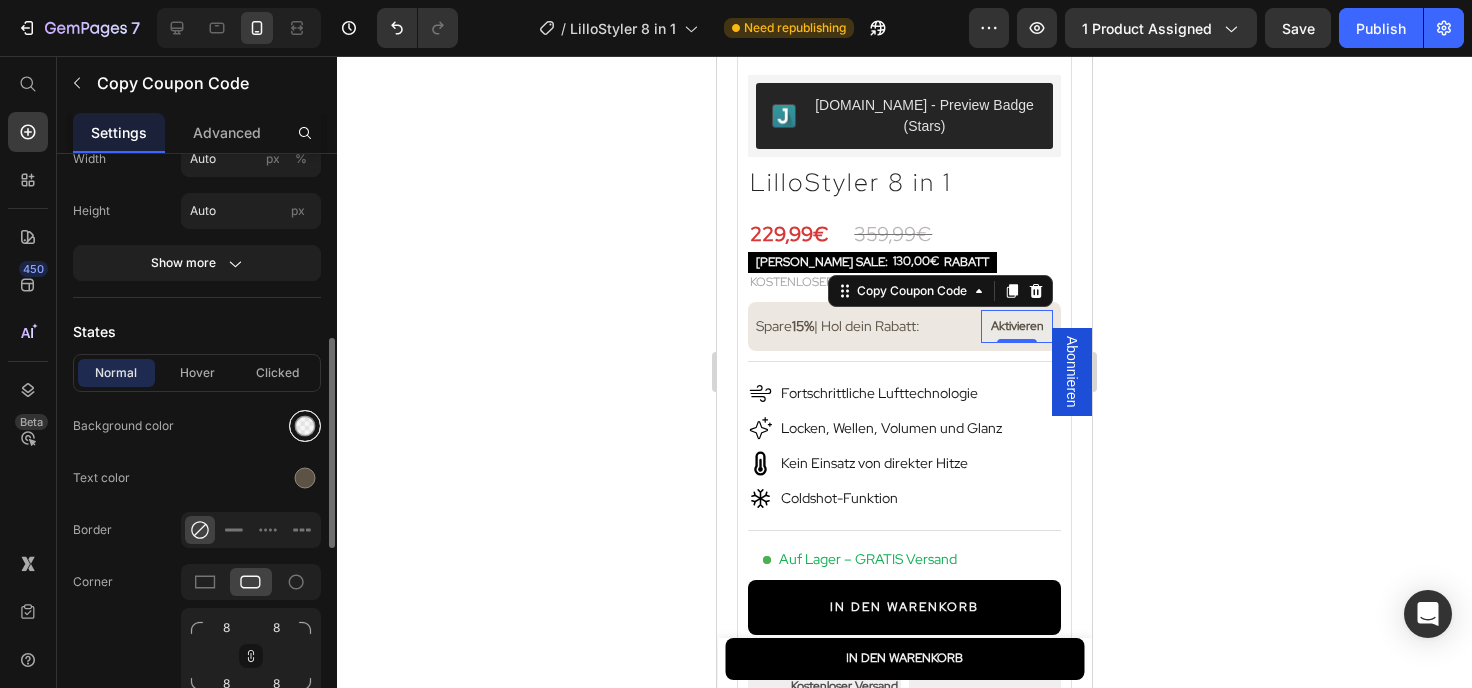 click at bounding box center [305, 425] 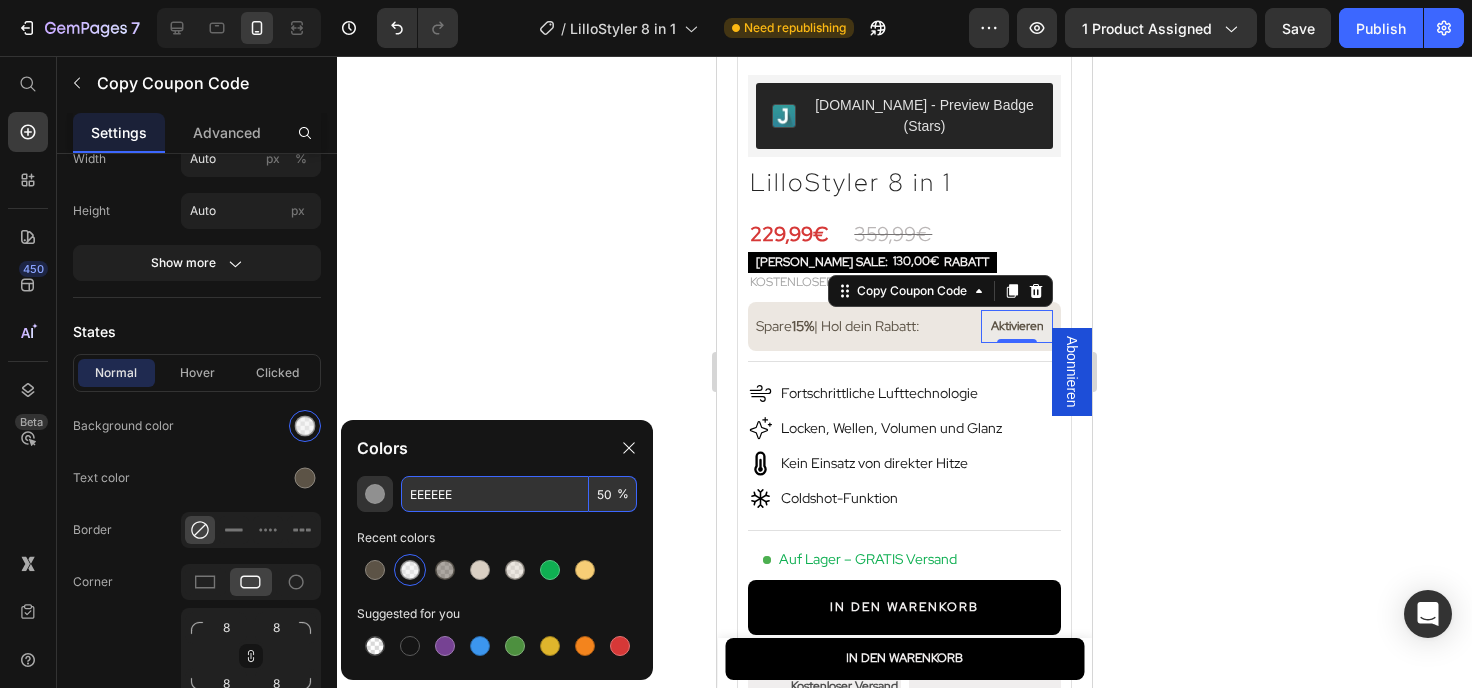 click on "50" at bounding box center (613, 494) 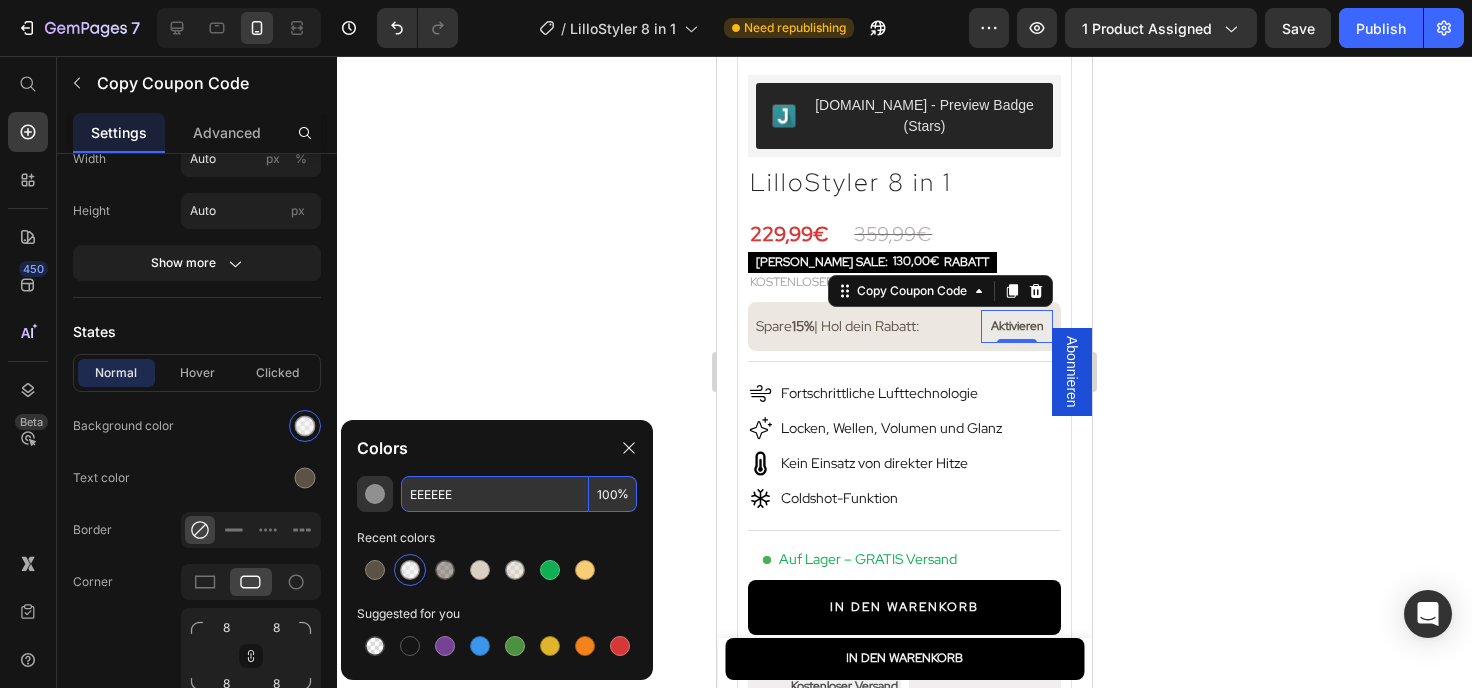 type on "100" 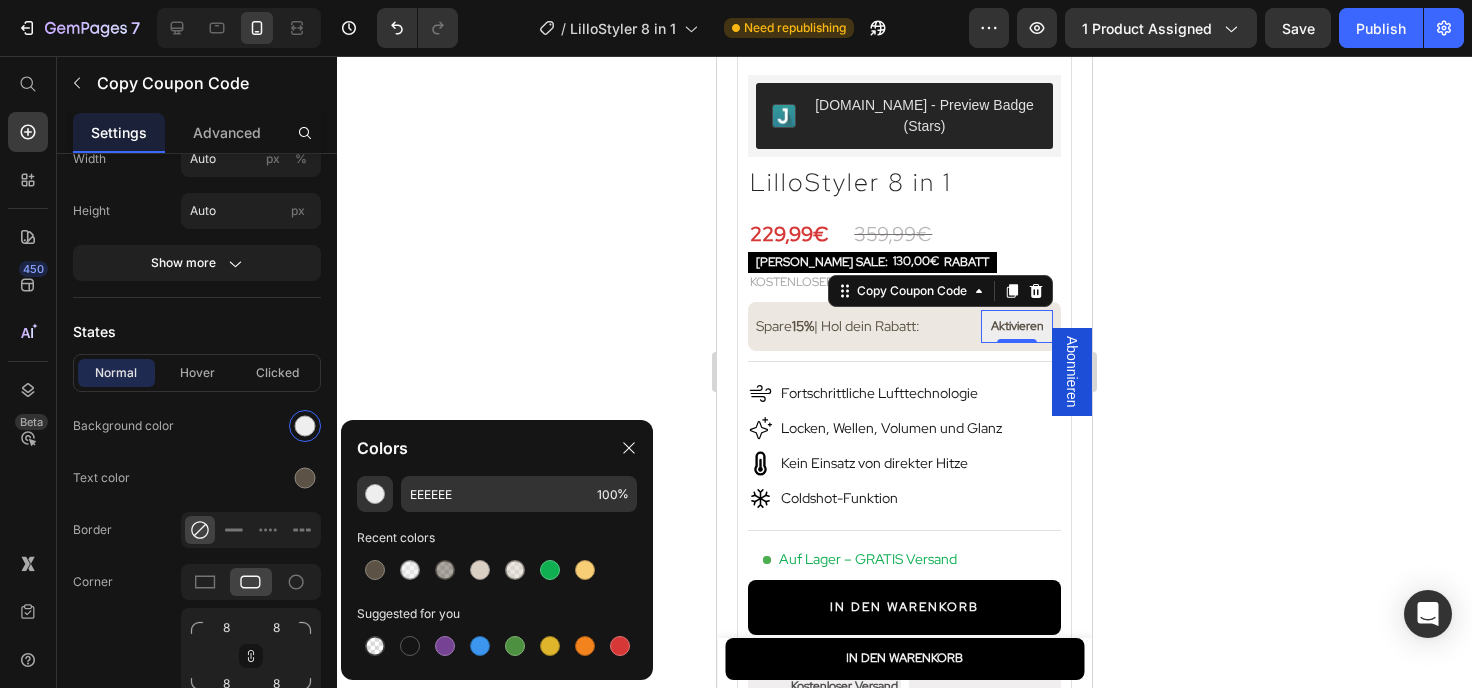 click 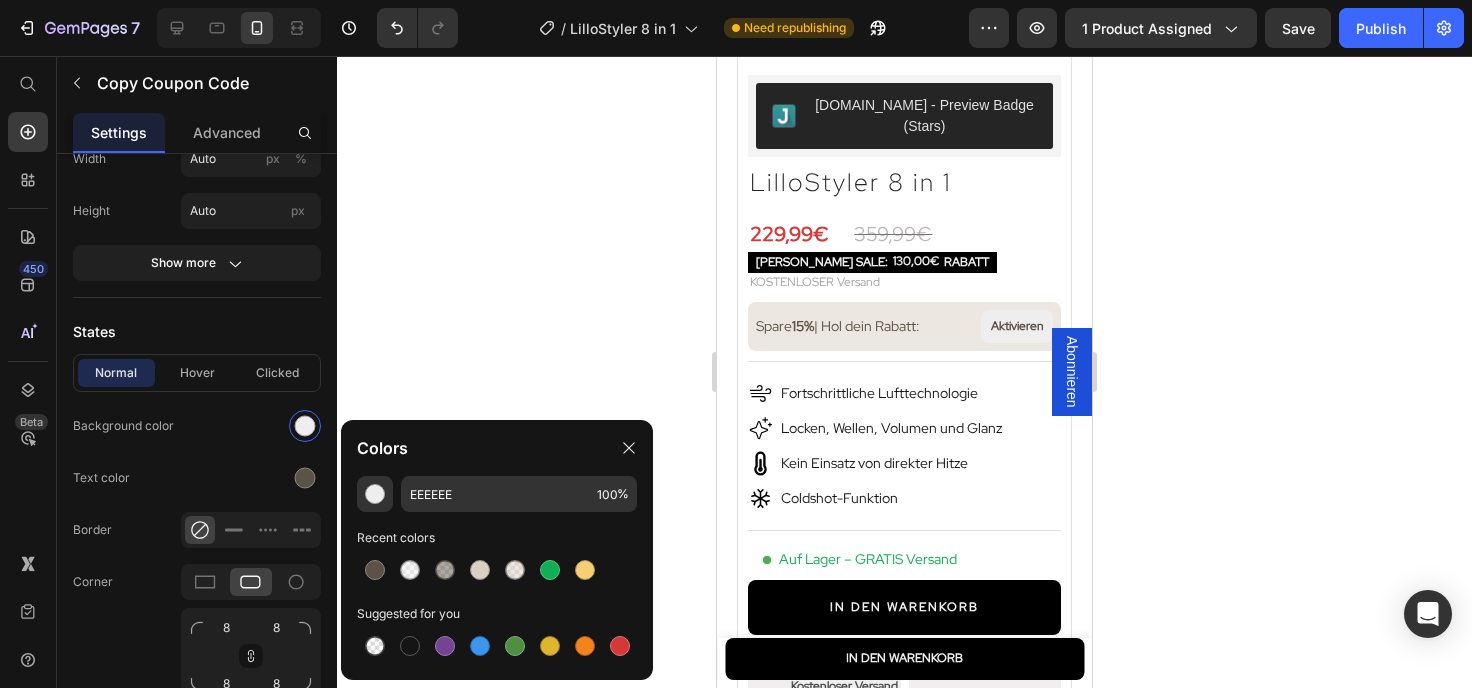 scroll, scrollTop: 4320, scrollLeft: 0, axis: vertical 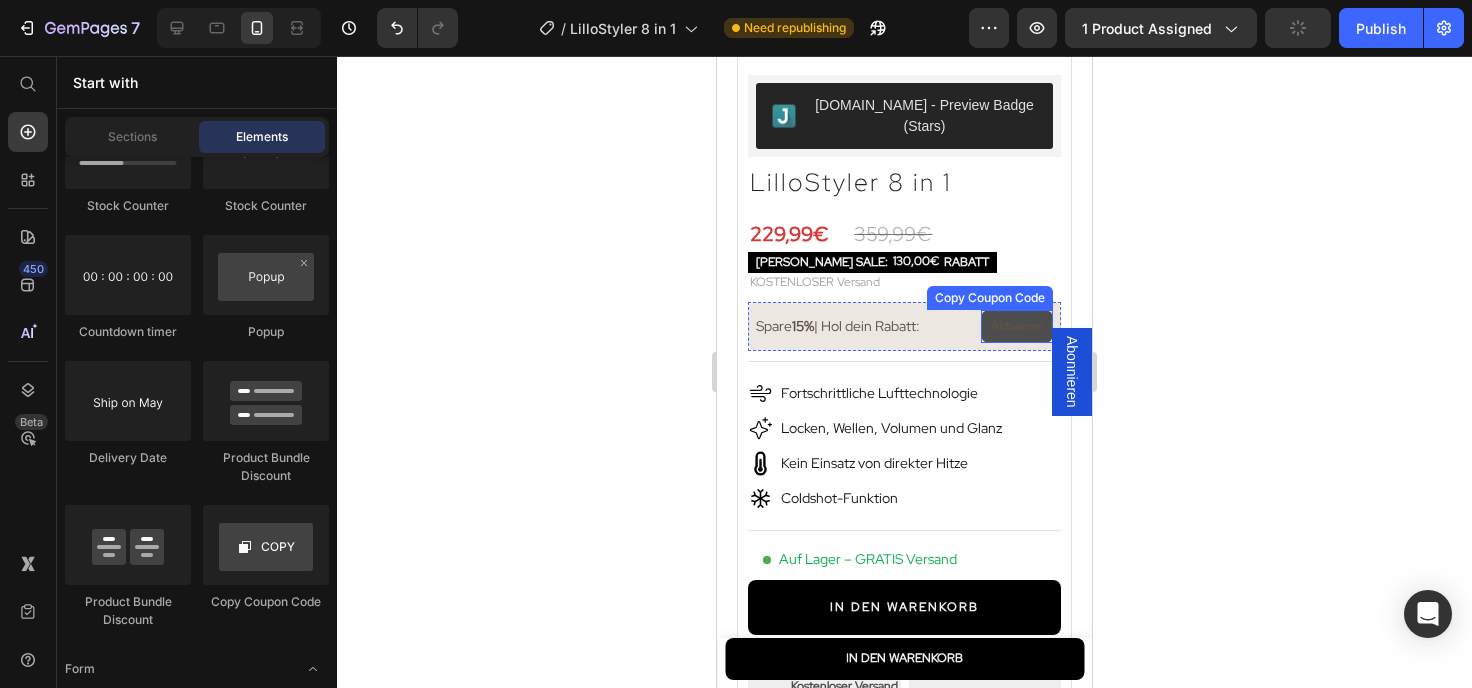 click on "Aktivieren" at bounding box center [1017, 327] 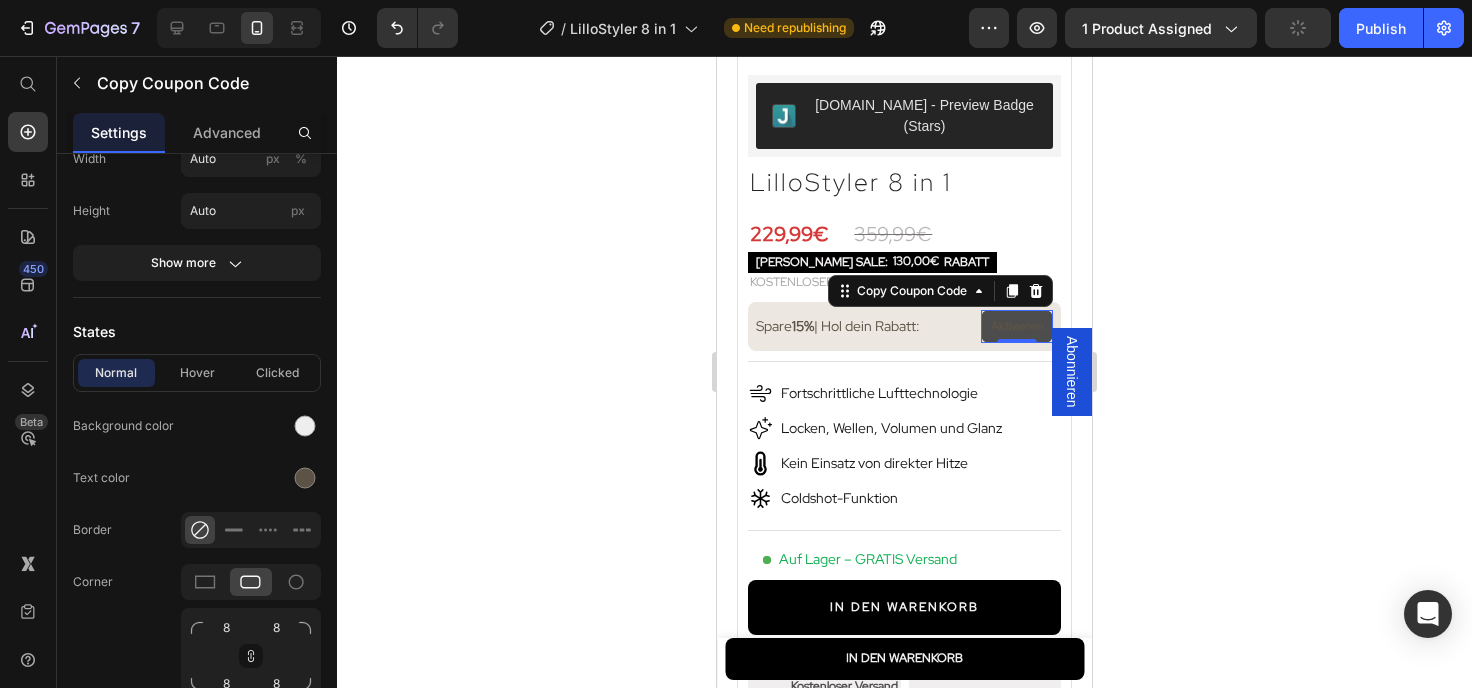 scroll, scrollTop: 517, scrollLeft: 0, axis: vertical 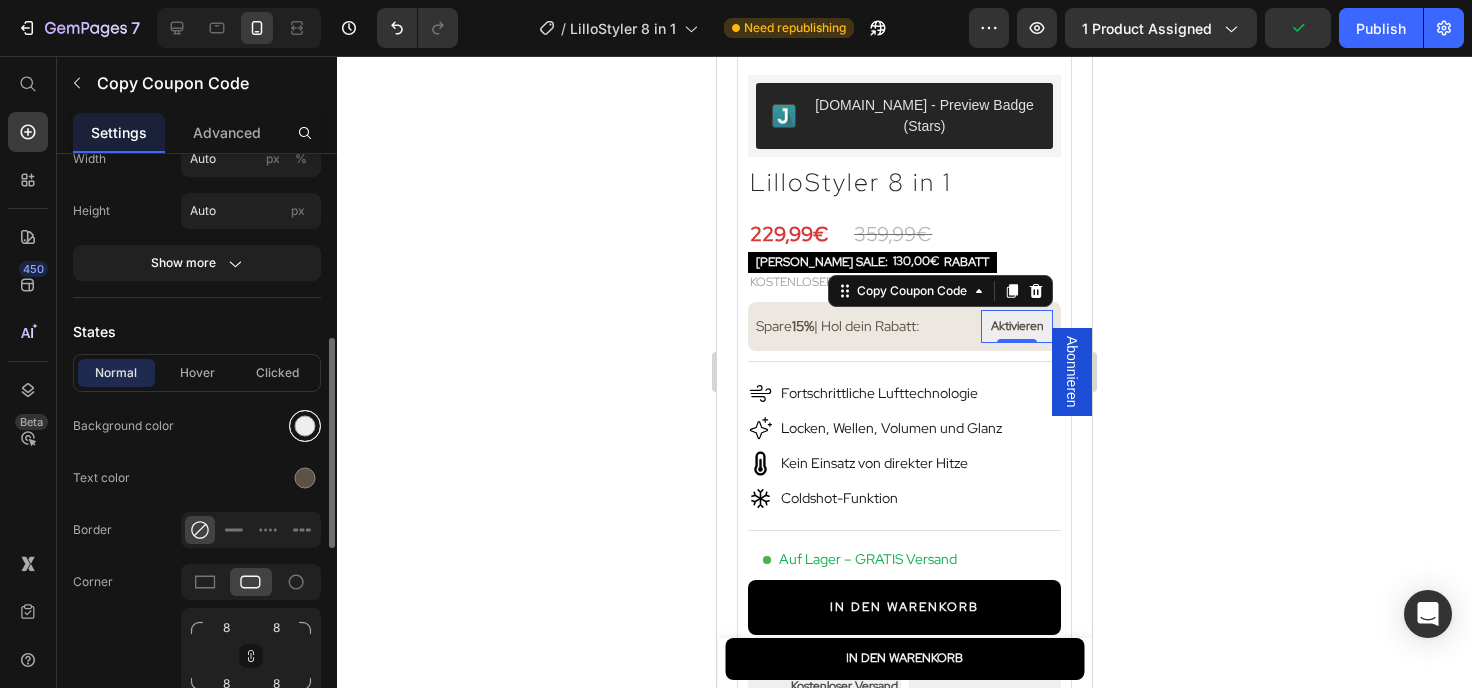 click at bounding box center (305, 425) 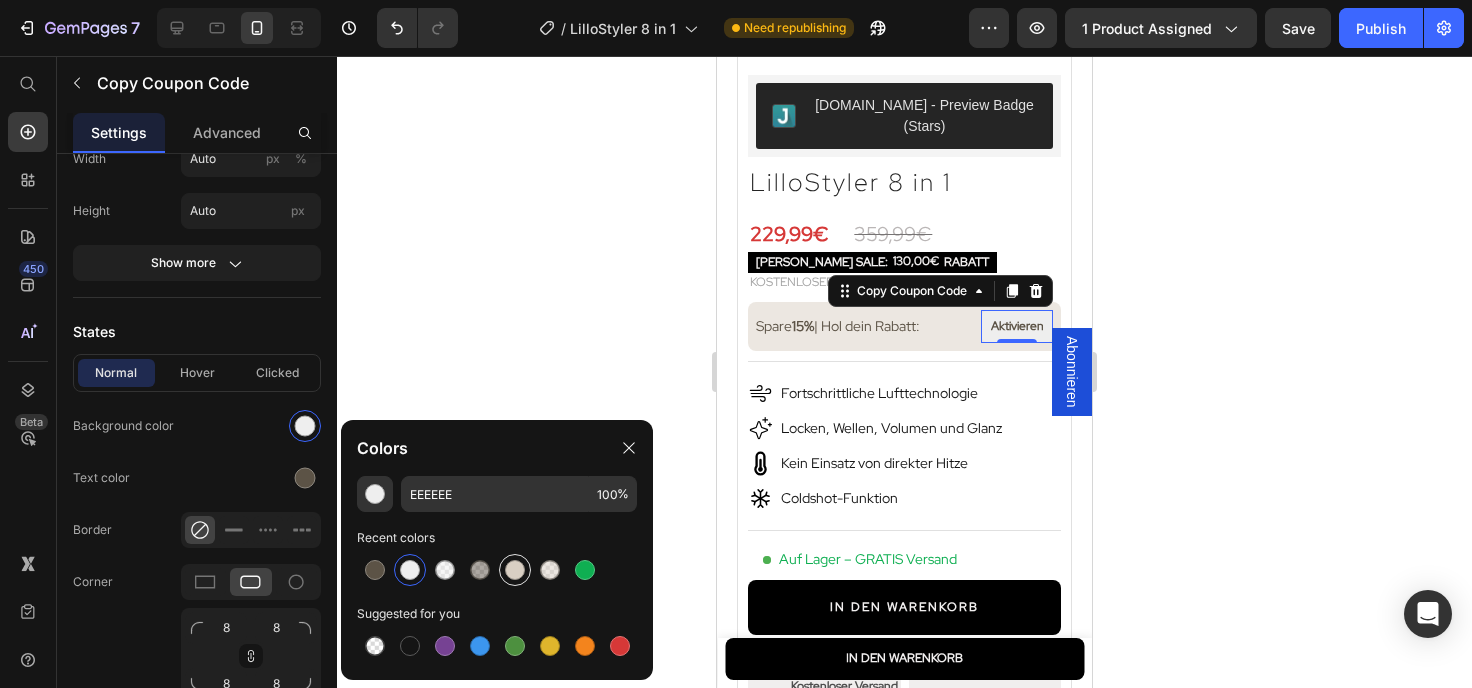 click at bounding box center (515, 570) 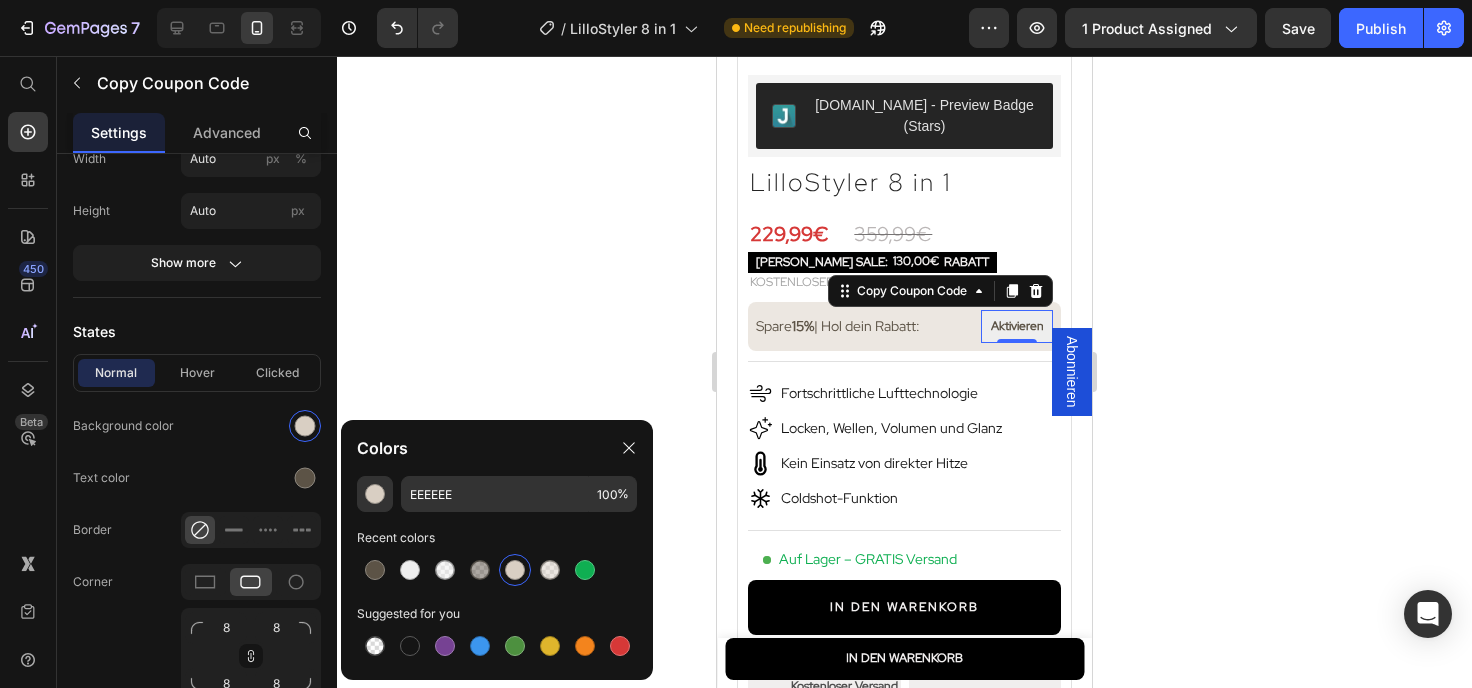 type on "D9CFC3" 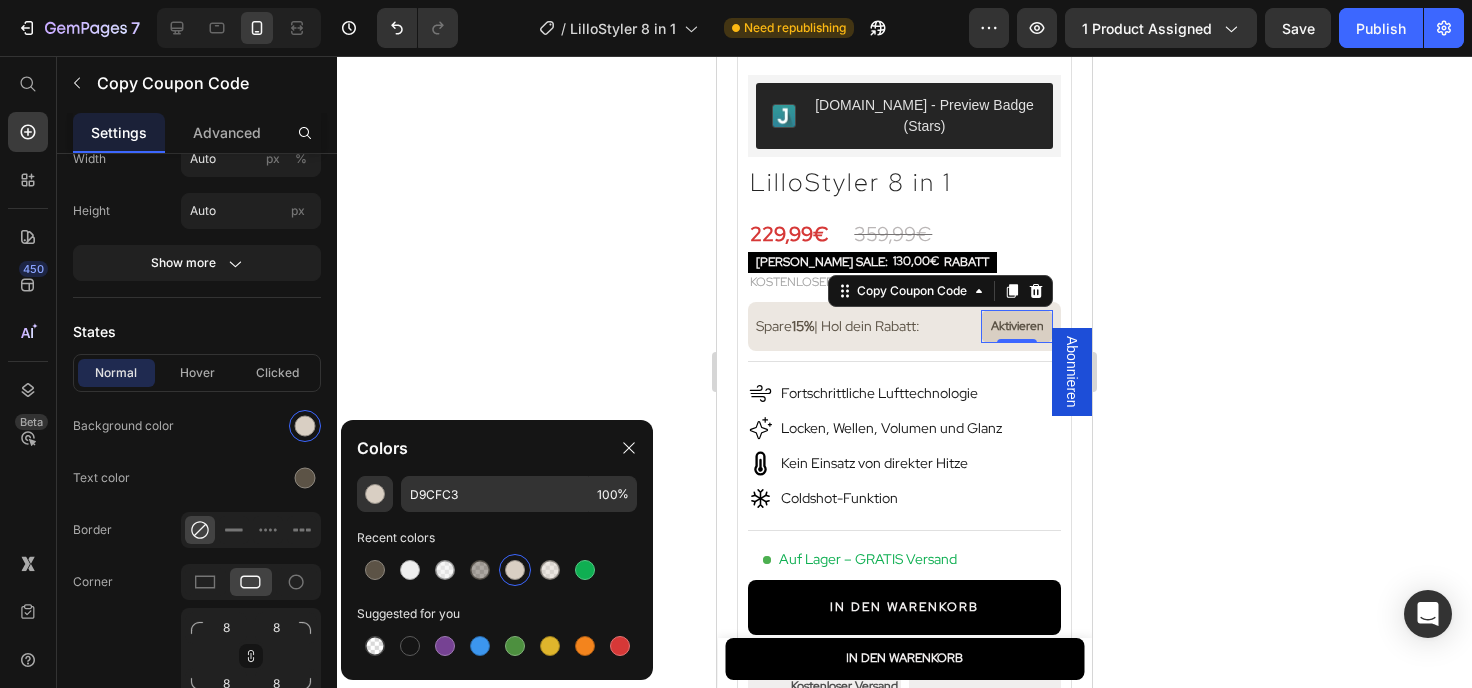 click 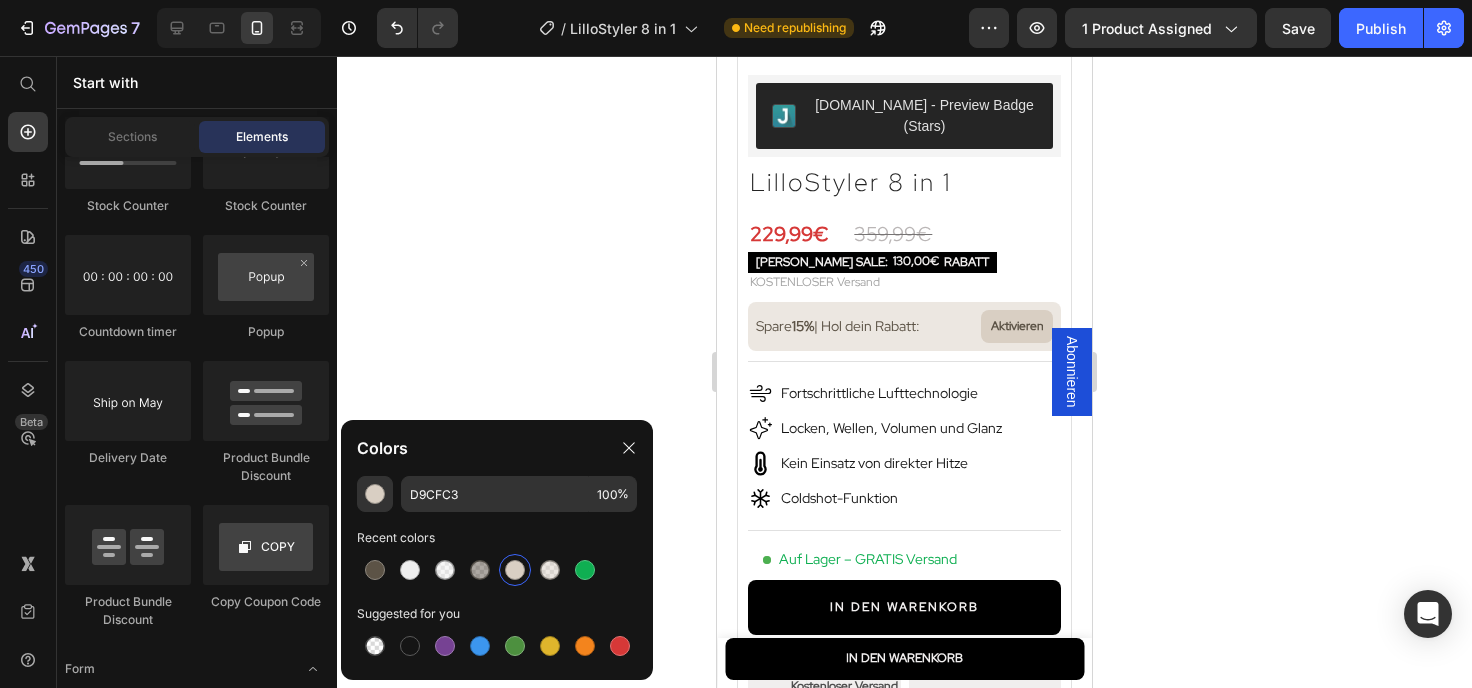 scroll, scrollTop: 4320, scrollLeft: 0, axis: vertical 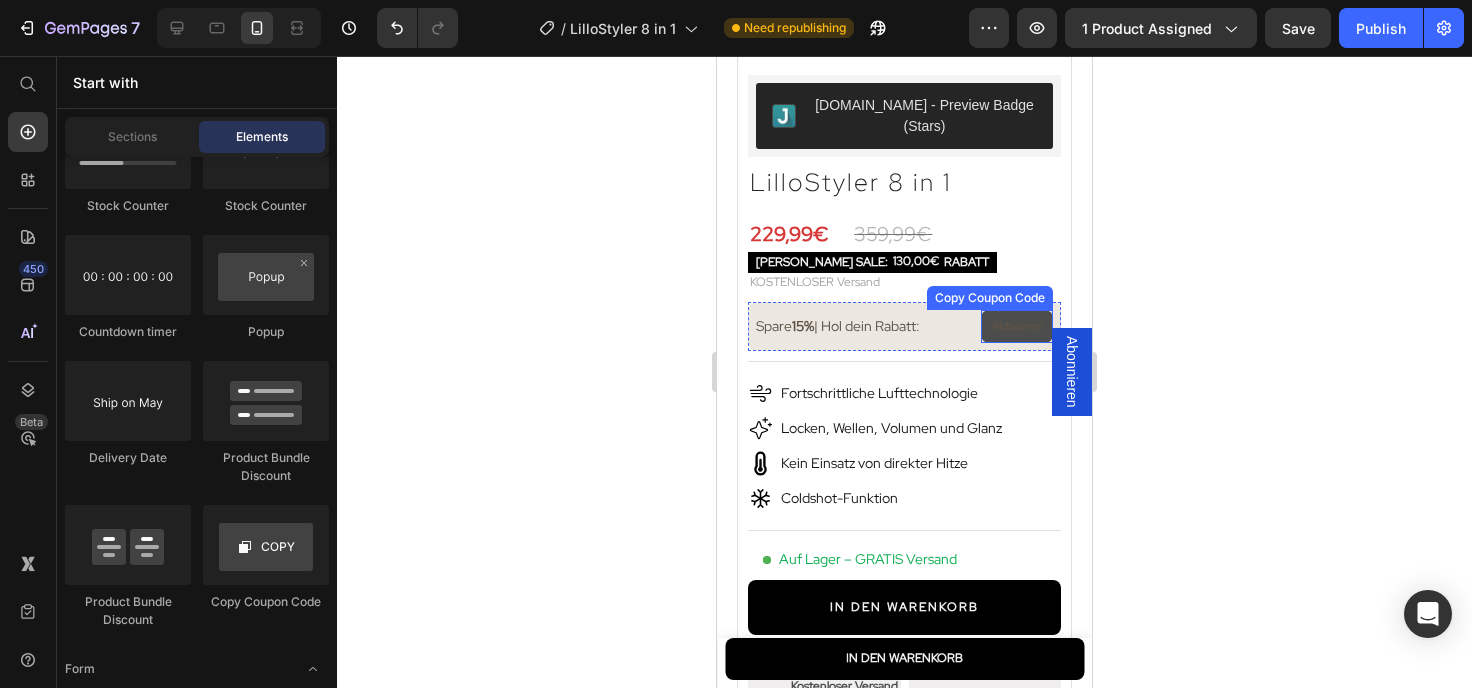 click on "Aktivieren" at bounding box center [1017, 327] 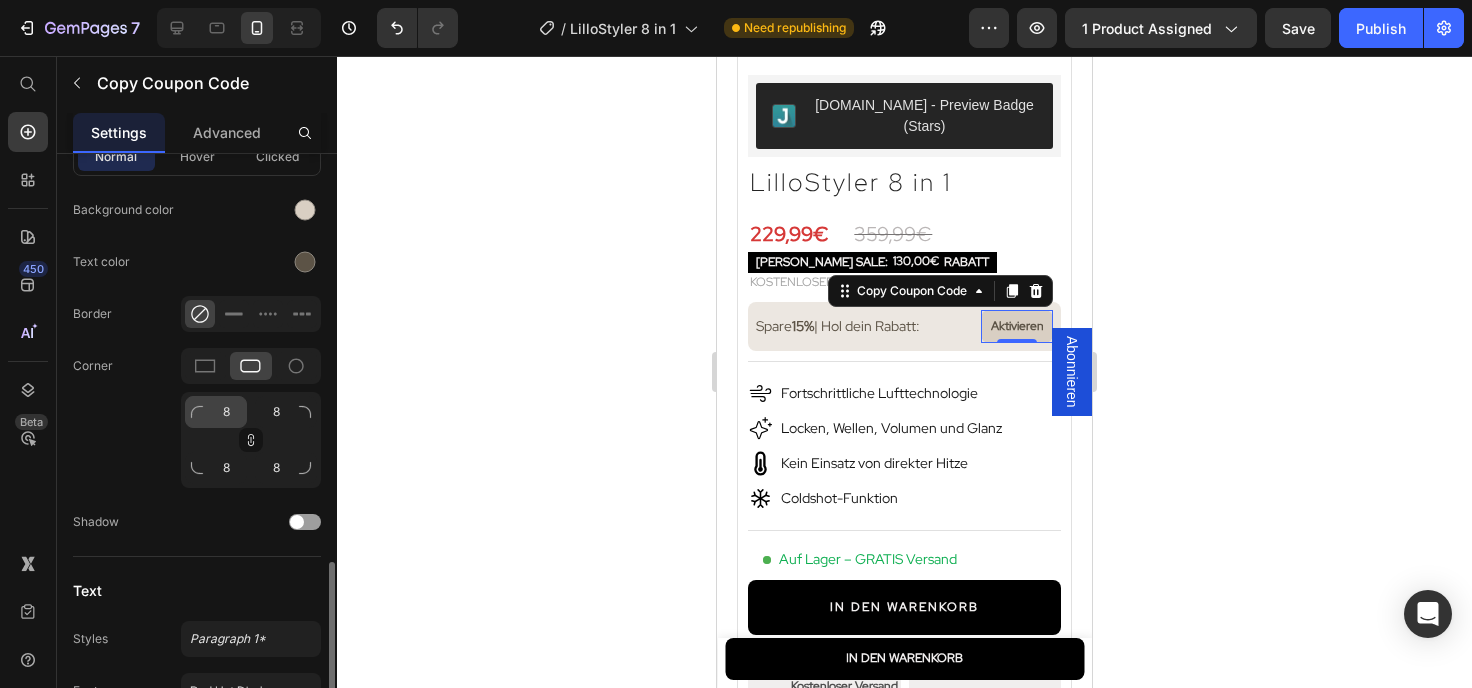 scroll, scrollTop: 841, scrollLeft: 0, axis: vertical 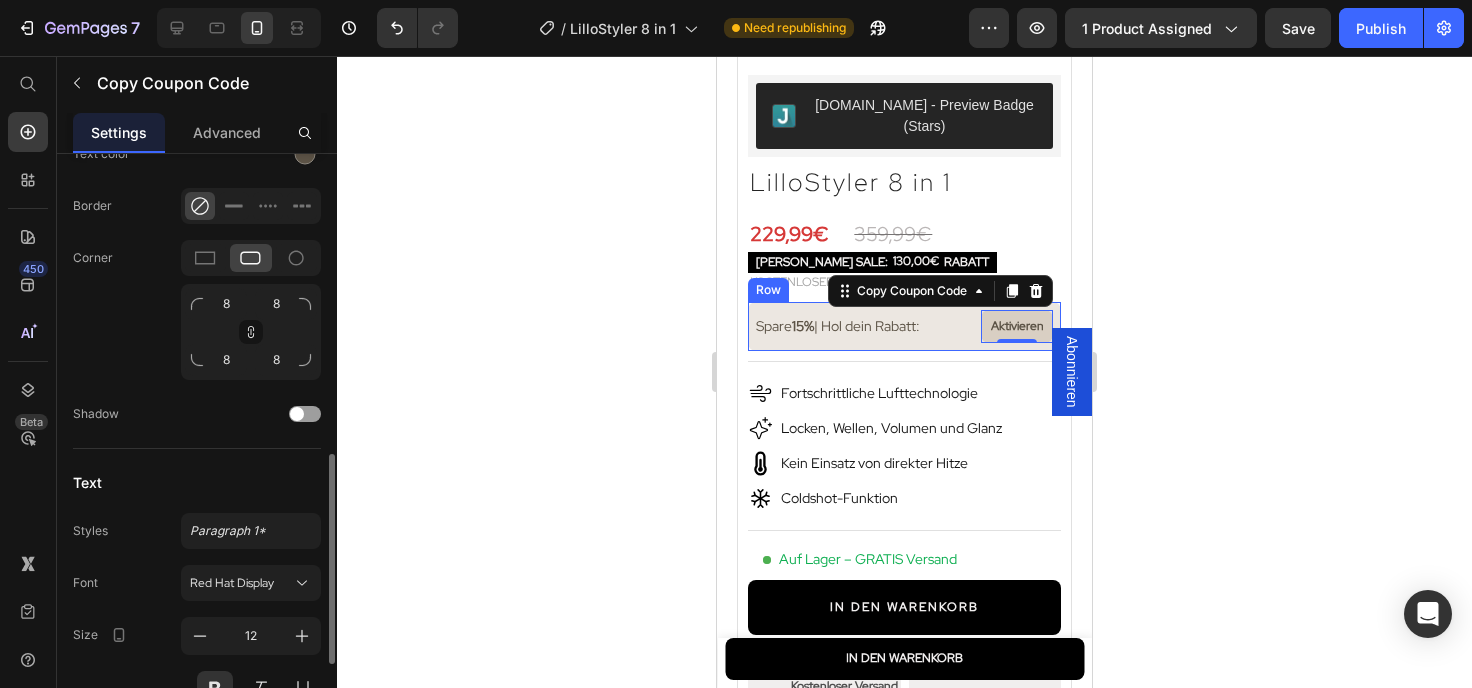 click on "Spare  15%  | Hol dein Rabatt: Text Block Aktivieren Copy Coupon Code   0 Row" at bounding box center (904, 327) 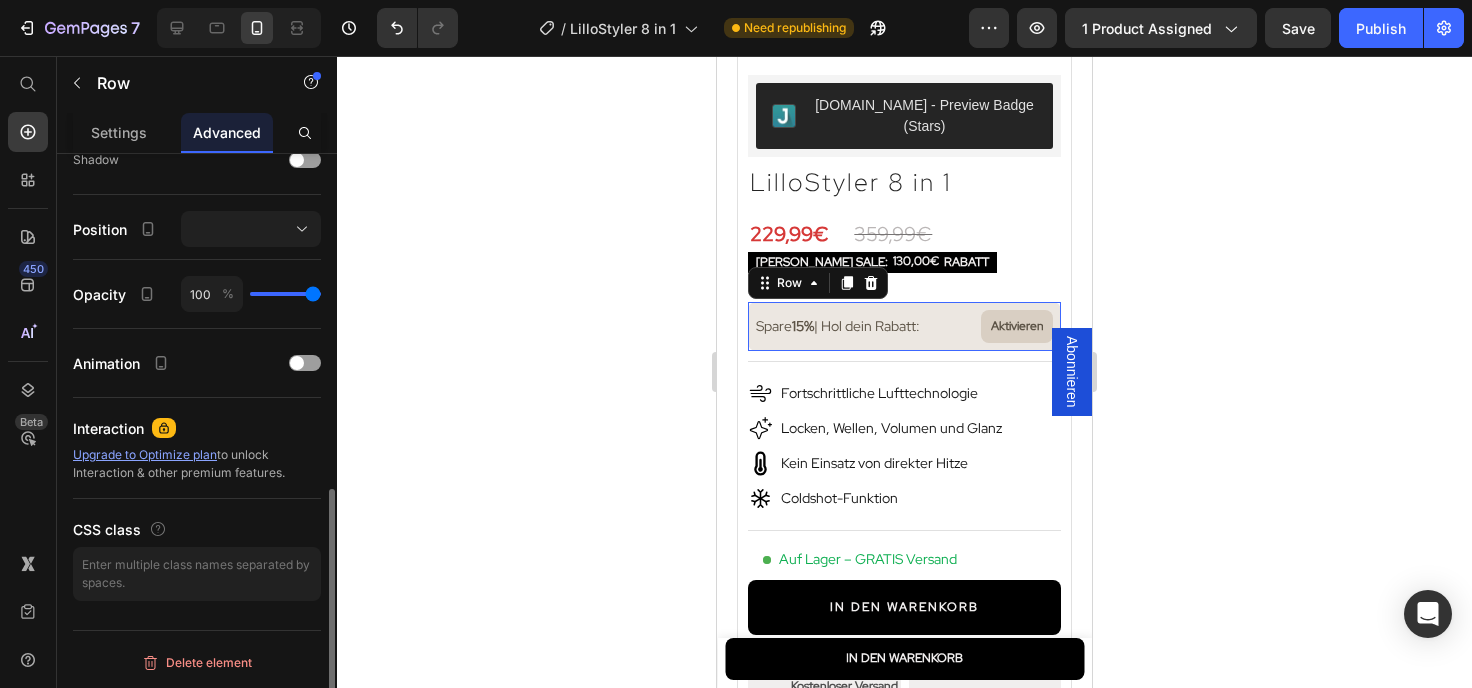 scroll, scrollTop: 0, scrollLeft: 0, axis: both 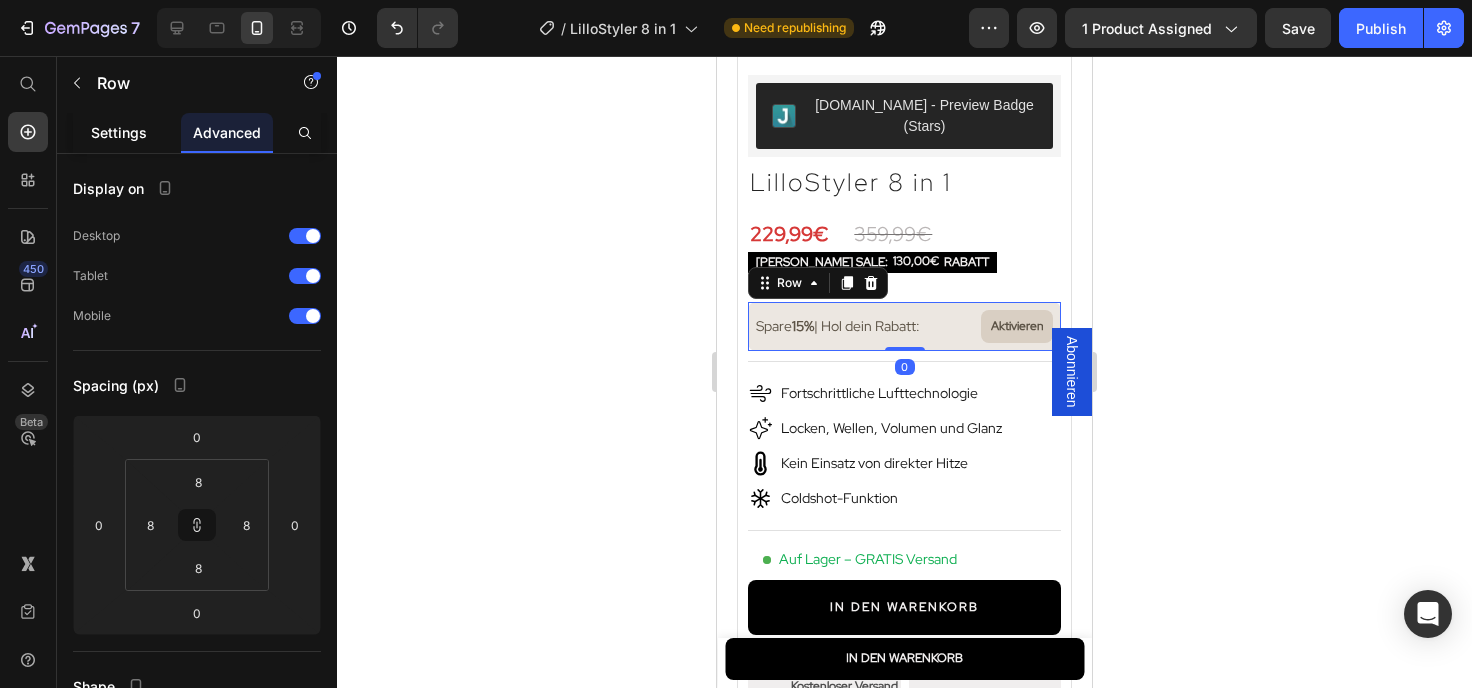 click on "Settings" 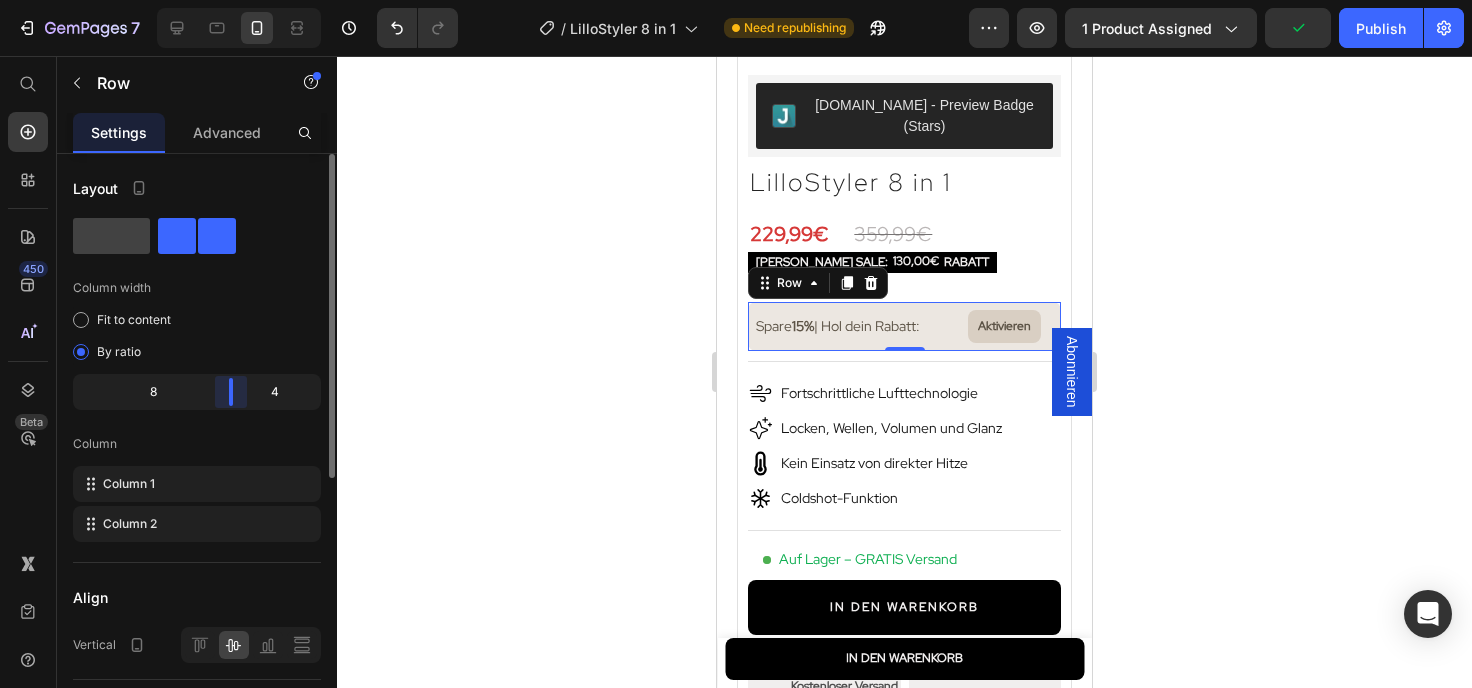 click on "Layout Column width Fit to content By ratio 8 4 Column Column 1 Column 2 Align Vertical
Size Full width Width 100 % px Height Full Fit Column gap 8 px Background Color Image Video  Color   Delete element" at bounding box center [197, 449] 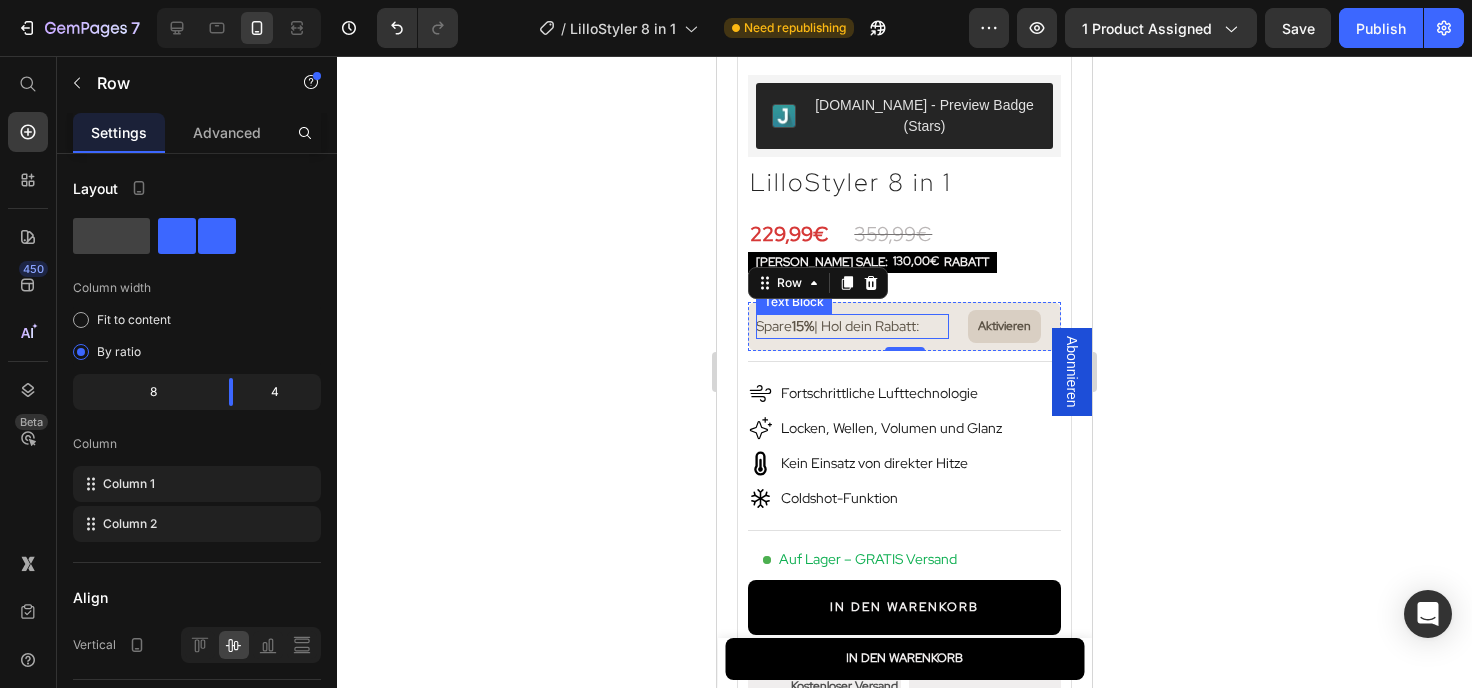 click on "Spare  15%  | Hol dein Rabatt:" at bounding box center (852, 326) 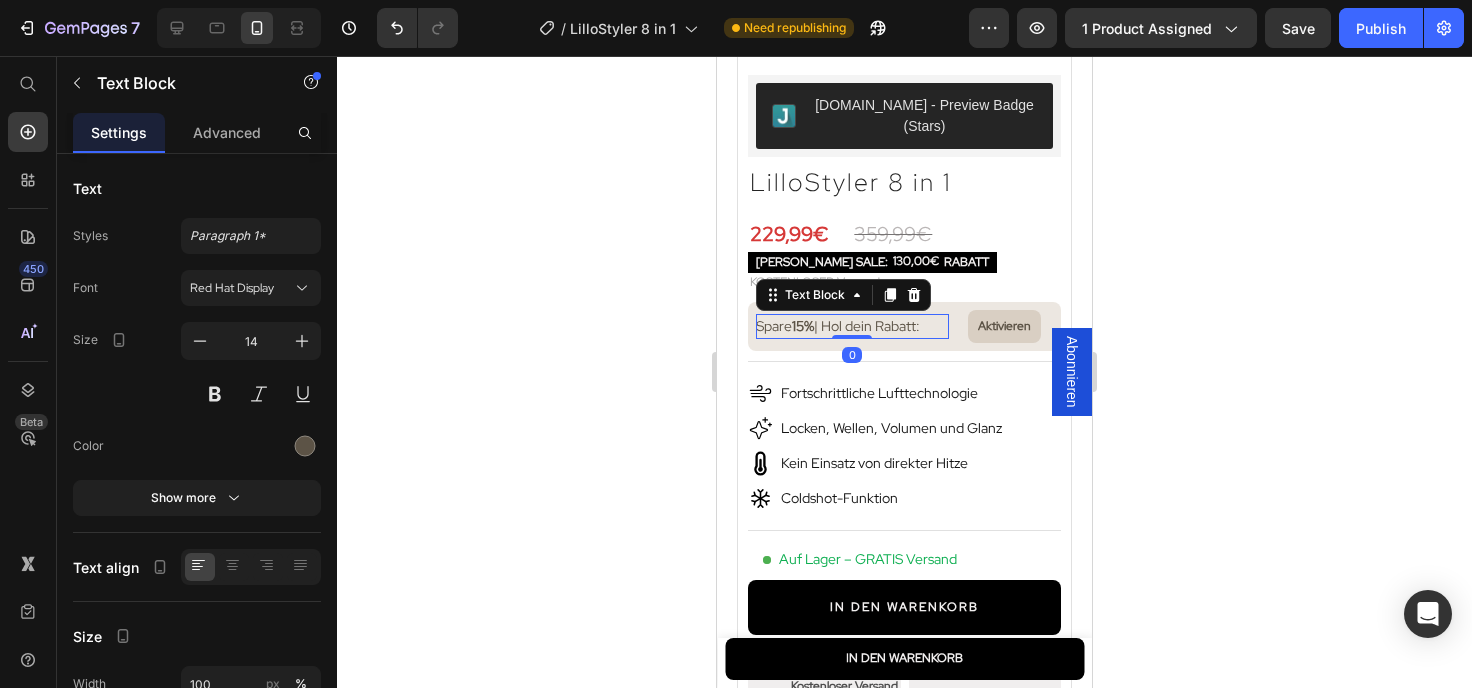 click on "Spare  15%  | Hol dein Rabatt:" at bounding box center [852, 326] 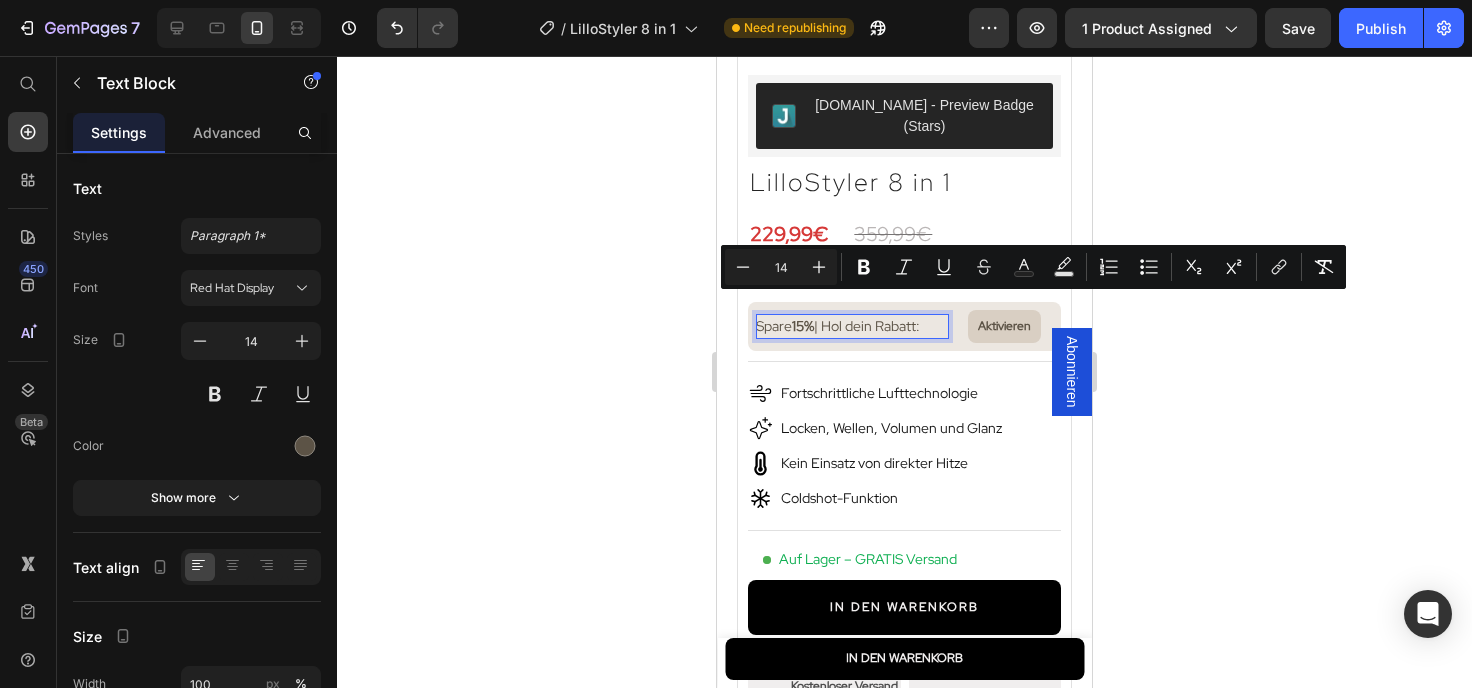 click on "Spare  15%  | Hol dein Rabatt:" at bounding box center [852, 326] 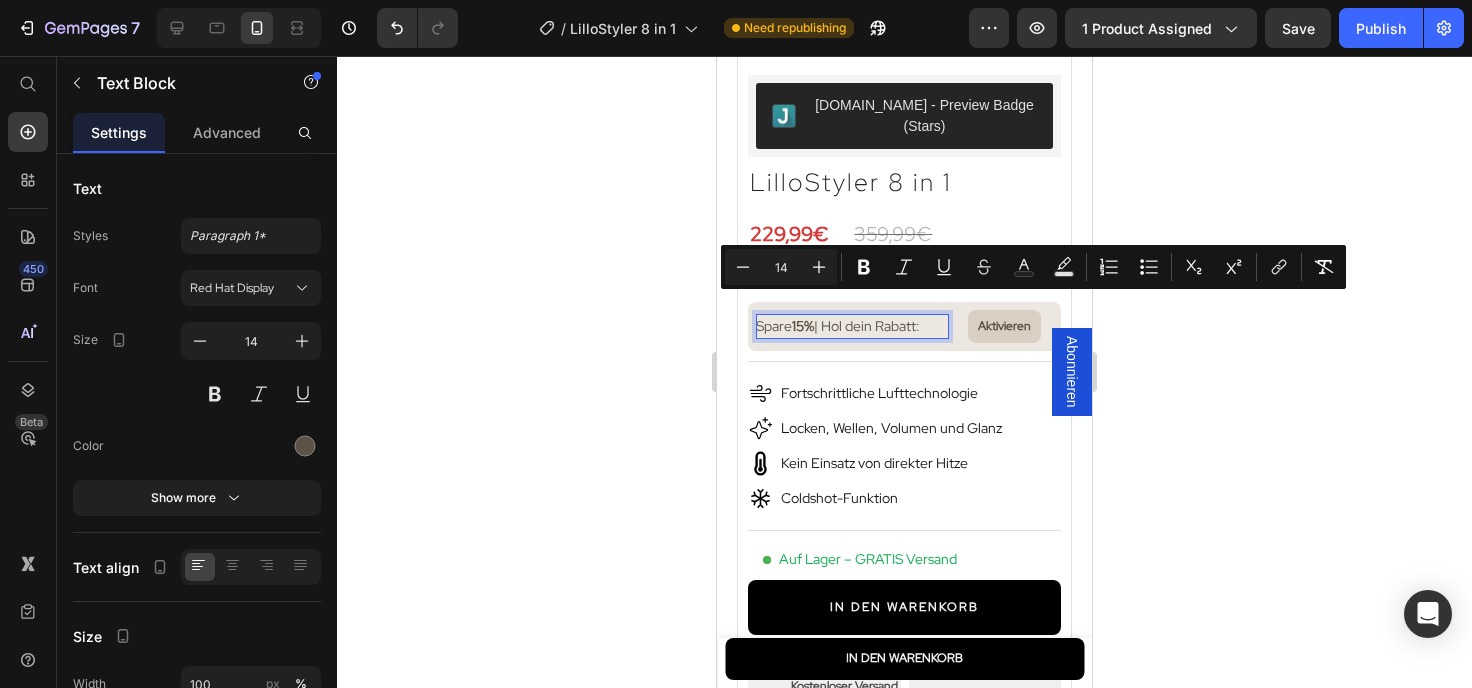 click on "Spare  15%  | Hol dein Rabatt:" at bounding box center (852, 326) 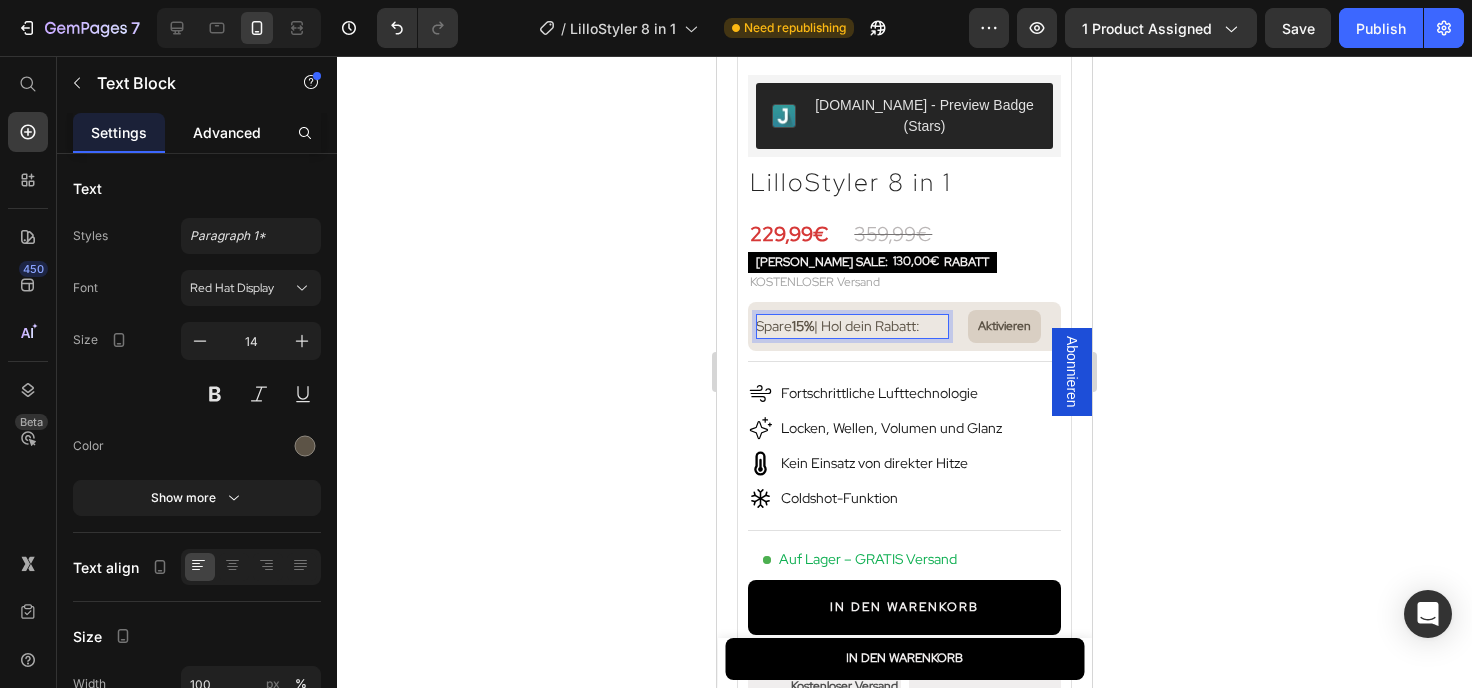 click on "Advanced" at bounding box center (227, 132) 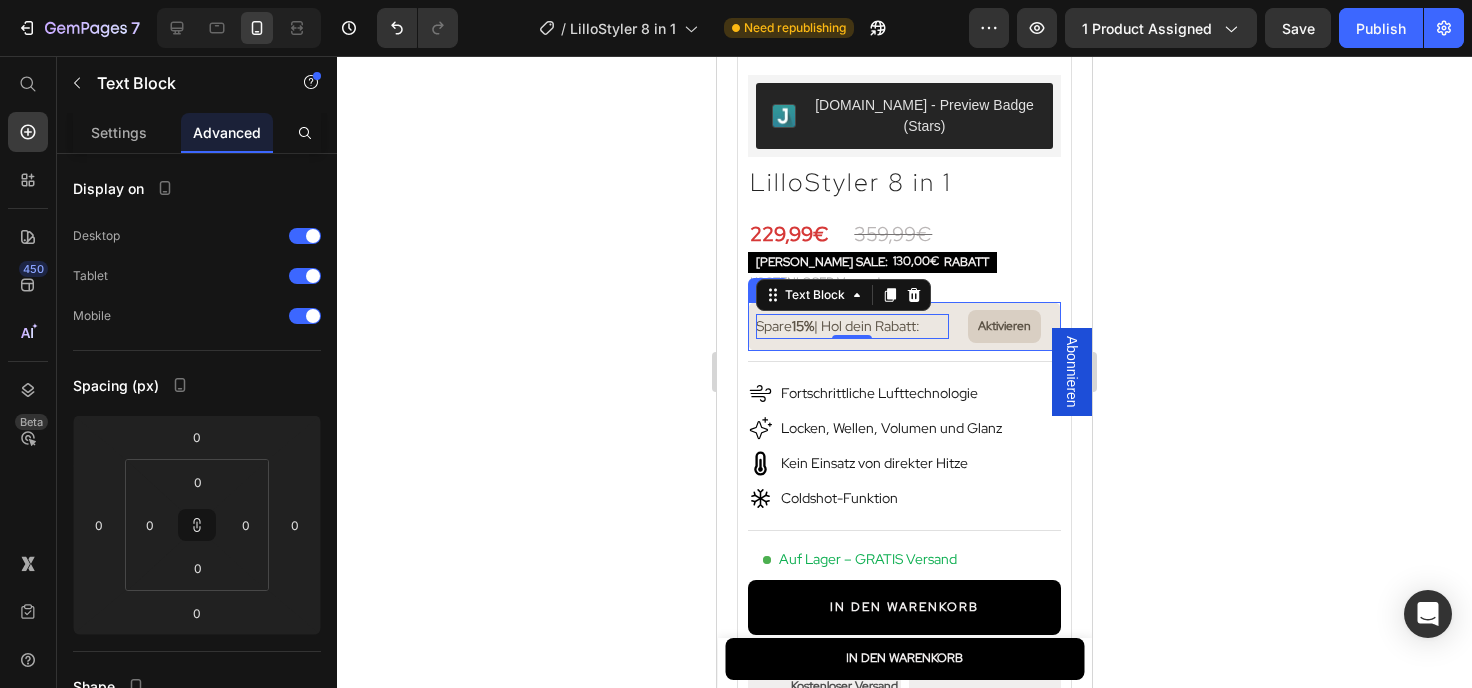 click on "Spare  15%  | Hol dein Rabatt: Text Block   0 Aktivieren Copy Coupon Code Row" at bounding box center [904, 327] 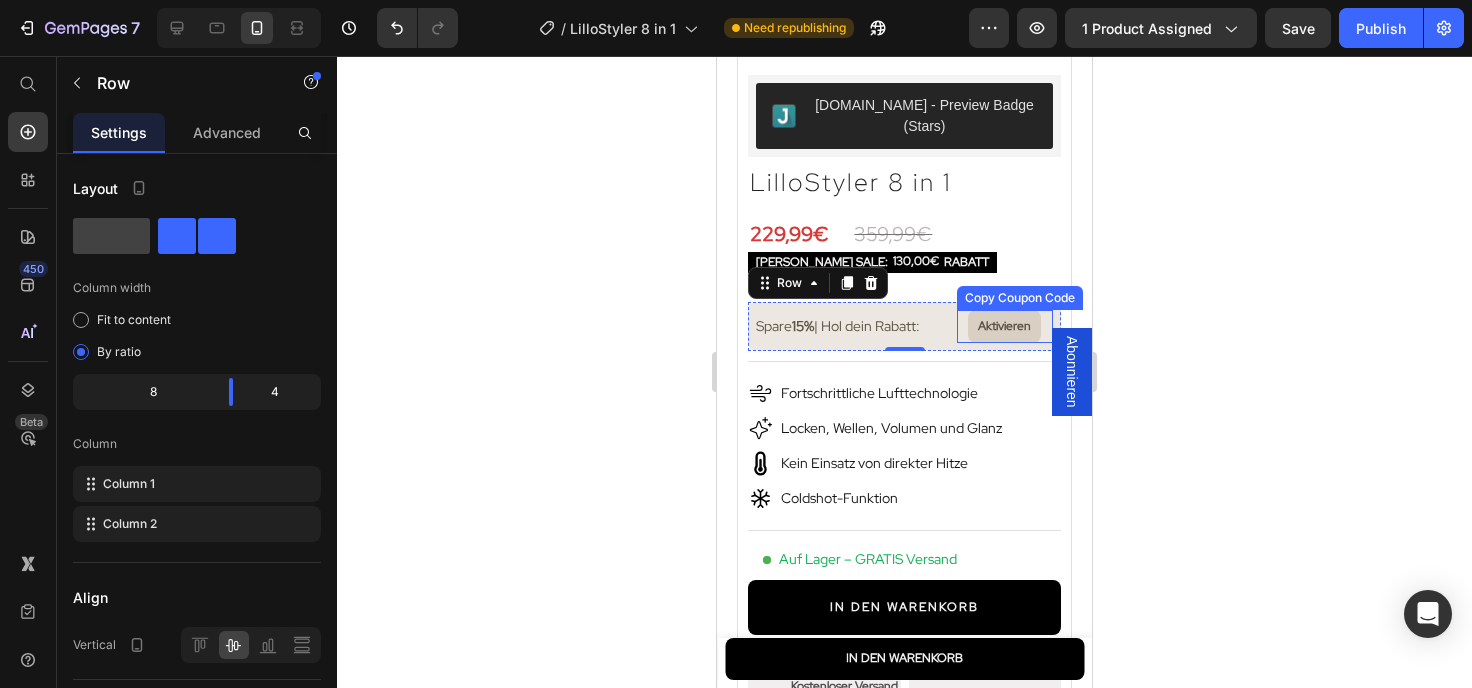 click on "Aktivieren" at bounding box center [1005, 327] 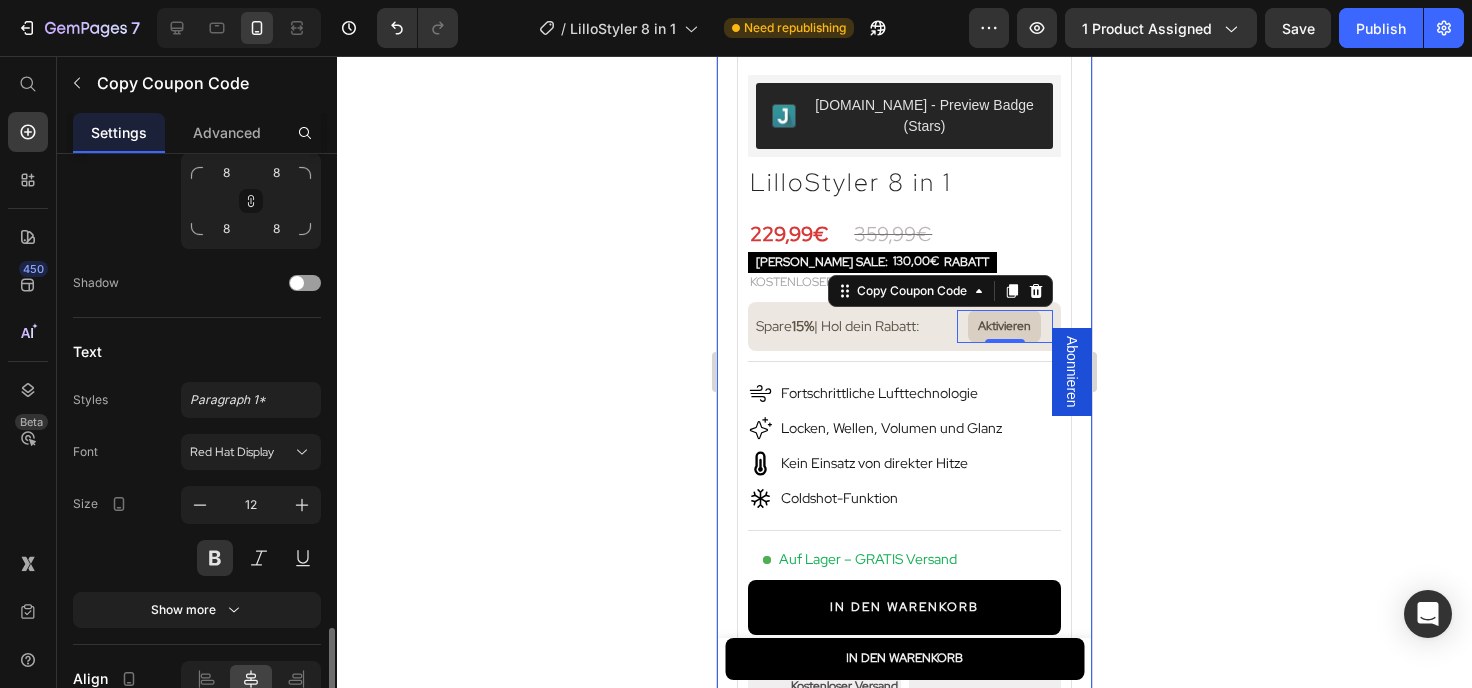 scroll, scrollTop: 1065, scrollLeft: 0, axis: vertical 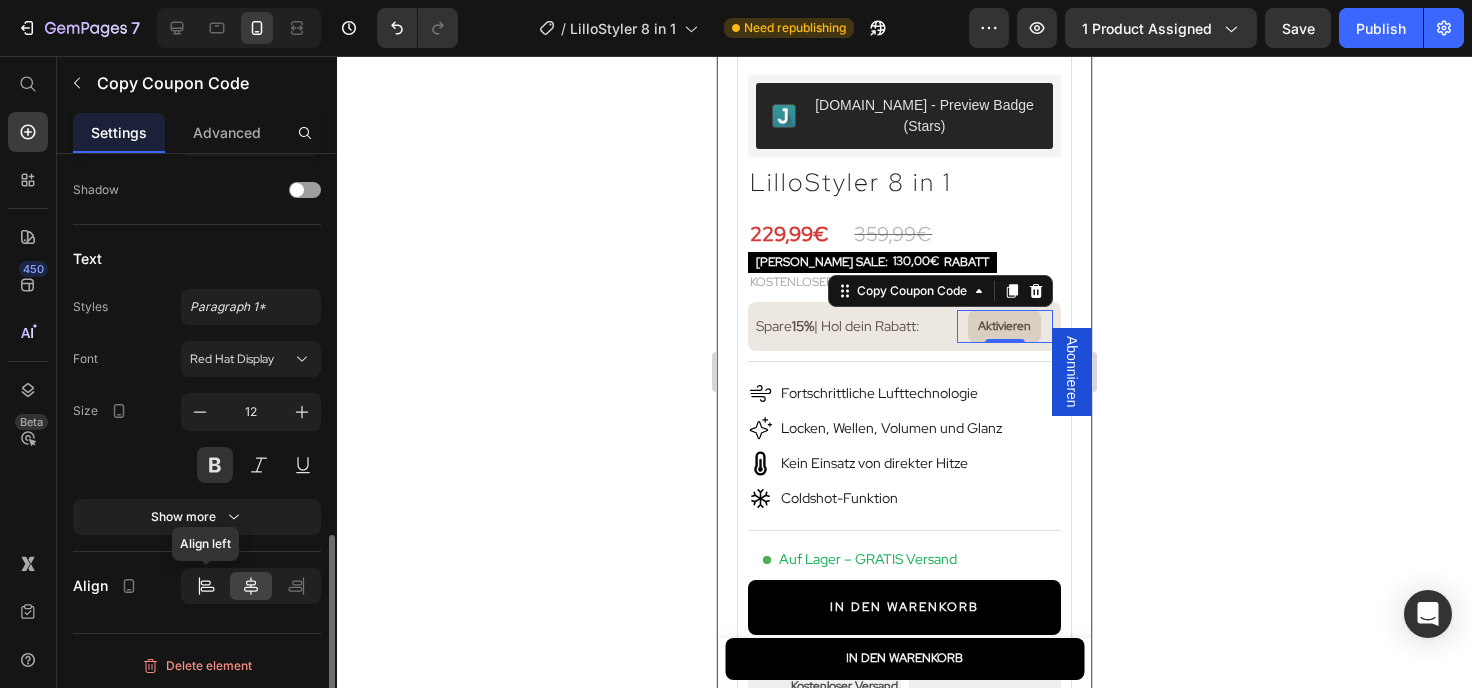 click 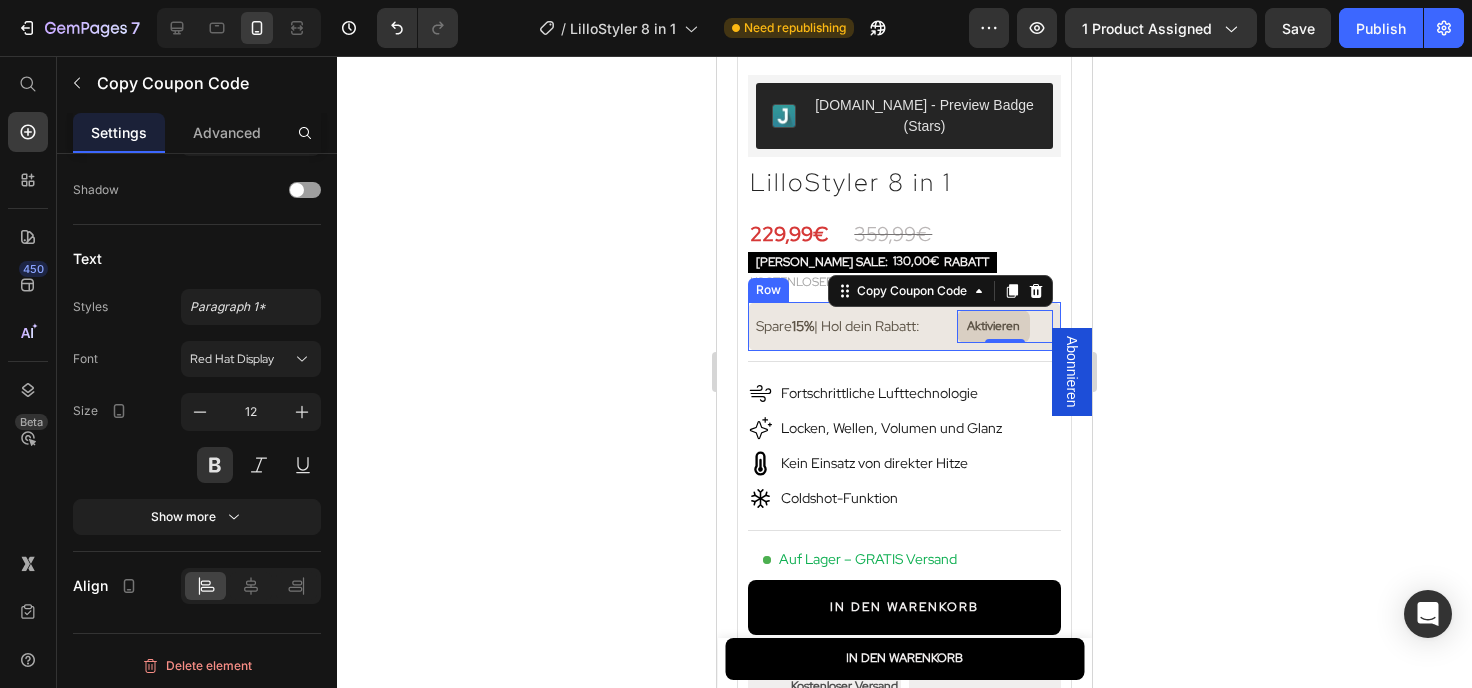 click on "Spare  15%  | Hol dein Rabatt: Text Block Aktivieren Copy Coupon Code   0 Row" at bounding box center [904, 327] 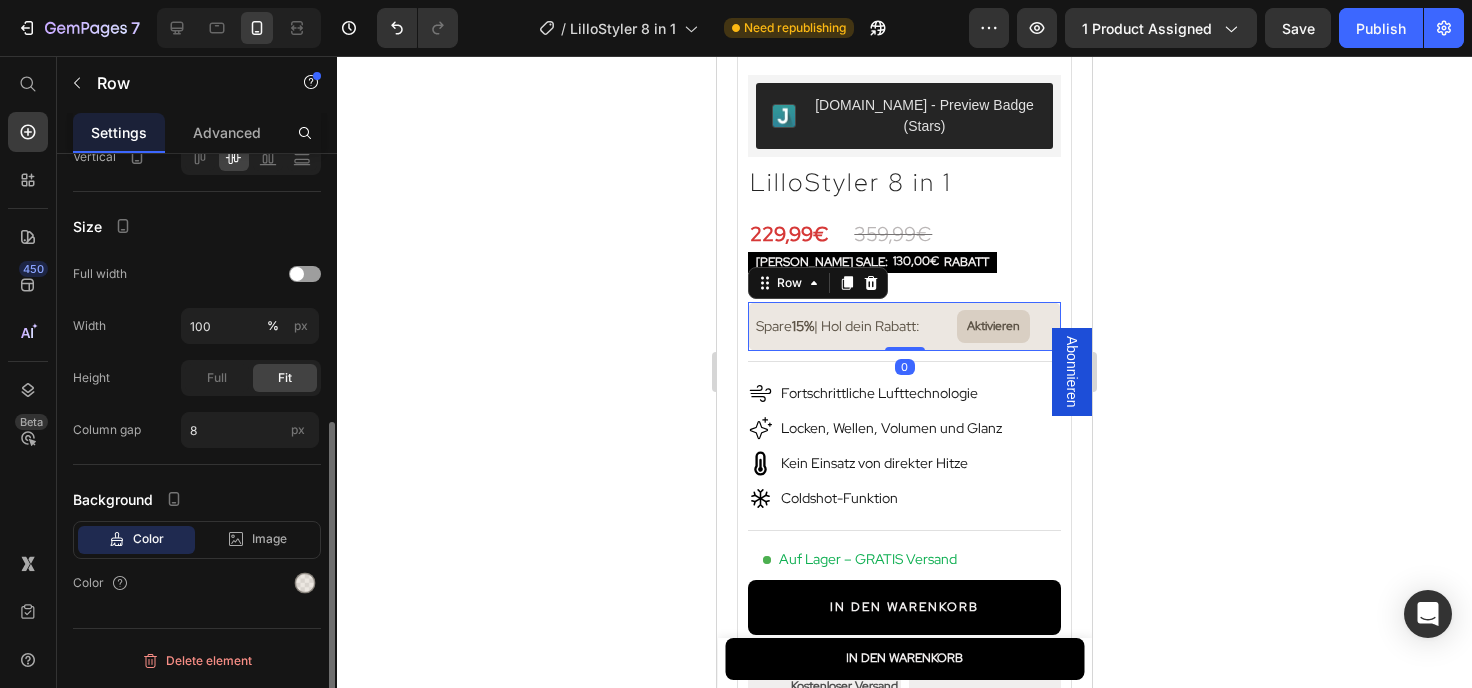 scroll, scrollTop: 0, scrollLeft: 0, axis: both 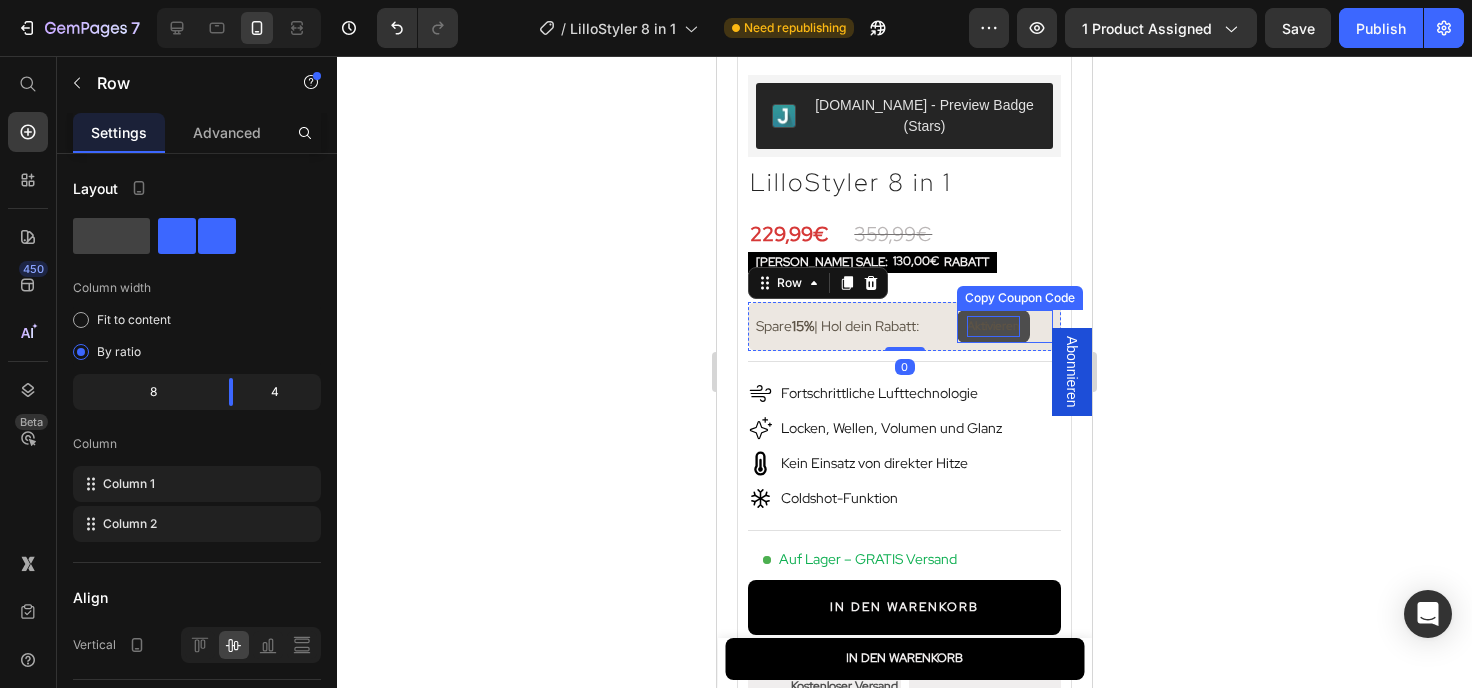 click on "Aktivieren" at bounding box center [993, 327] 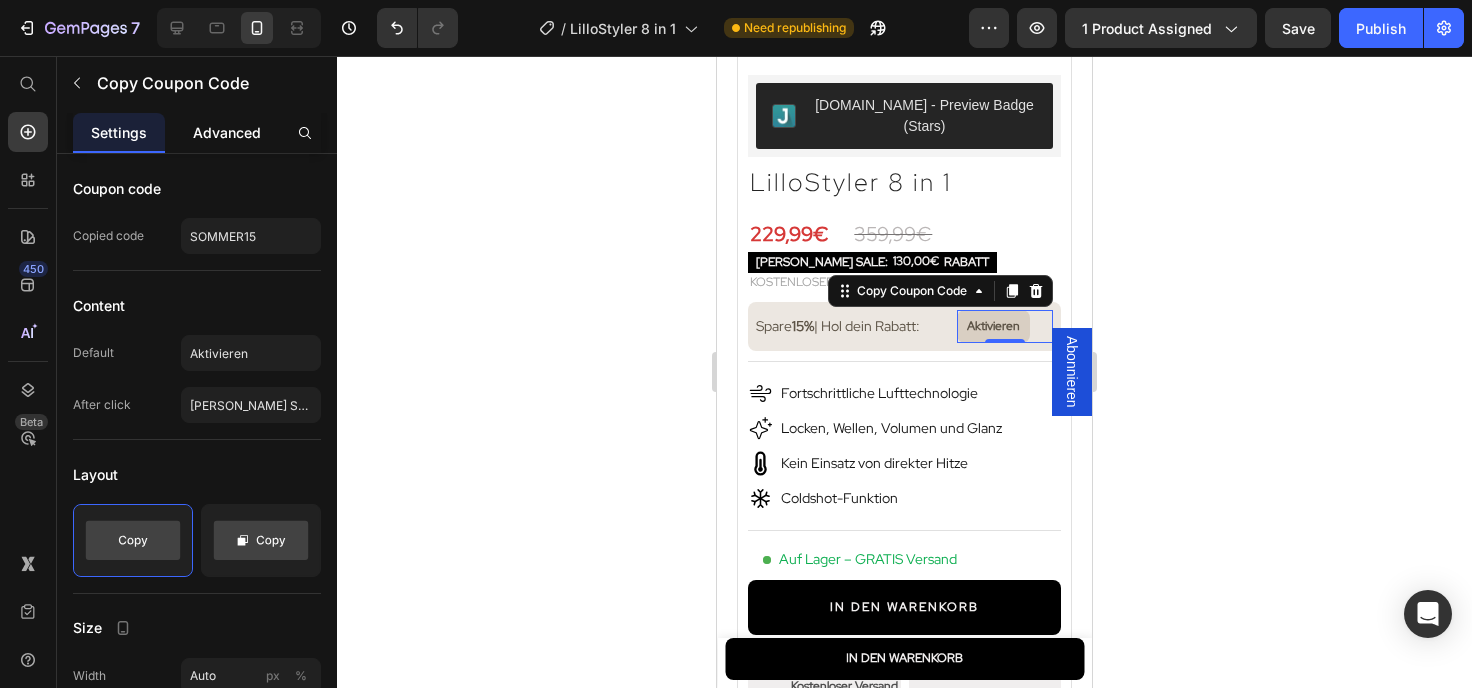 click on "Advanced" at bounding box center [227, 132] 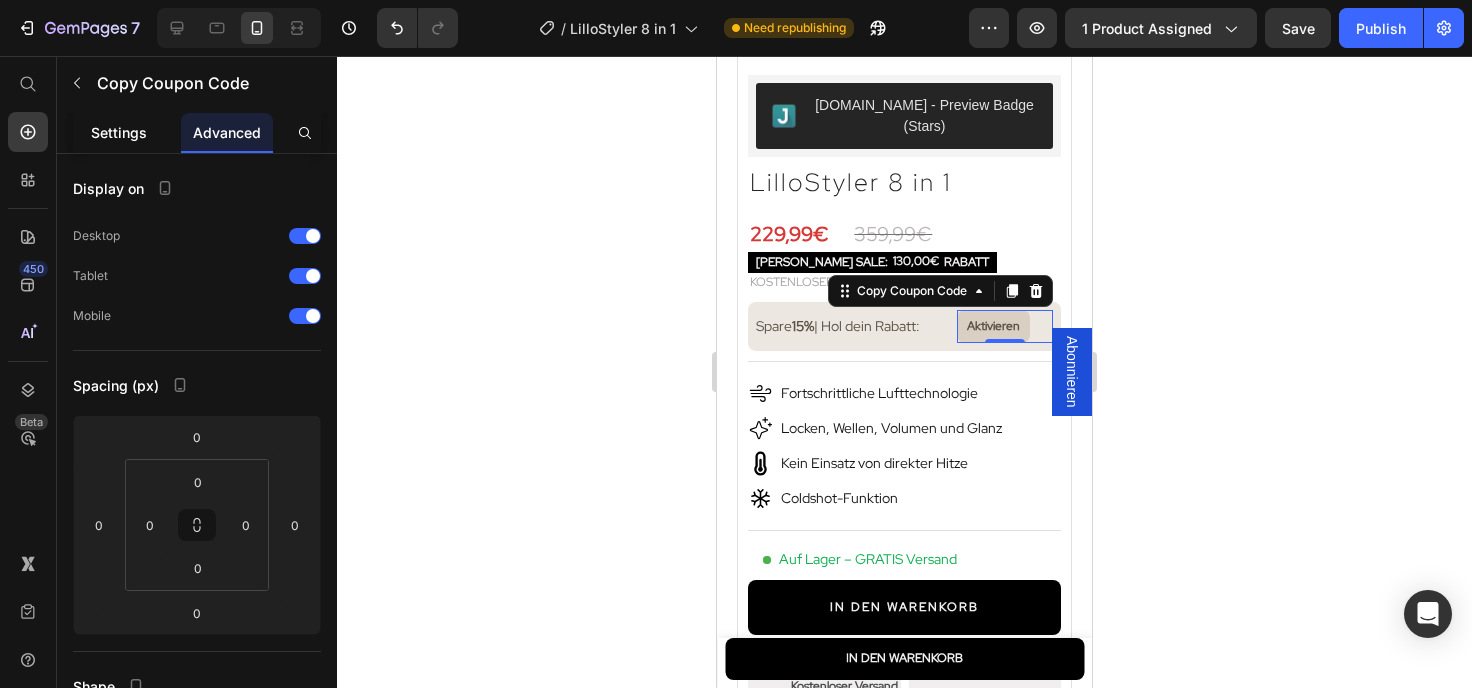 click on "Settings" 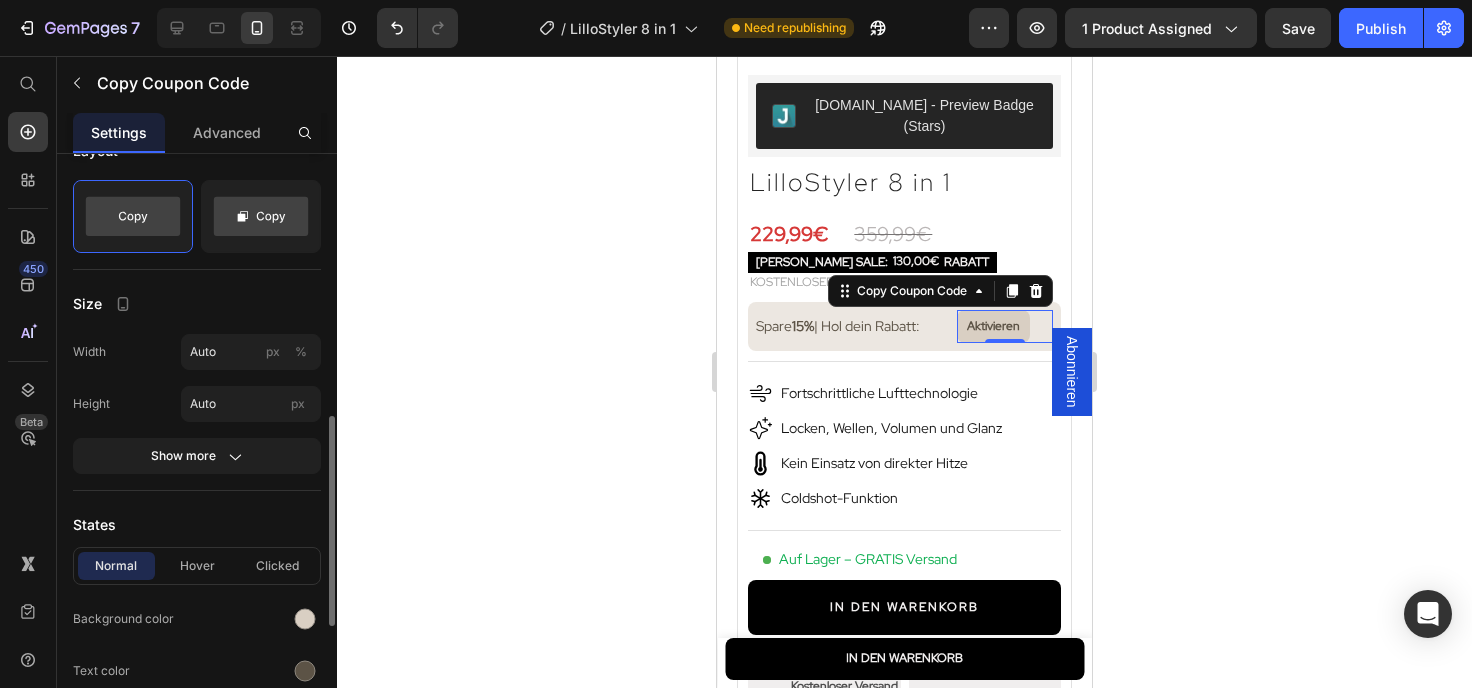 scroll, scrollTop: 432, scrollLeft: 0, axis: vertical 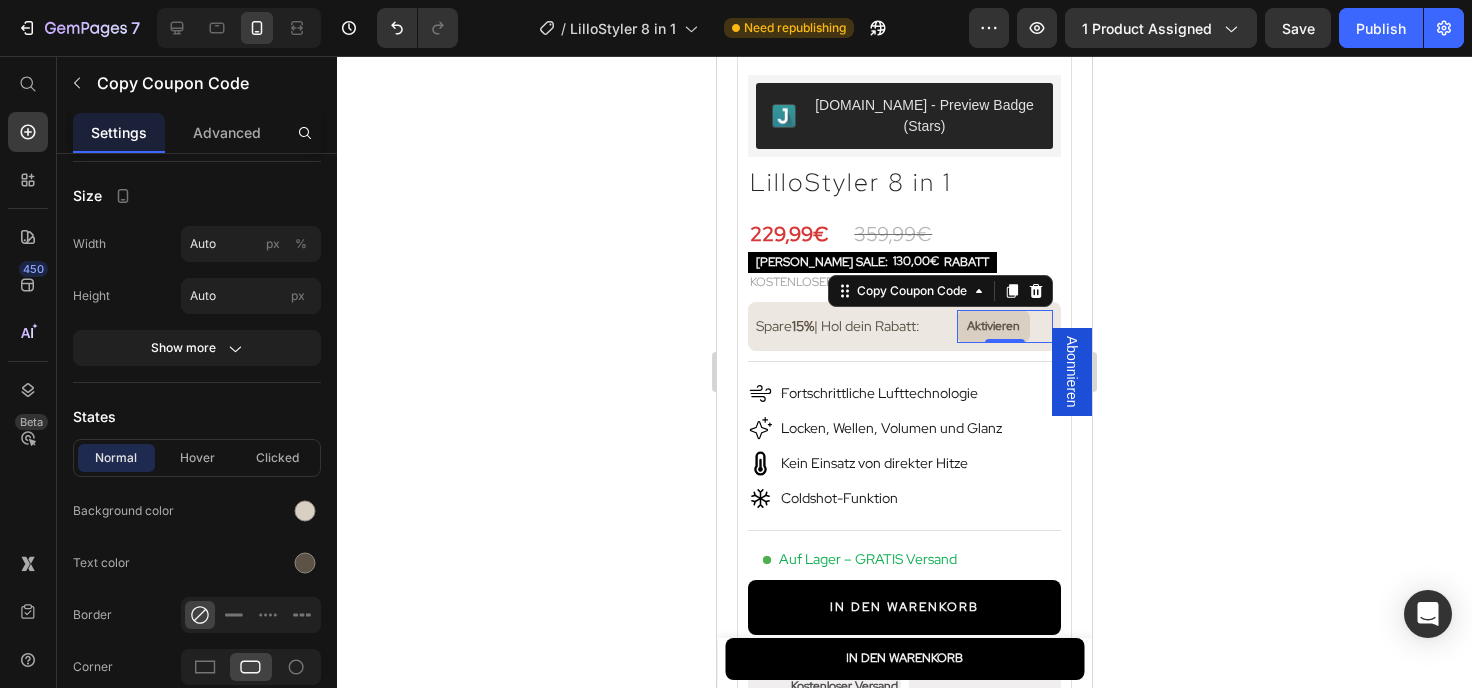click 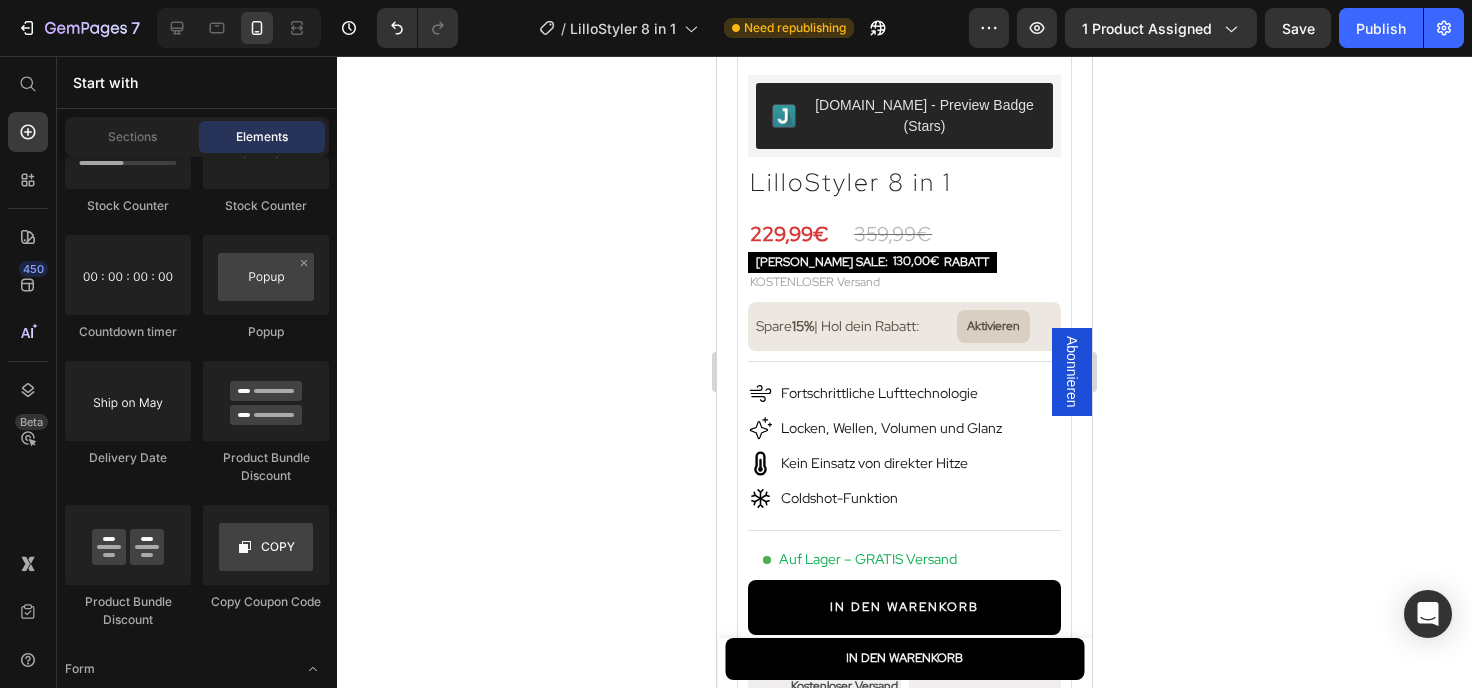 scroll, scrollTop: 4320, scrollLeft: 0, axis: vertical 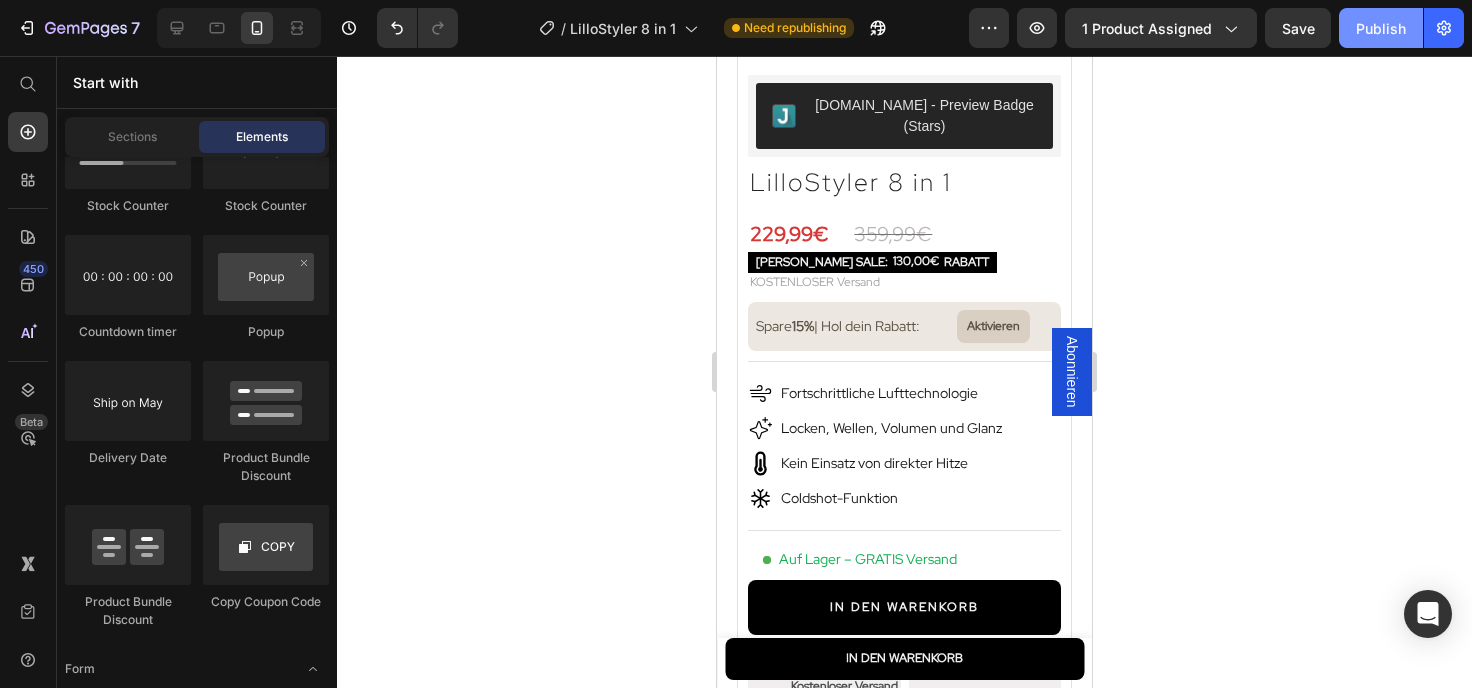 click on "Publish" at bounding box center [1381, 28] 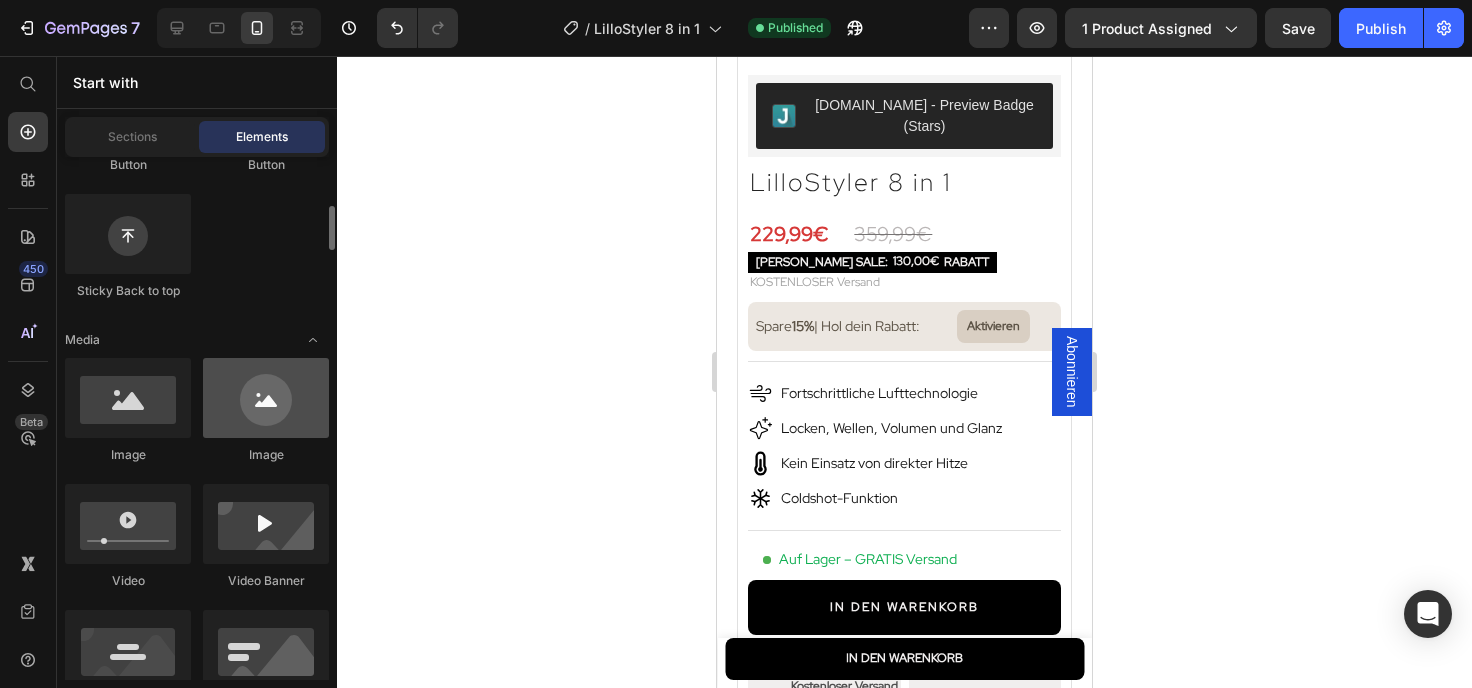 scroll, scrollTop: 263, scrollLeft: 0, axis: vertical 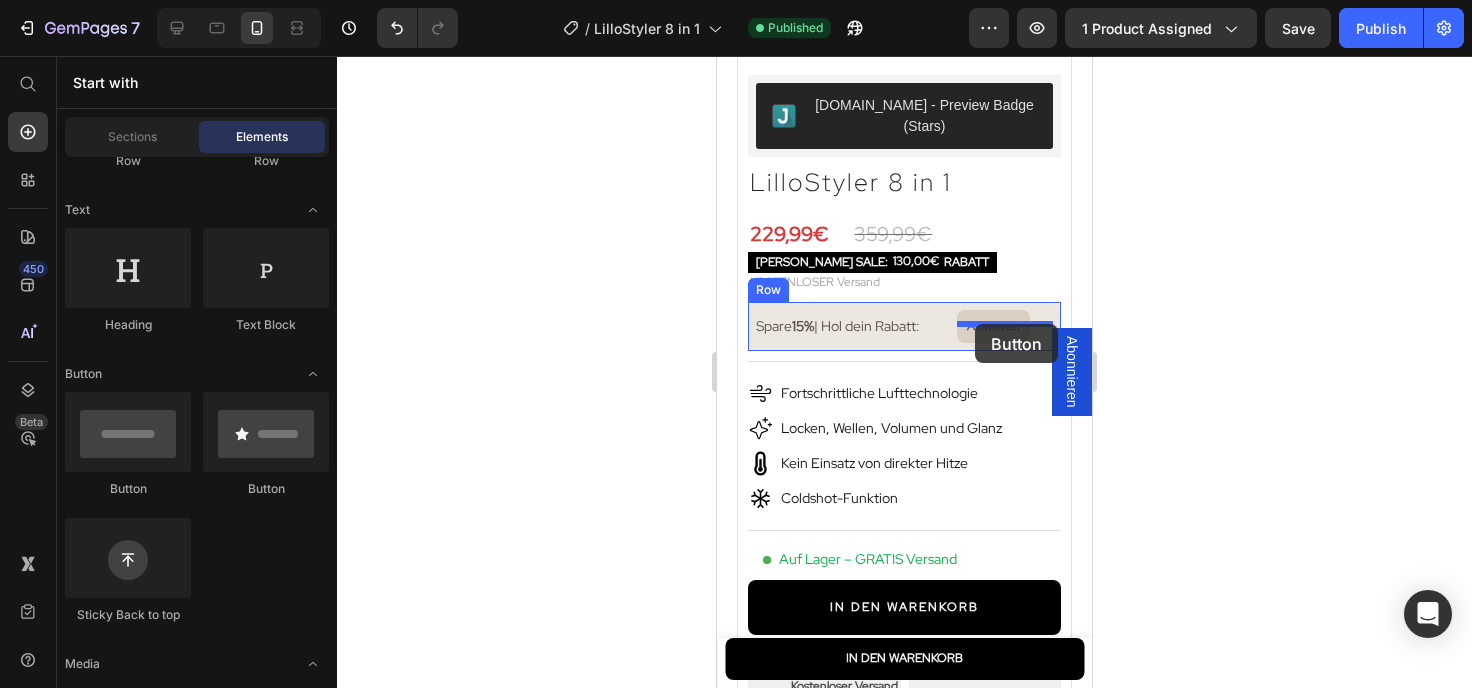 drag, startPoint x: 859, startPoint y: 497, endPoint x: 974, endPoint y: 324, distance: 207.73541 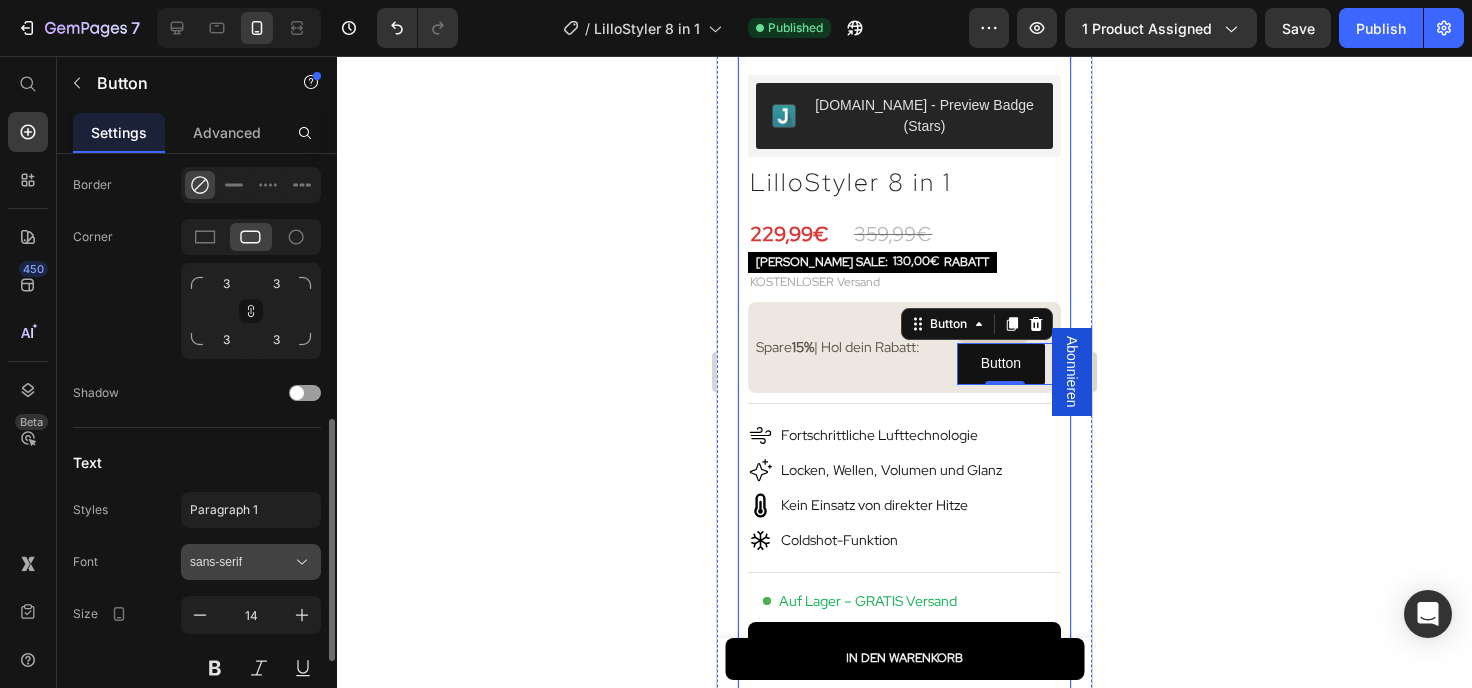 scroll, scrollTop: 852, scrollLeft: 0, axis: vertical 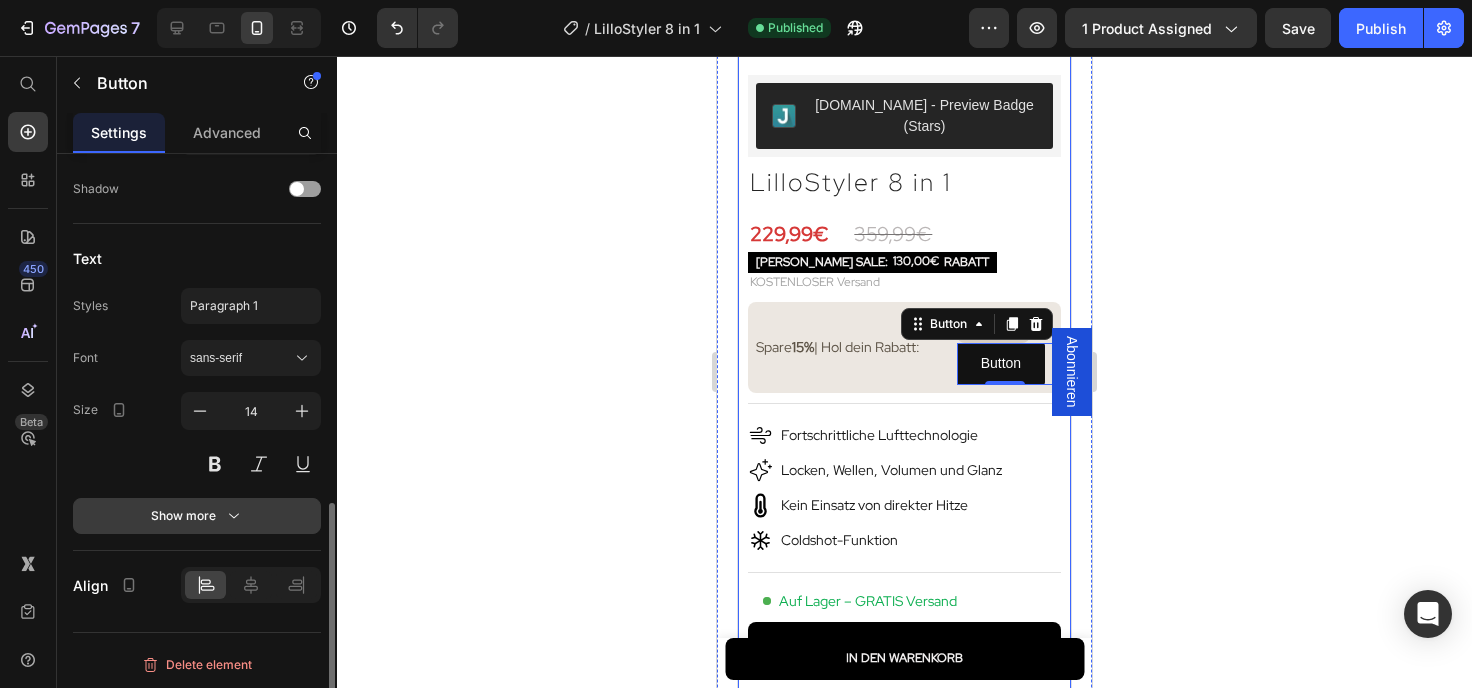 click on "Show more" at bounding box center (197, 516) 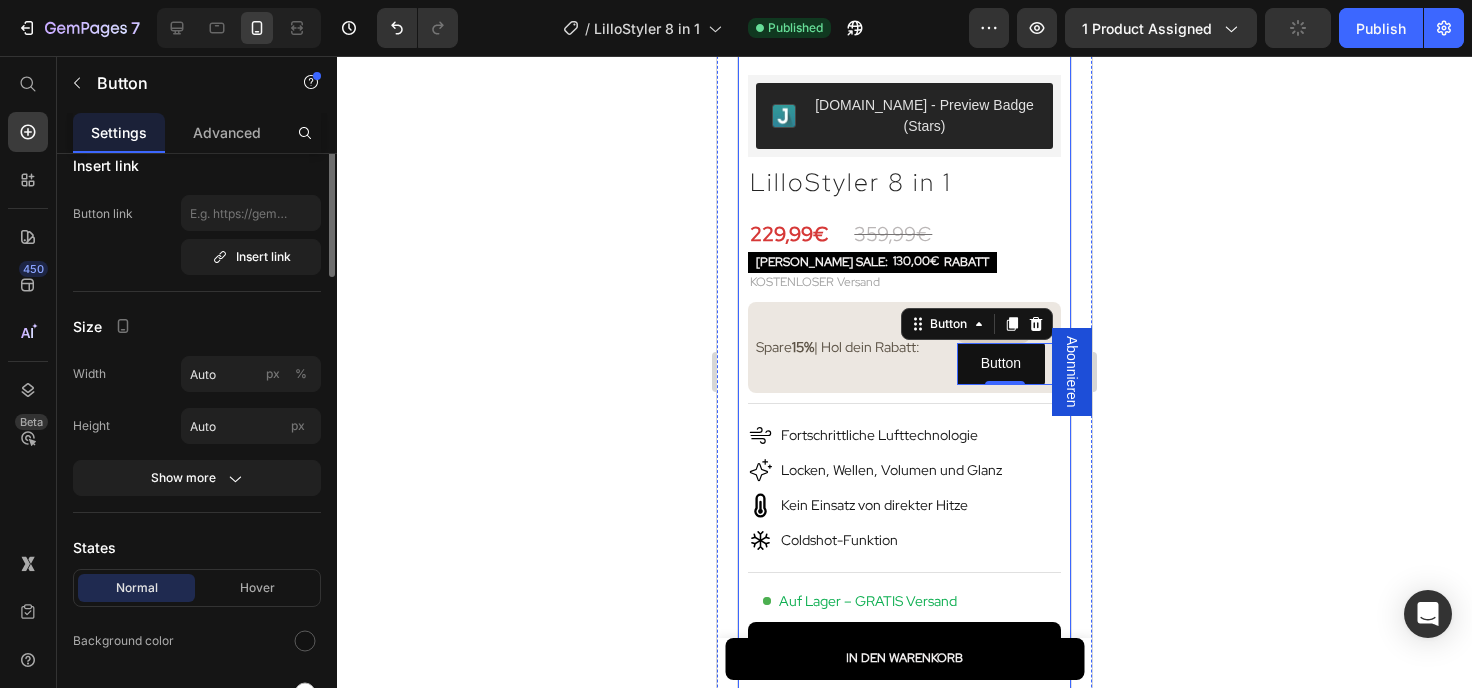 scroll, scrollTop: 0, scrollLeft: 0, axis: both 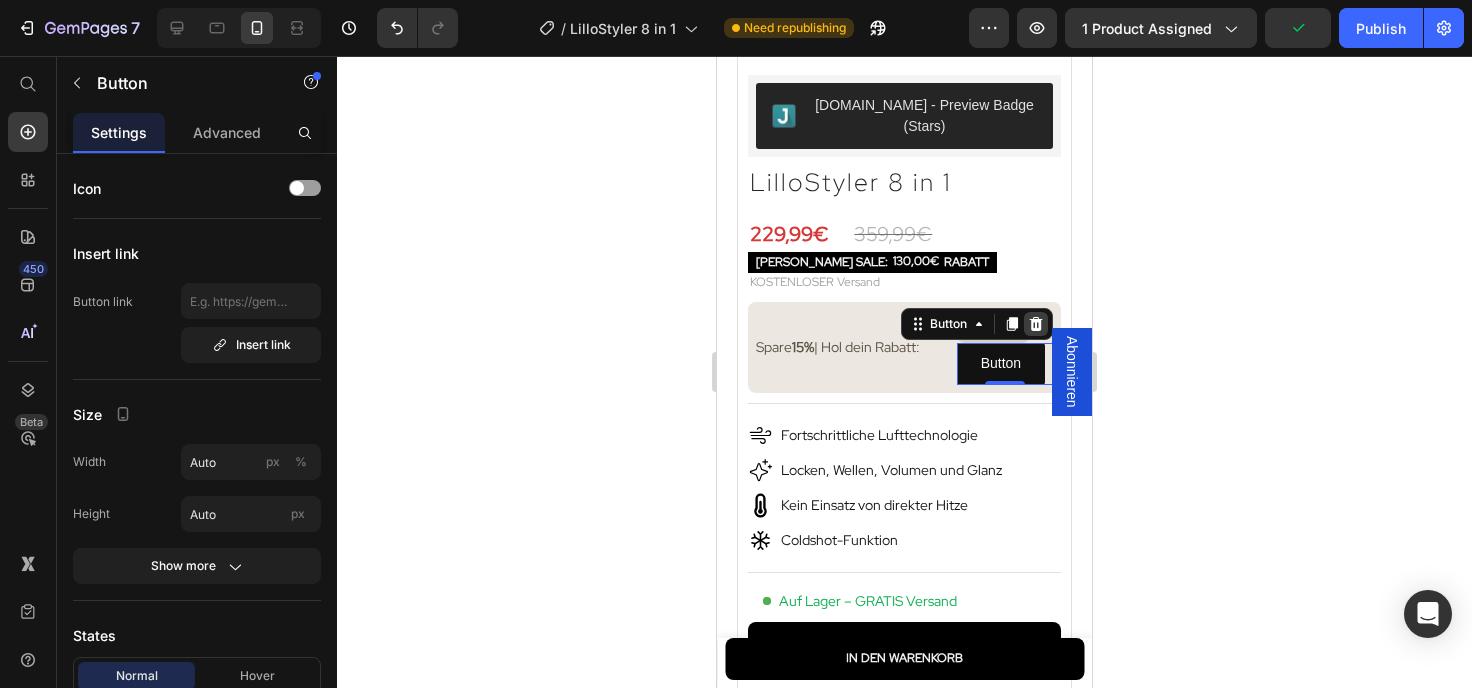 click 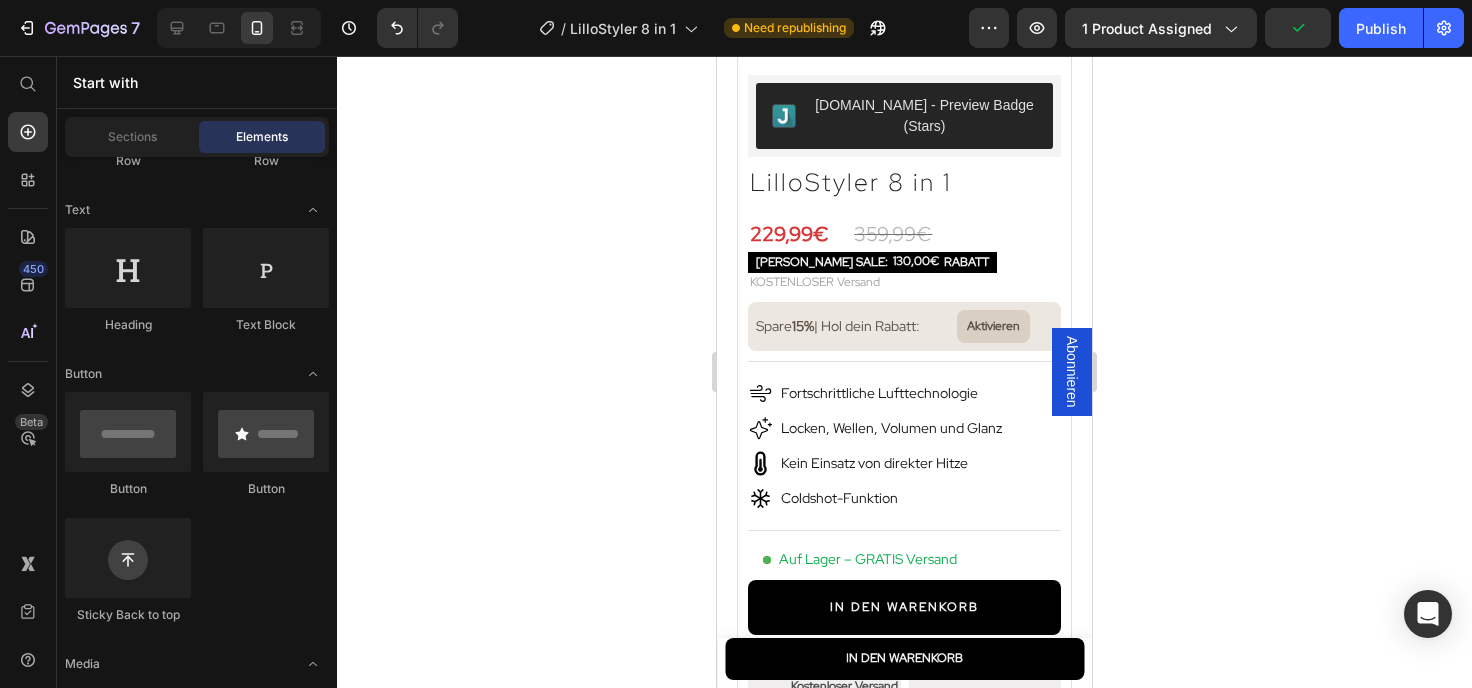 scroll, scrollTop: 263, scrollLeft: 0, axis: vertical 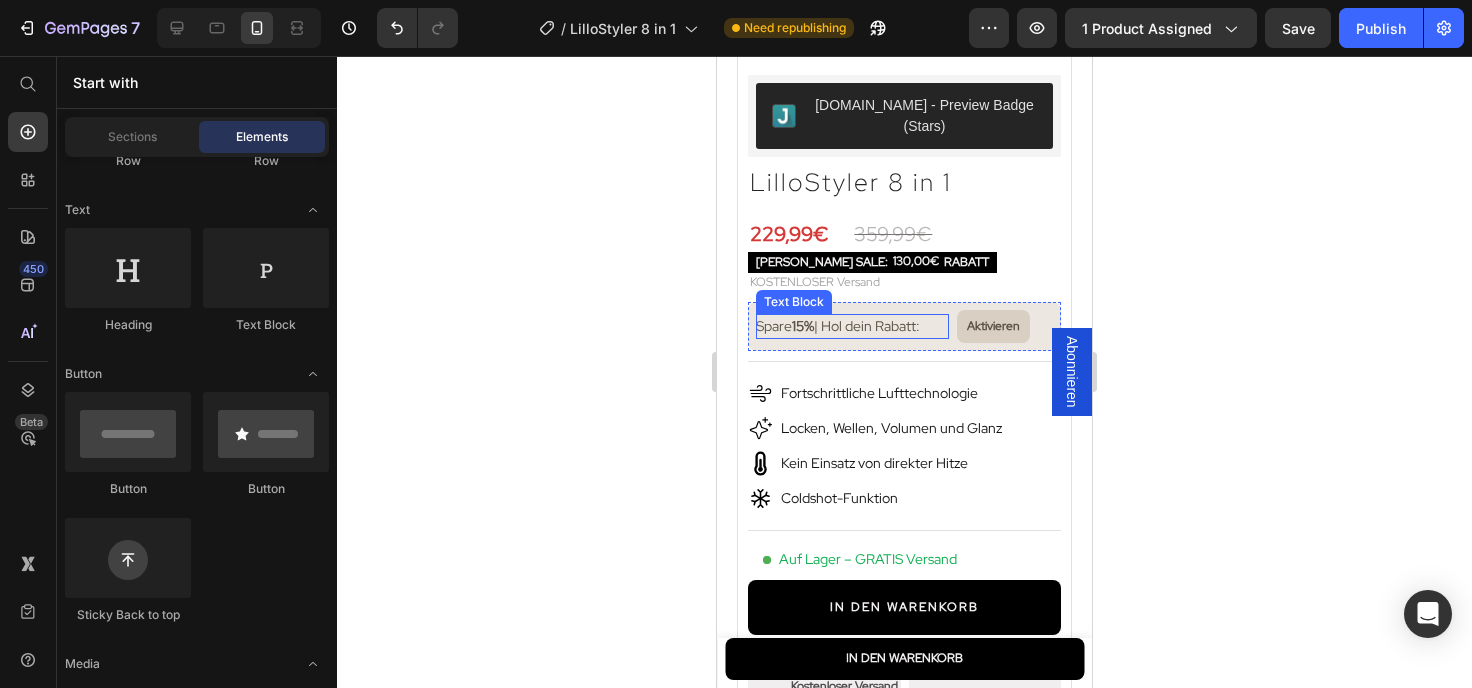 click on "Spare  15%  | Hol dein Rabatt:" at bounding box center [838, 326] 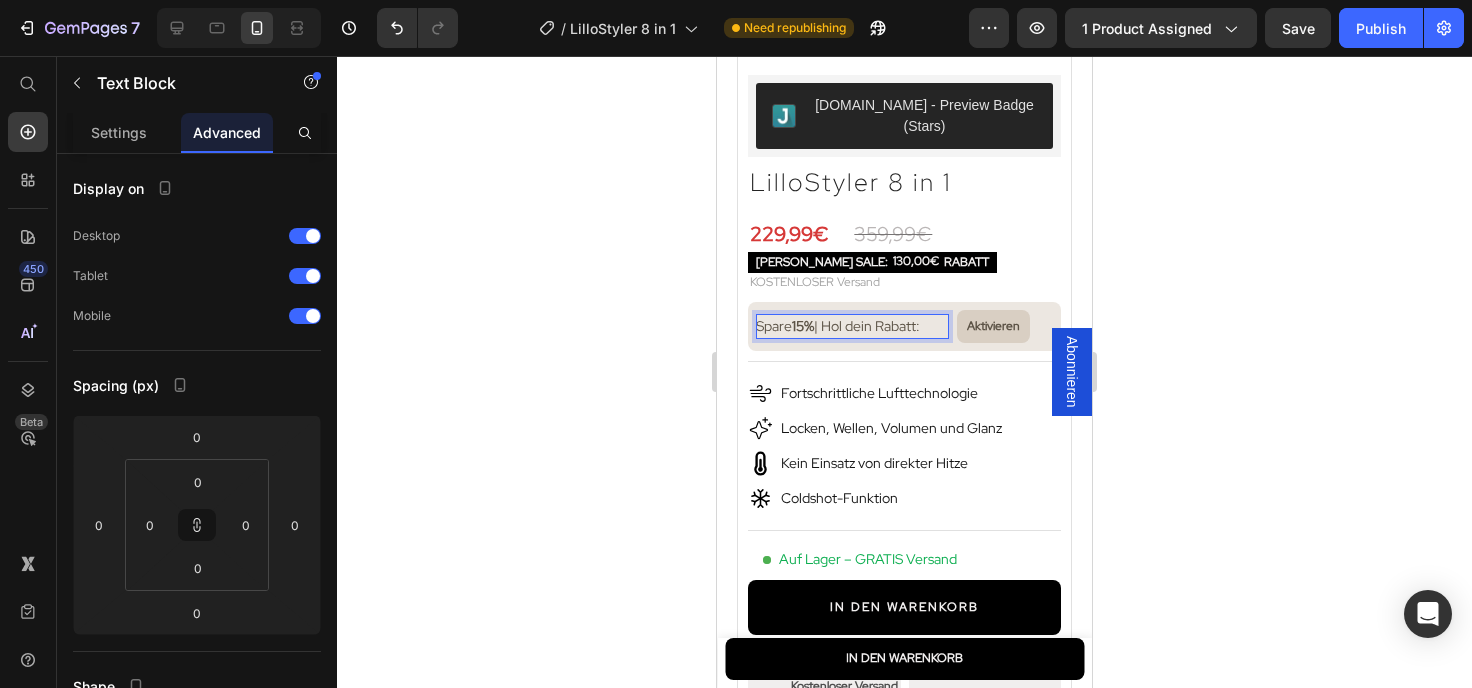 click on "Spare  15%  | Hol dein Rabatt:" at bounding box center [838, 326] 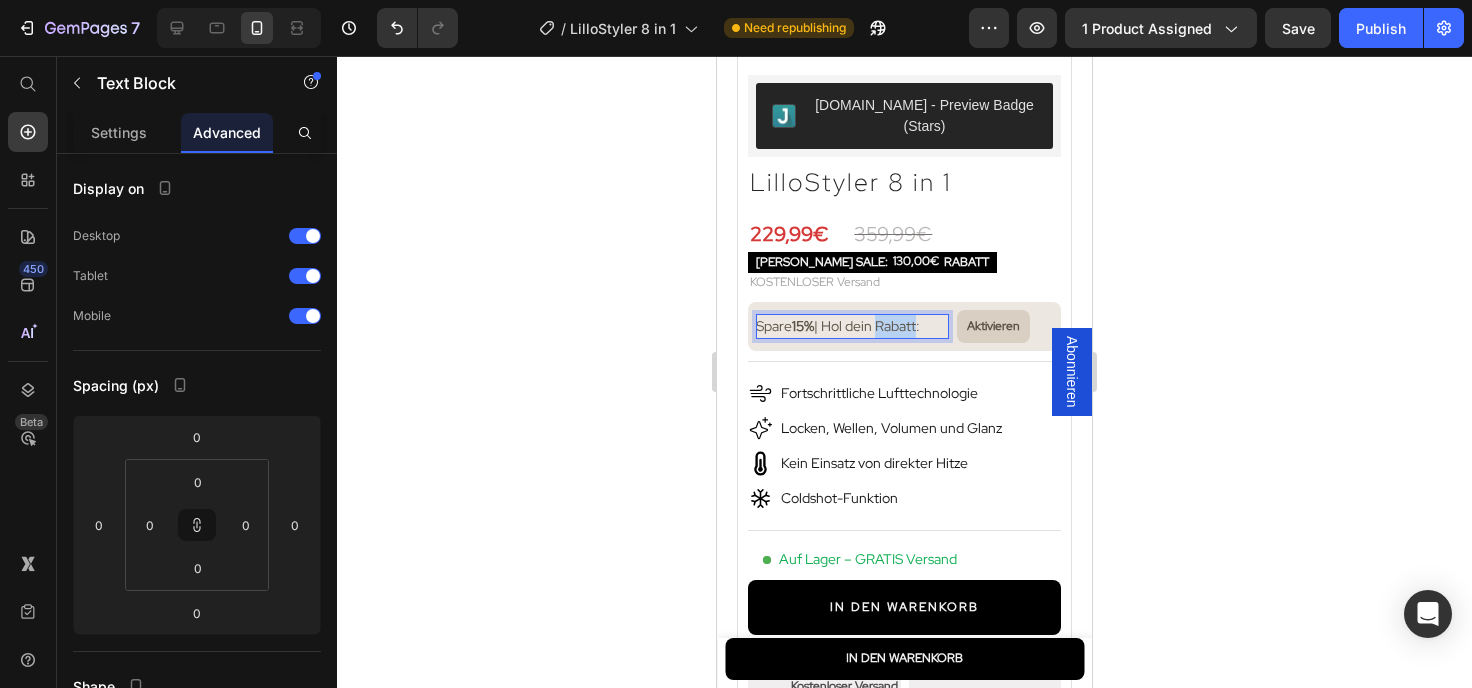 click on "Spare  15%  | Hol dein Rabatt:" at bounding box center [838, 326] 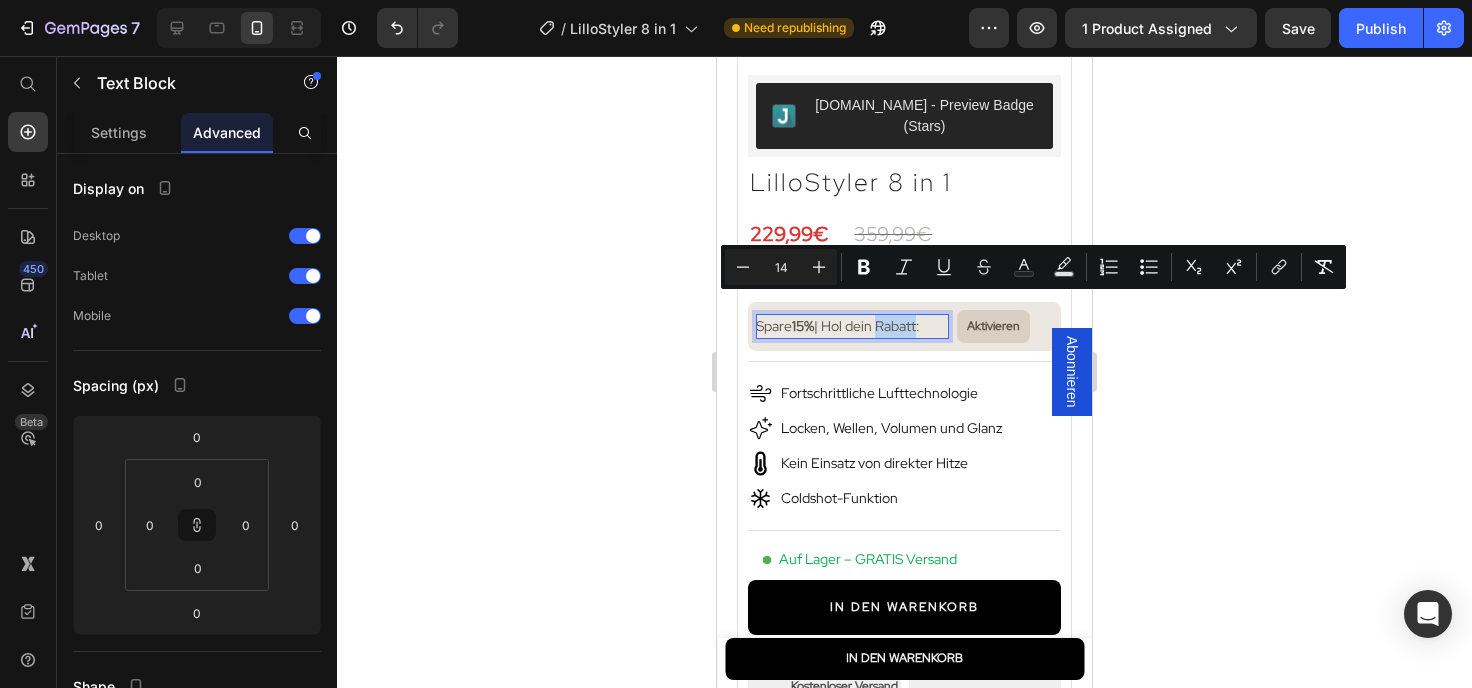 click on "Spare  15%  | Hol dein Rabatt:" at bounding box center (838, 326) 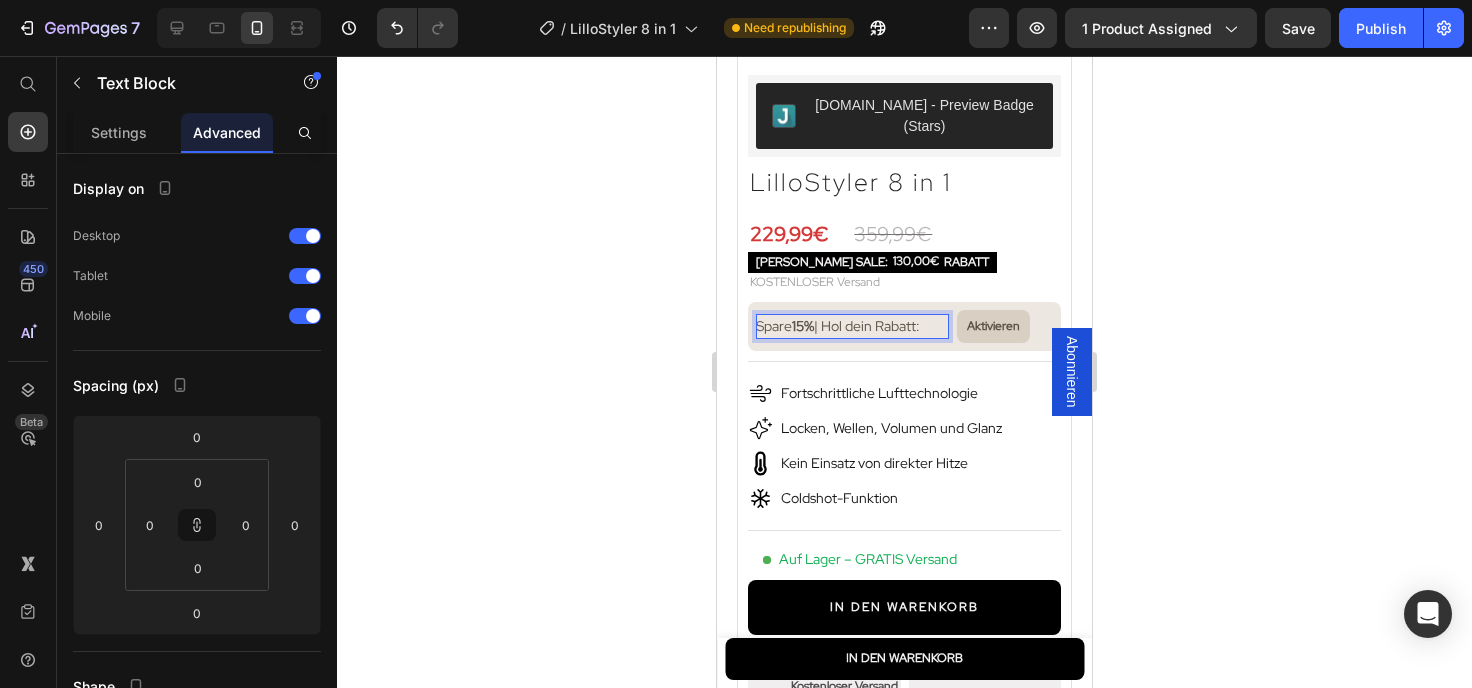 click on "Spare  15%  | Hol dein Rabatt:" at bounding box center (838, 326) 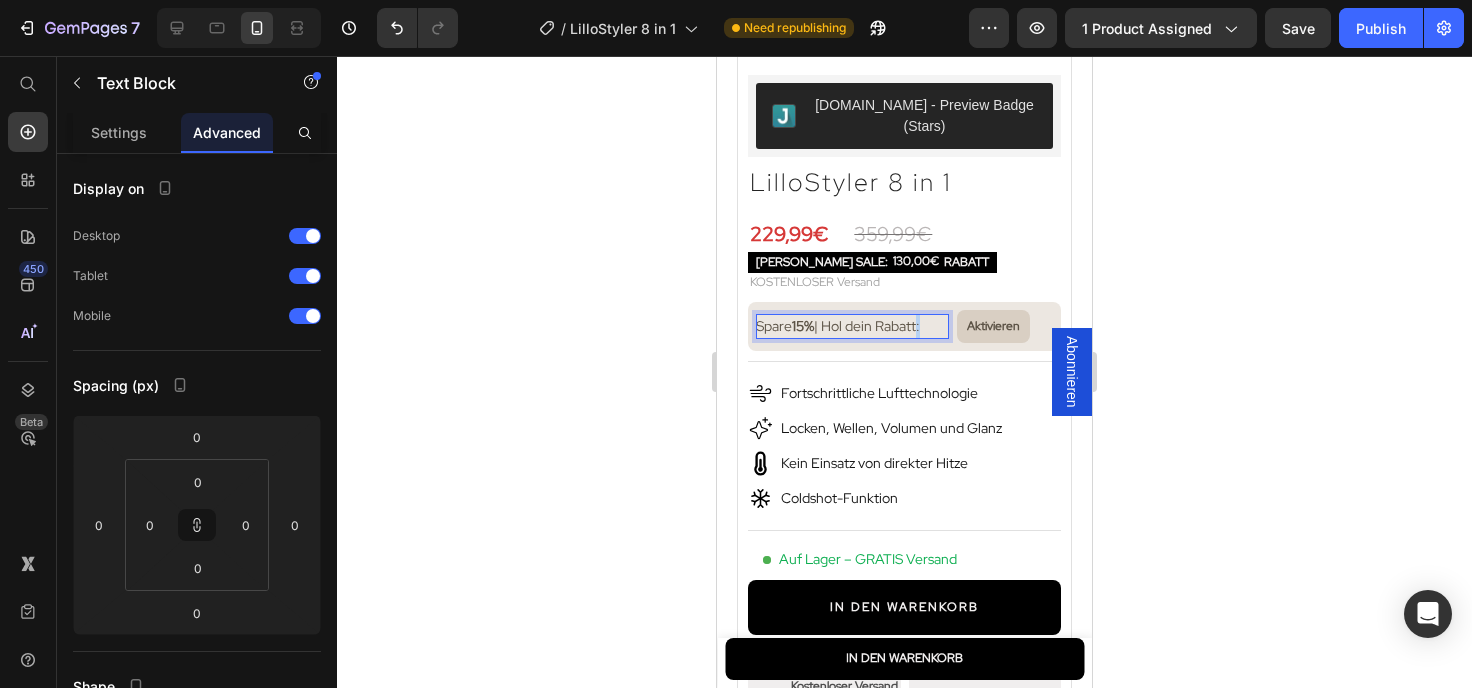click on "Spare  15%  | Hol dein Rabatt:" at bounding box center (838, 326) 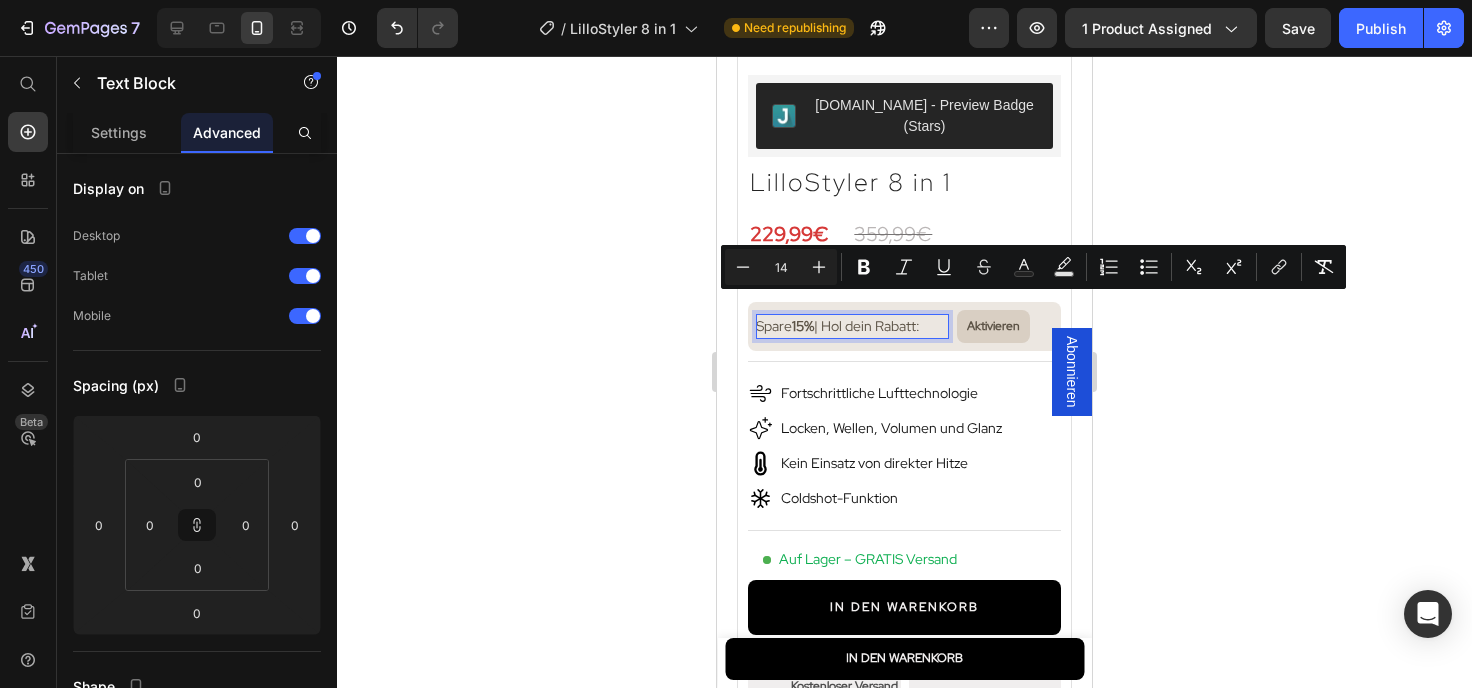 click on "Spare  15%  | Hol dein Rabatt:" at bounding box center (838, 326) 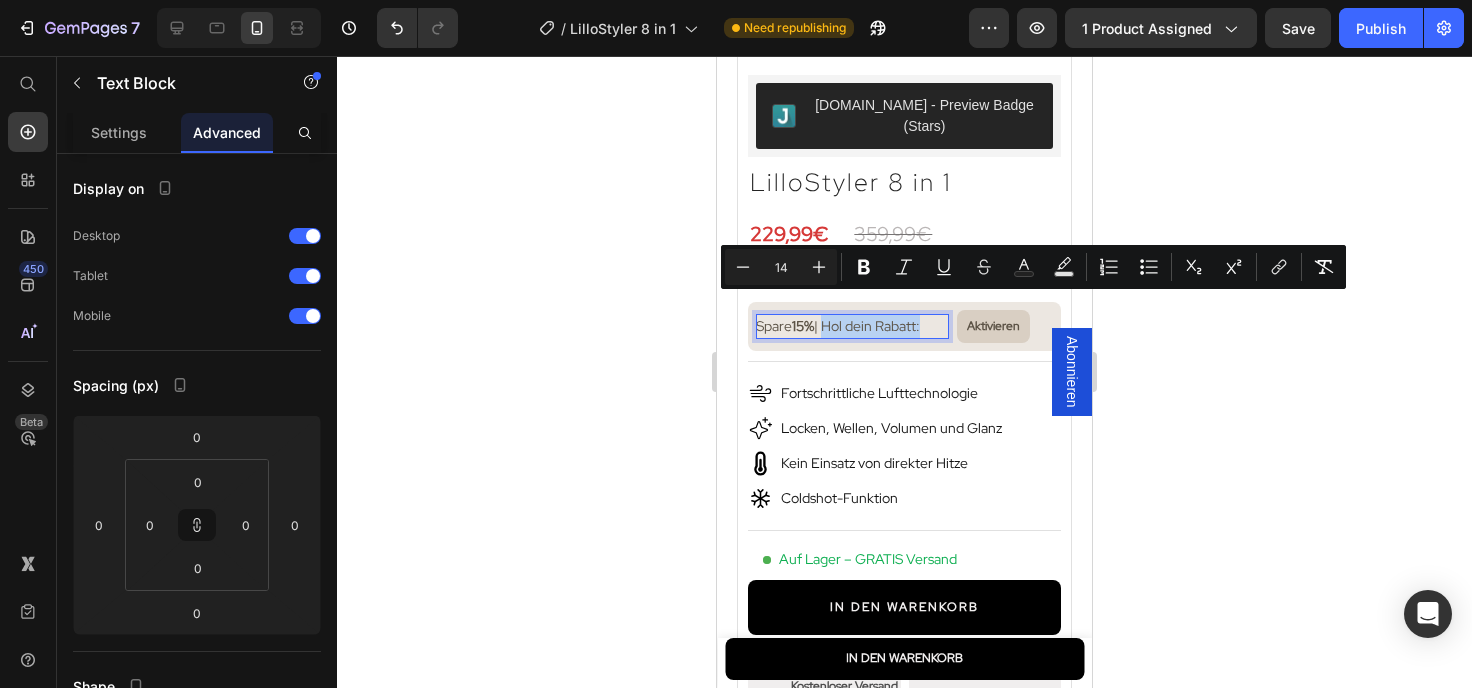drag, startPoint x: 926, startPoint y: 308, endPoint x: 834, endPoint y: 312, distance: 92.086914 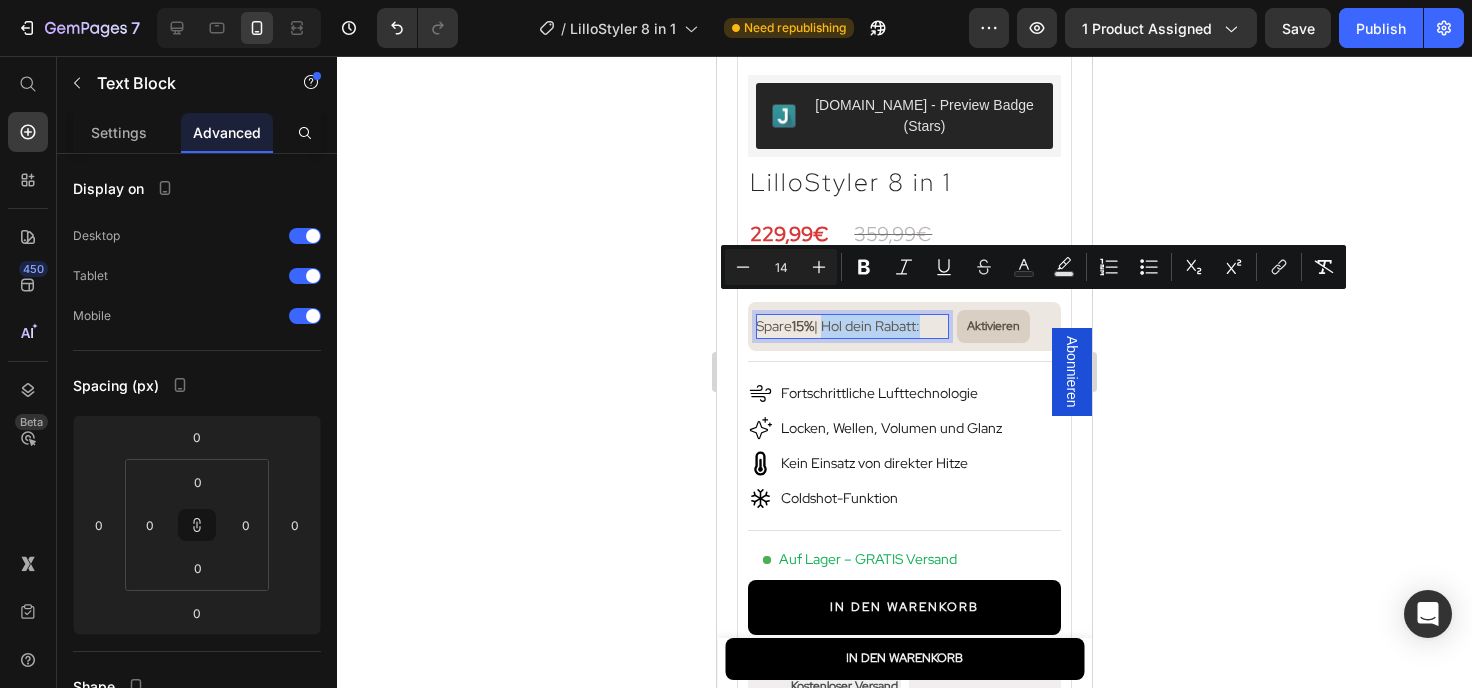 click on "Spare  15%  | Hol dein Rabatt:" at bounding box center [838, 326] 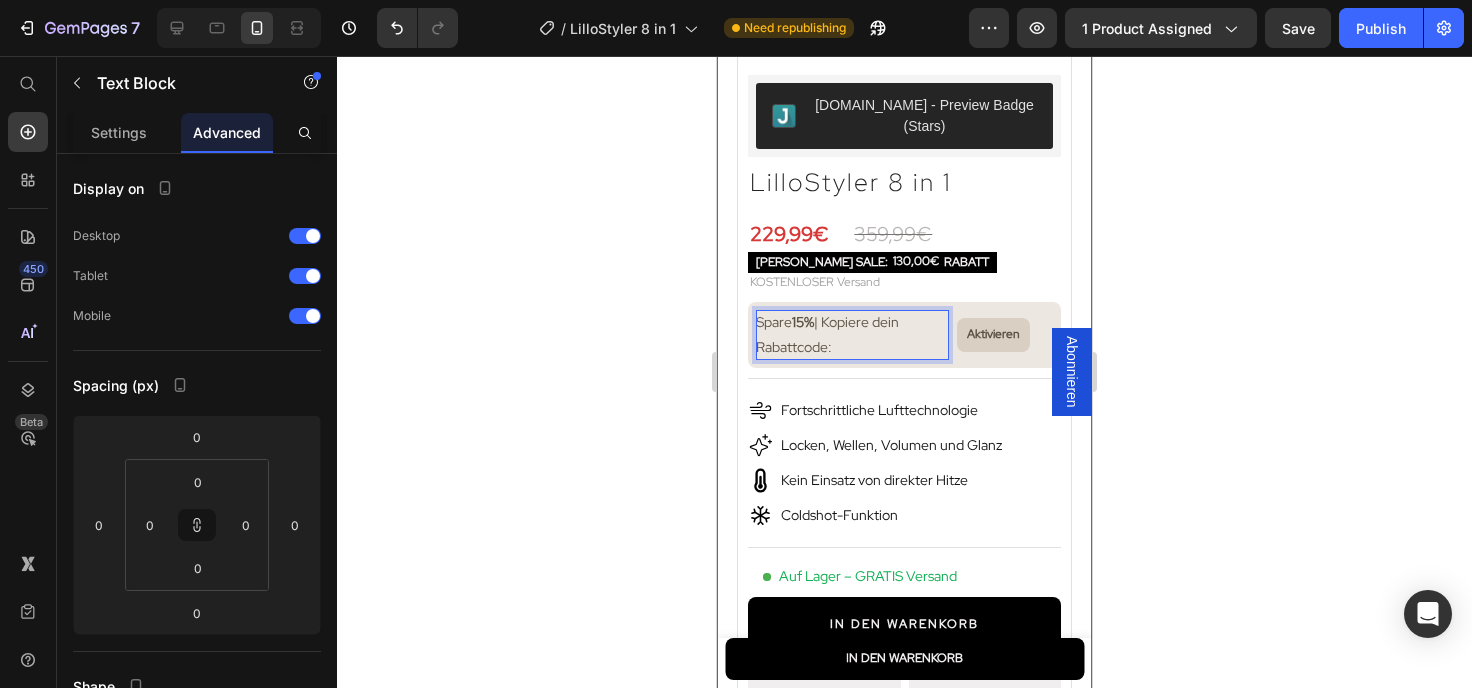 click 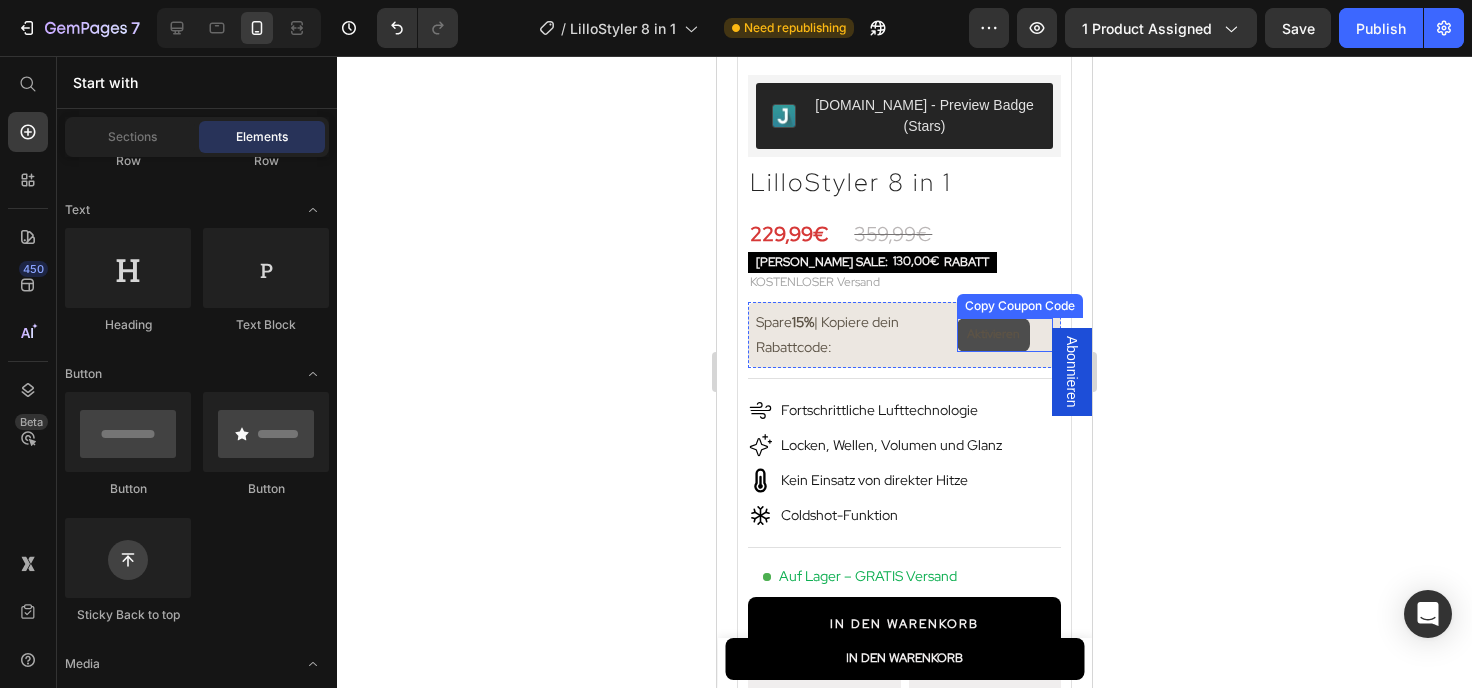 click on "Aktivieren" at bounding box center (993, 335) 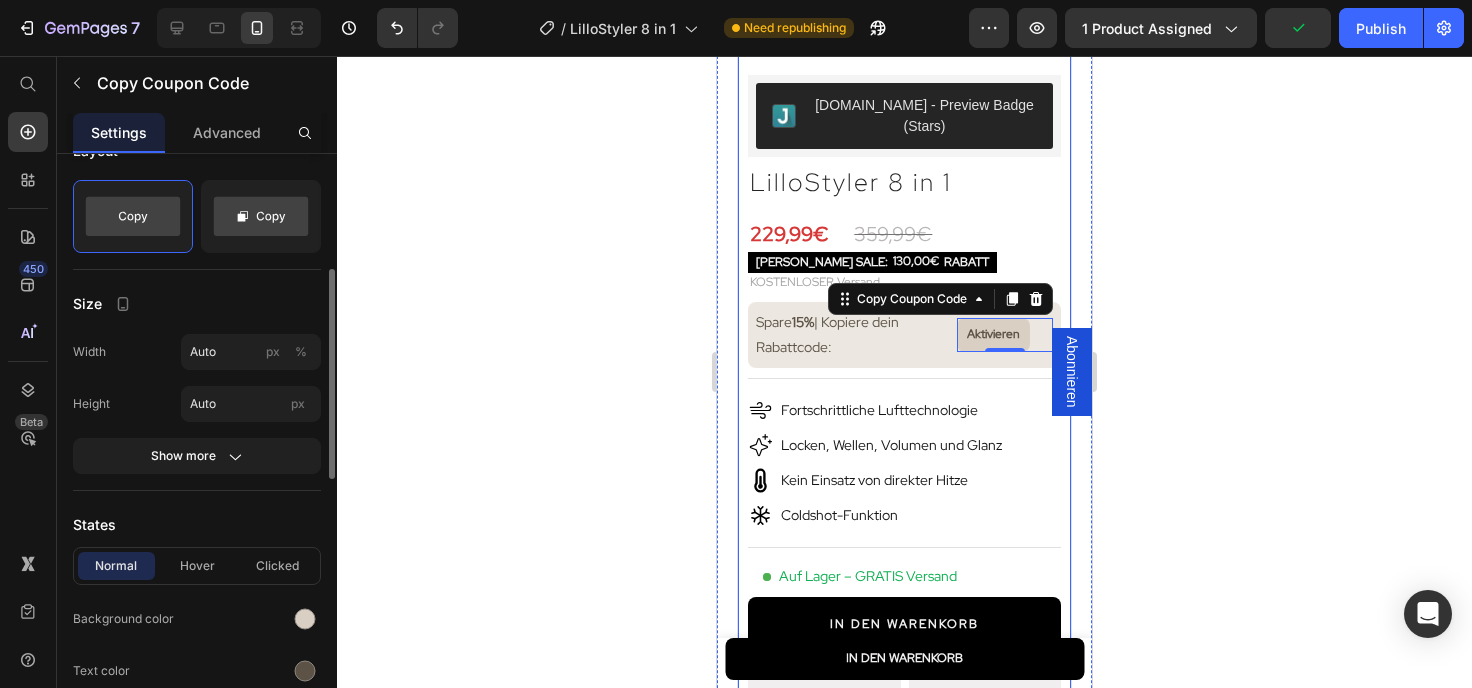 scroll, scrollTop: 0, scrollLeft: 0, axis: both 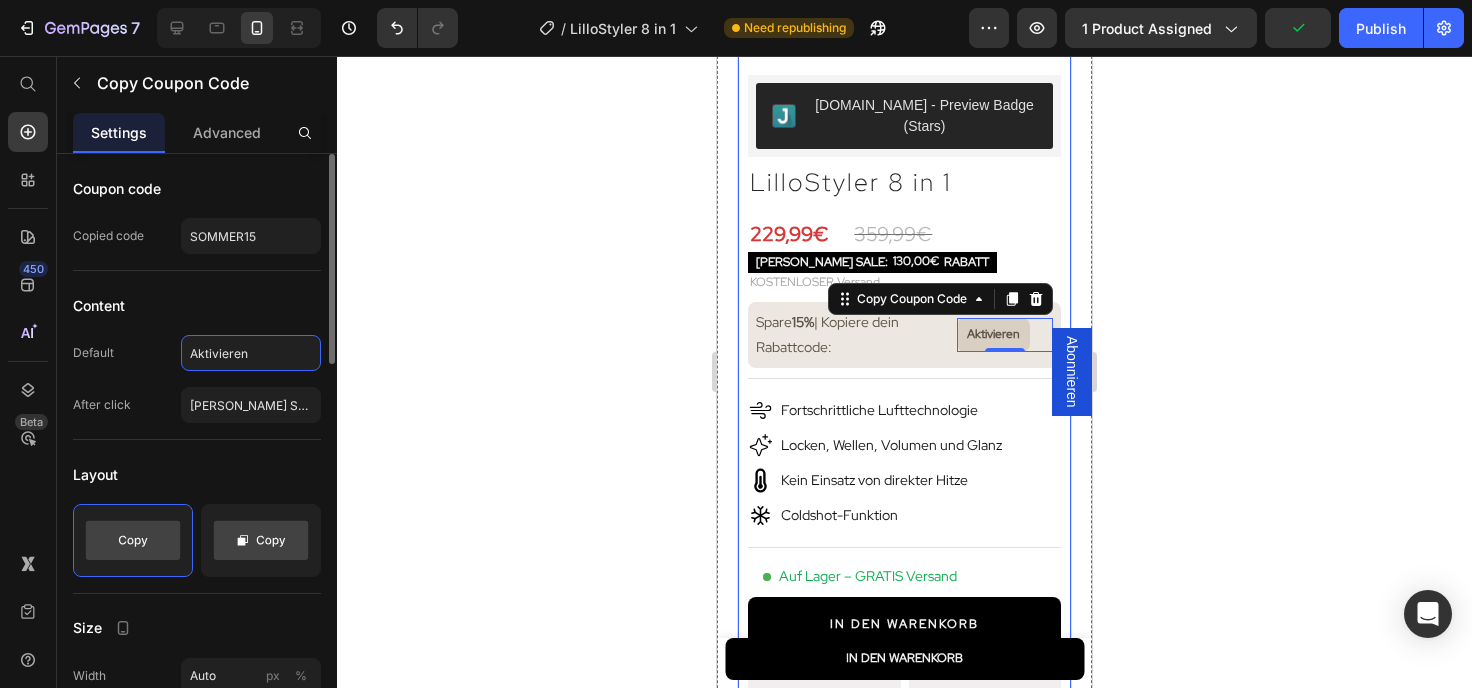 click on "Aktivieren" 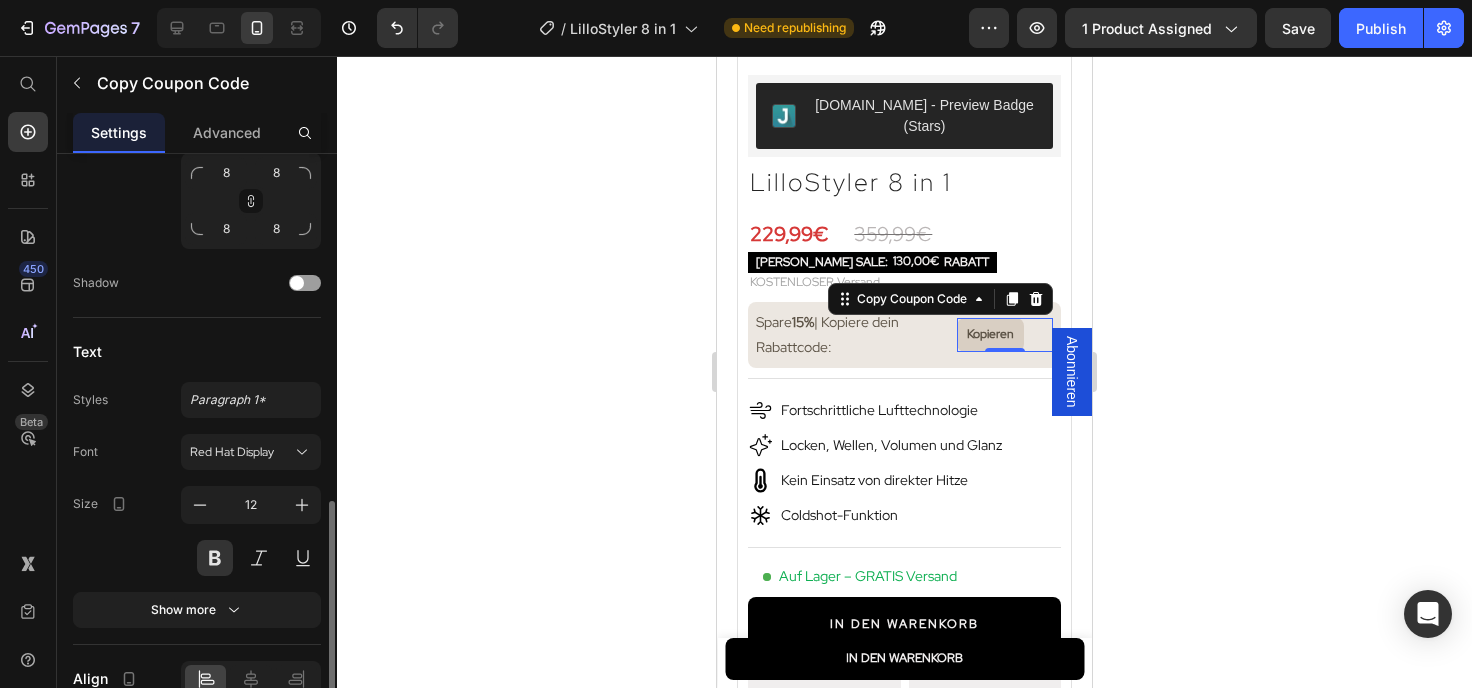 scroll, scrollTop: 1065, scrollLeft: 0, axis: vertical 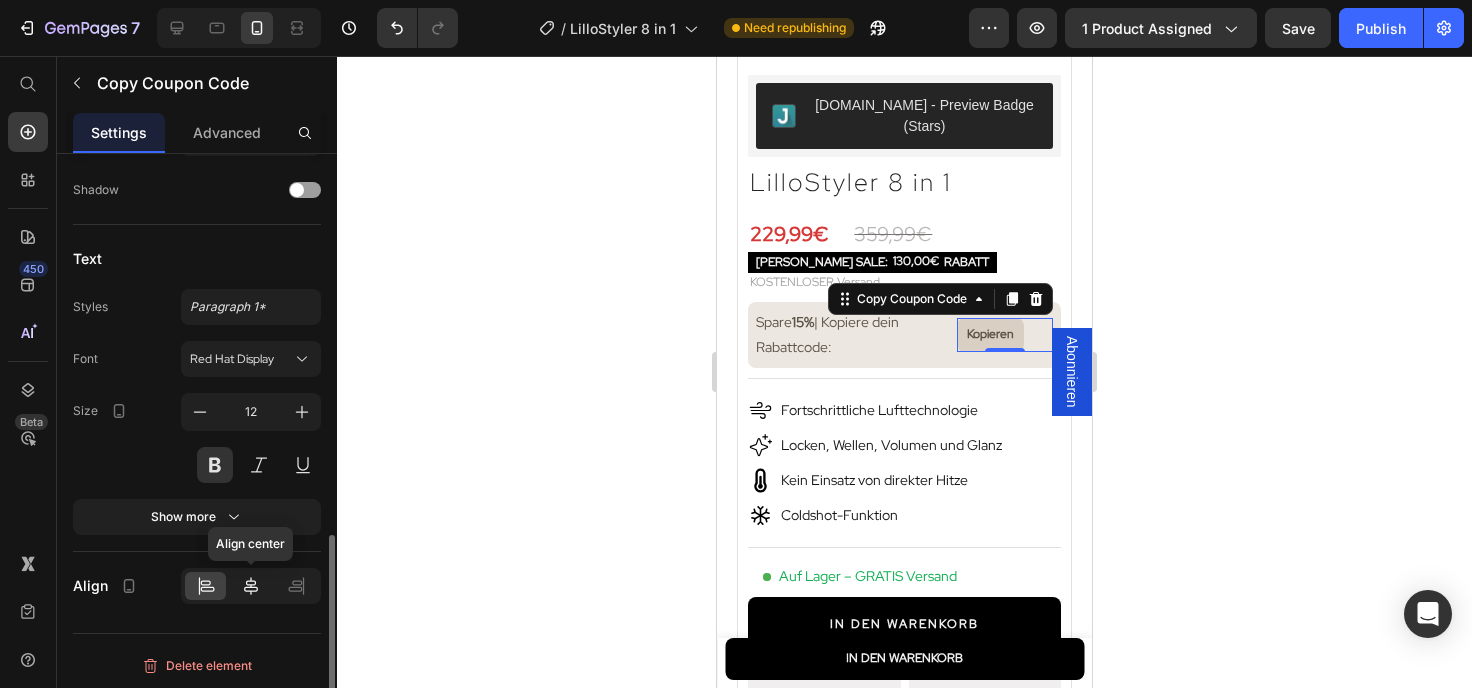 type on "Kopieren" 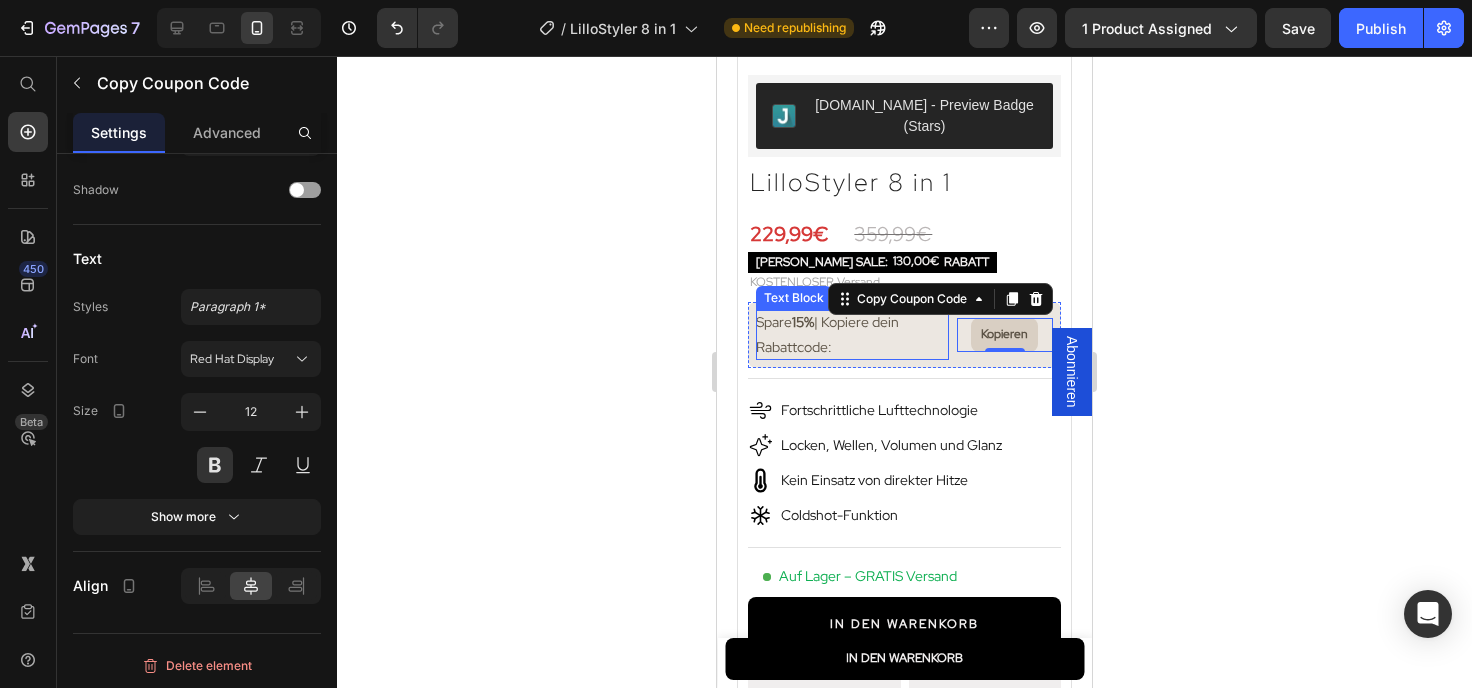 click on "Spare  15%  | Kopiere dein Rabattcode:" at bounding box center (852, 335) 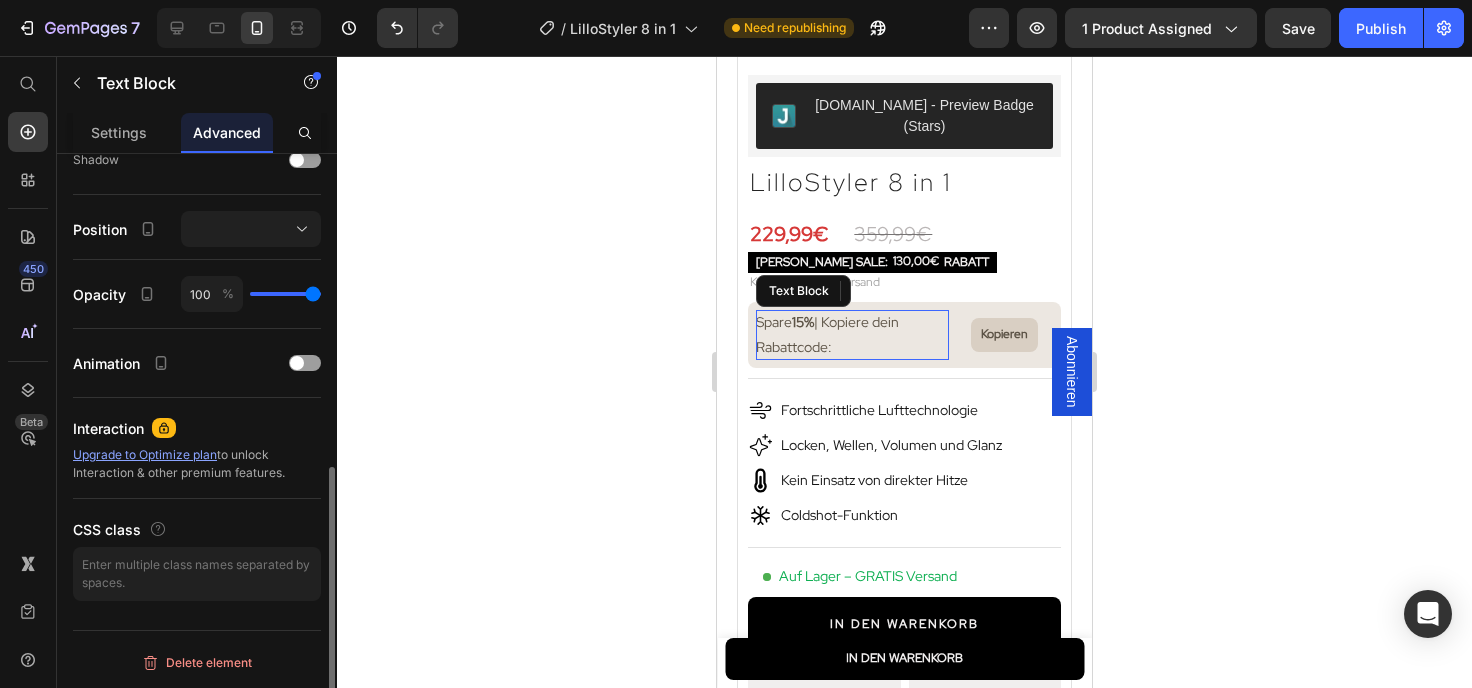 scroll, scrollTop: 0, scrollLeft: 0, axis: both 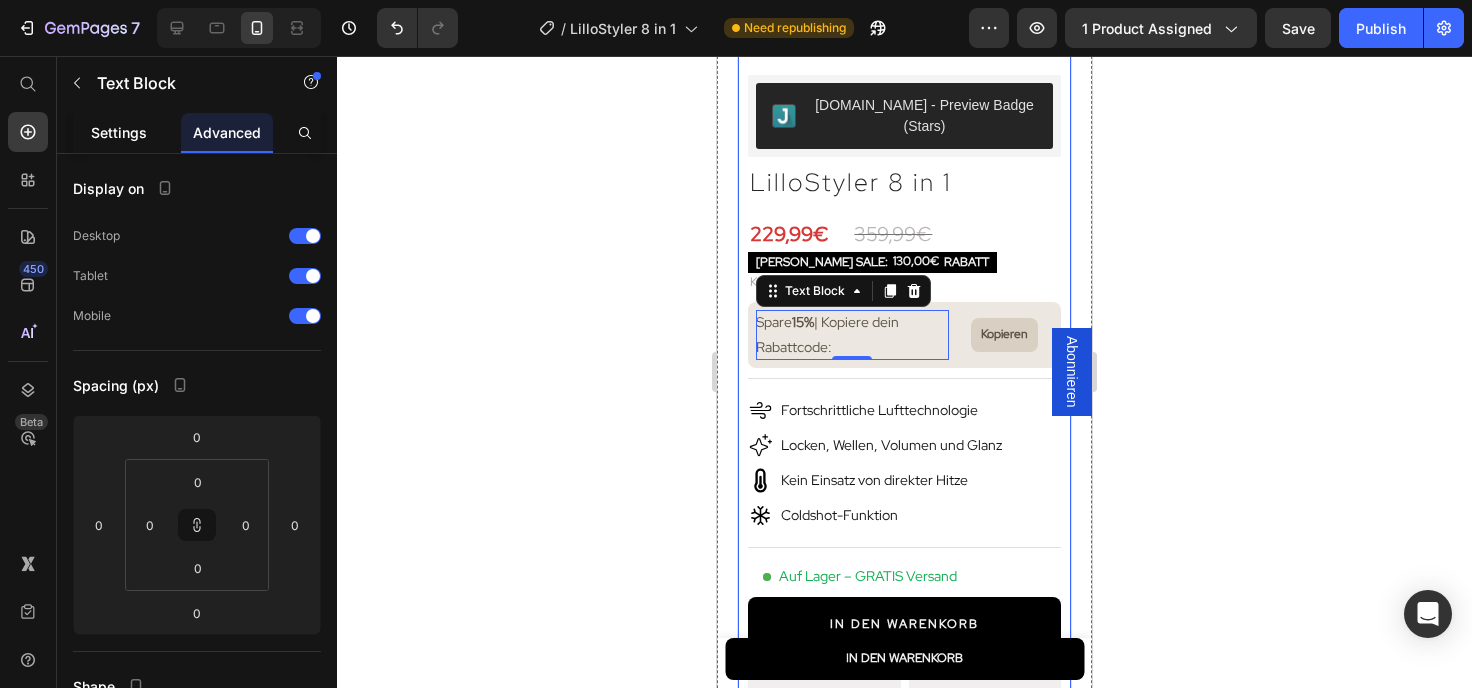 click on "Settings" at bounding box center (119, 132) 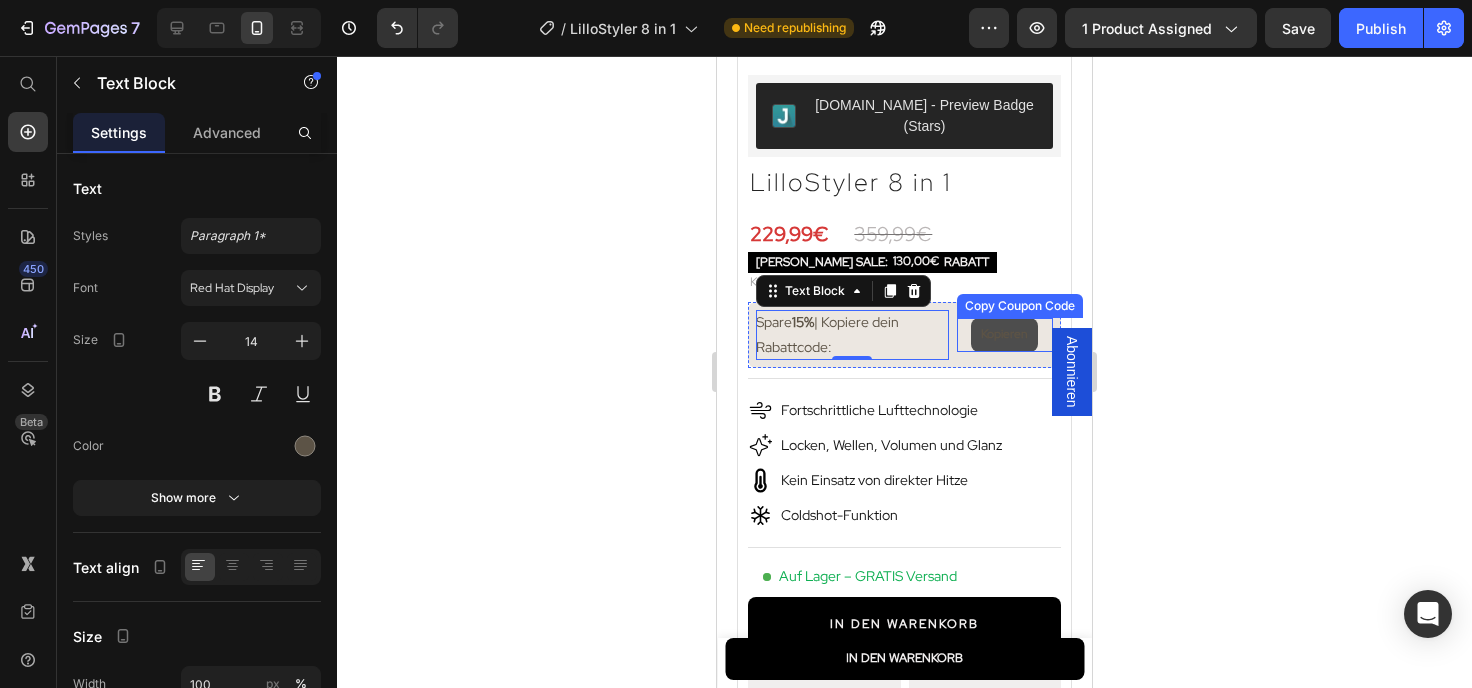 click on "Kopieren" at bounding box center (1004, 335) 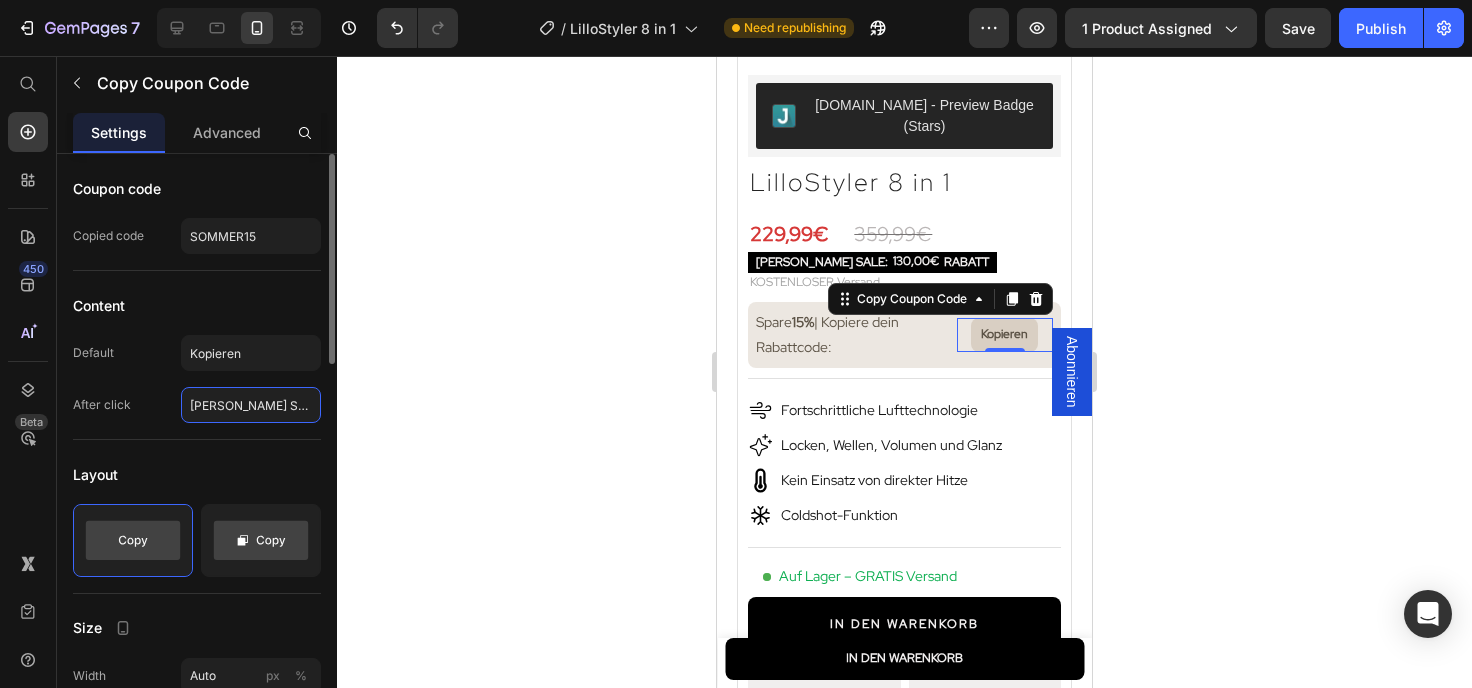 click on "[PERSON_NAME] SALE aktiviert!" 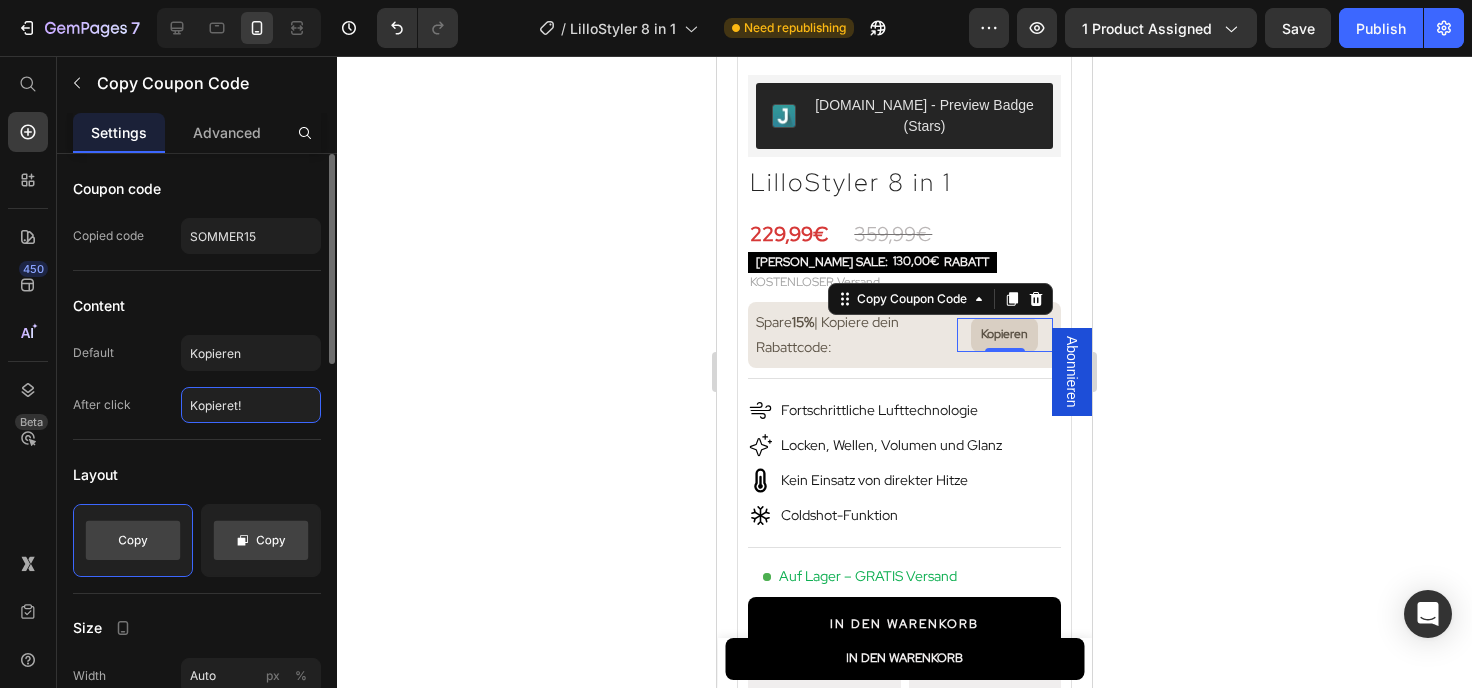type on "Kopieret!" 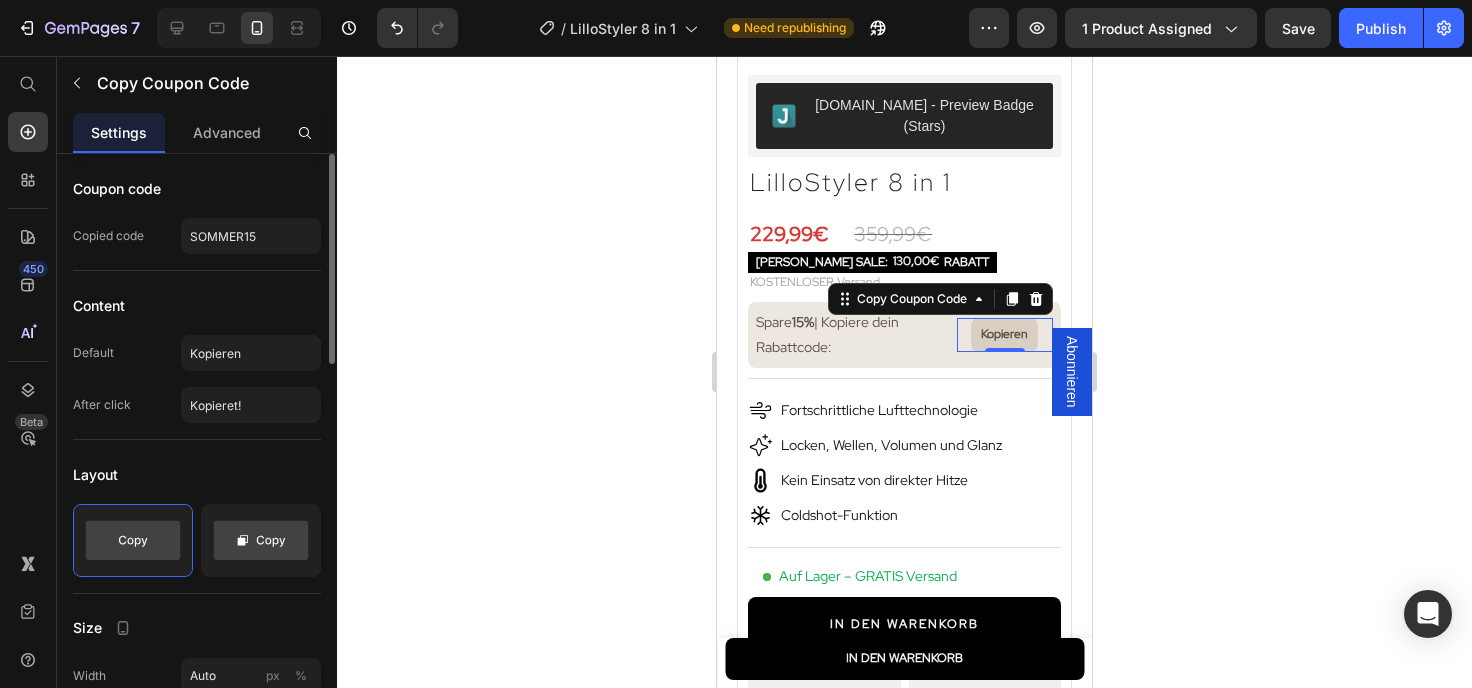 click on "Default" at bounding box center [93, 353] 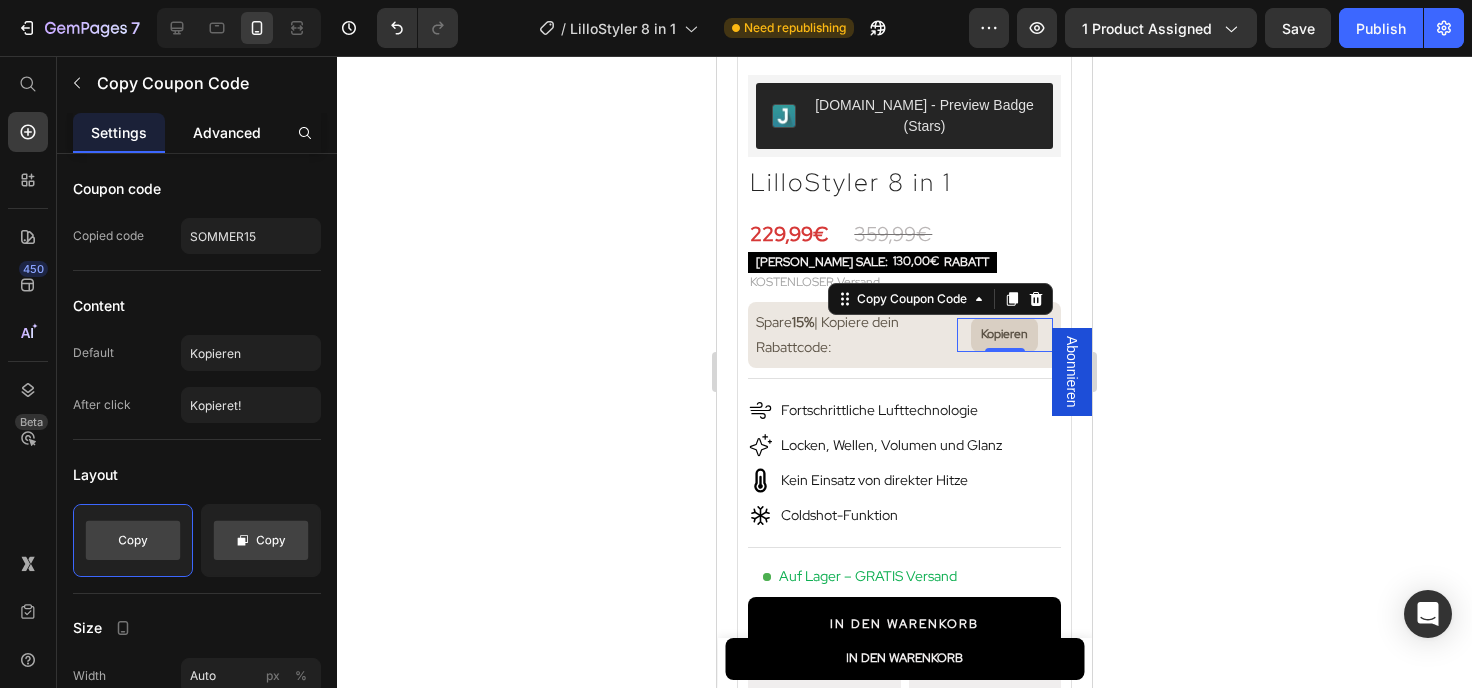click on "Advanced" at bounding box center (227, 132) 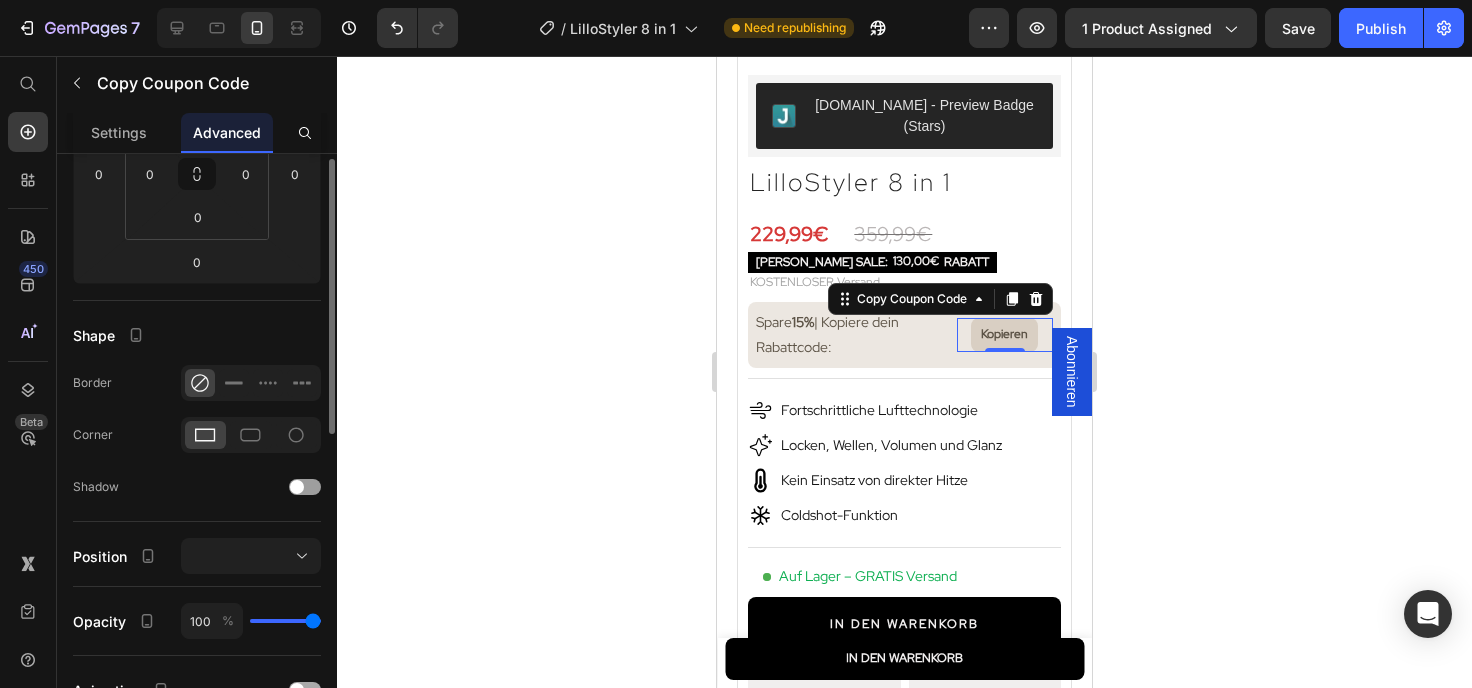 scroll, scrollTop: 243, scrollLeft: 0, axis: vertical 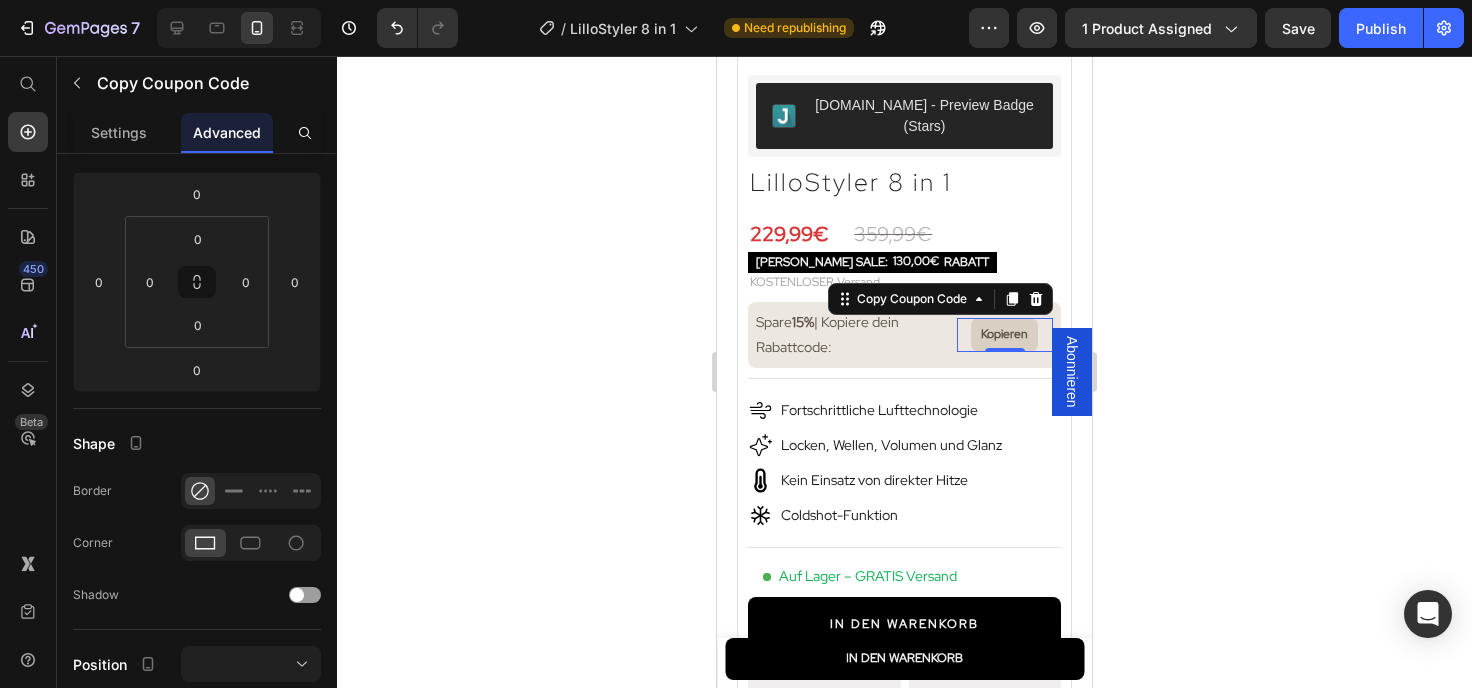 click 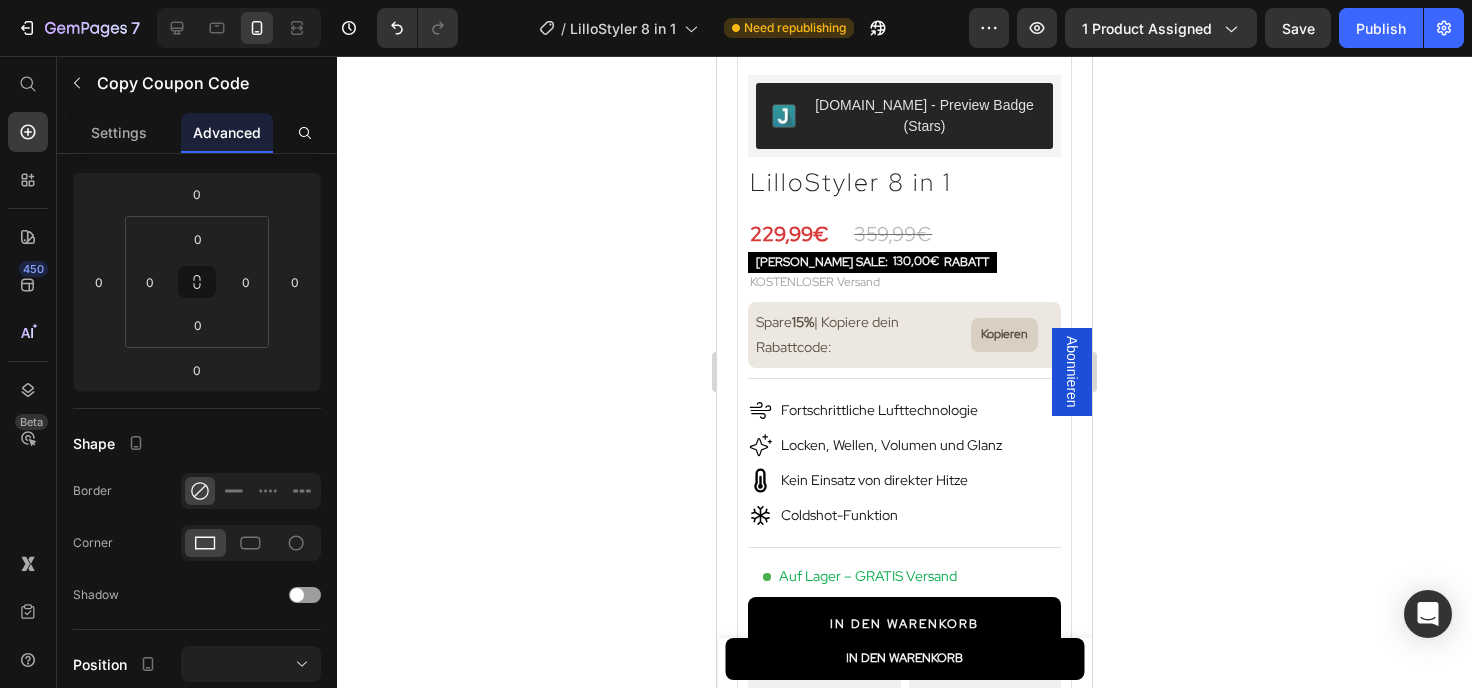 scroll, scrollTop: 263, scrollLeft: 0, axis: vertical 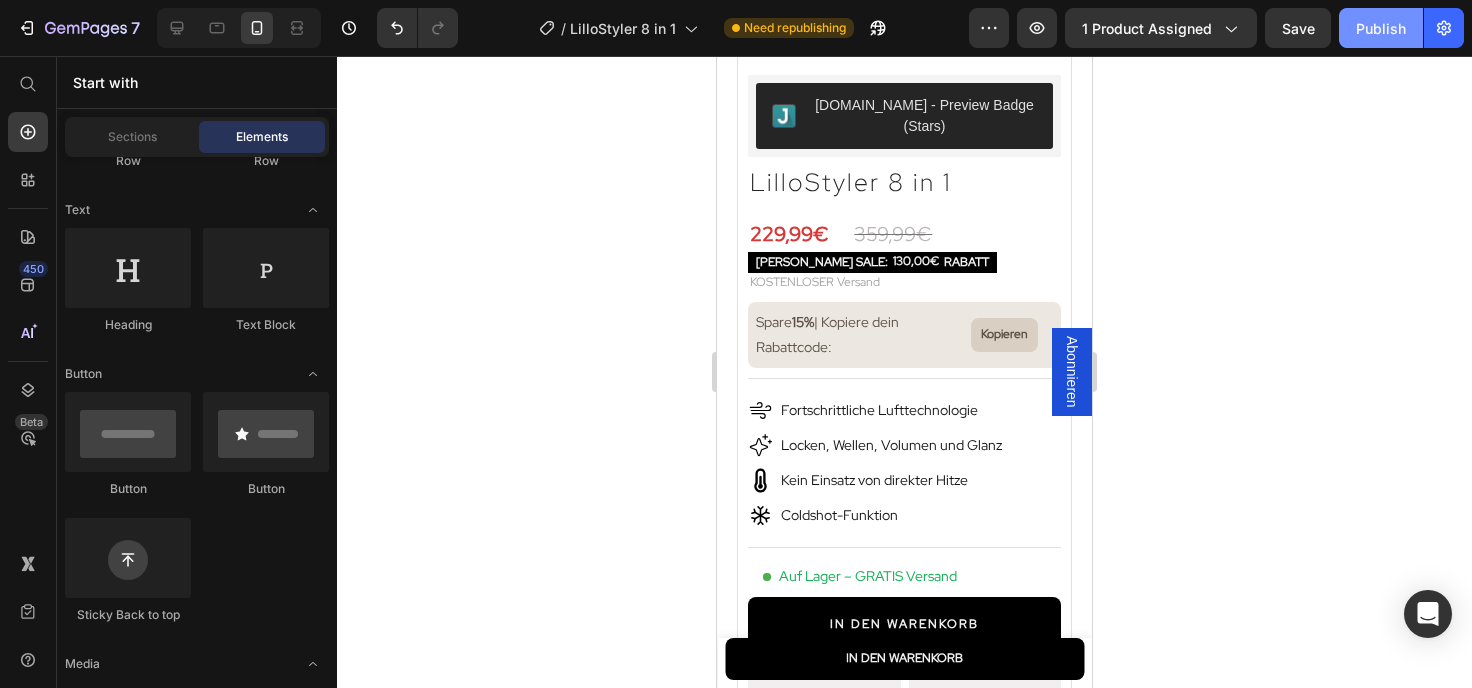 click on "Publish" at bounding box center (1381, 28) 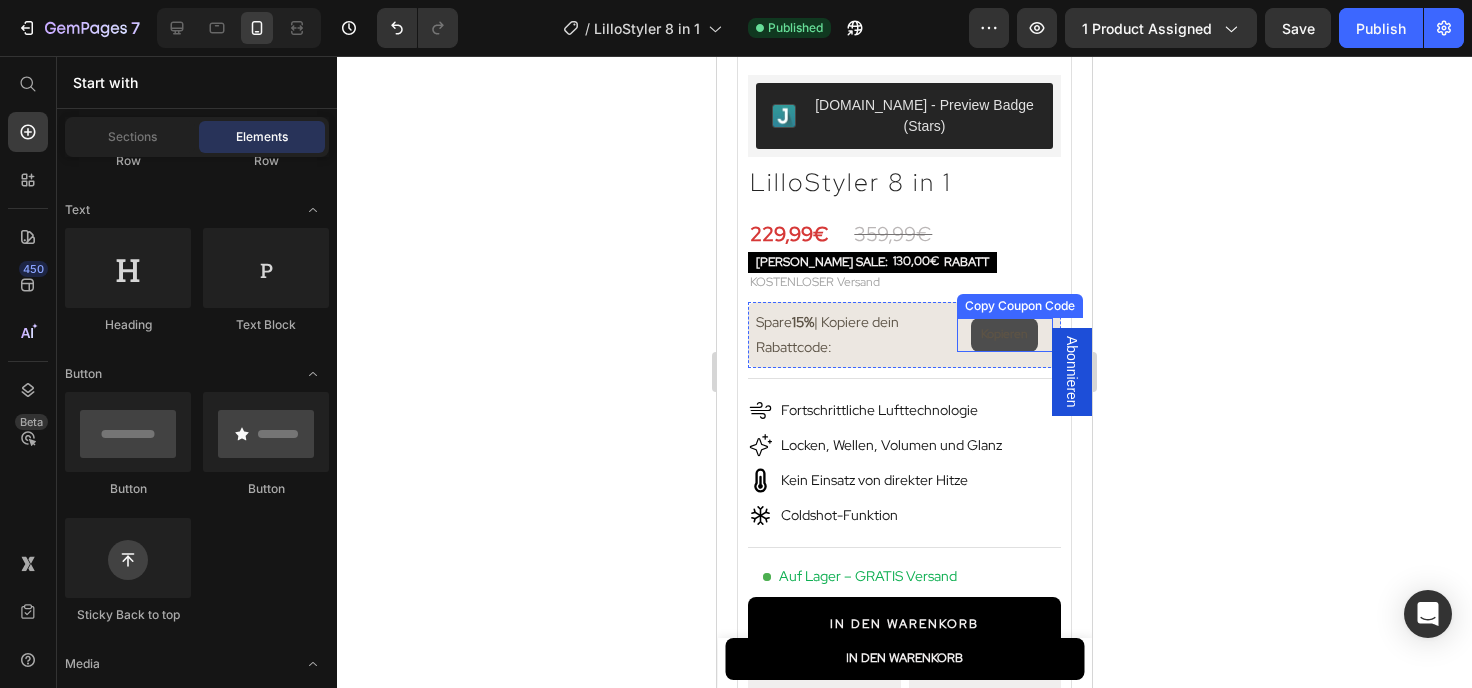 click on "Kopieren" at bounding box center (1004, 335) 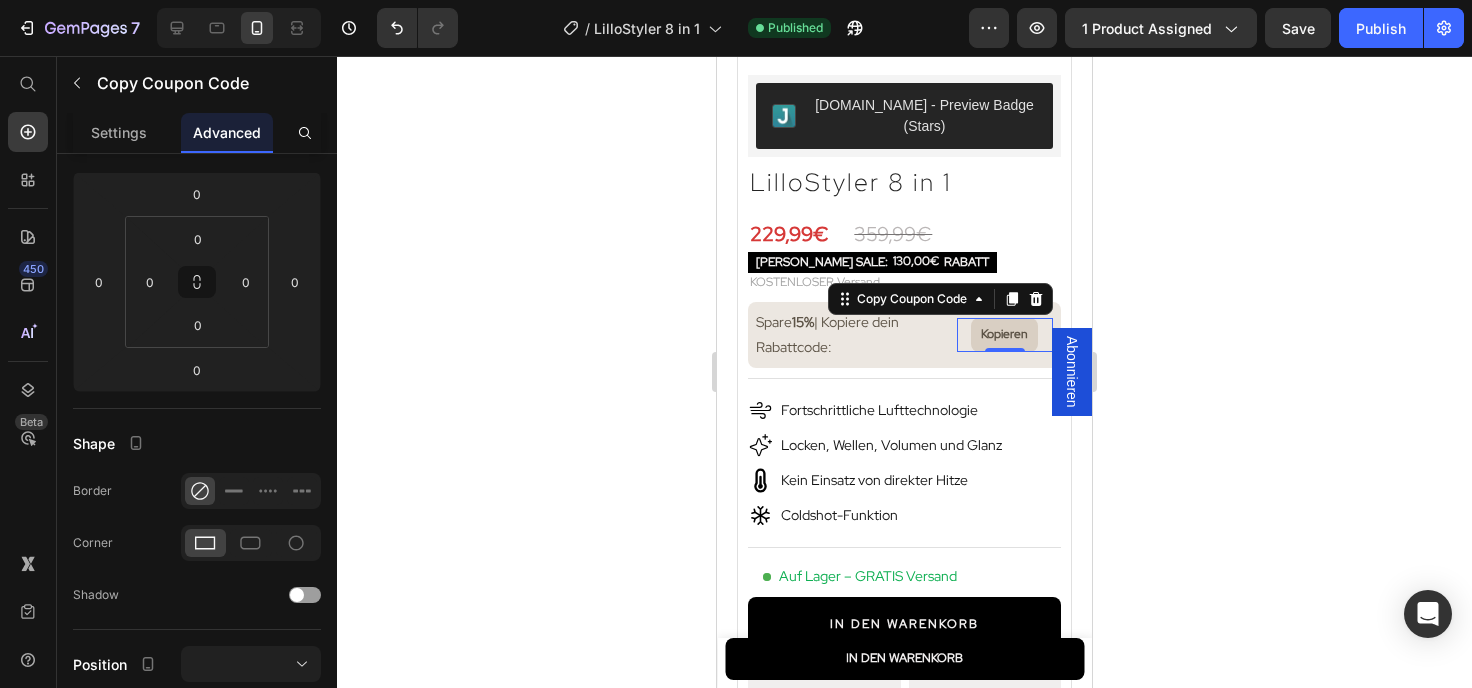 scroll, scrollTop: 243, scrollLeft: 0, axis: vertical 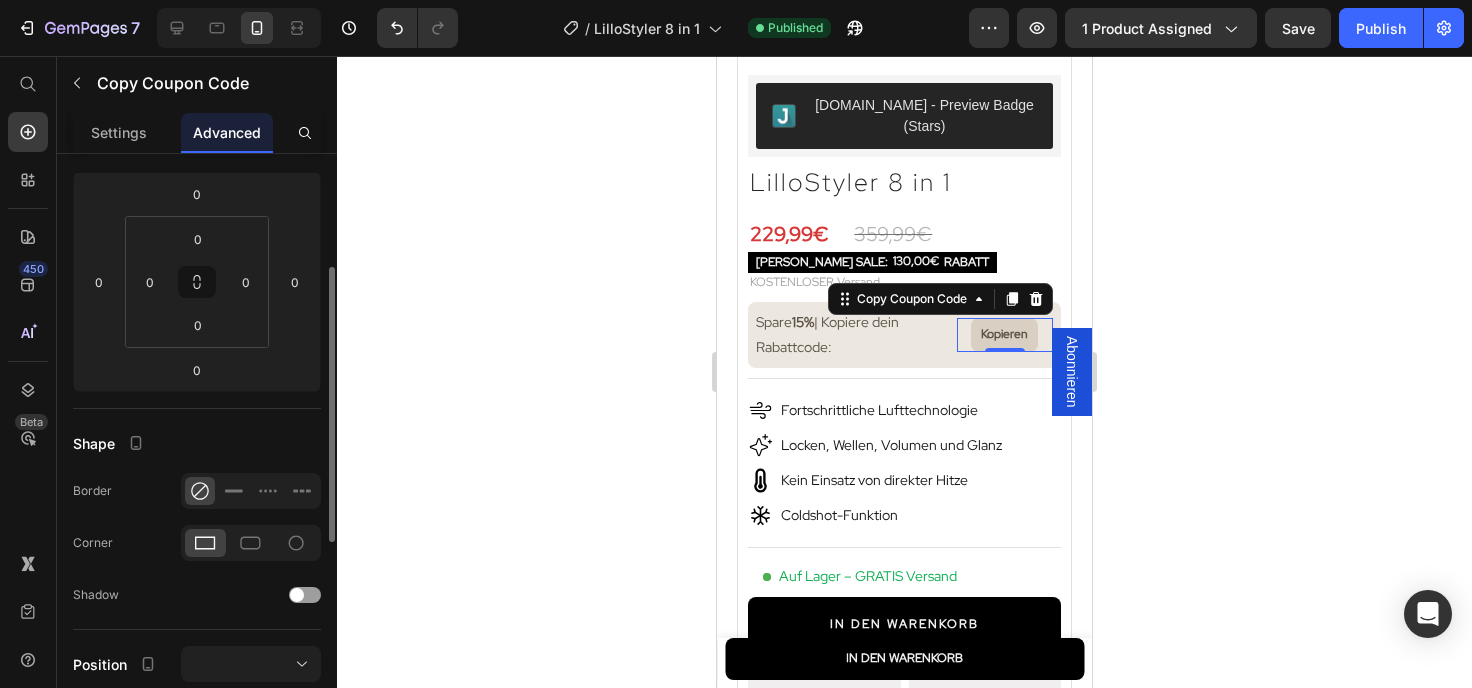 click on "Settings" at bounding box center [119, 132] 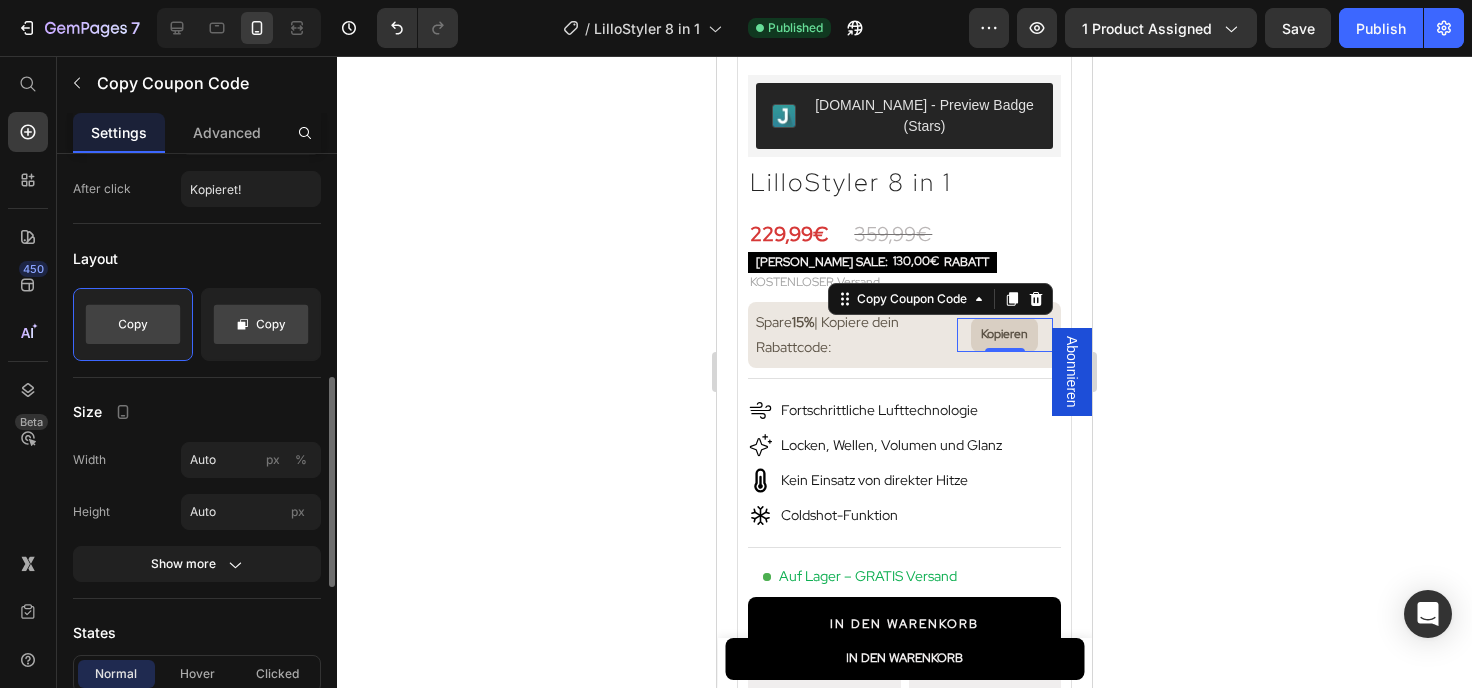 scroll, scrollTop: 432, scrollLeft: 0, axis: vertical 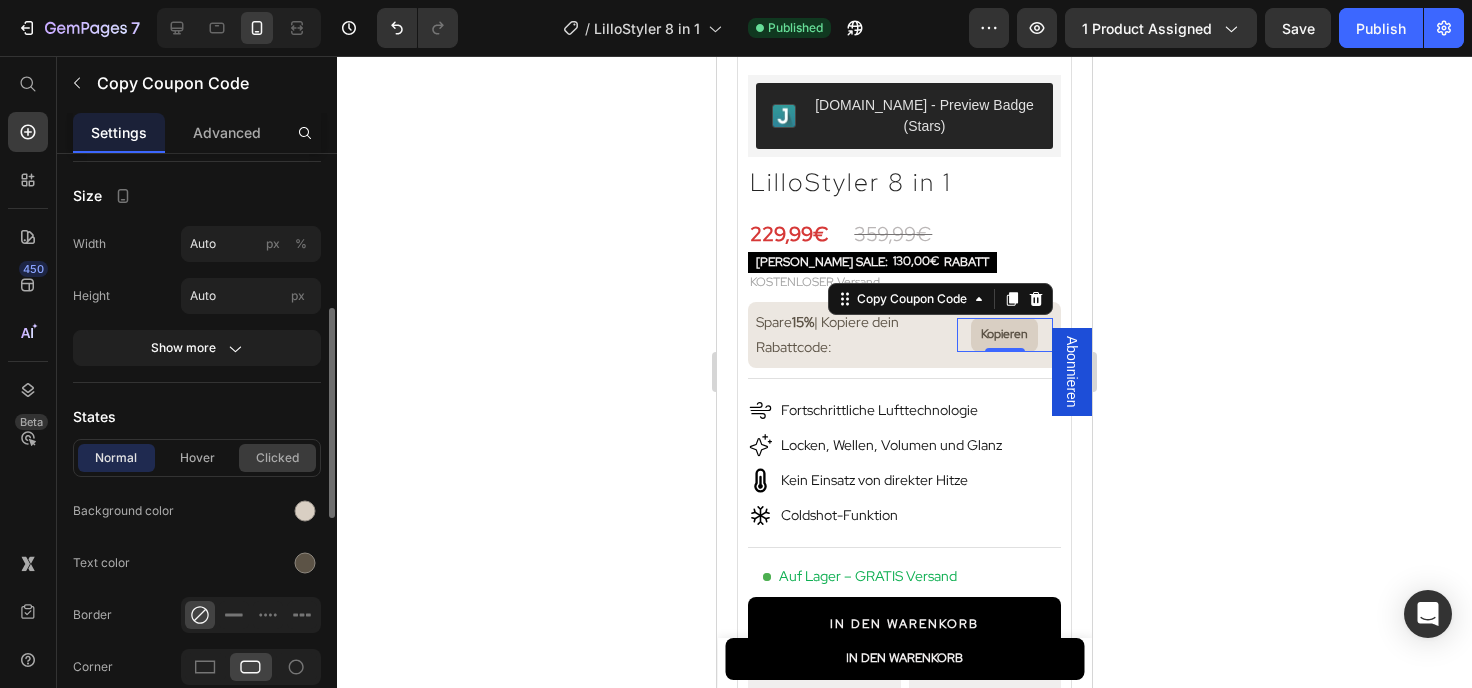 click on "Clicked" at bounding box center (277, 458) 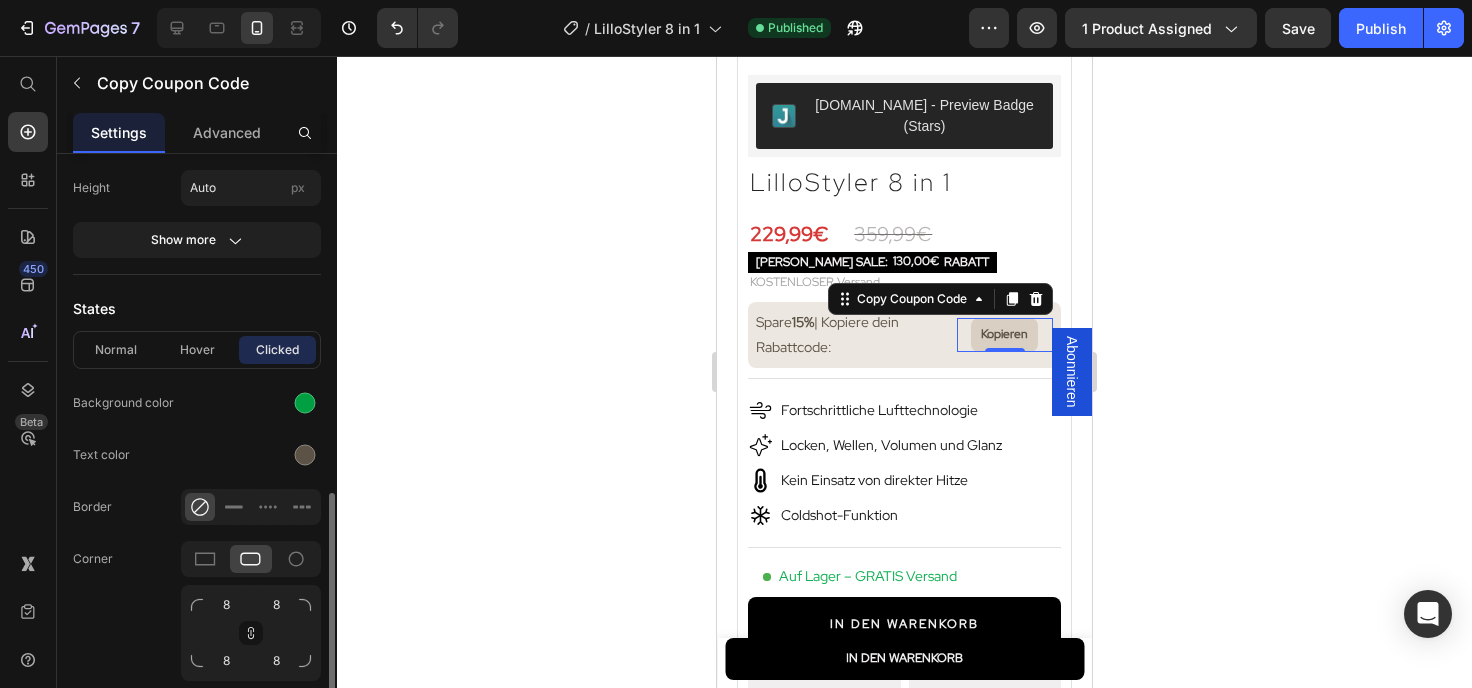 scroll, scrollTop: 648, scrollLeft: 0, axis: vertical 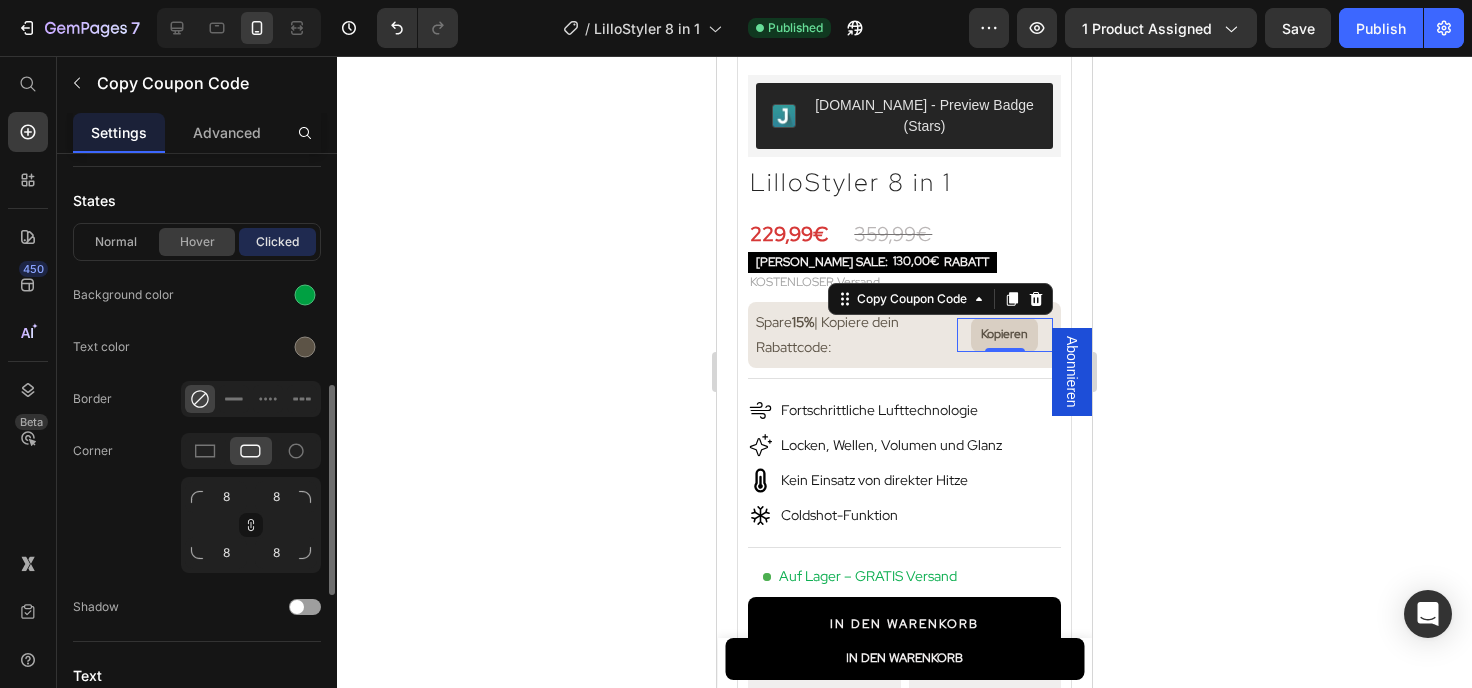 click on "Hover" at bounding box center (197, 242) 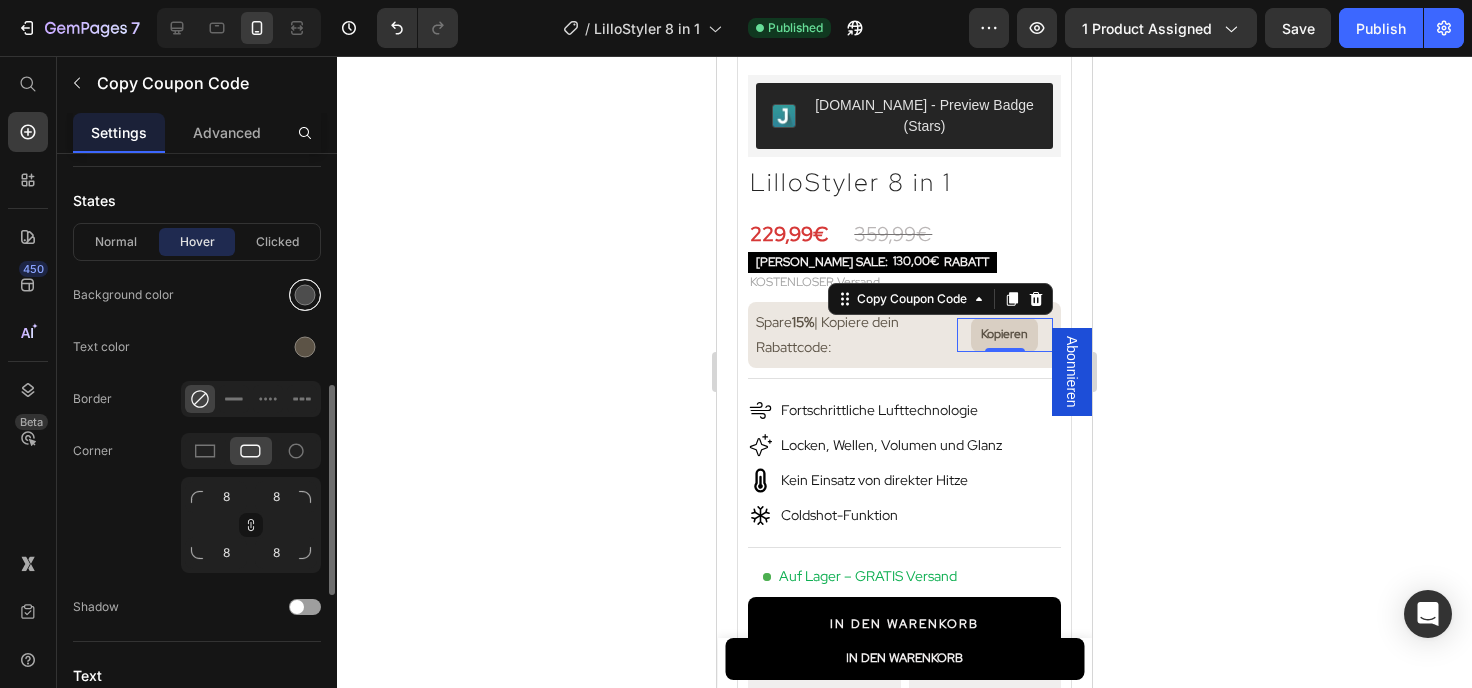click at bounding box center (305, 294) 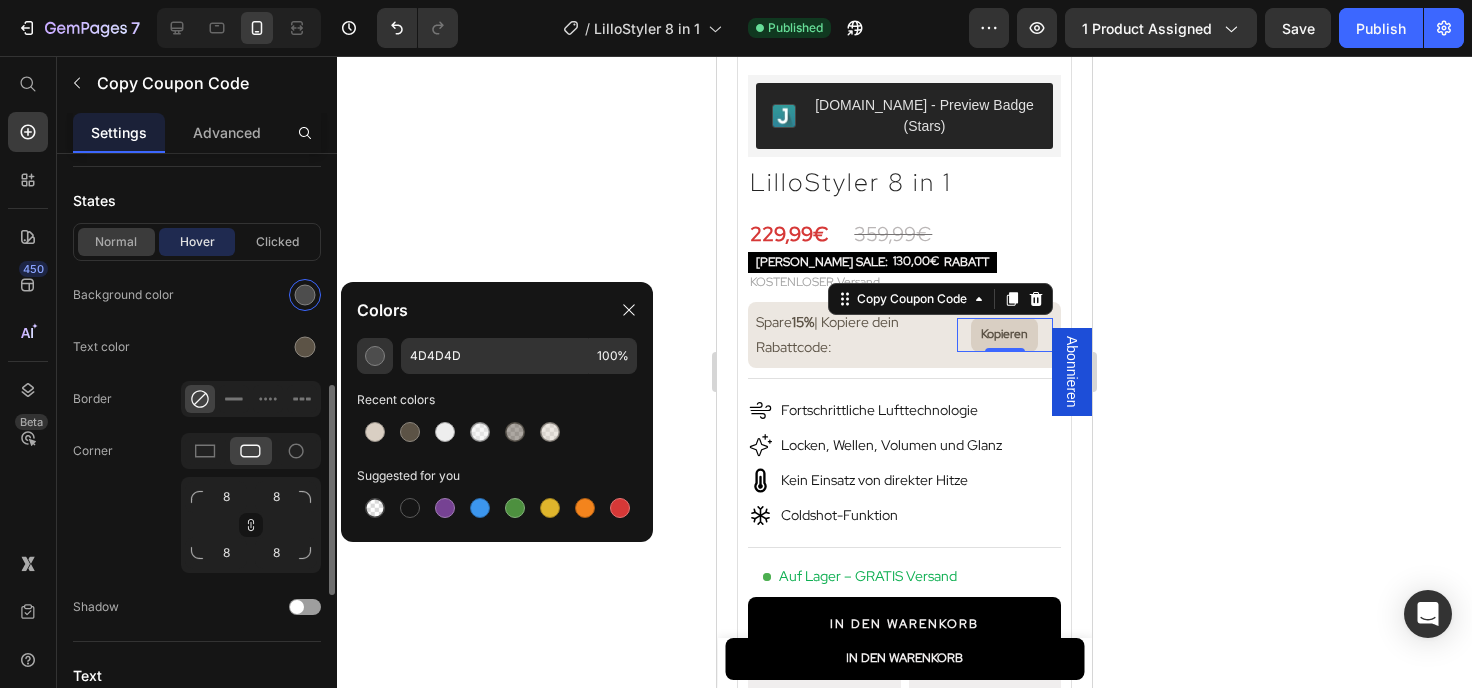click on "Normal" at bounding box center (116, 242) 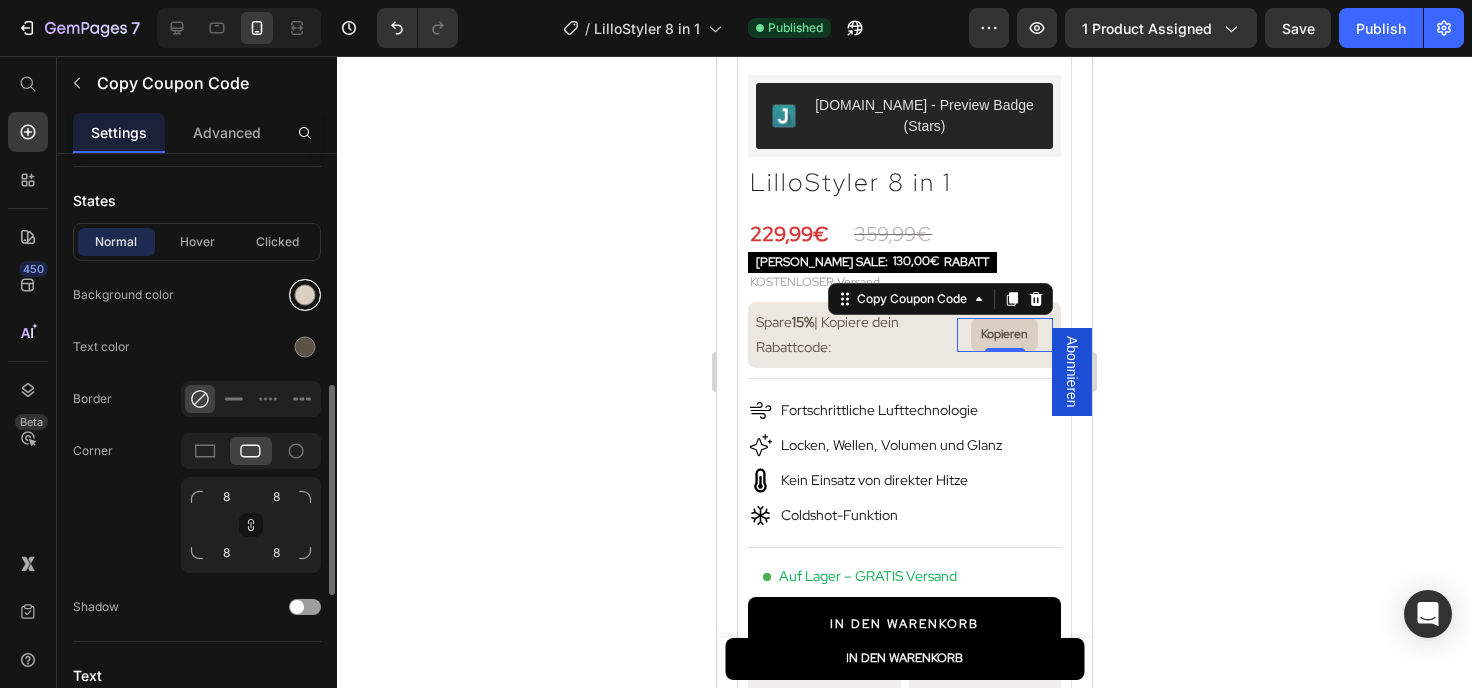 click at bounding box center [305, 294] 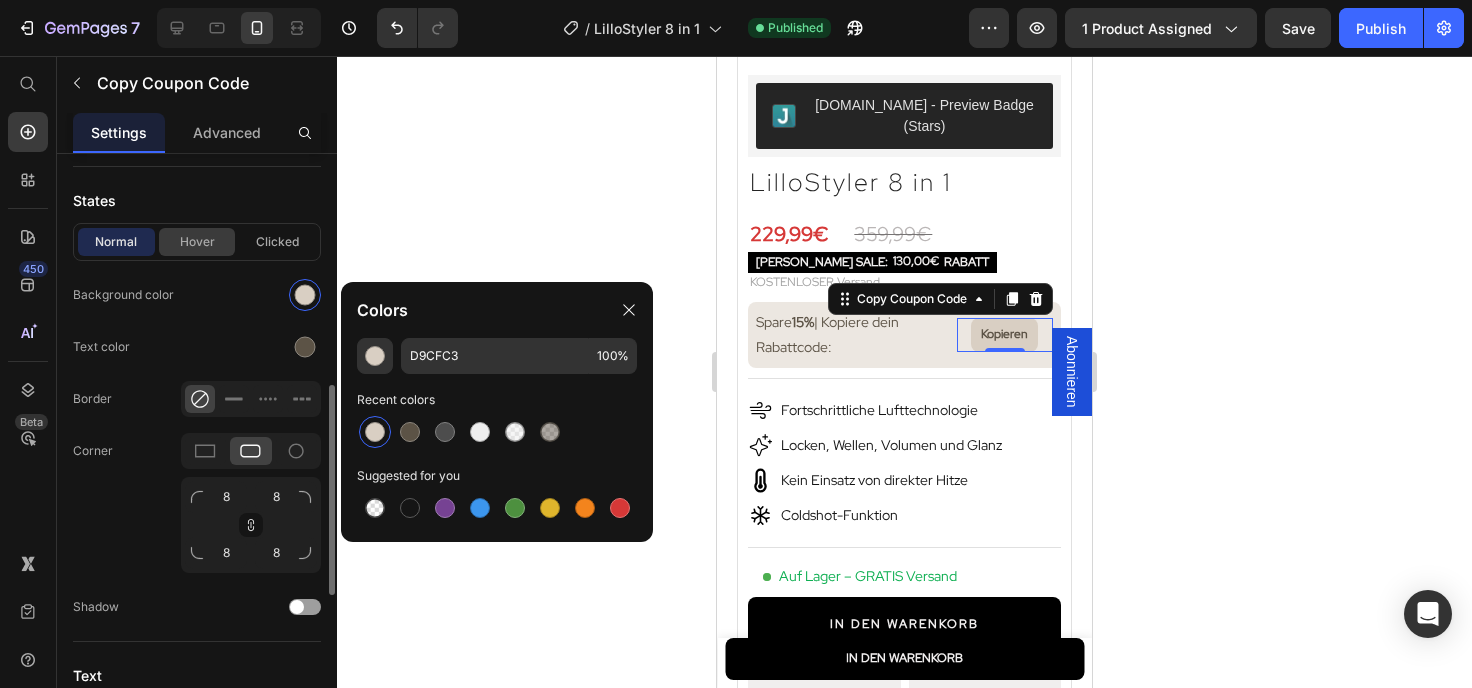 click on "Hover" at bounding box center (197, 242) 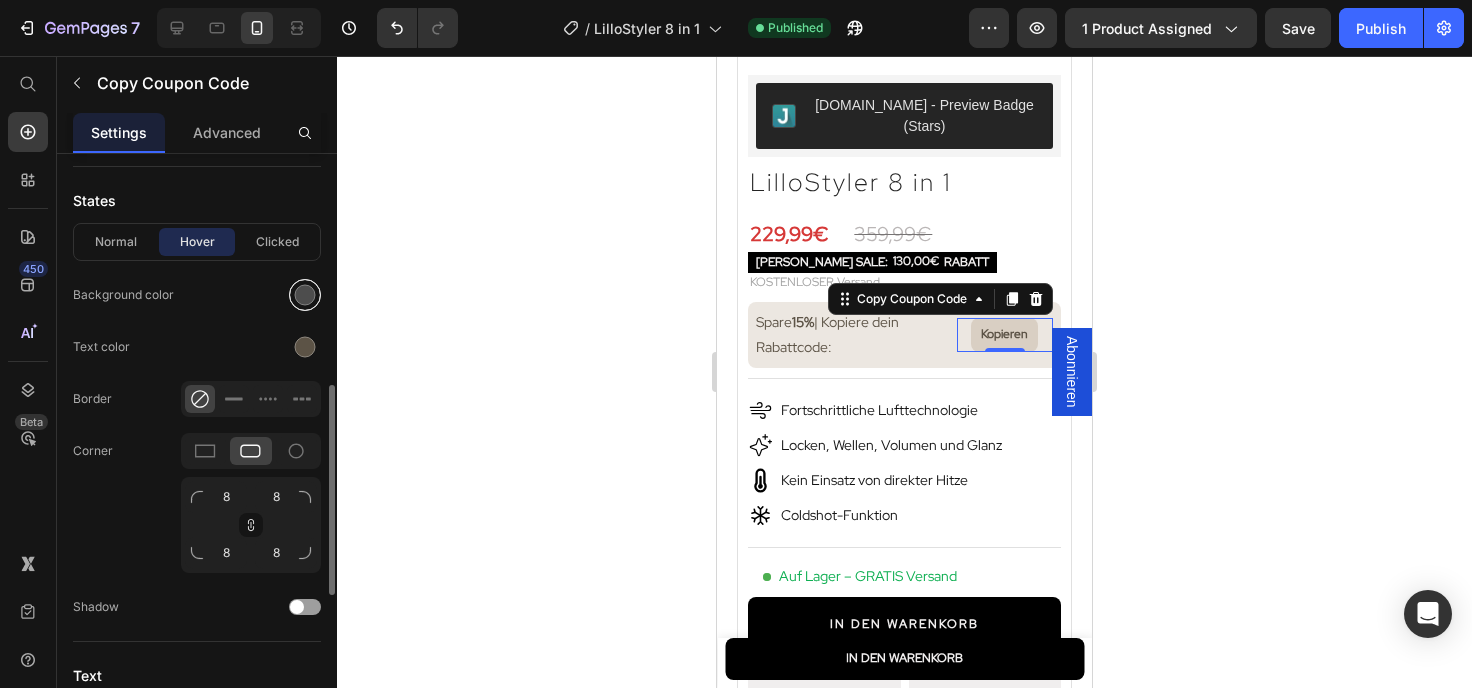 click at bounding box center (305, 294) 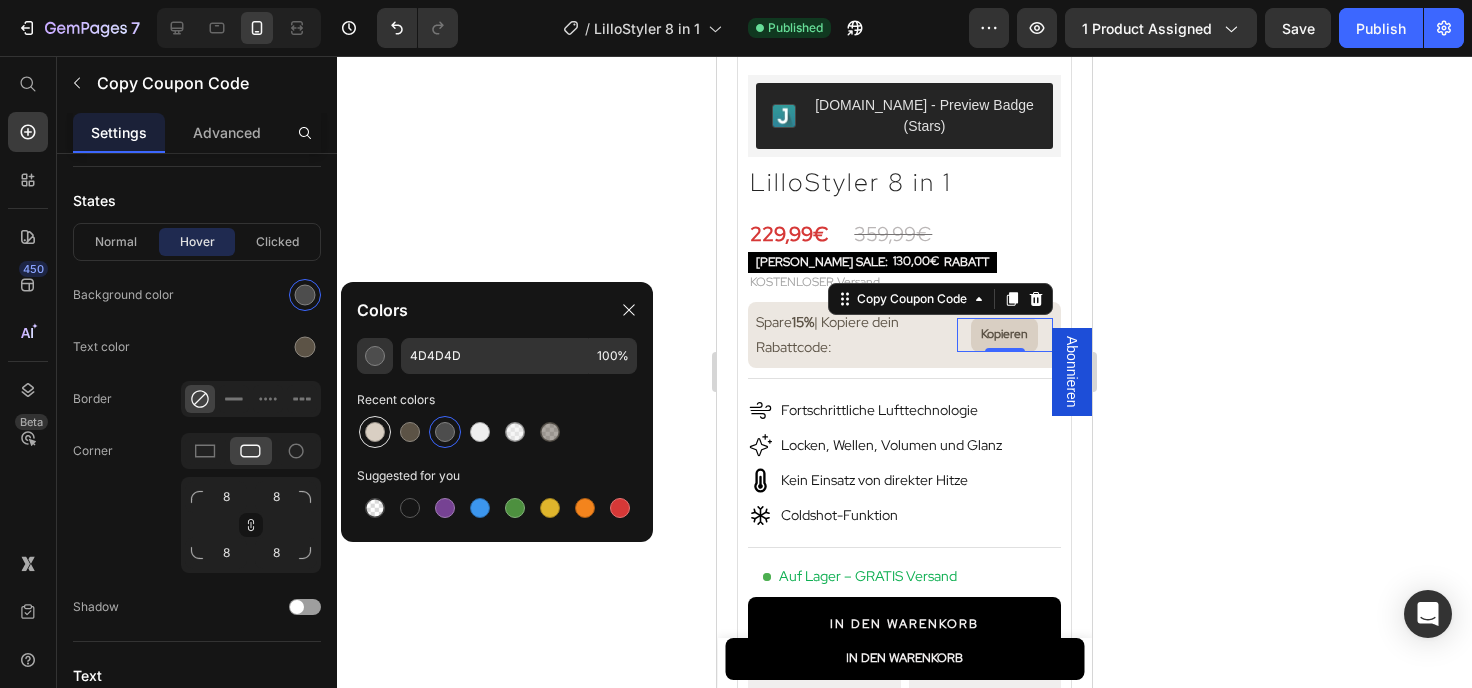 click at bounding box center [375, 432] 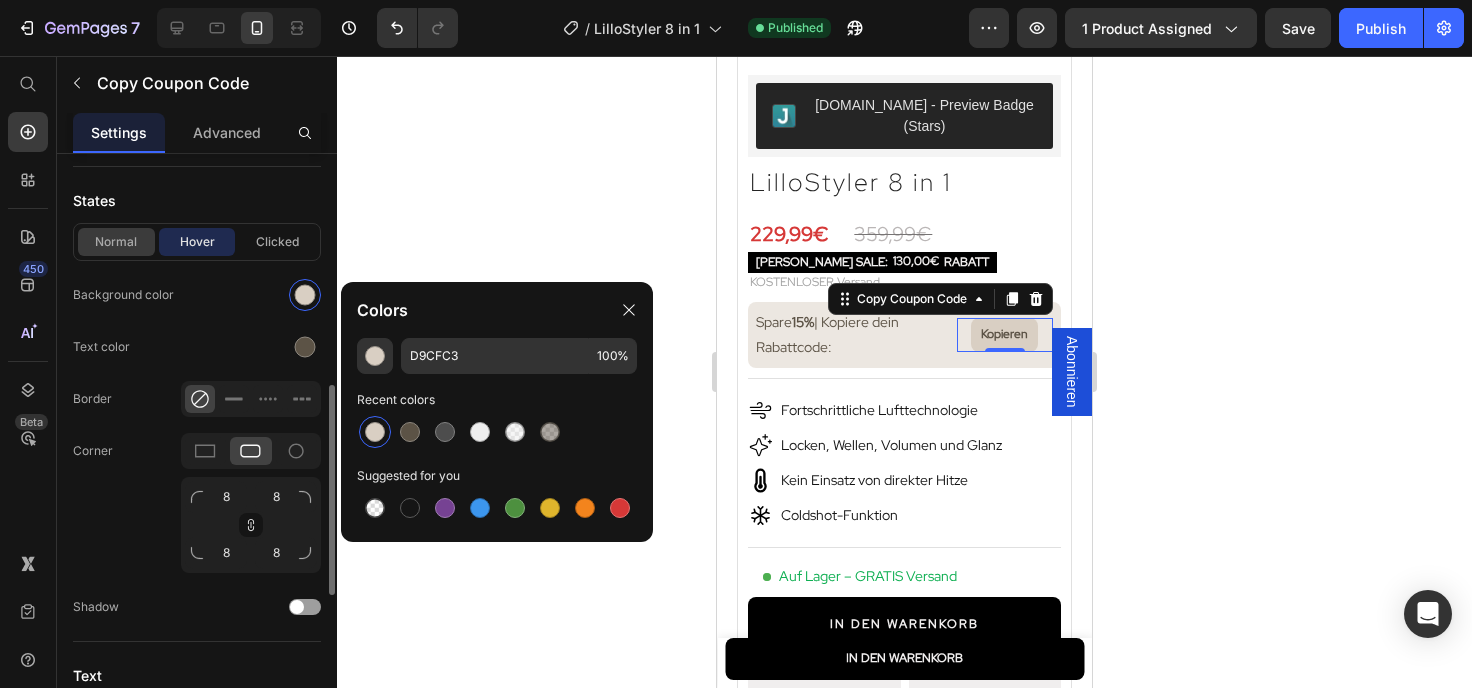 click on "Normal" at bounding box center (116, 242) 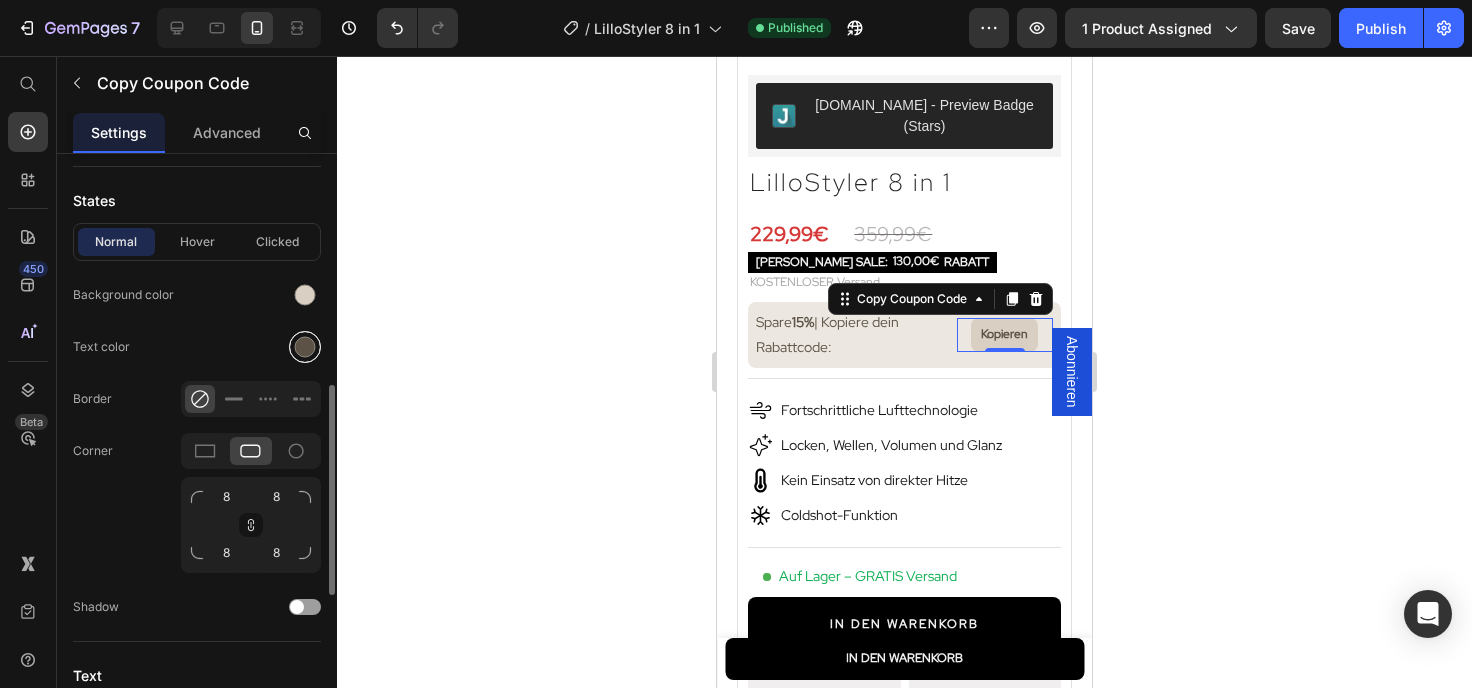 click at bounding box center (305, 347) 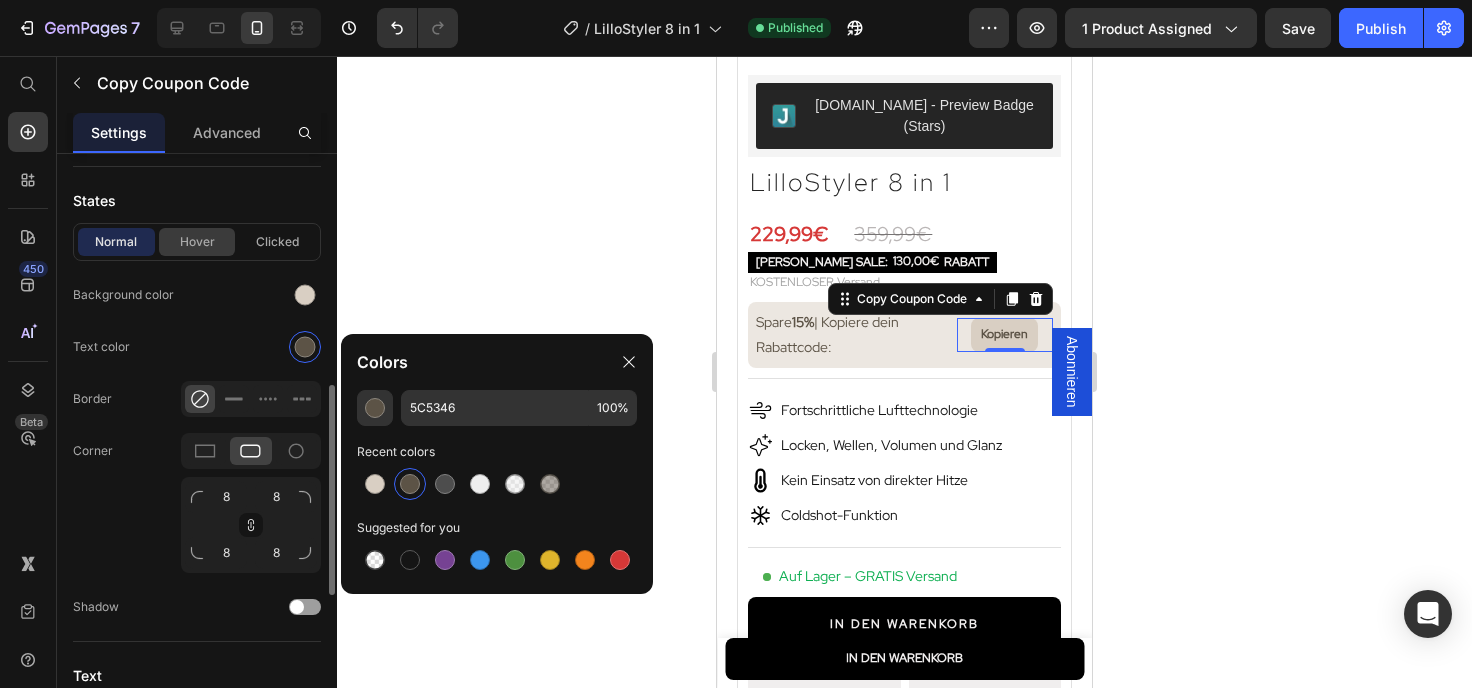 click on "Hover" at bounding box center [197, 242] 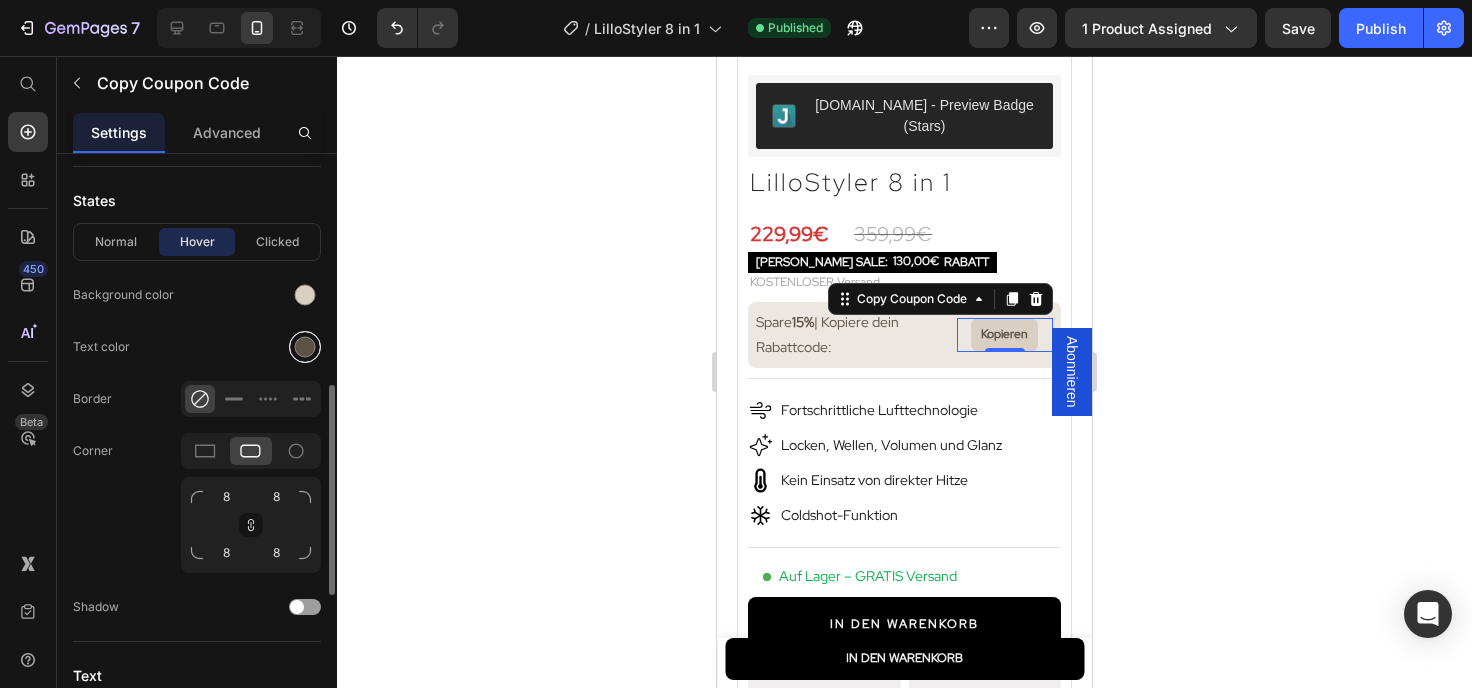 click at bounding box center [305, 347] 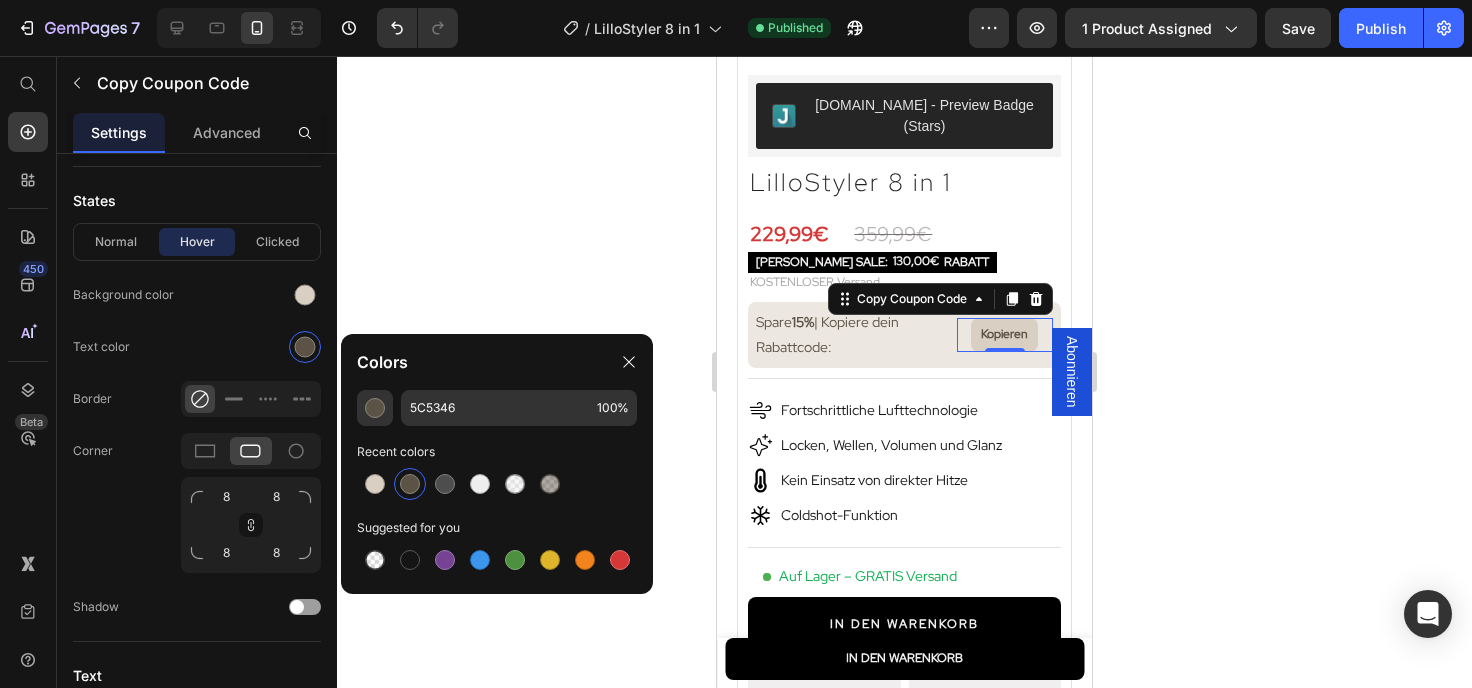 click 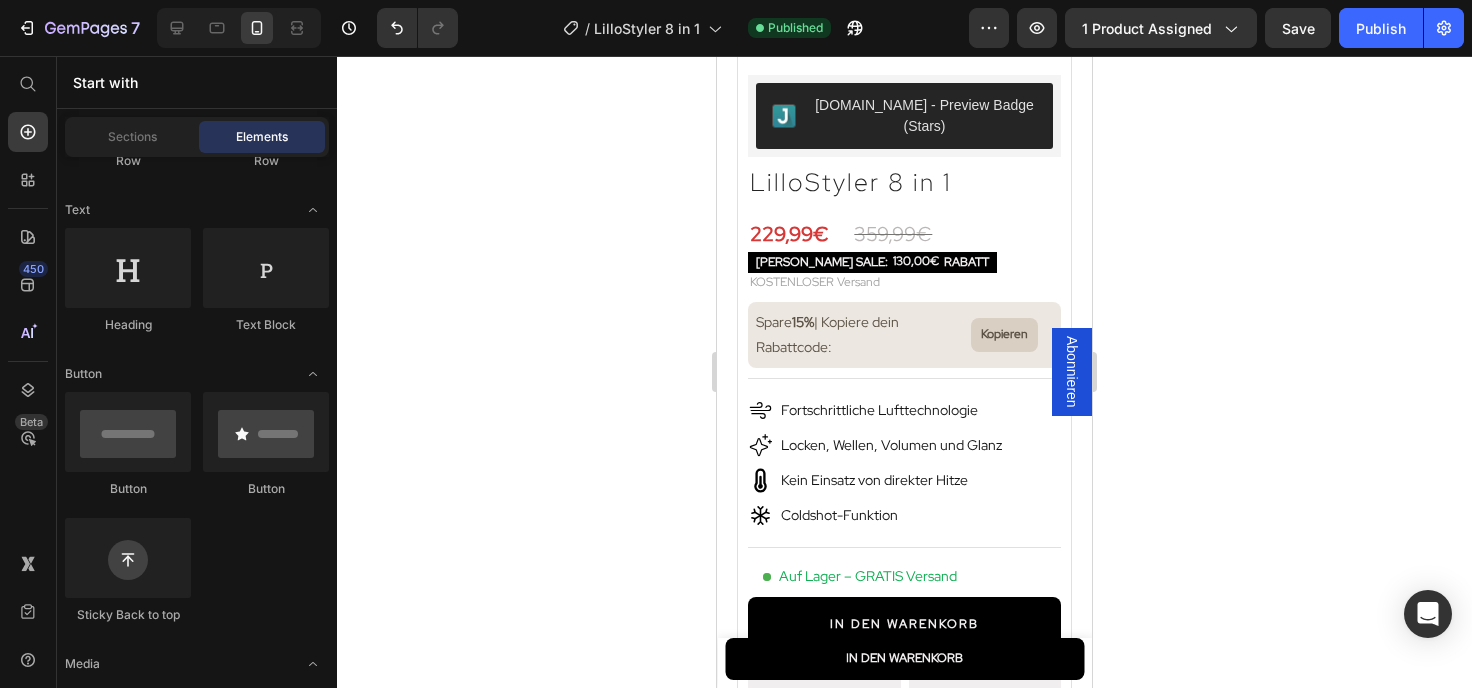scroll, scrollTop: 263, scrollLeft: 0, axis: vertical 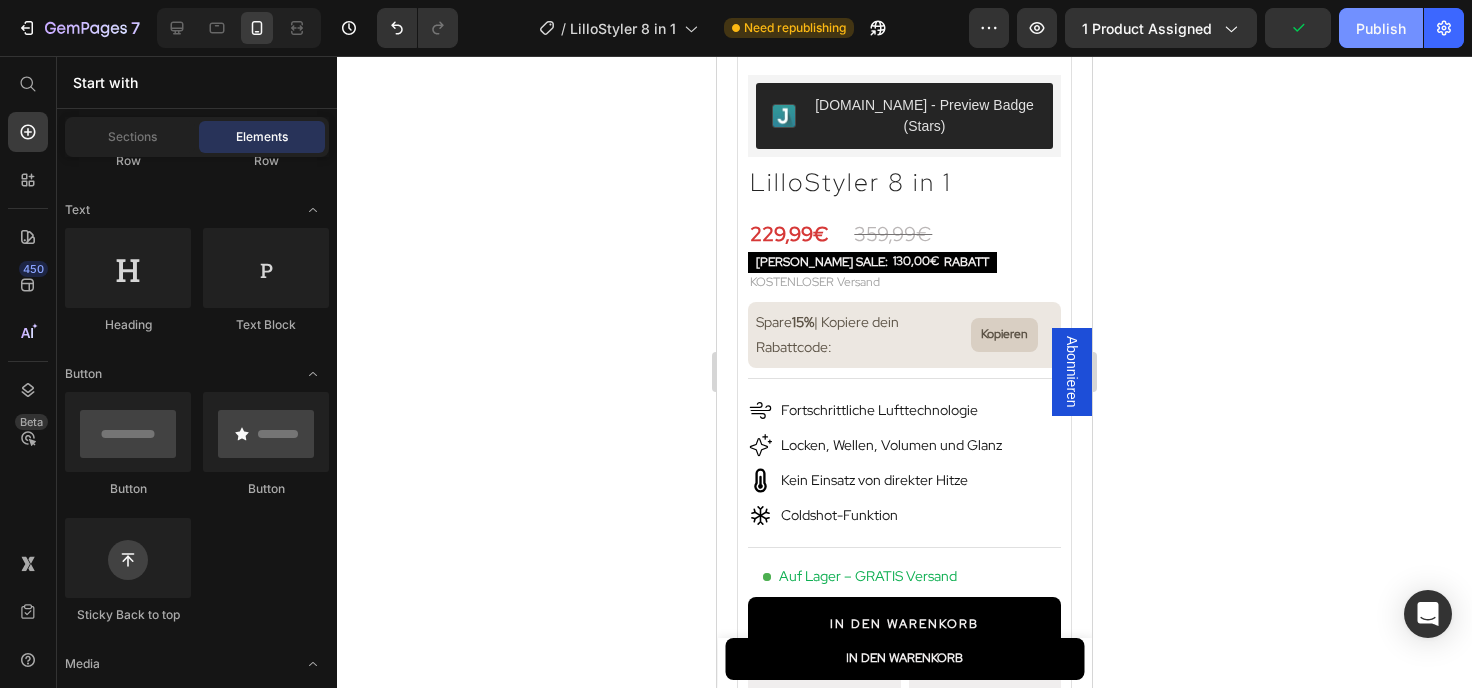 click on "Publish" 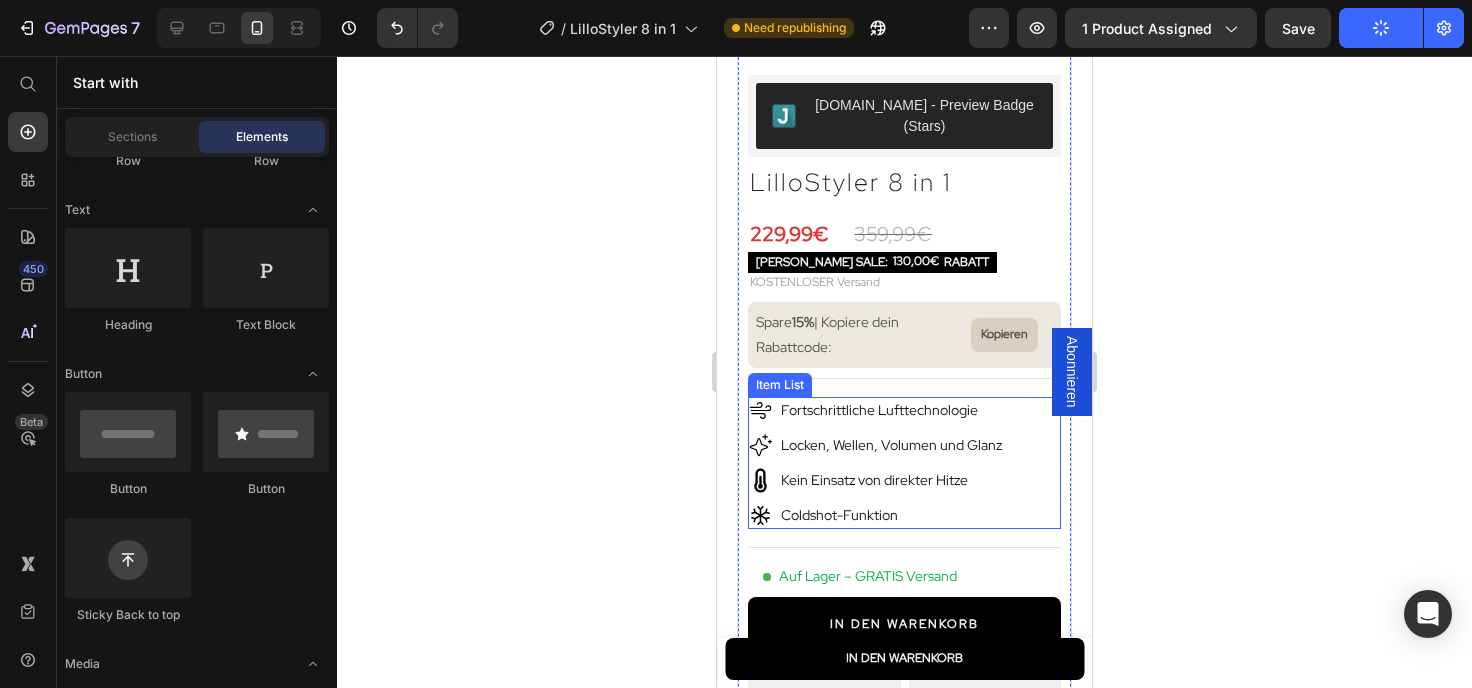 scroll, scrollTop: 0, scrollLeft: 0, axis: both 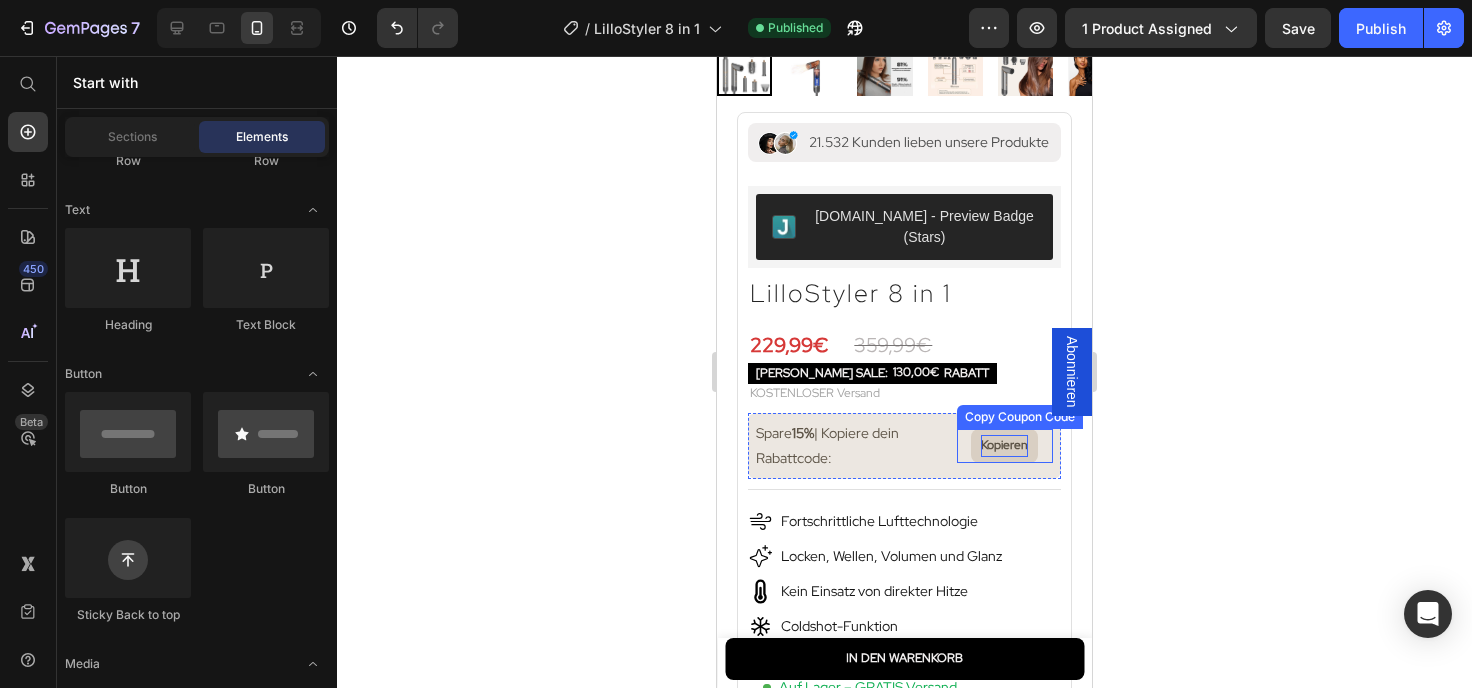 click on "Kopieren" at bounding box center (1004, 446) 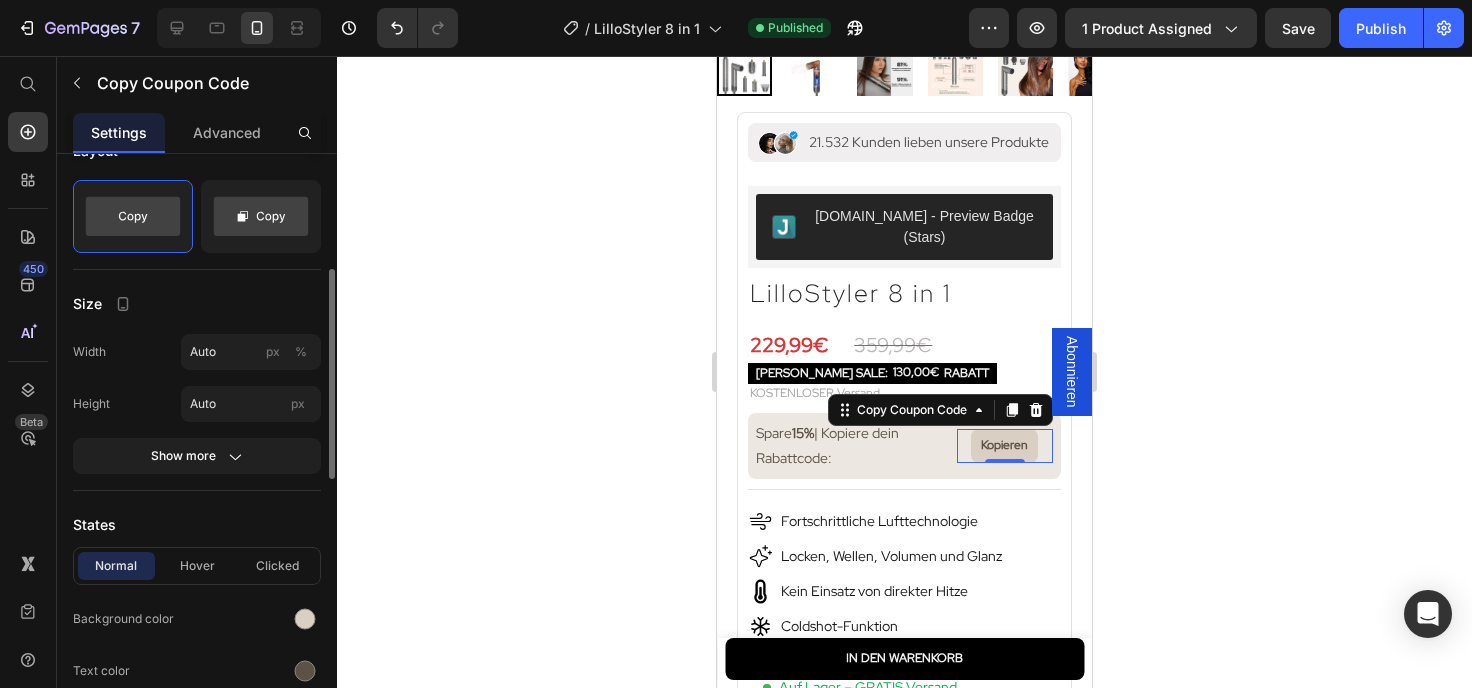 scroll, scrollTop: 0, scrollLeft: 0, axis: both 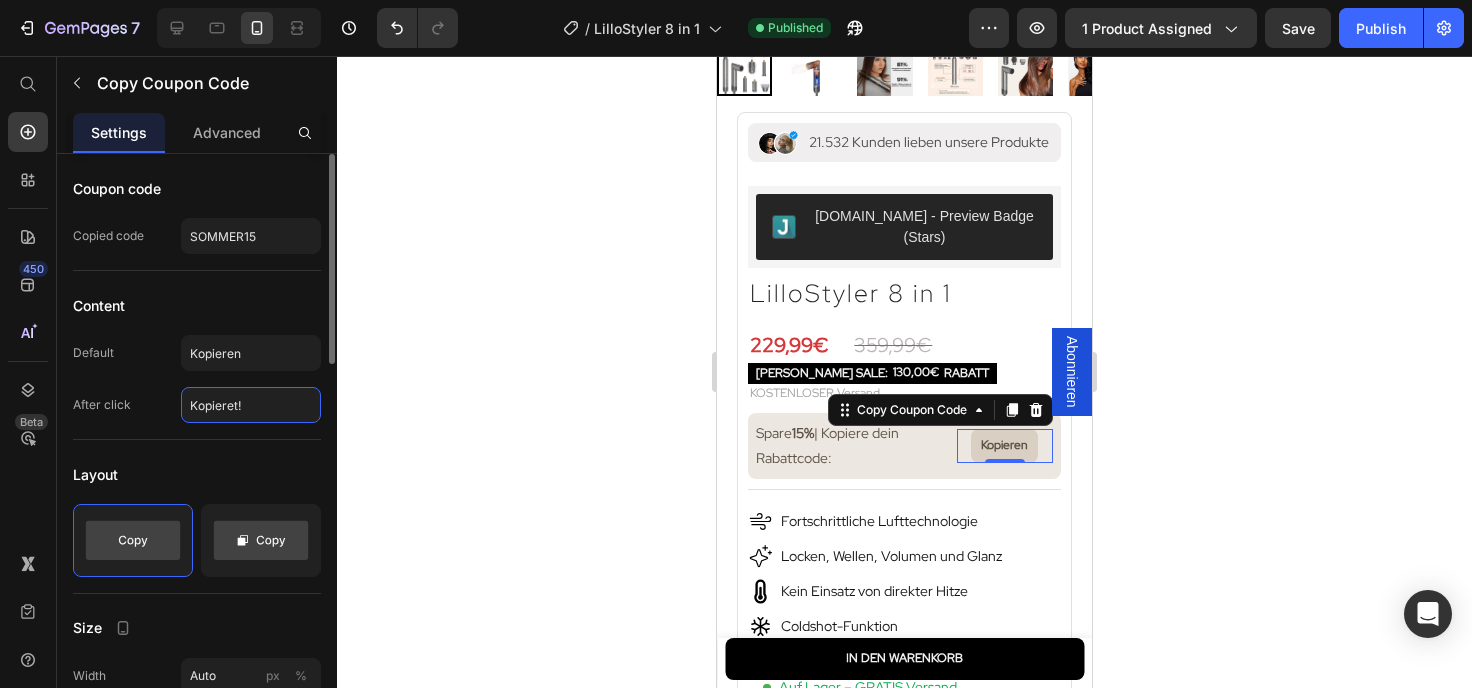 click on "Kopieret!" 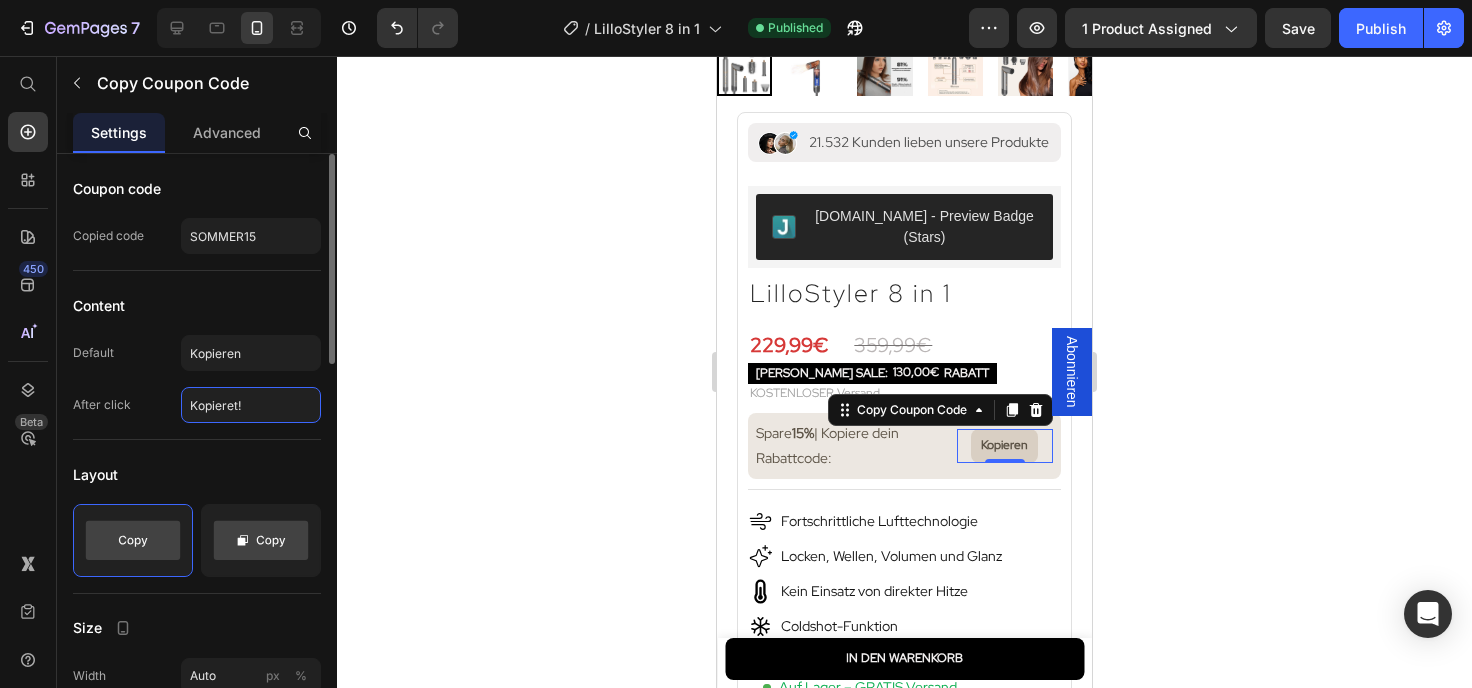 click on "Kopieret!" 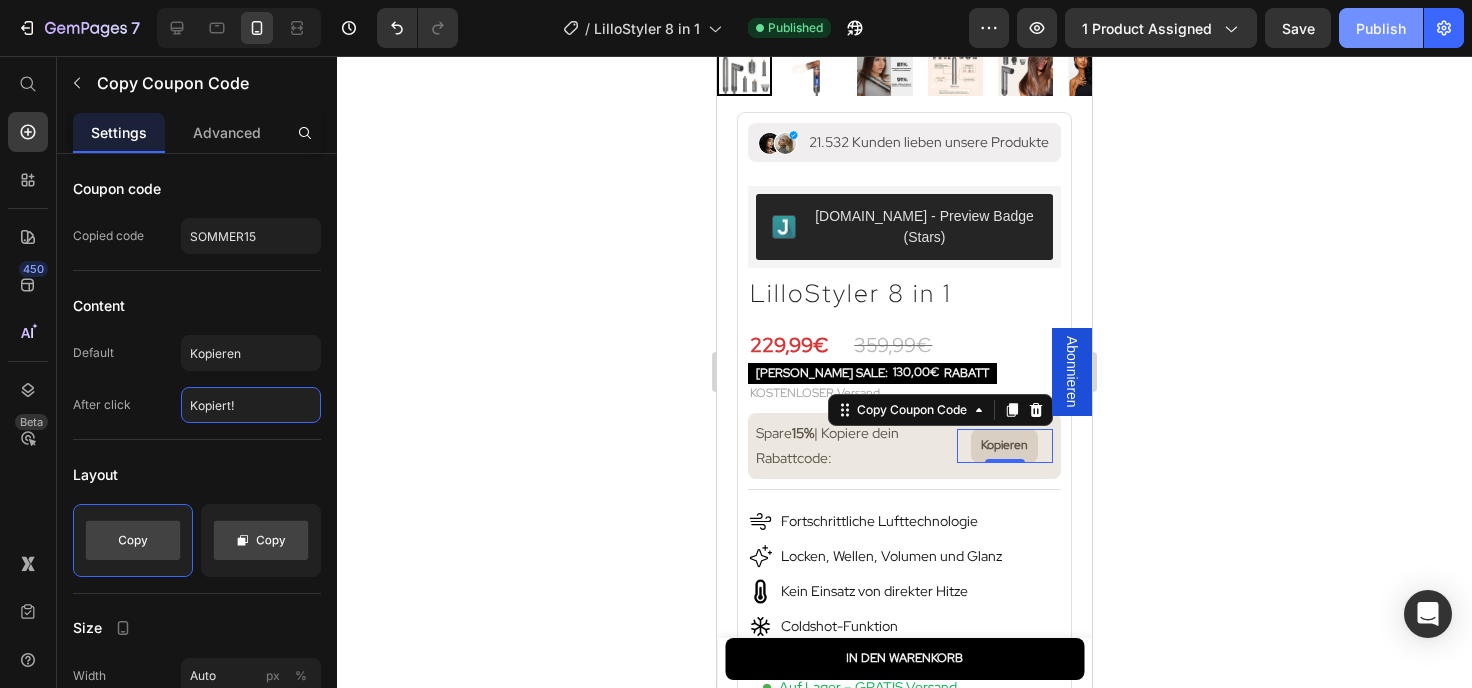 type on "Kopiert!" 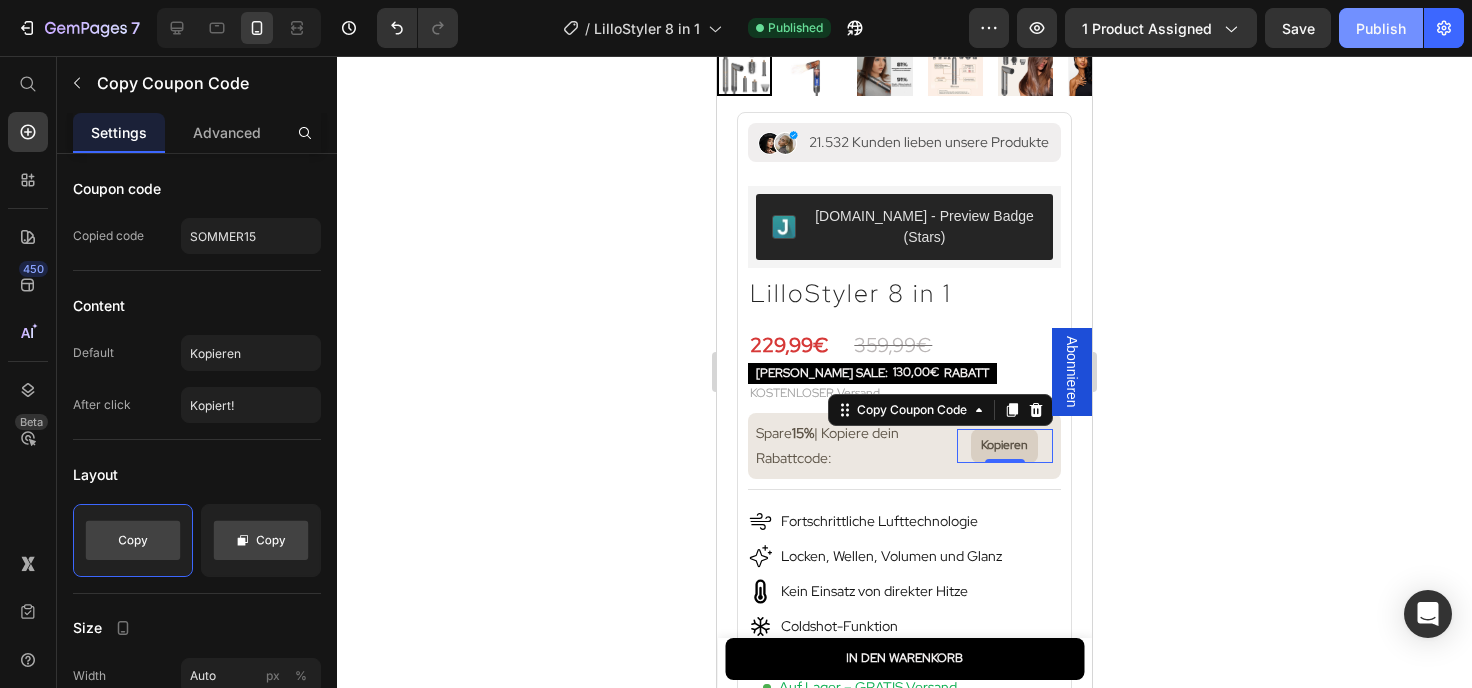 click on "Publish" at bounding box center [1381, 28] 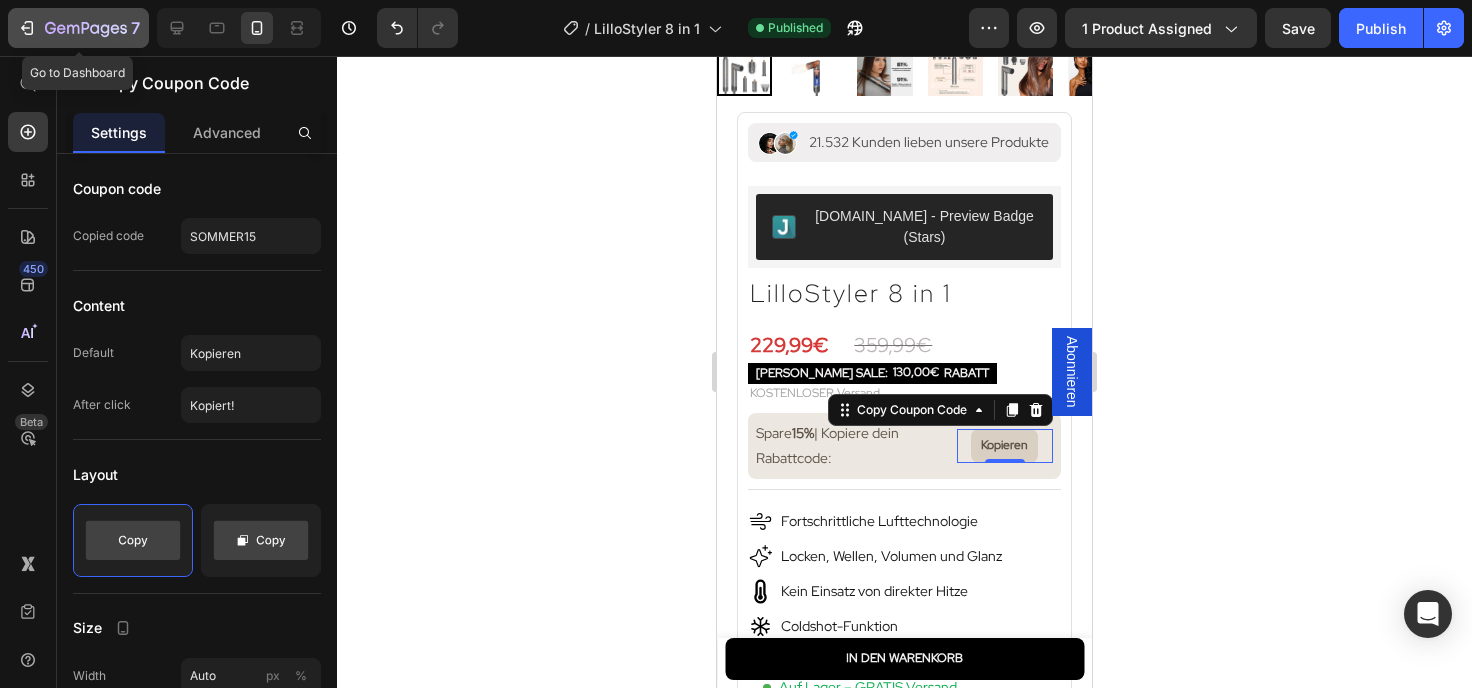 click on "7" at bounding box center [78, 28] 